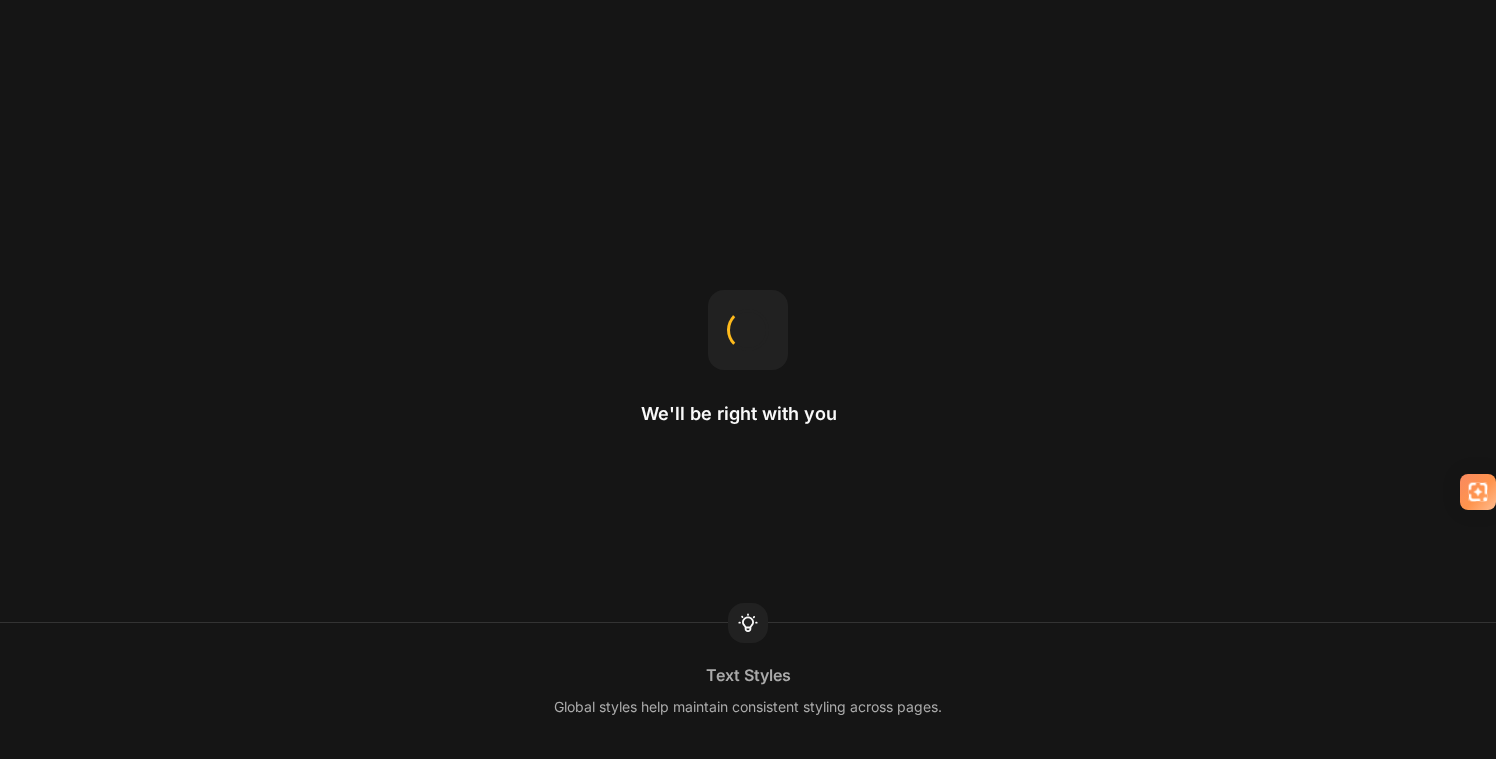 scroll, scrollTop: 0, scrollLeft: 0, axis: both 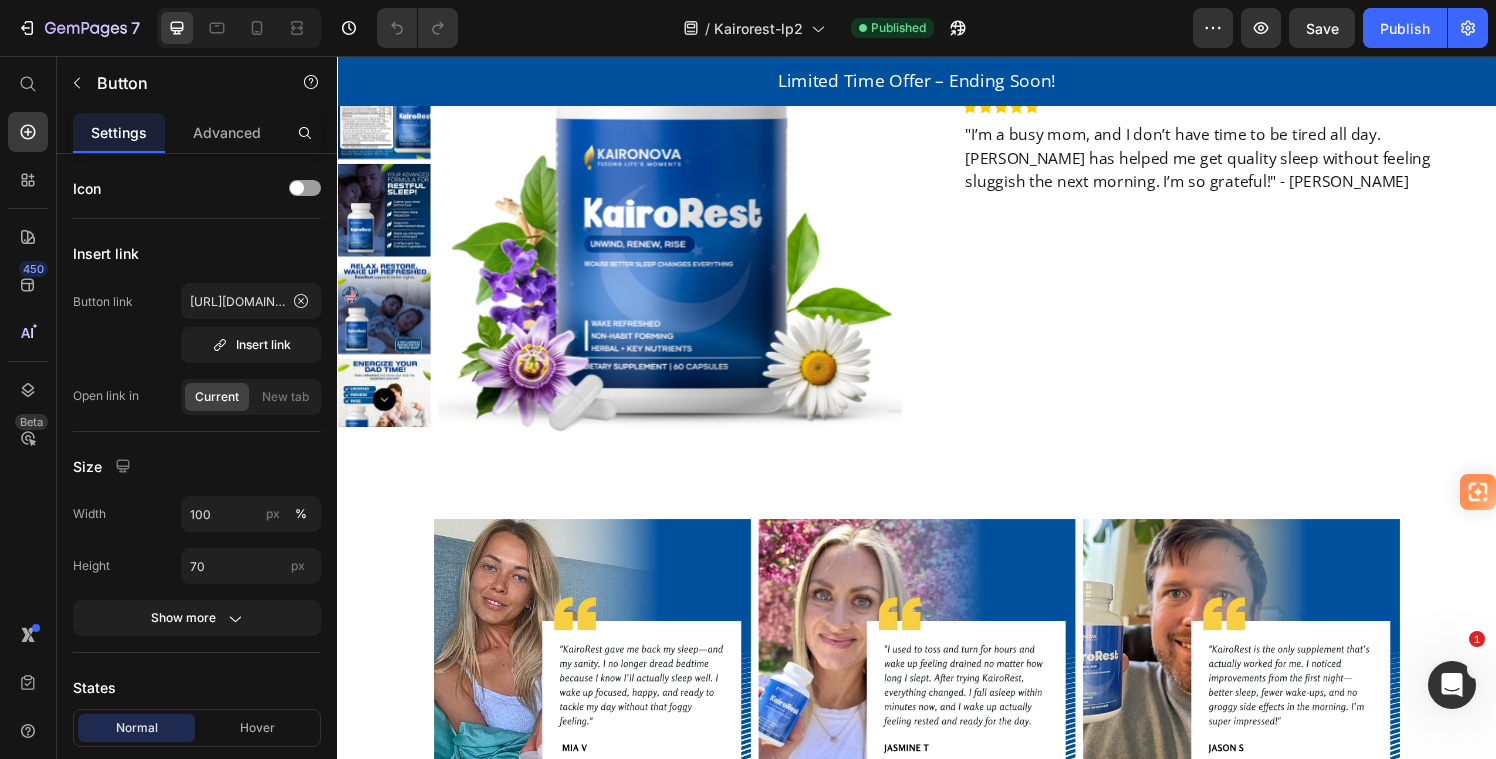 click on "Get KairoRest Now" at bounding box center [1245, -23] 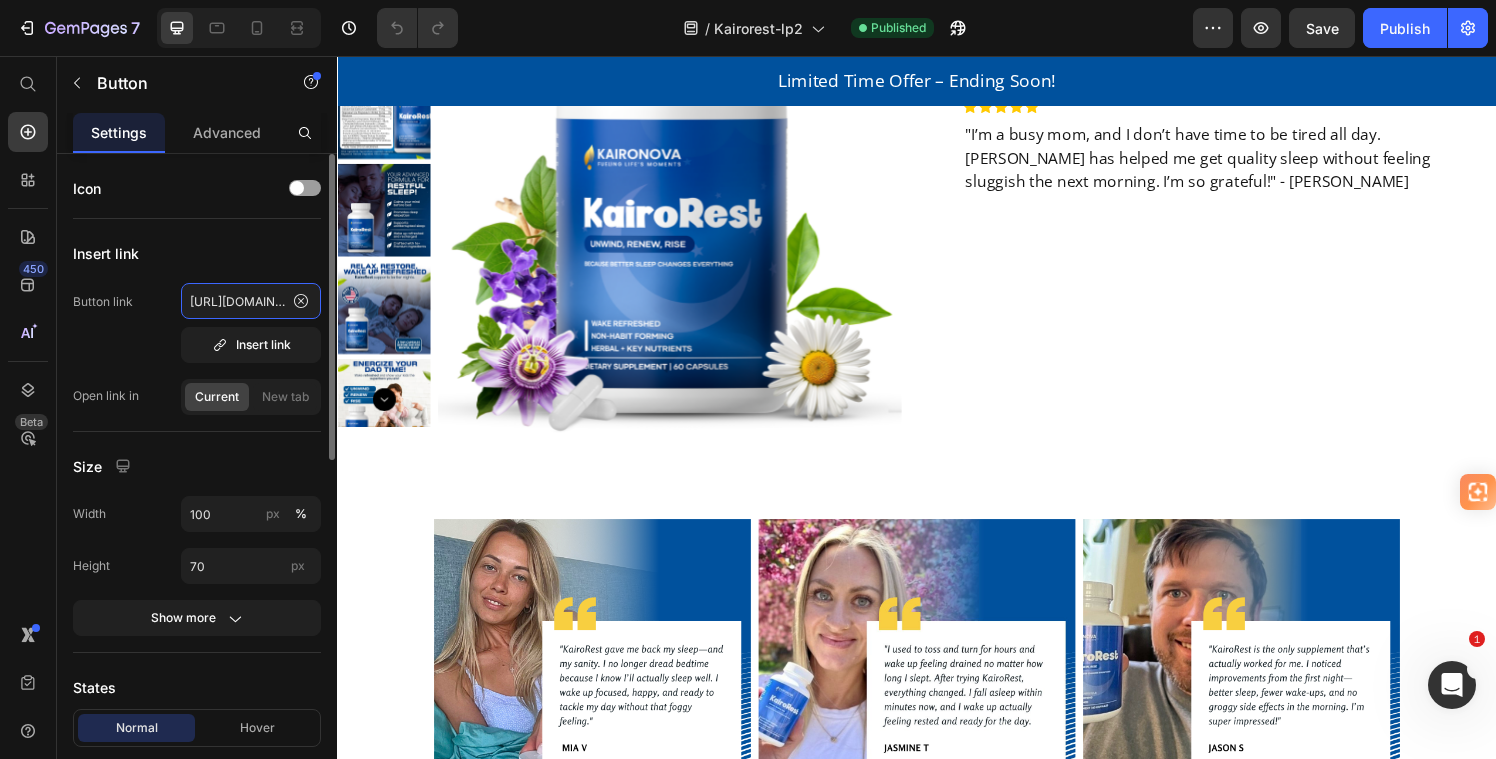 click on "https://kaironova.com/checkouts/cn/hWN0PcLFIvb8eK4lDCmlOjqC?preview_theme_id=178038800676" 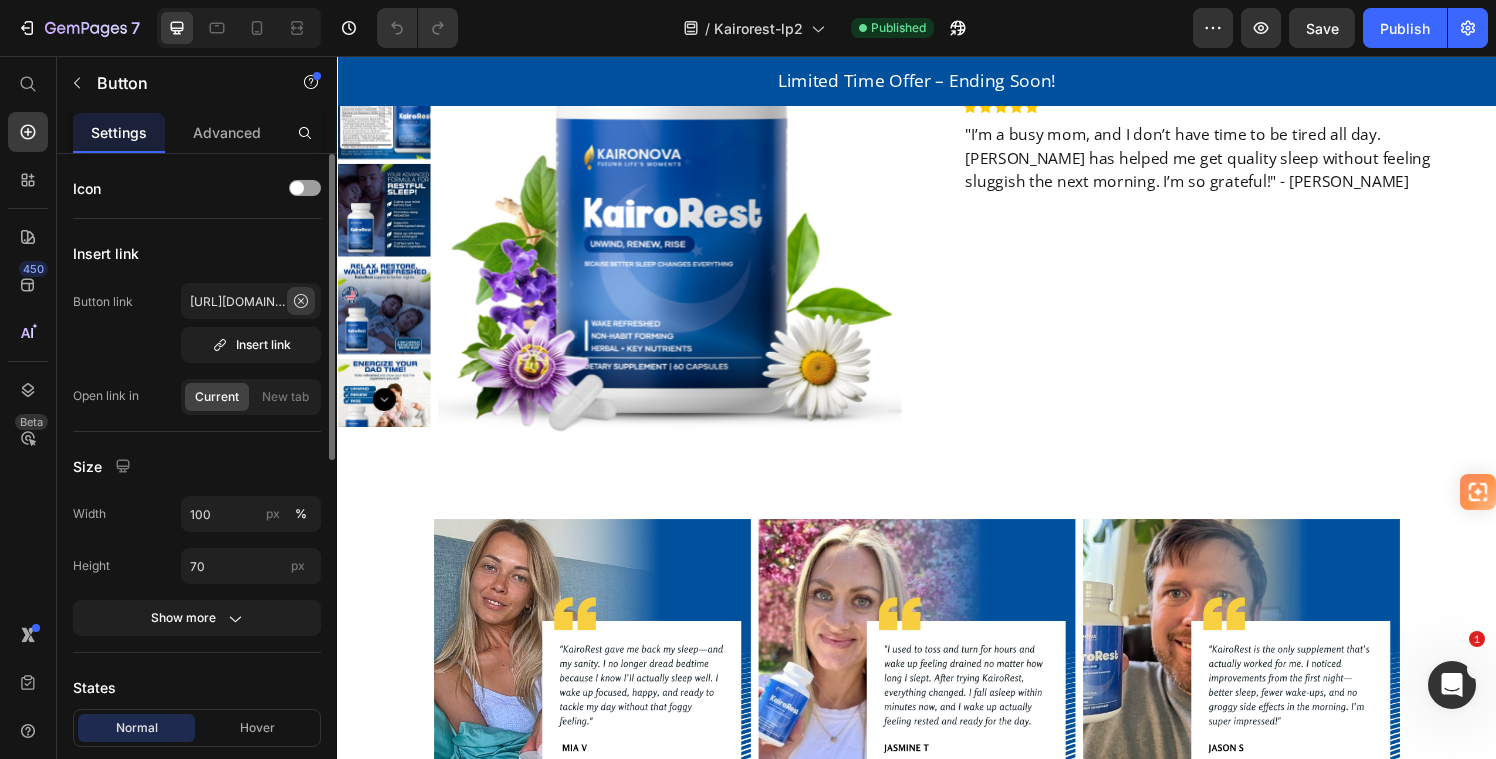 click 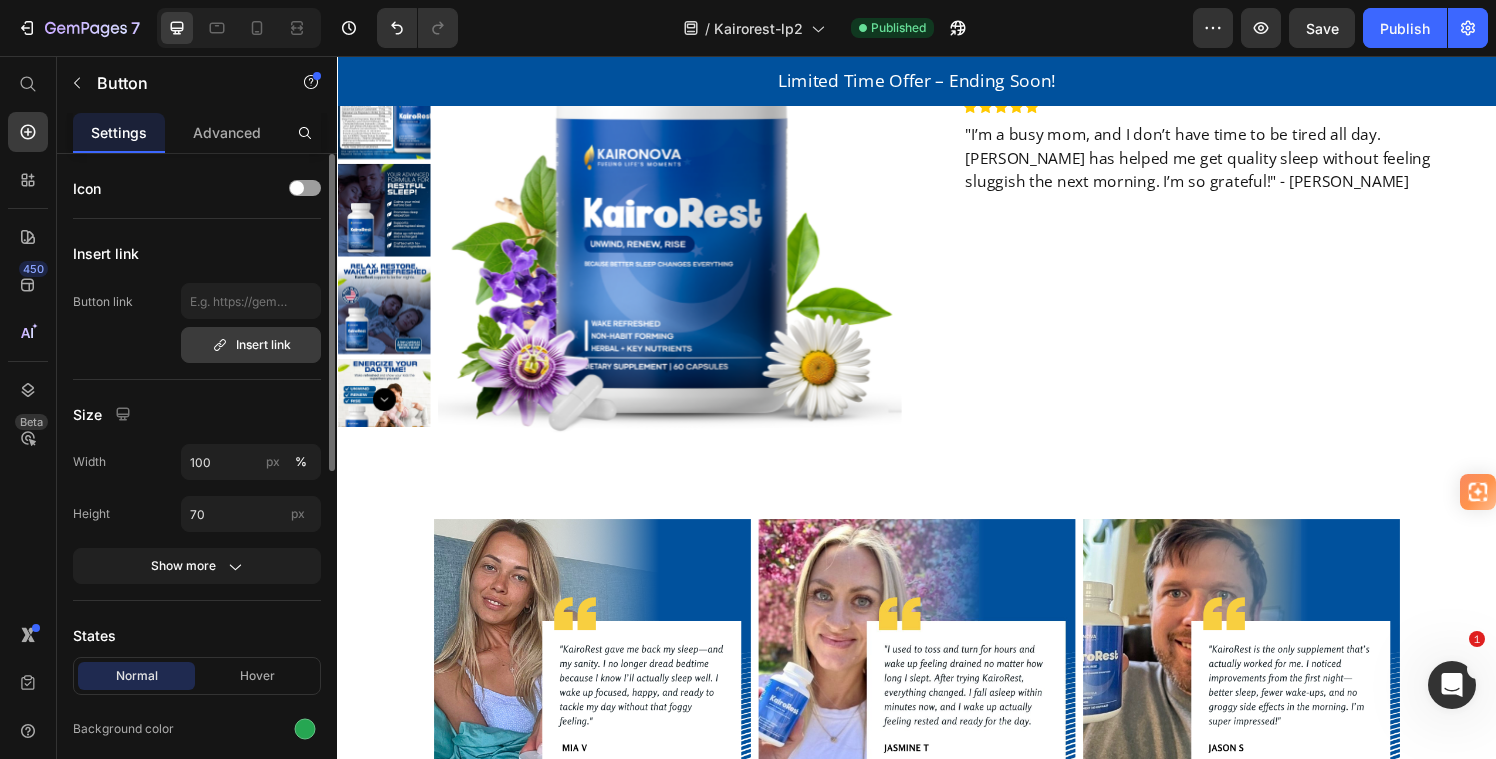 click on "Insert link" at bounding box center [251, 345] 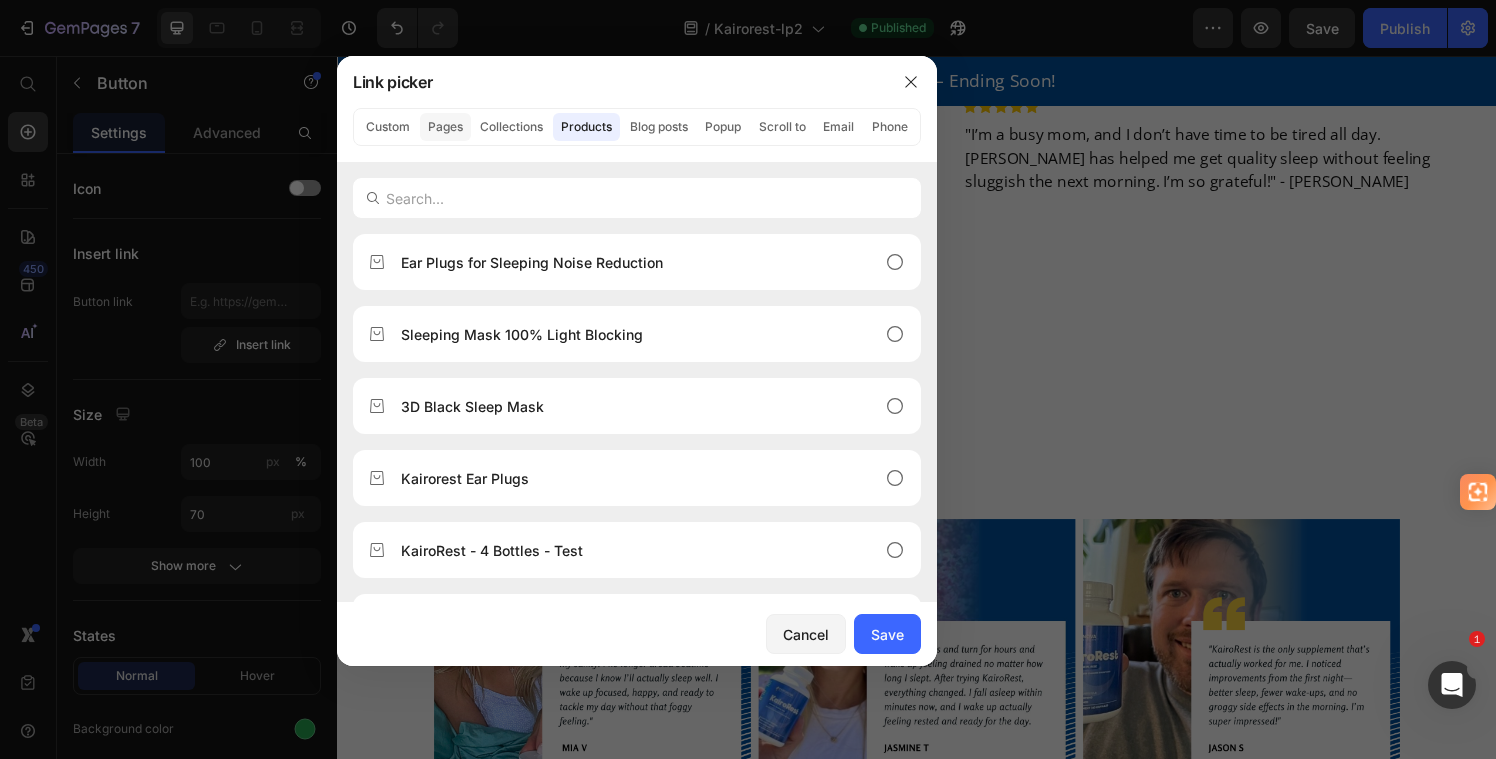 click on "Pages" 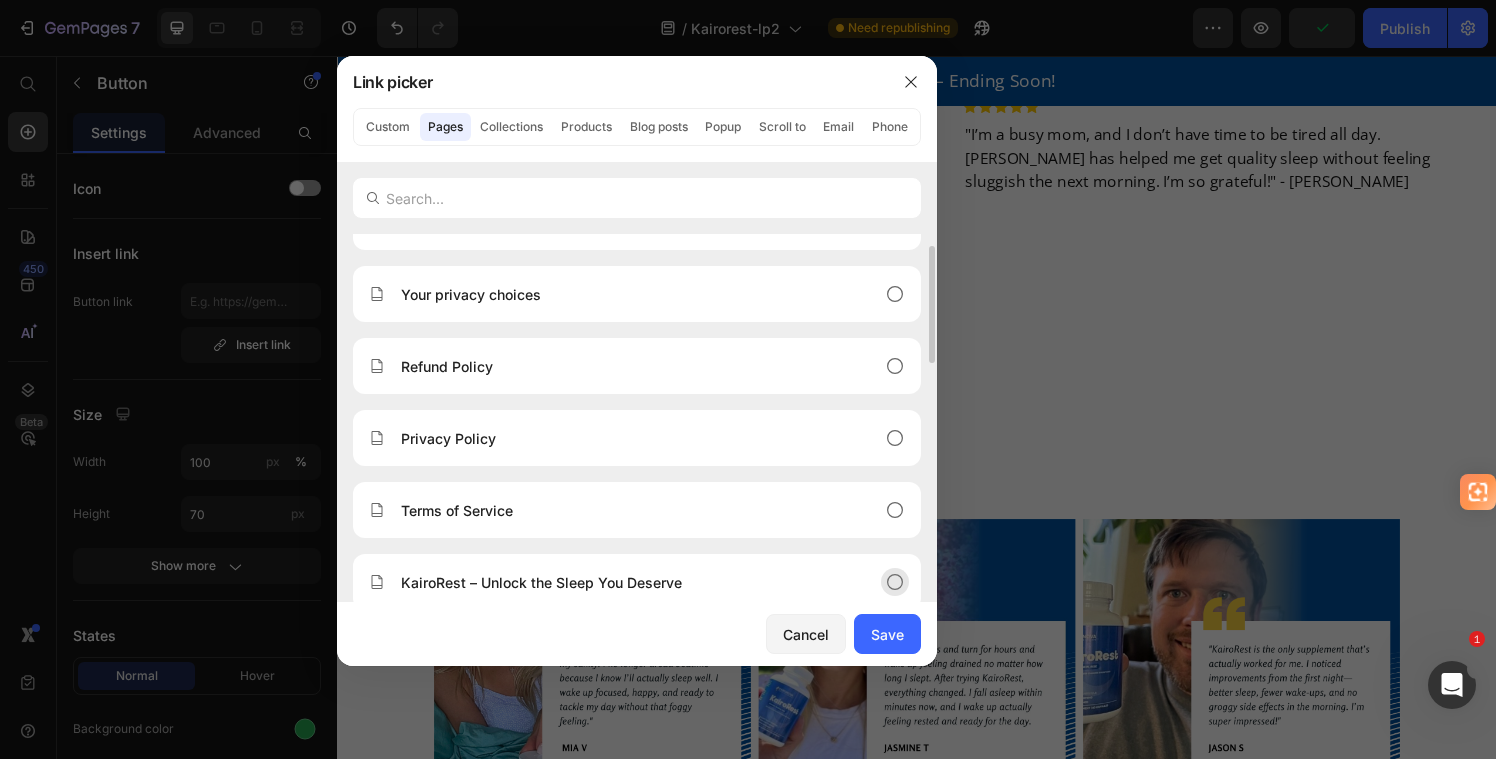 scroll, scrollTop: 46, scrollLeft: 0, axis: vertical 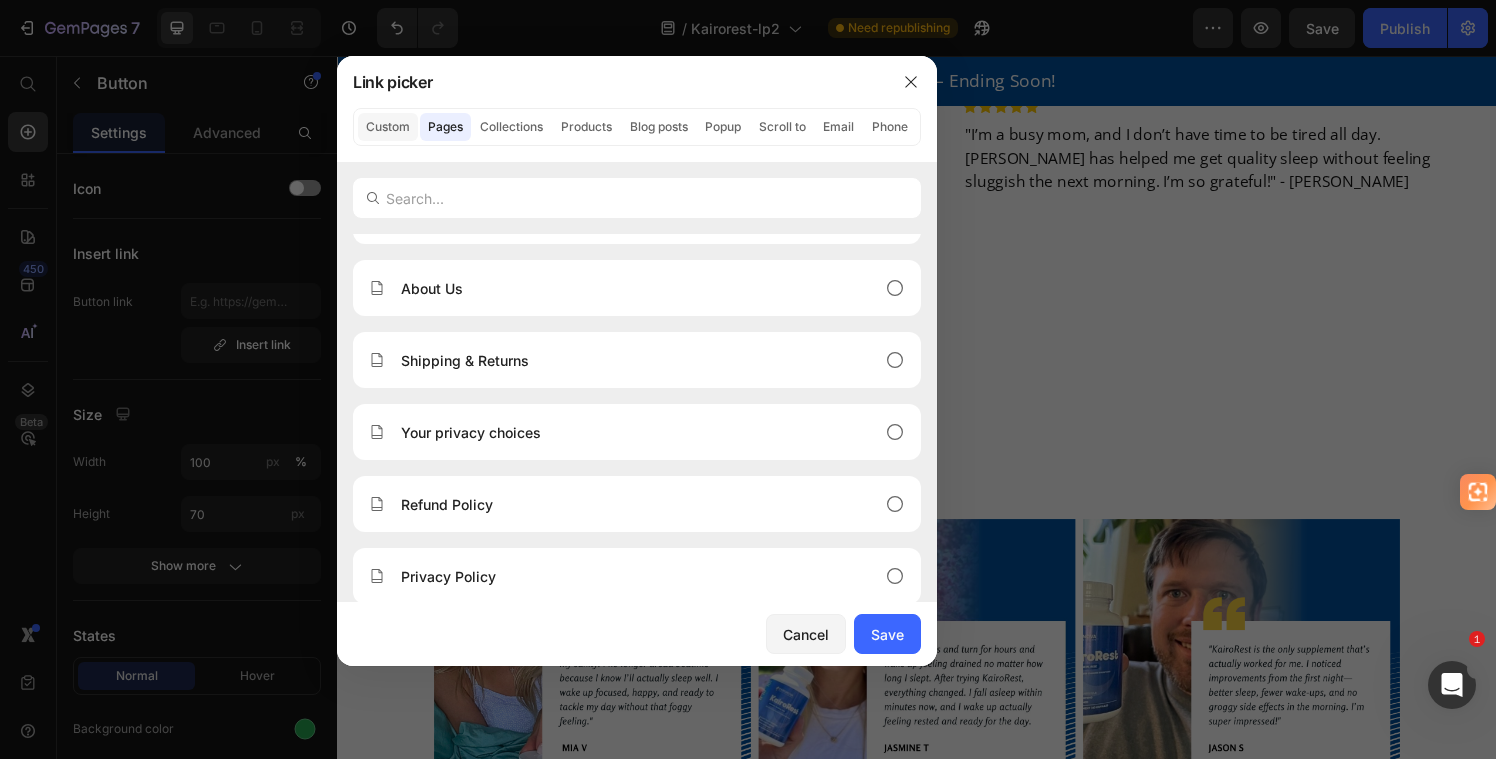 click on "Custom" 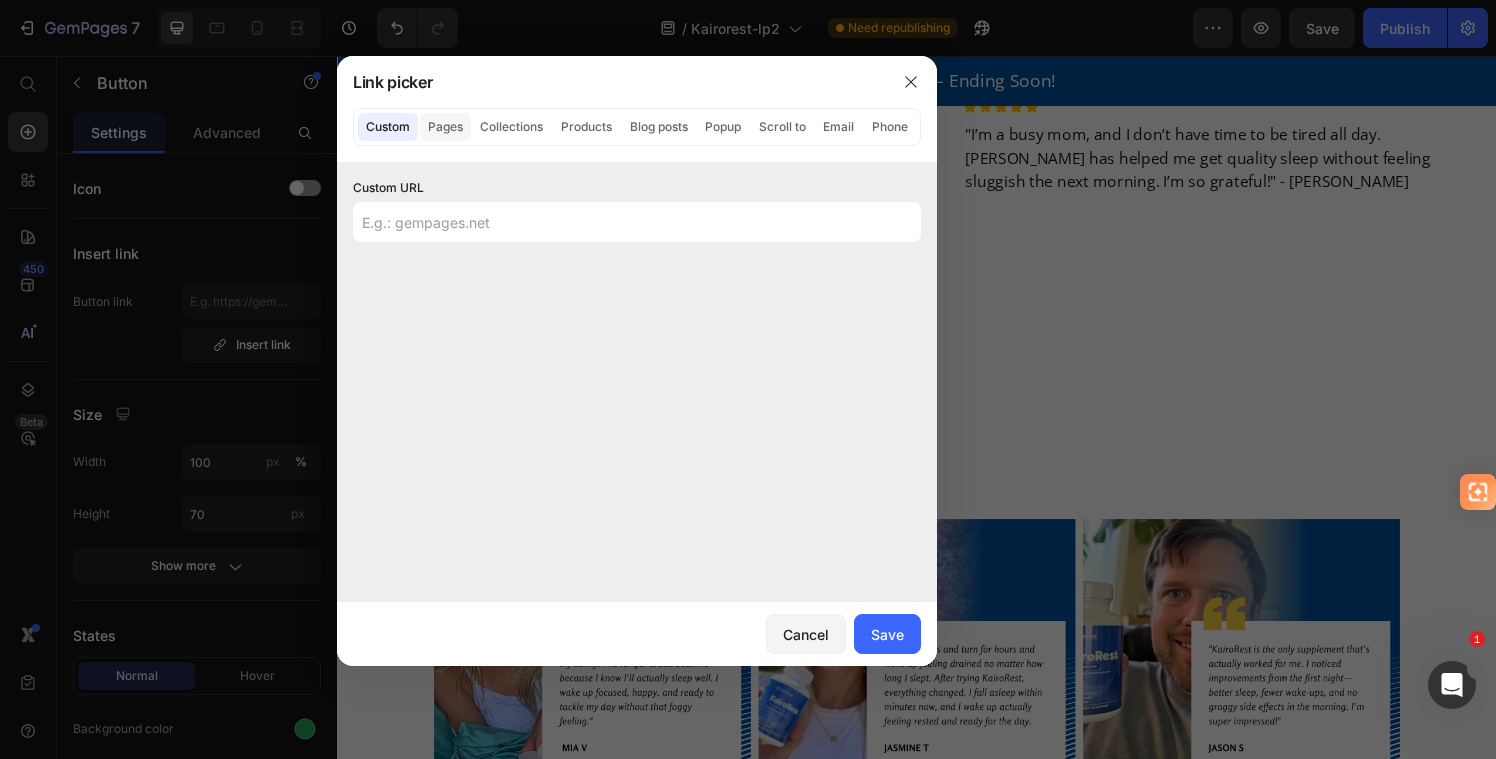 click on "Pages" 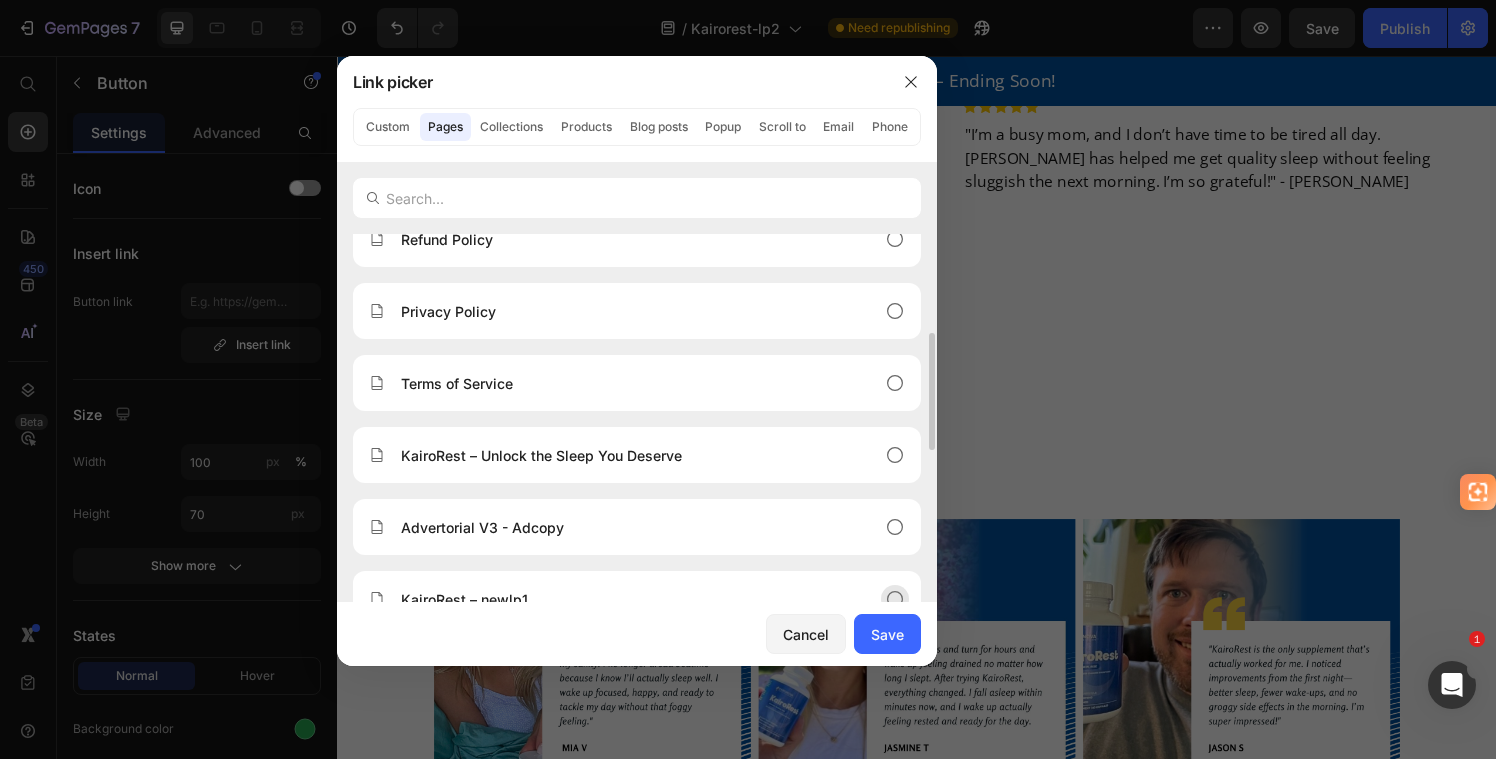 scroll, scrollTop: 170, scrollLeft: 0, axis: vertical 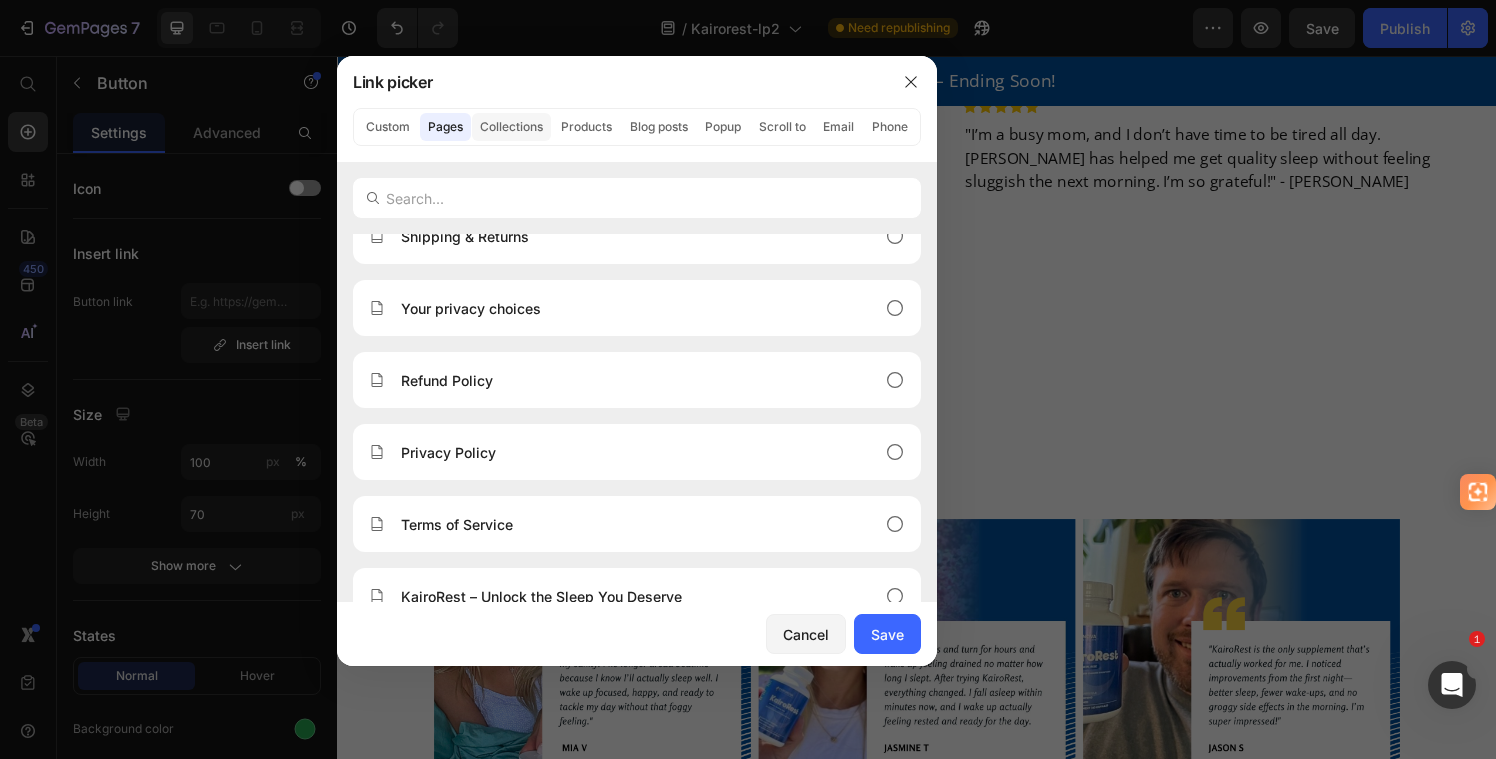 click on "Collections" 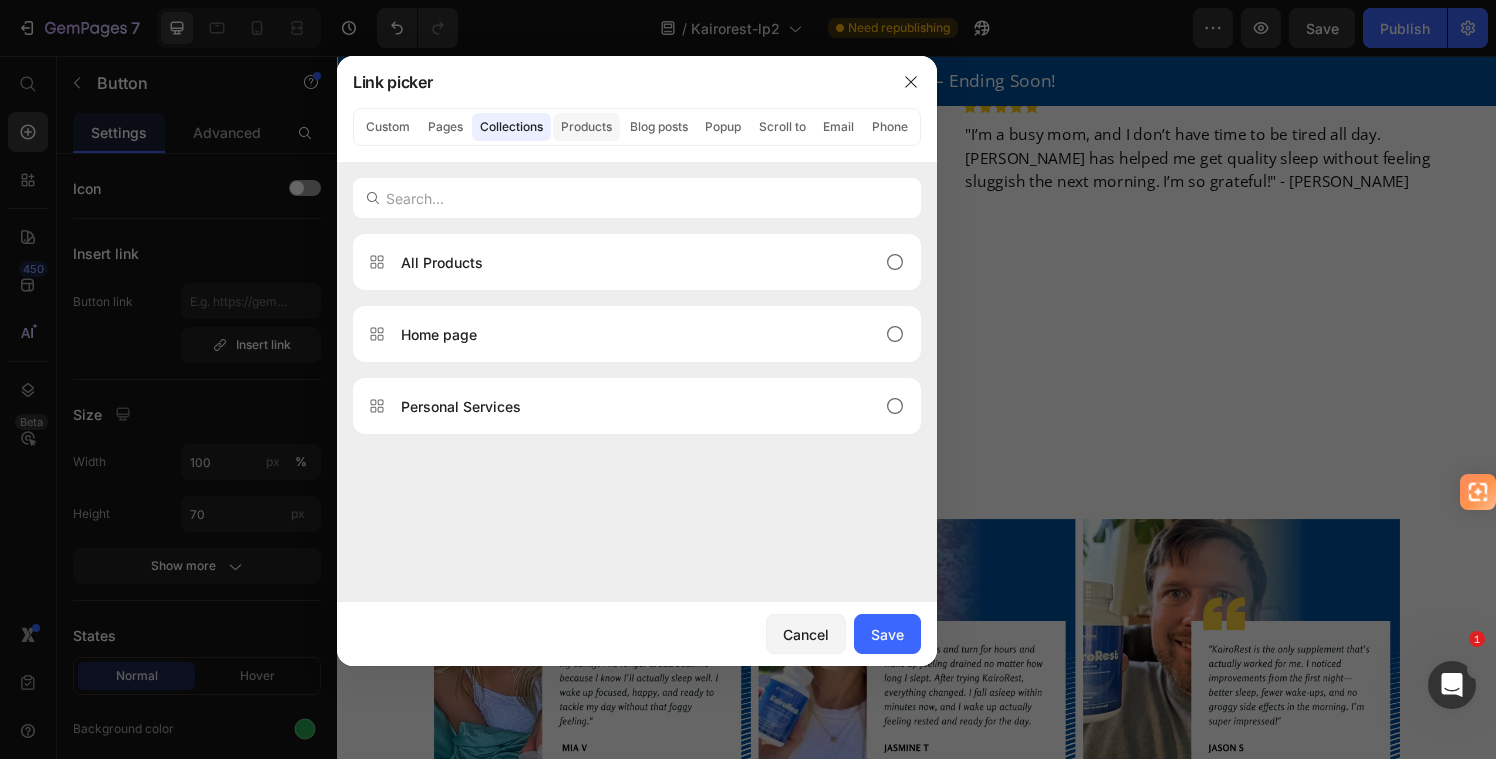 click on "Products" 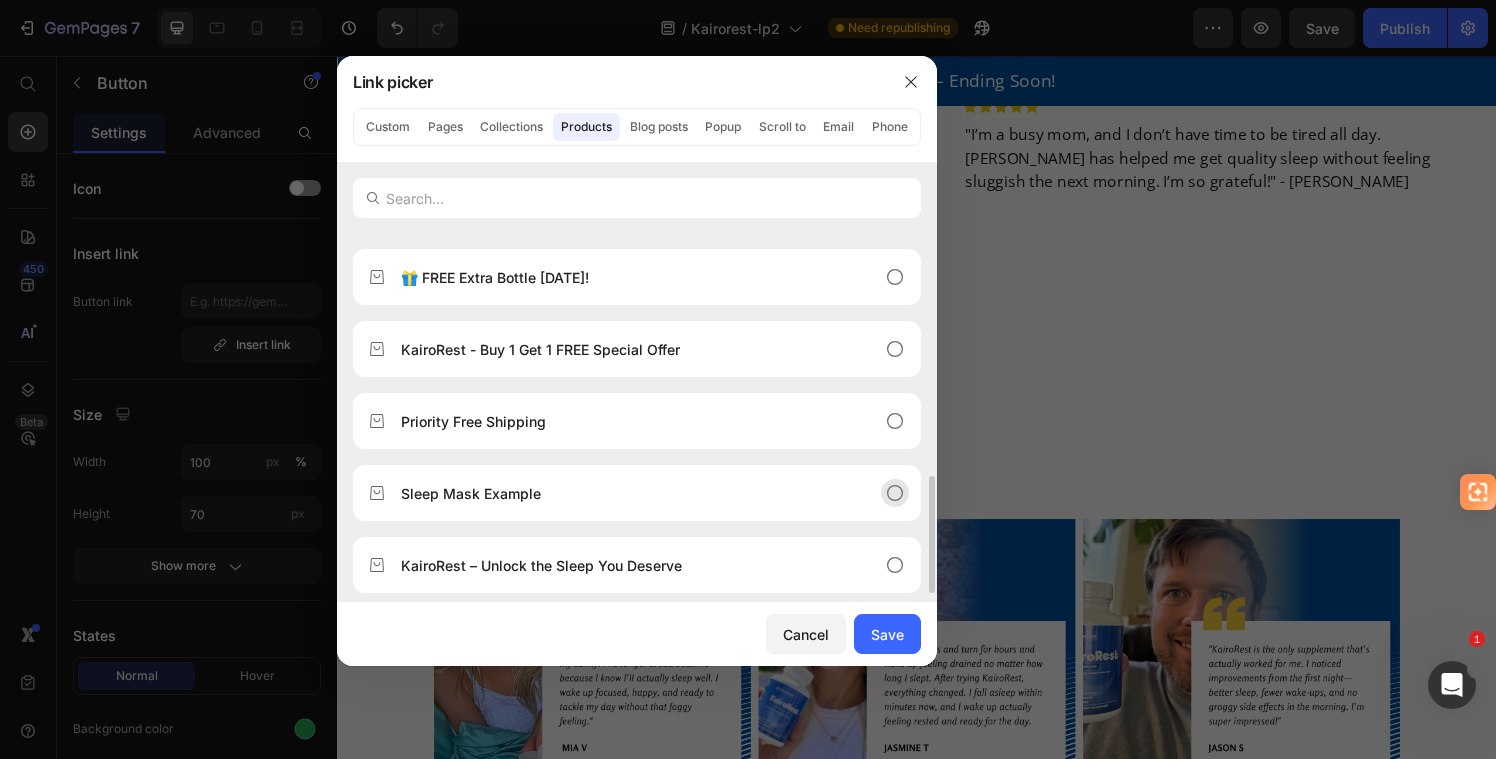 scroll, scrollTop: 784, scrollLeft: 0, axis: vertical 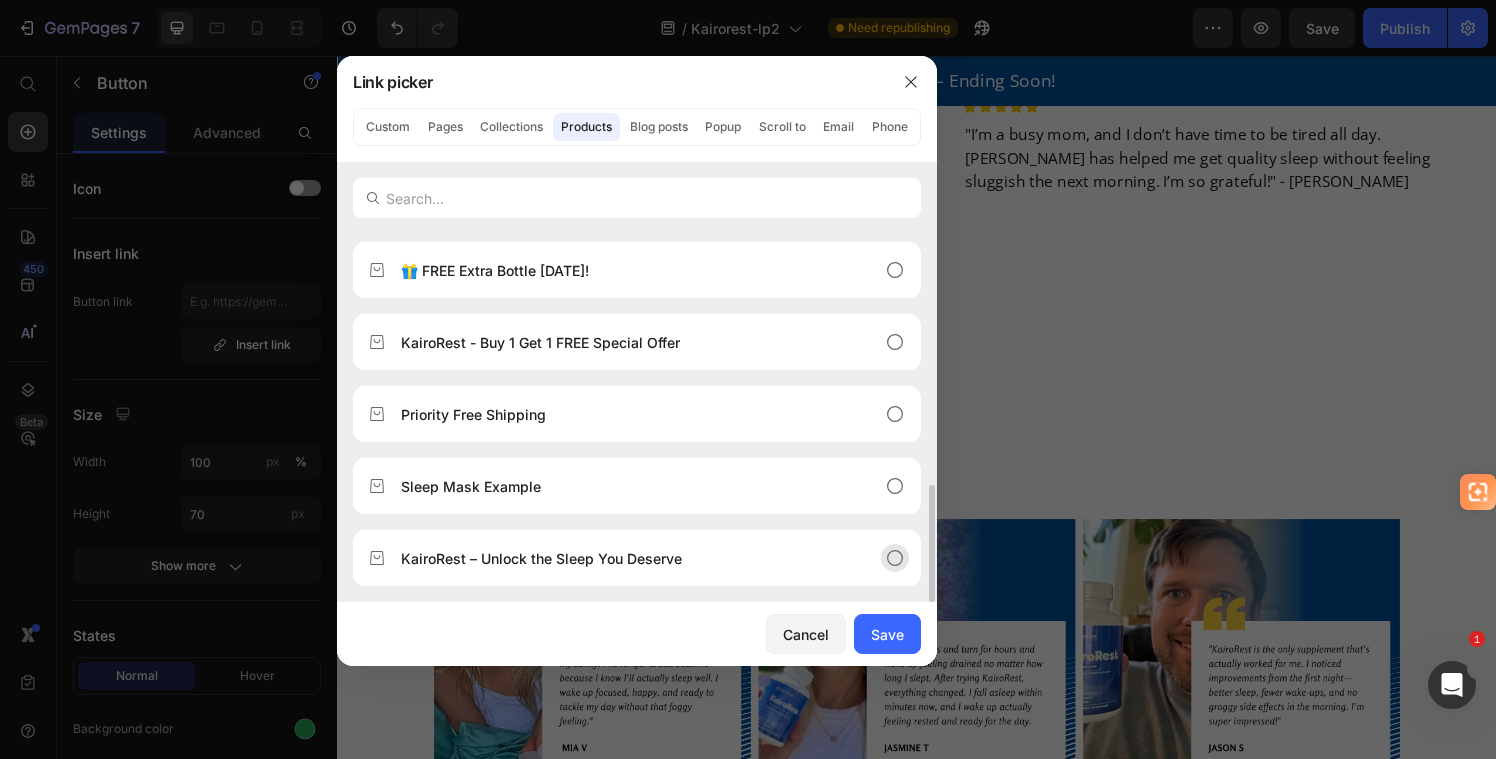 click 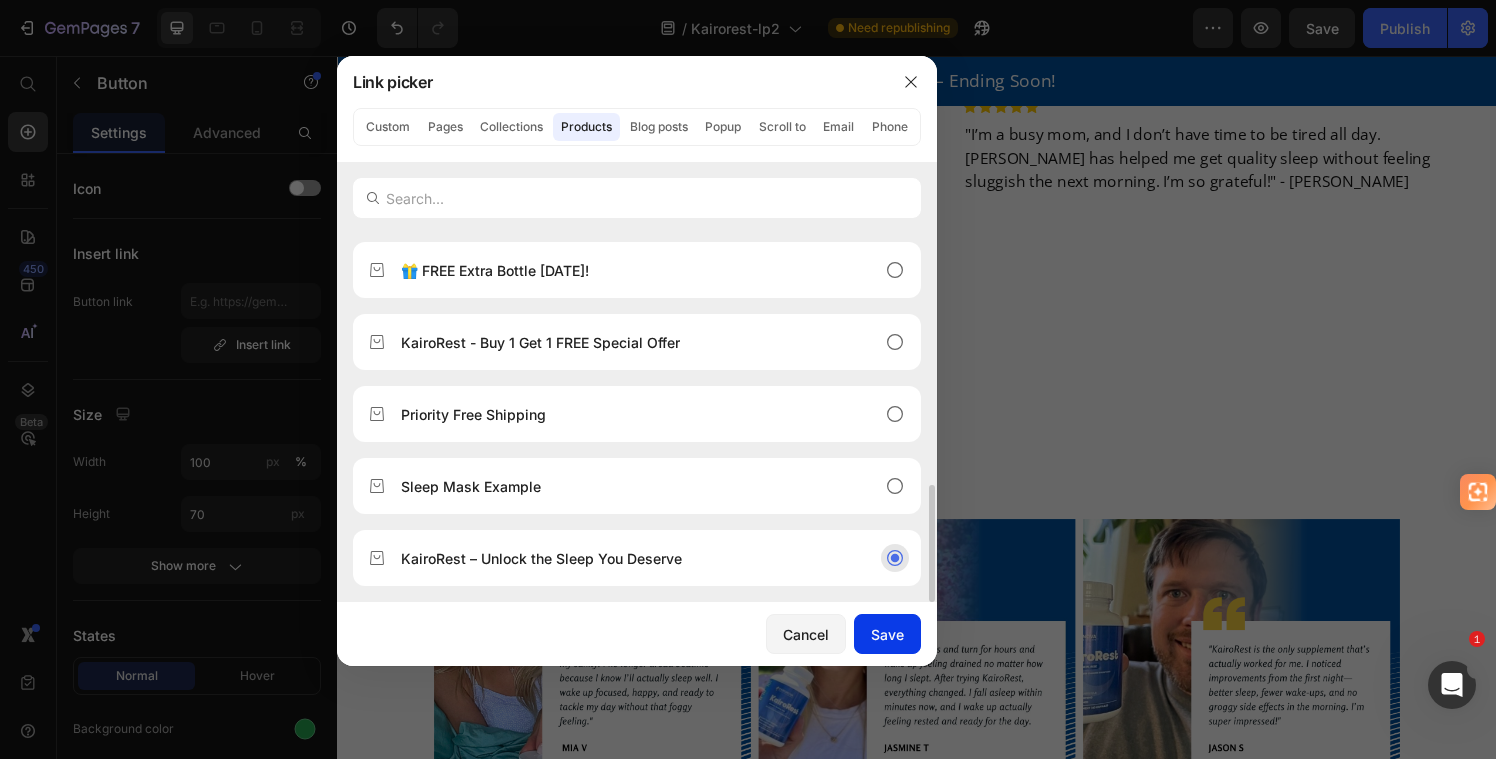 click on "Save" at bounding box center [887, 634] 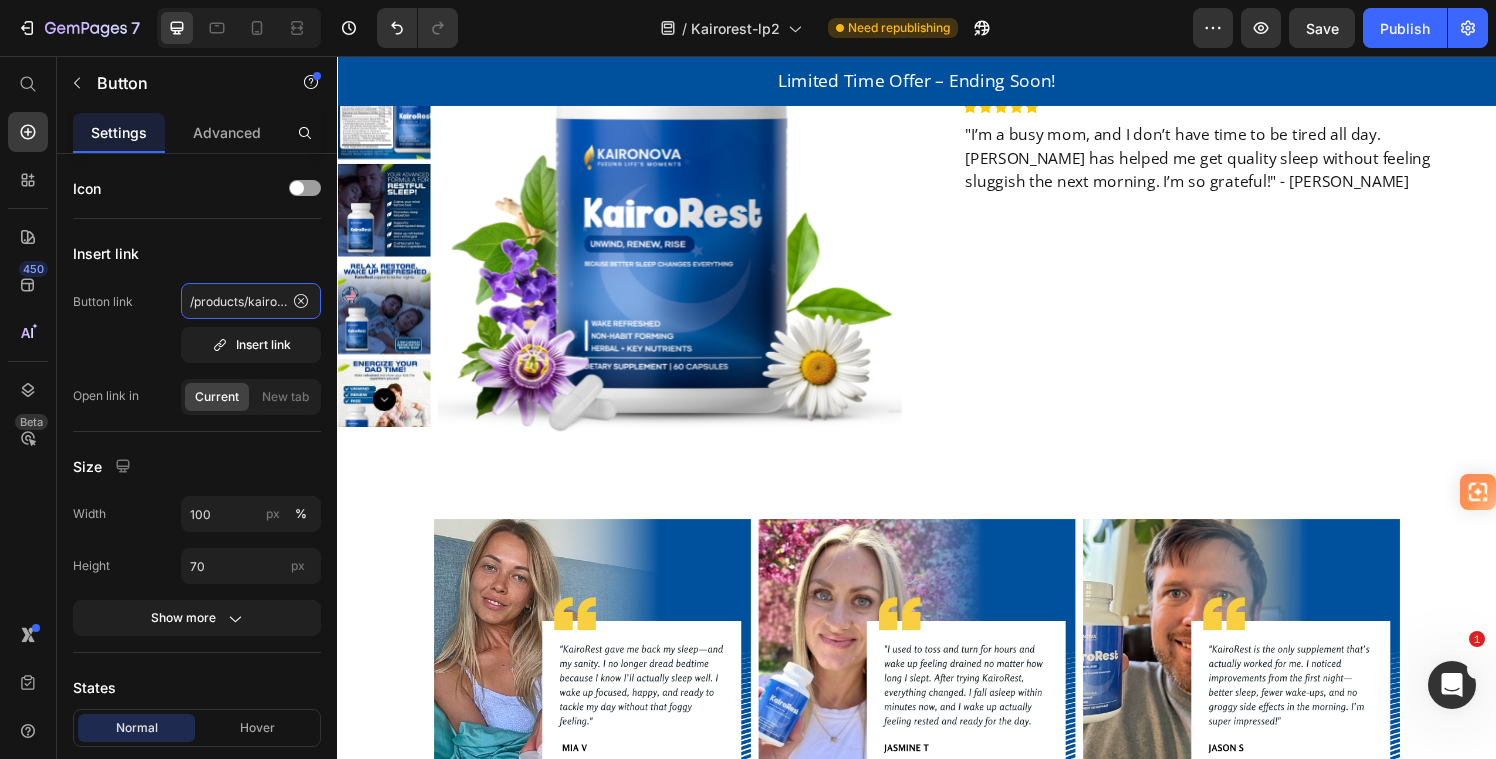 click on "/products/kairorest" 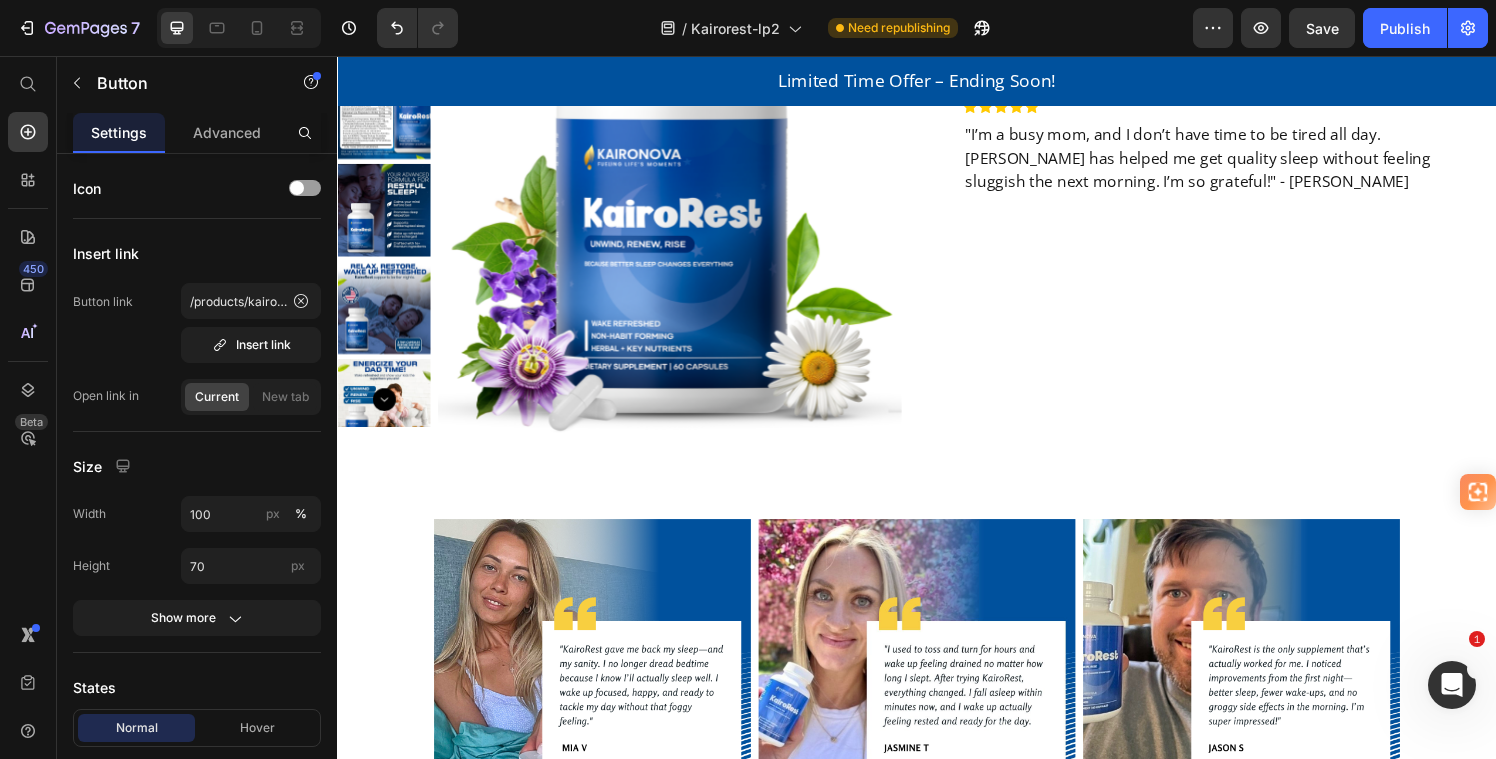 click on "Sale $29.95" at bounding box center [1041, -123] 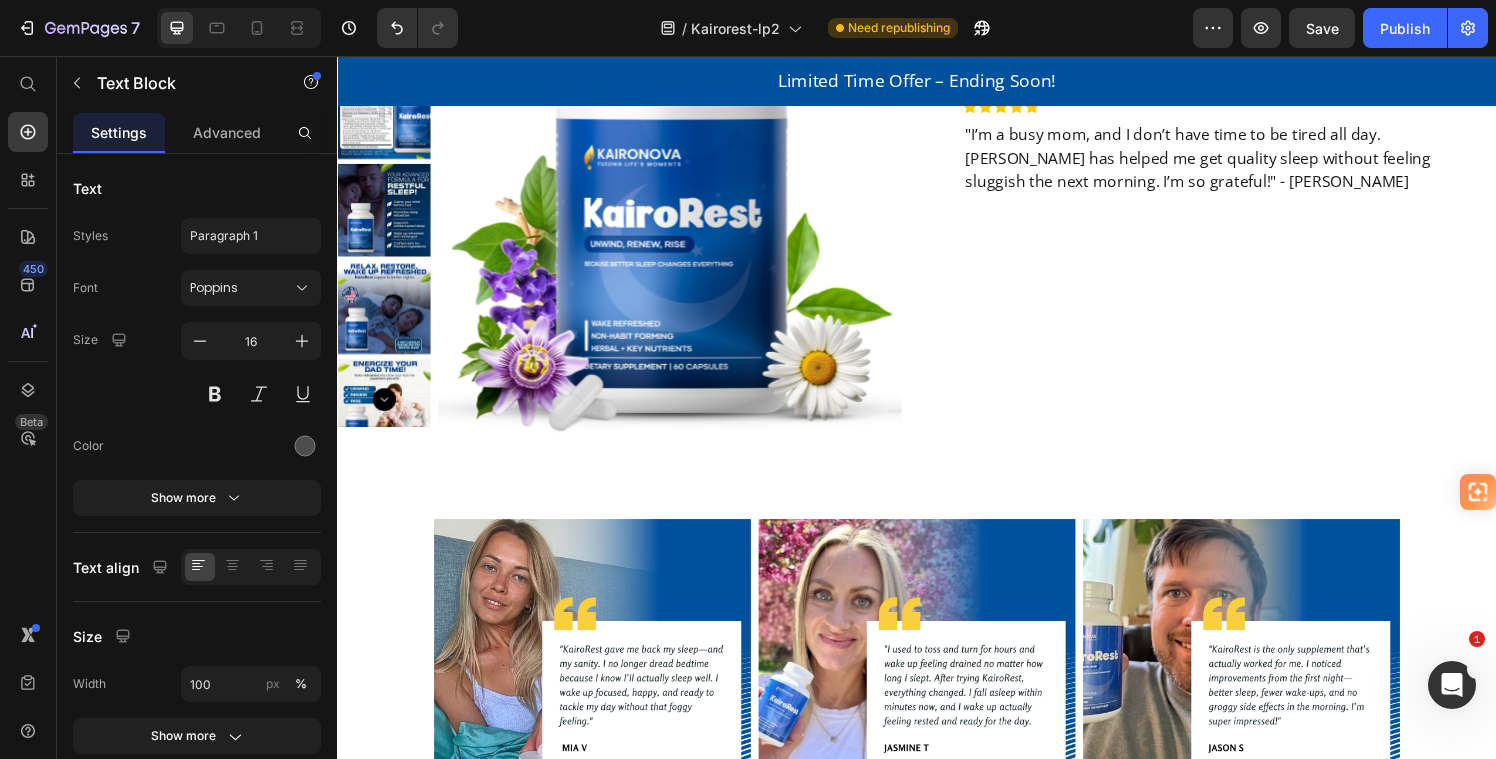 click on "Sale $29.95" at bounding box center (1041, -123) 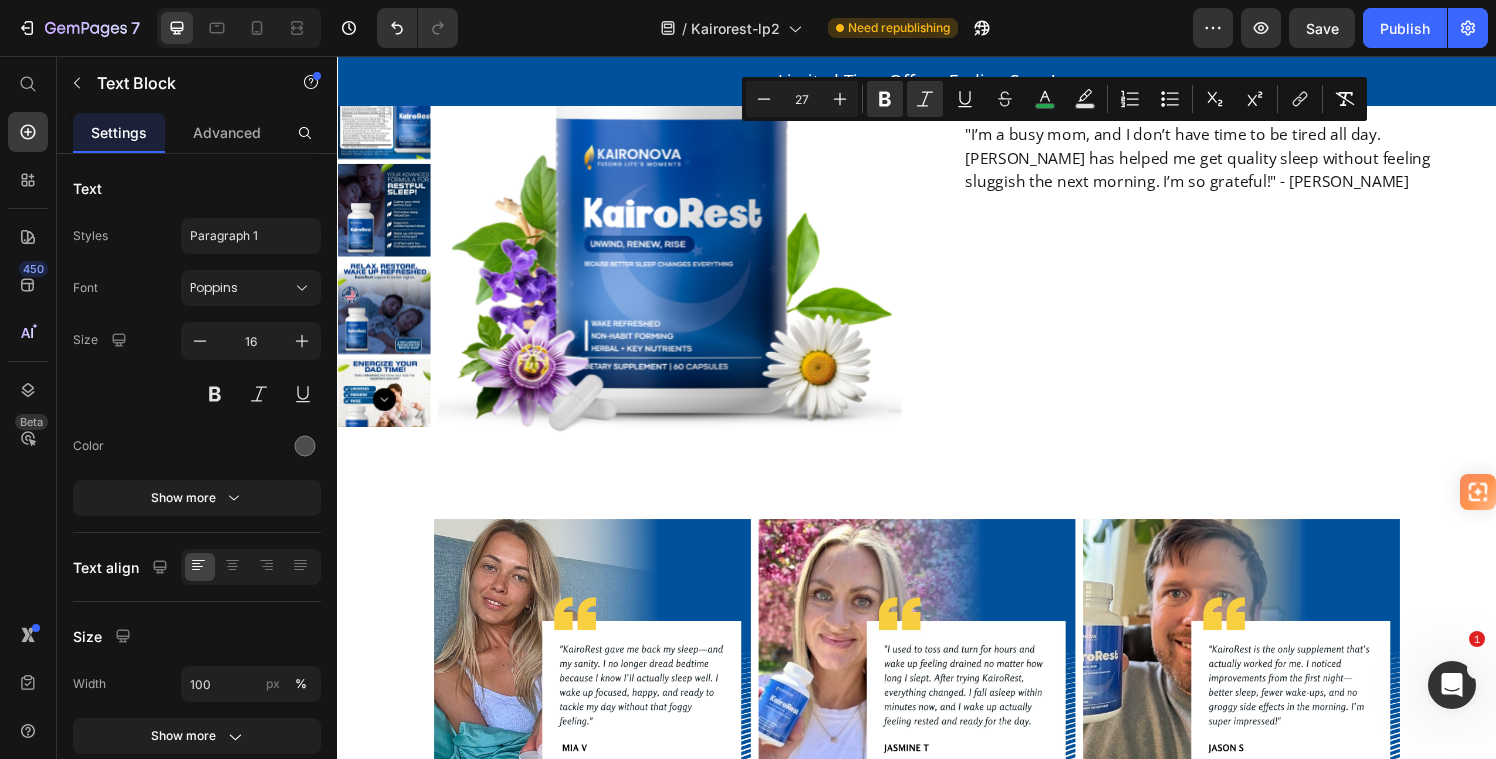 drag, startPoint x: 1116, startPoint y: 151, endPoint x: 1021, endPoint y: 157, distance: 95.189285 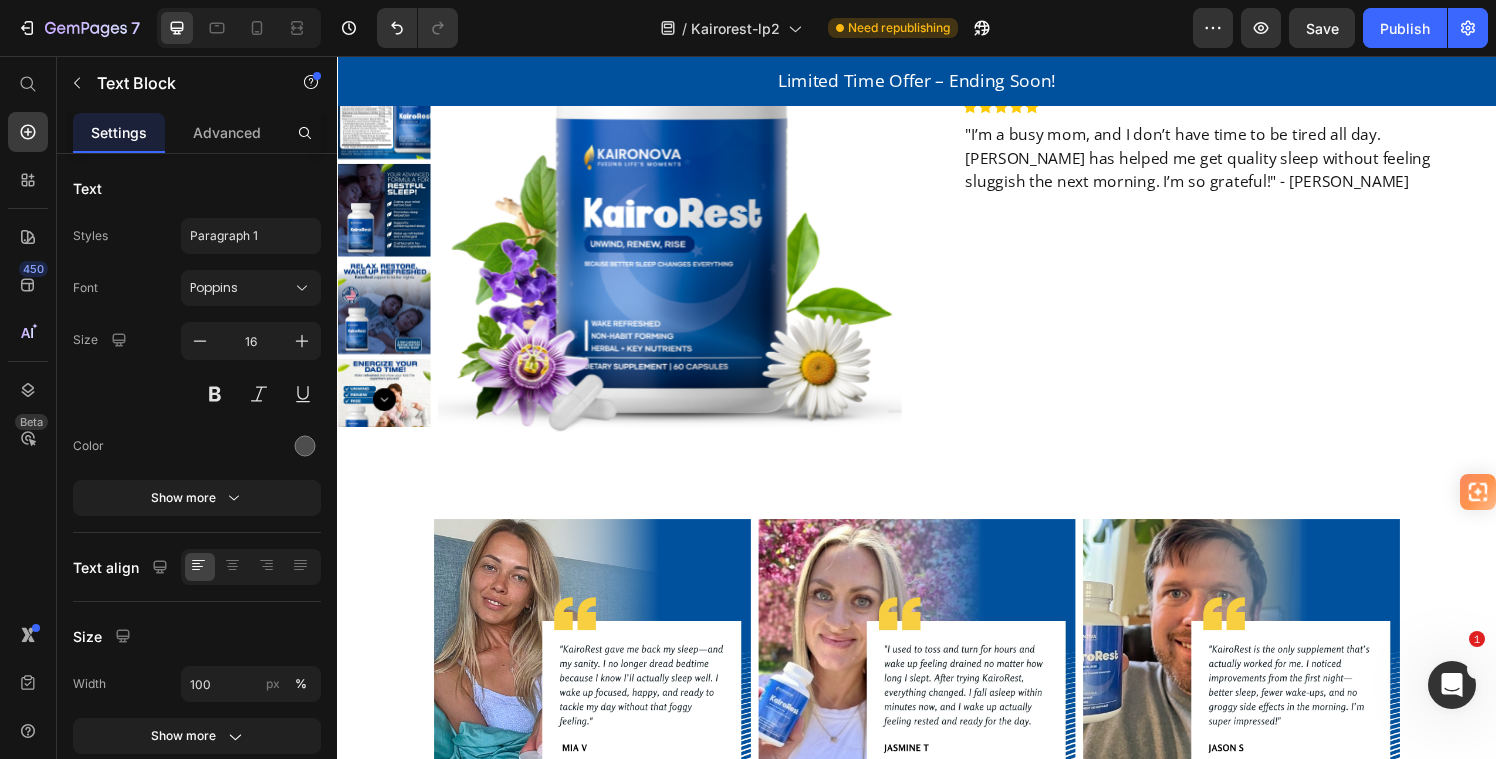 click on "Reg  $49.95" at bounding box center [1187, -121] 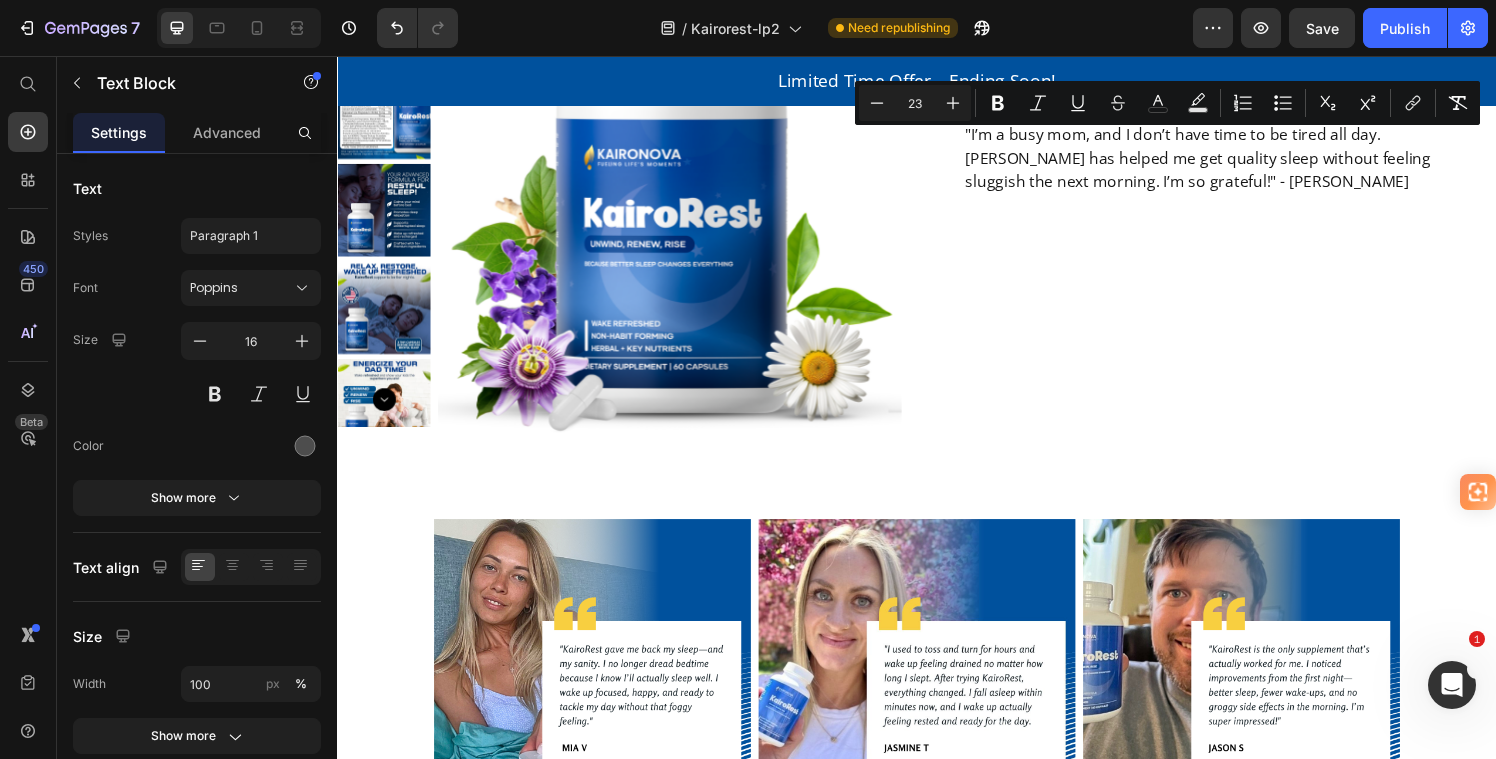 drag, startPoint x: 1305, startPoint y: 154, endPoint x: 1152, endPoint y: 152, distance: 153.01308 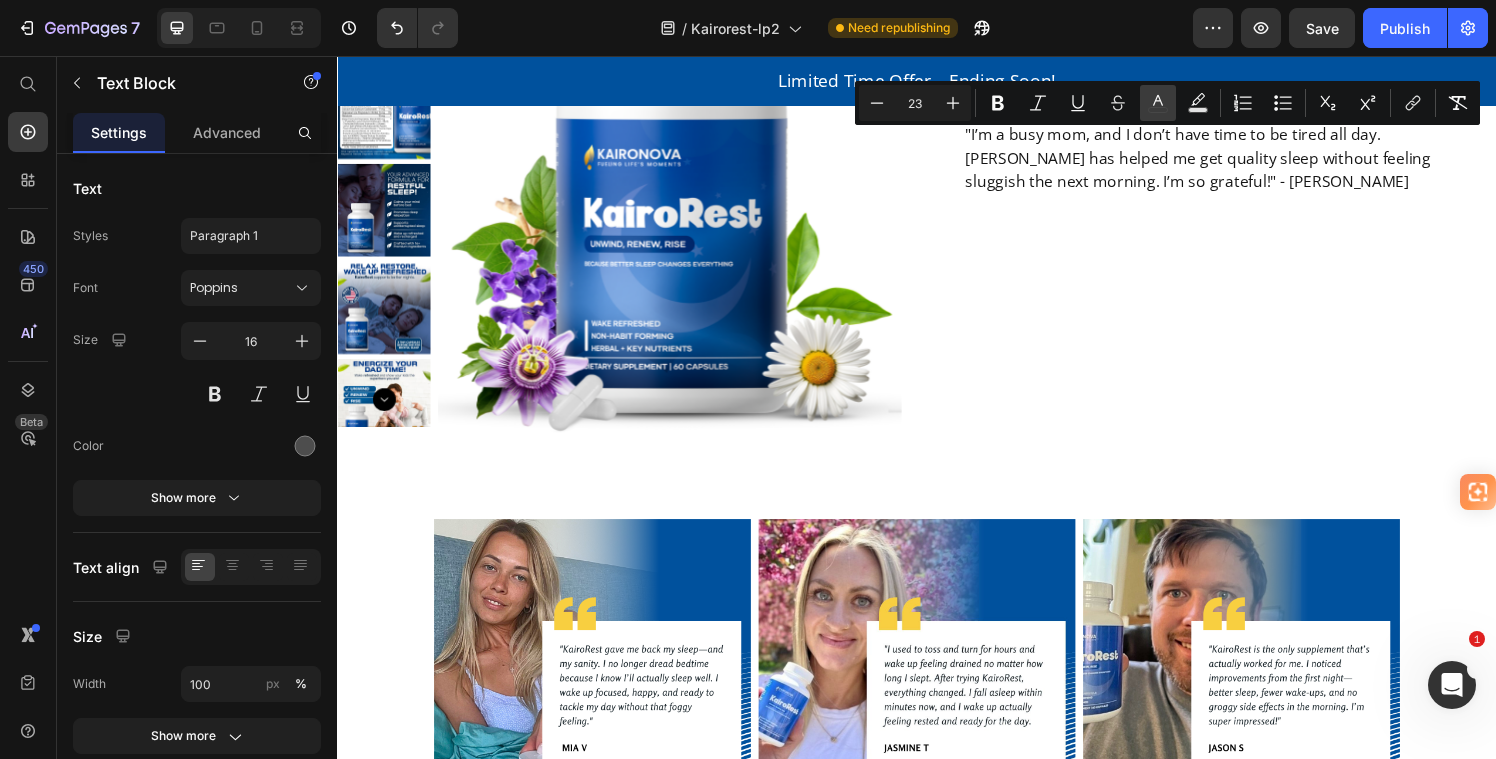 click 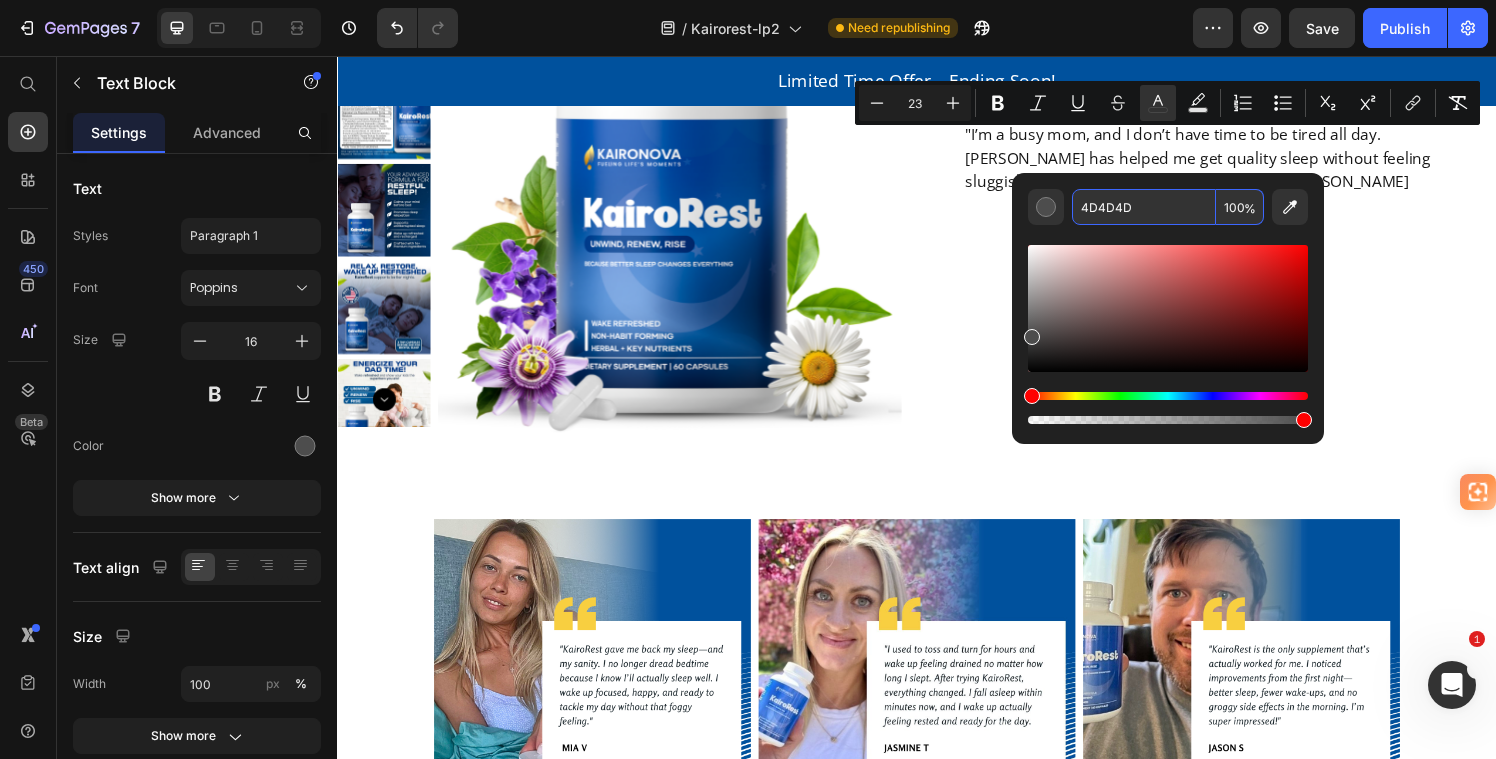 click on "4D4D4D" at bounding box center [1144, 207] 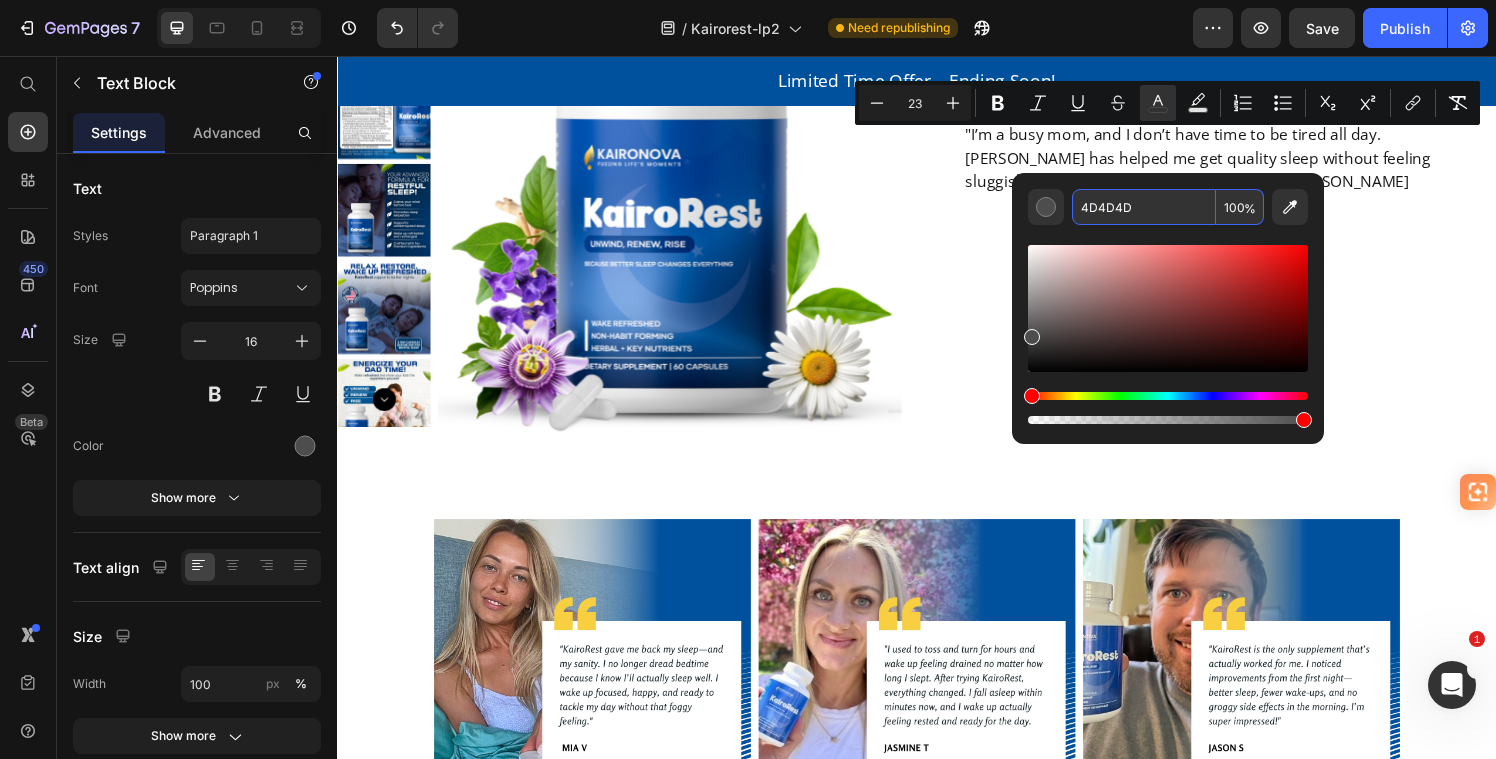 click on "Reg  $49.95" at bounding box center [1187, -121] 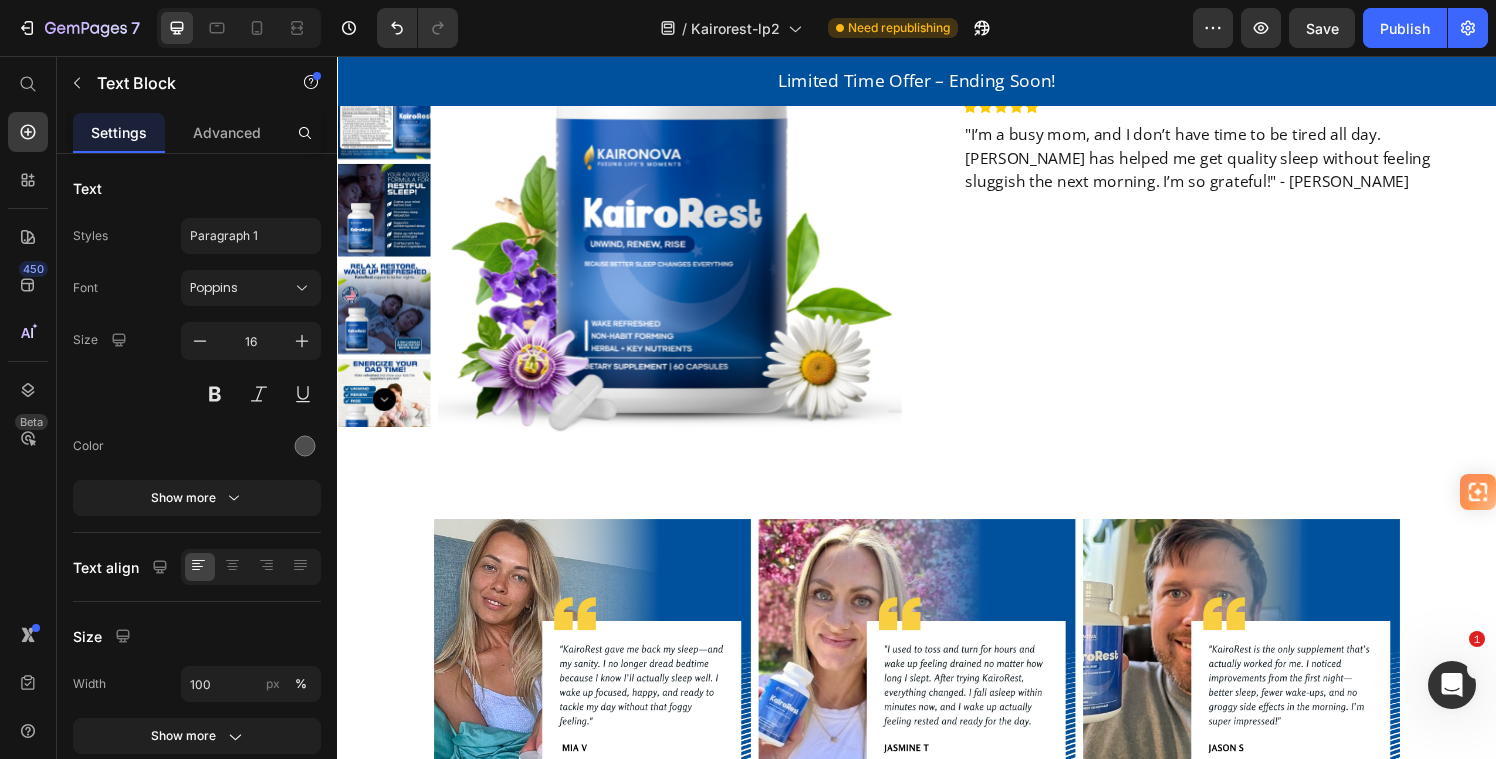 drag, startPoint x: 1116, startPoint y: 146, endPoint x: 1028, endPoint y: 143, distance: 88.051125 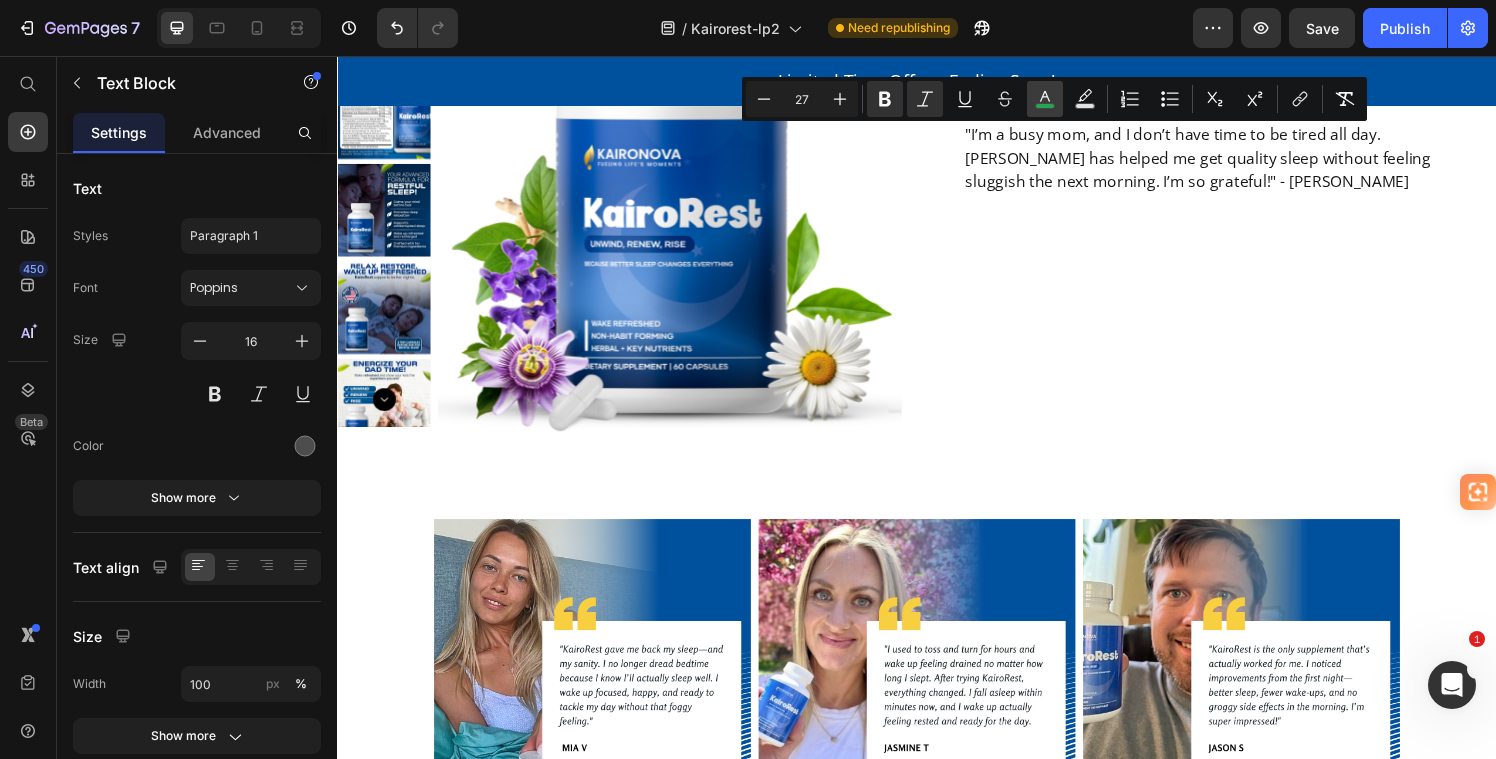click 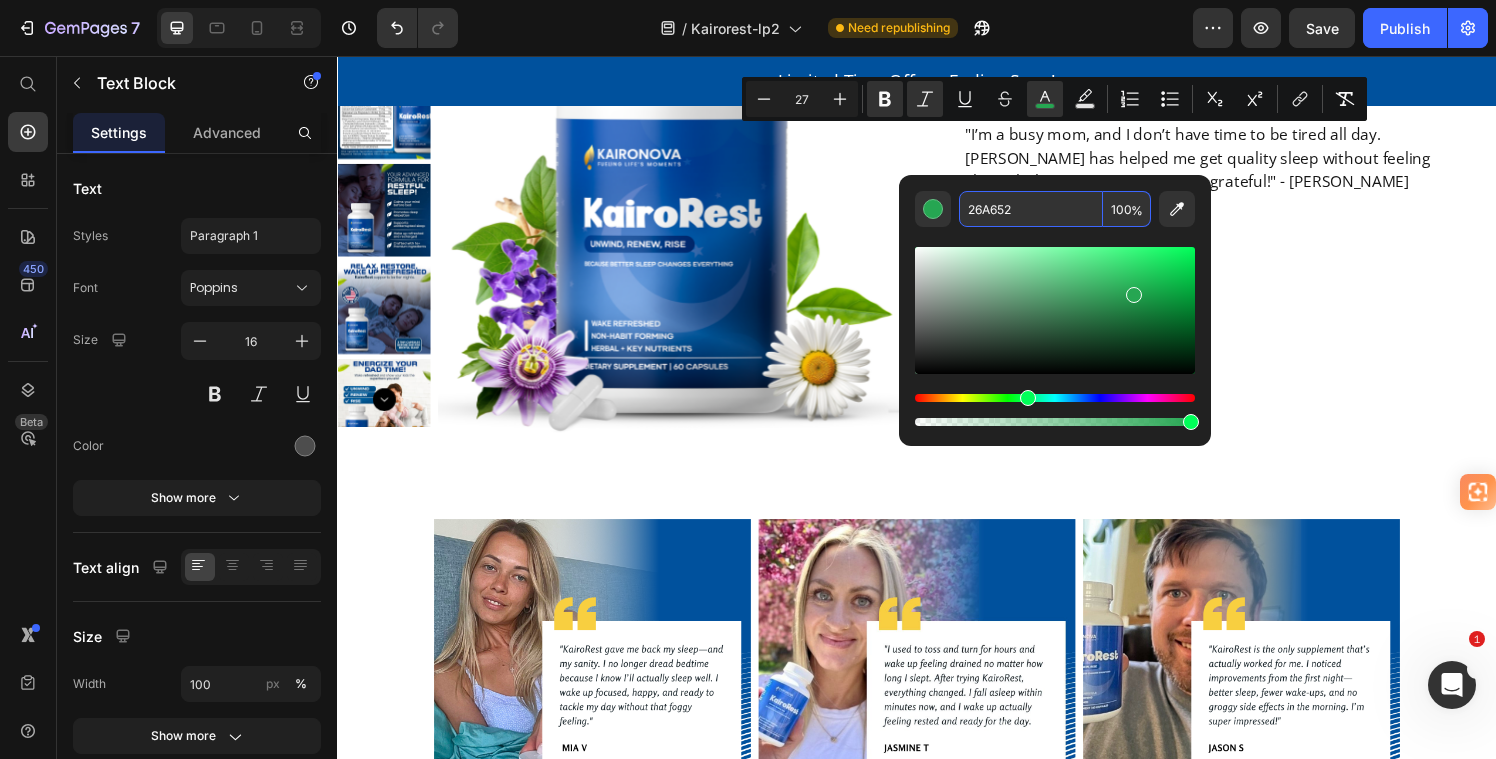 click on "26A652" at bounding box center (1031, 209) 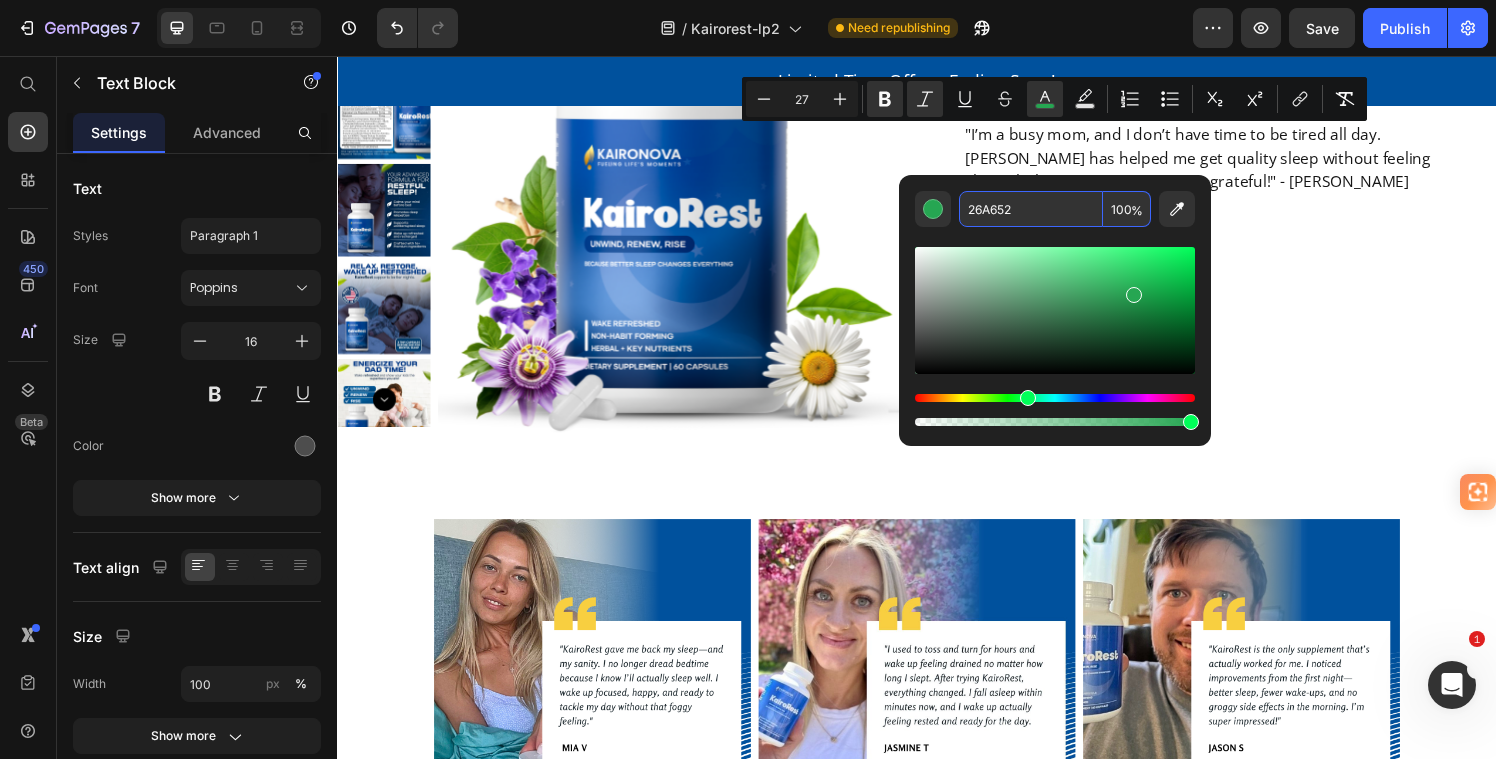 paste on "4D4D4D" 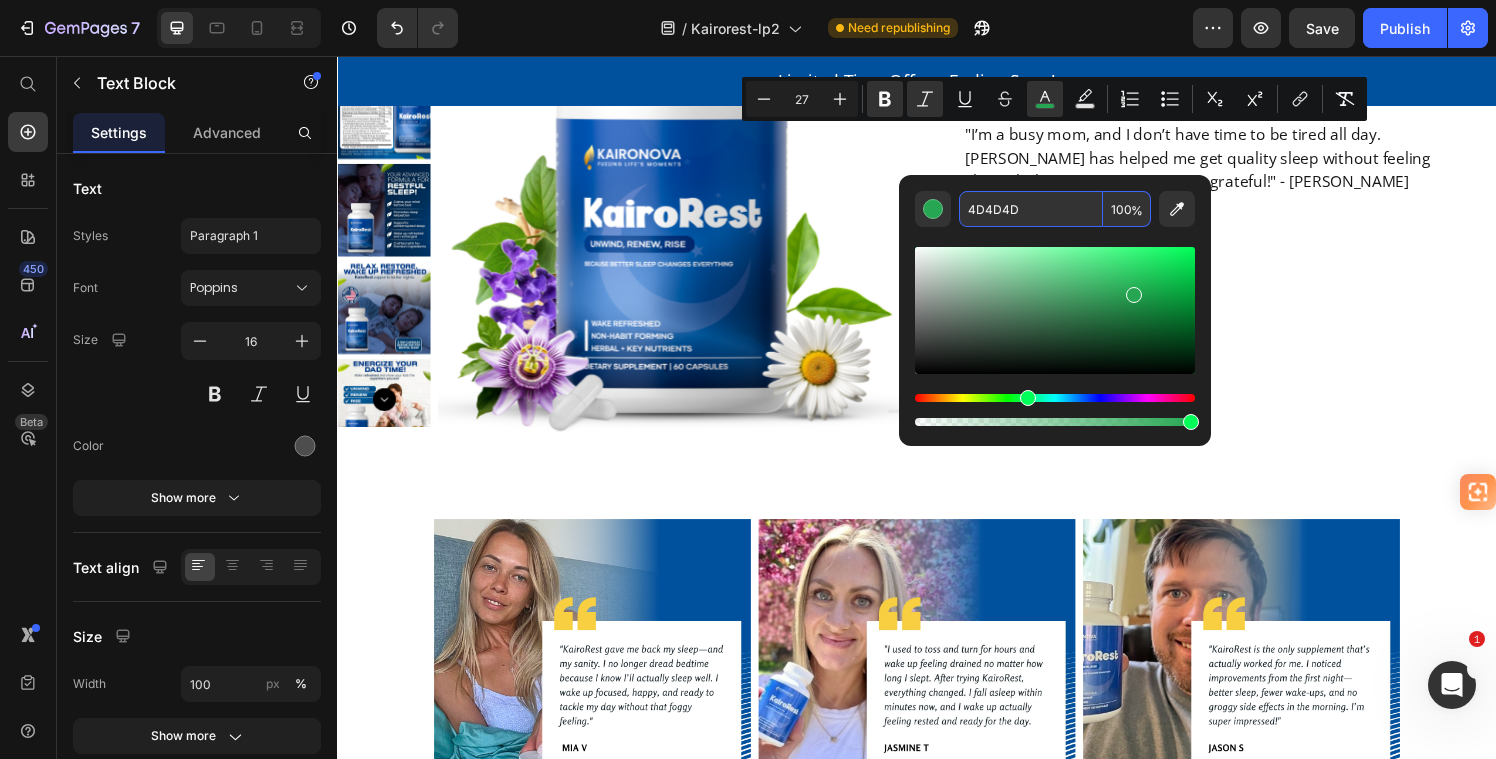 type on "4D4D4D" 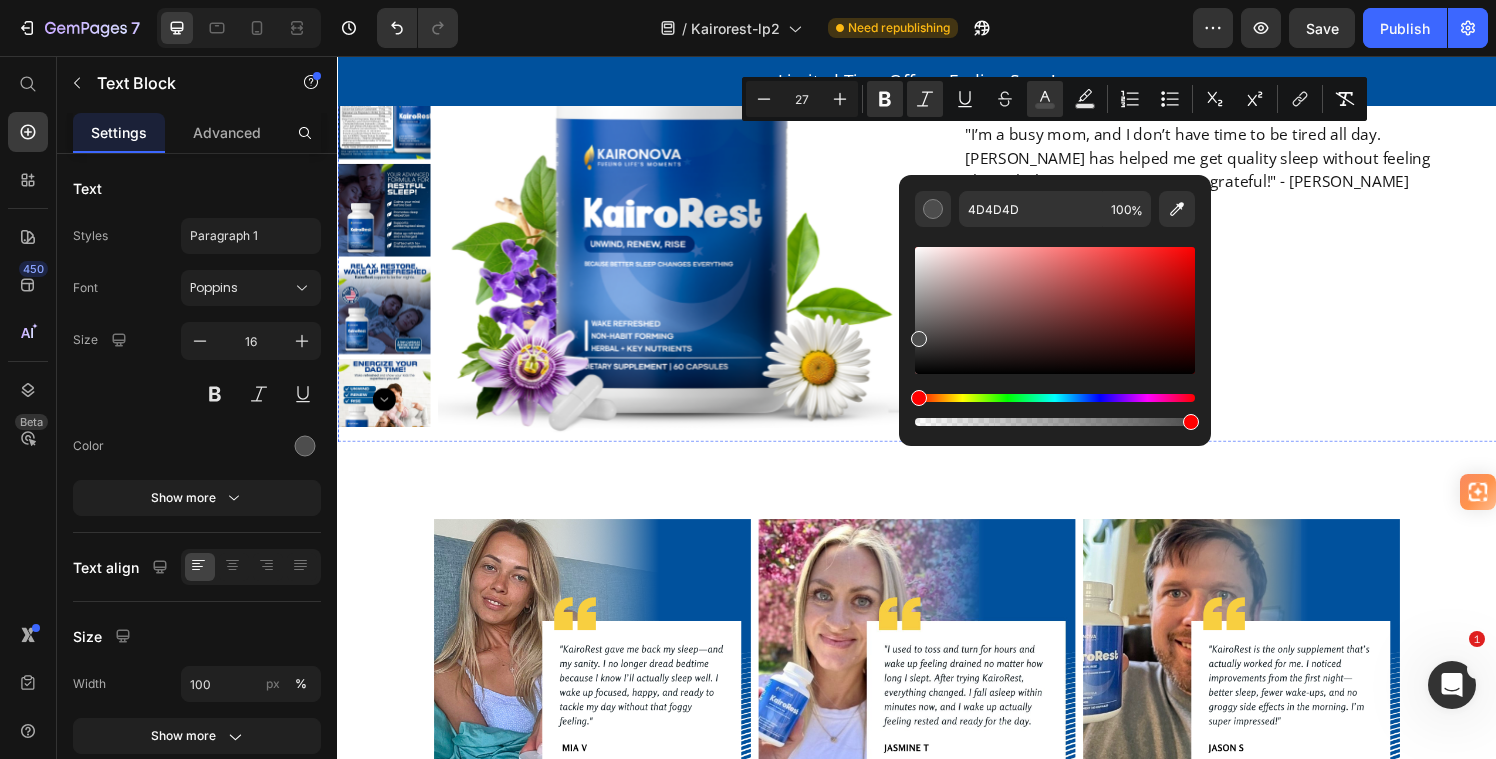 click on "KairoRest – Unlock the Sleep You Deserve" at bounding box center (629, -95) 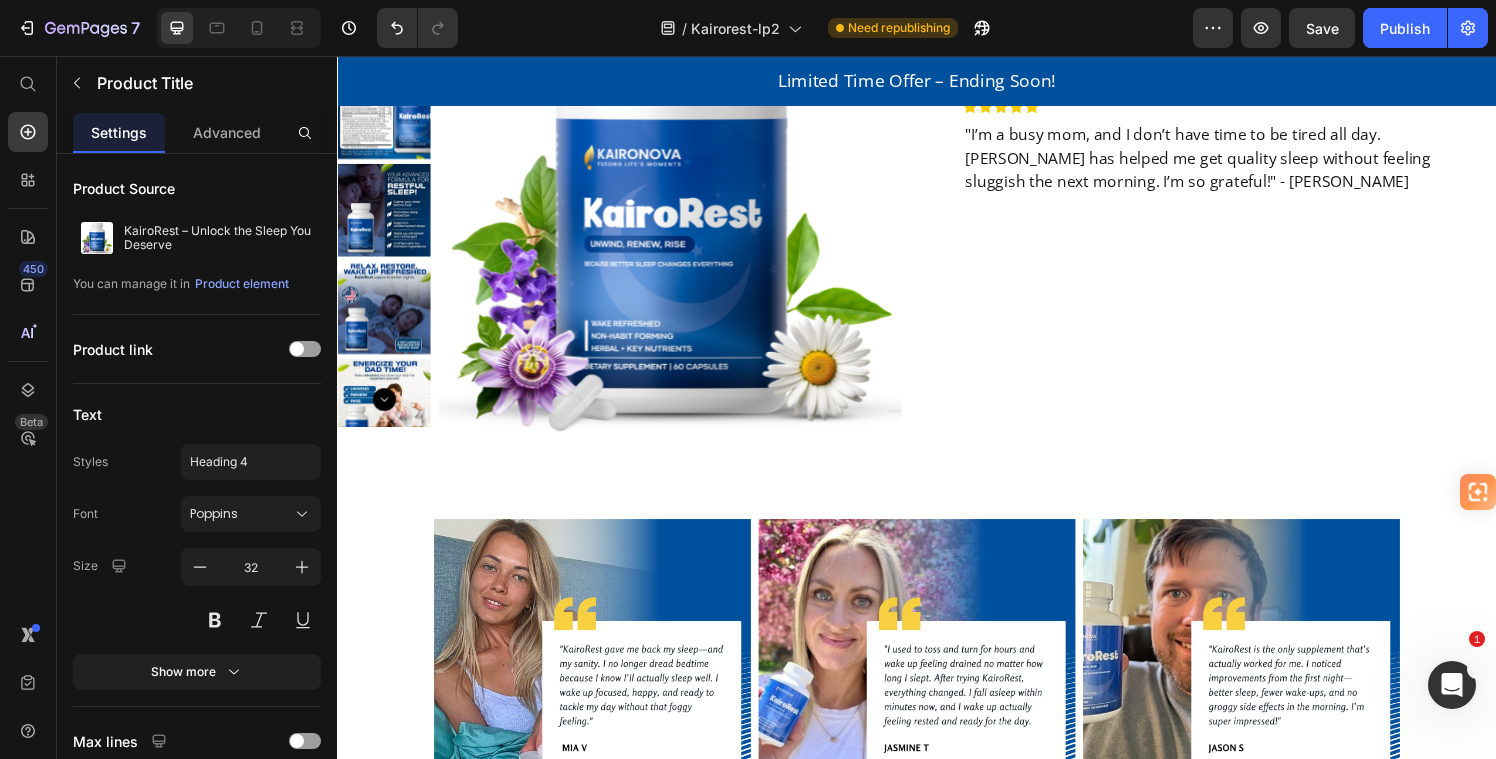 click at bounding box center [1117, -122] 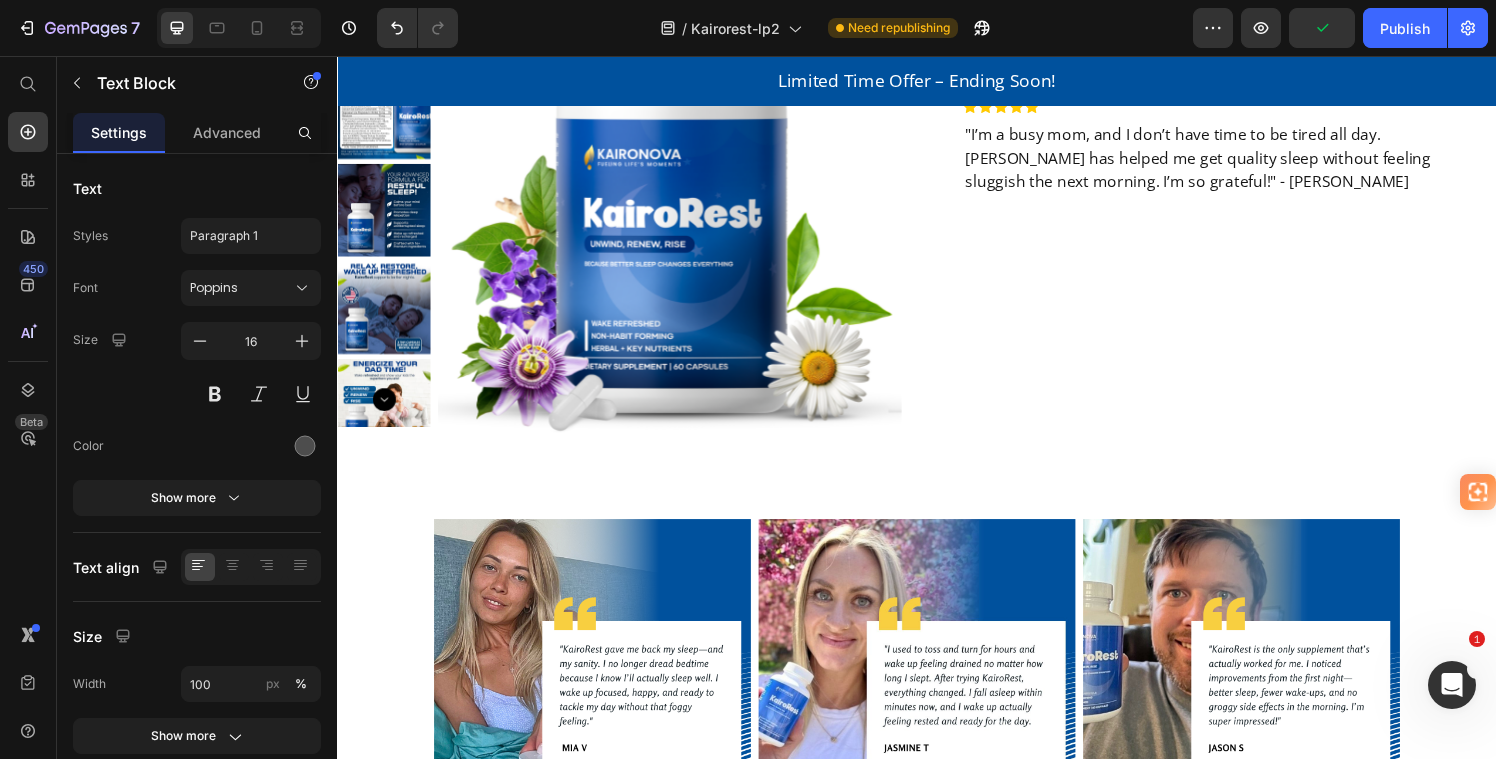 click at bounding box center [1117, -122] 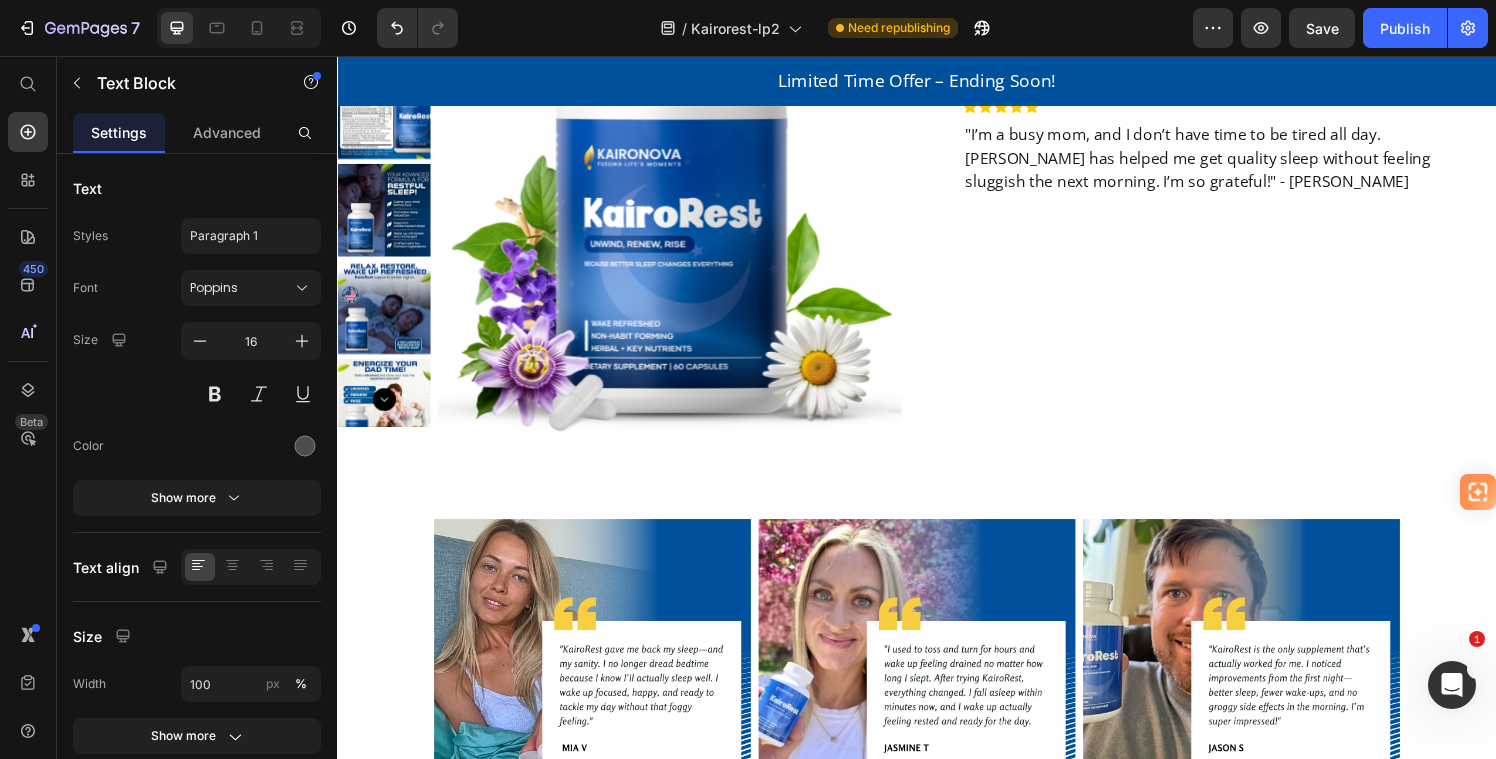 click on "Sale" at bounding box center [992, -123] 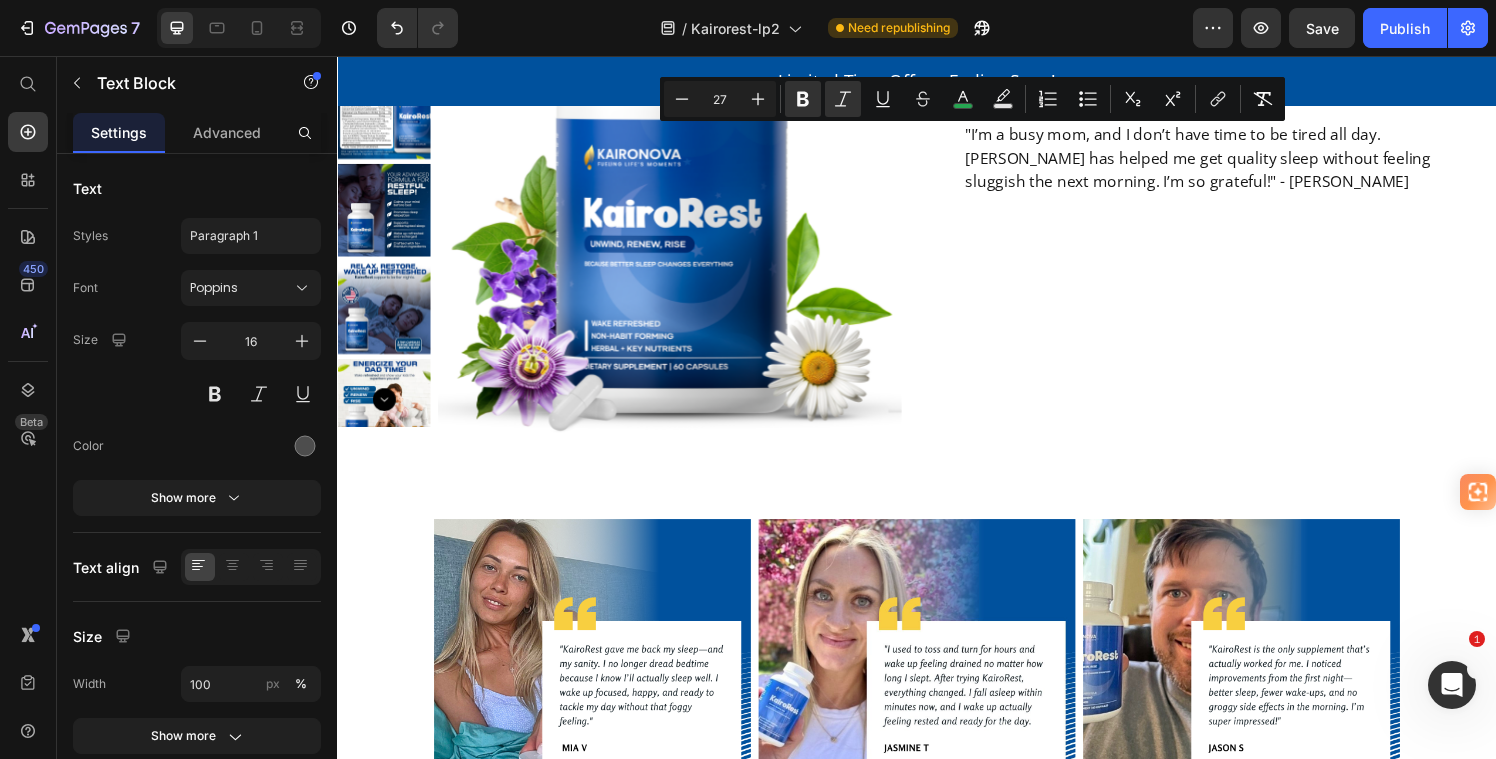 drag, startPoint x: 1015, startPoint y: 149, endPoint x: 953, endPoint y: 143, distance: 62.289646 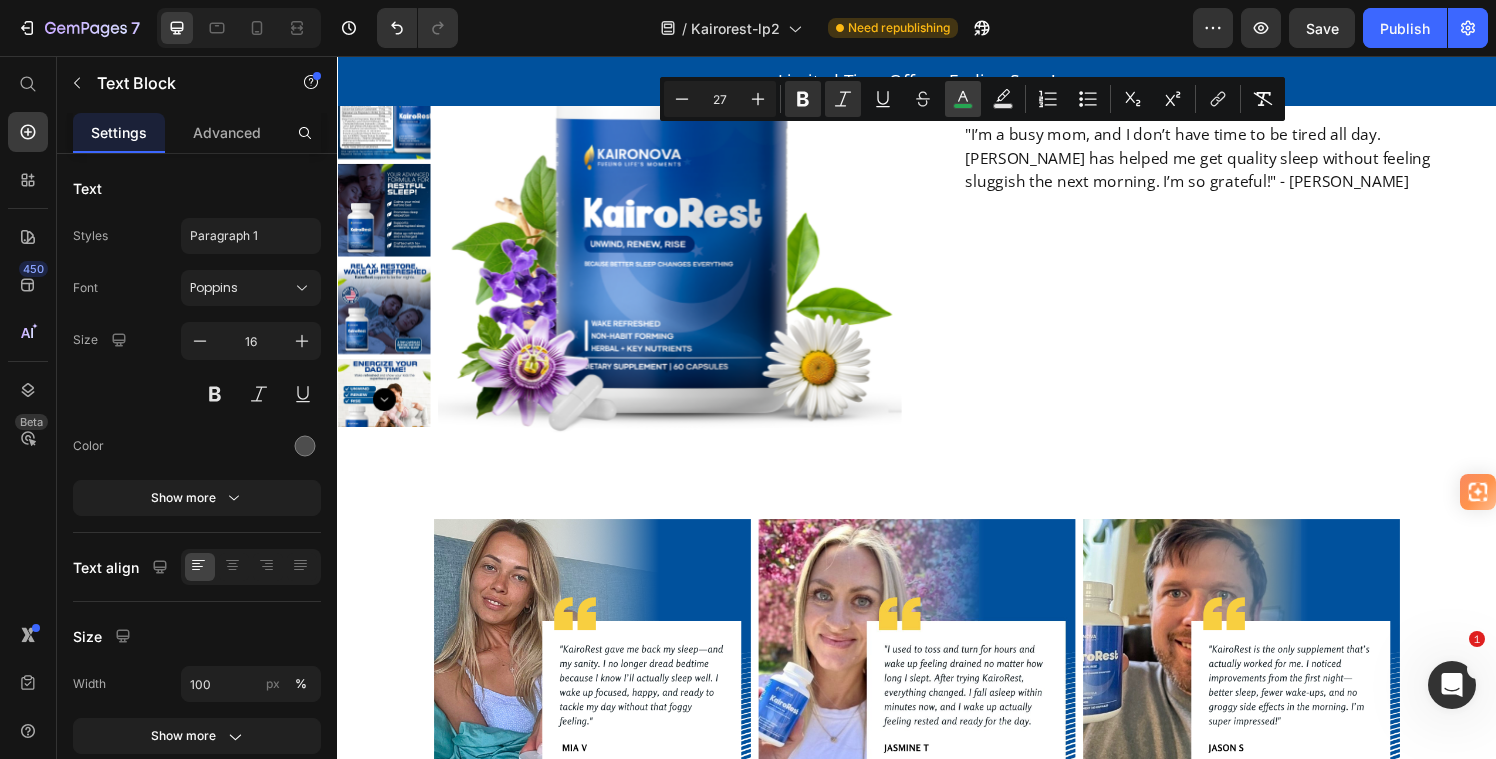 click 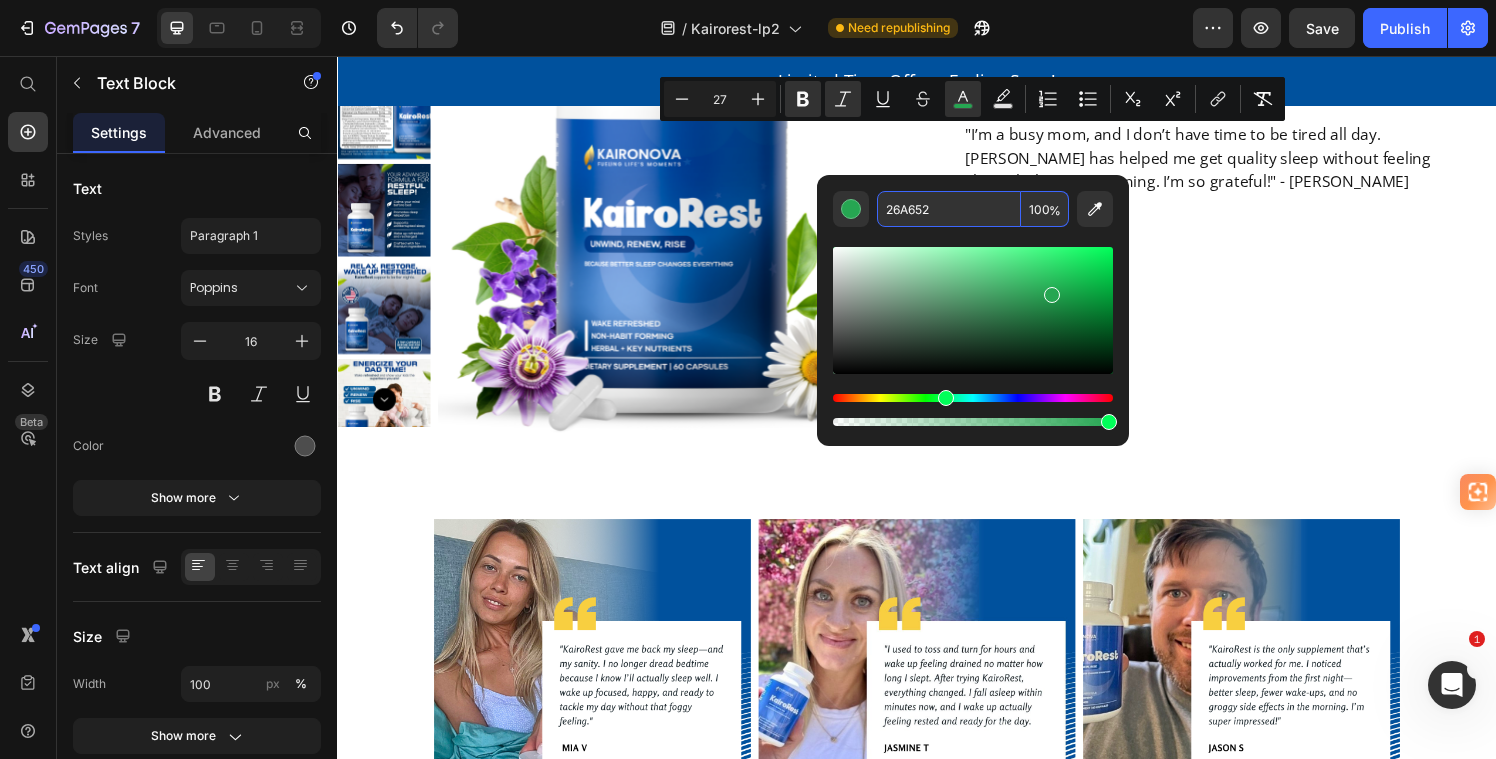 click on "26A652" at bounding box center (949, 209) 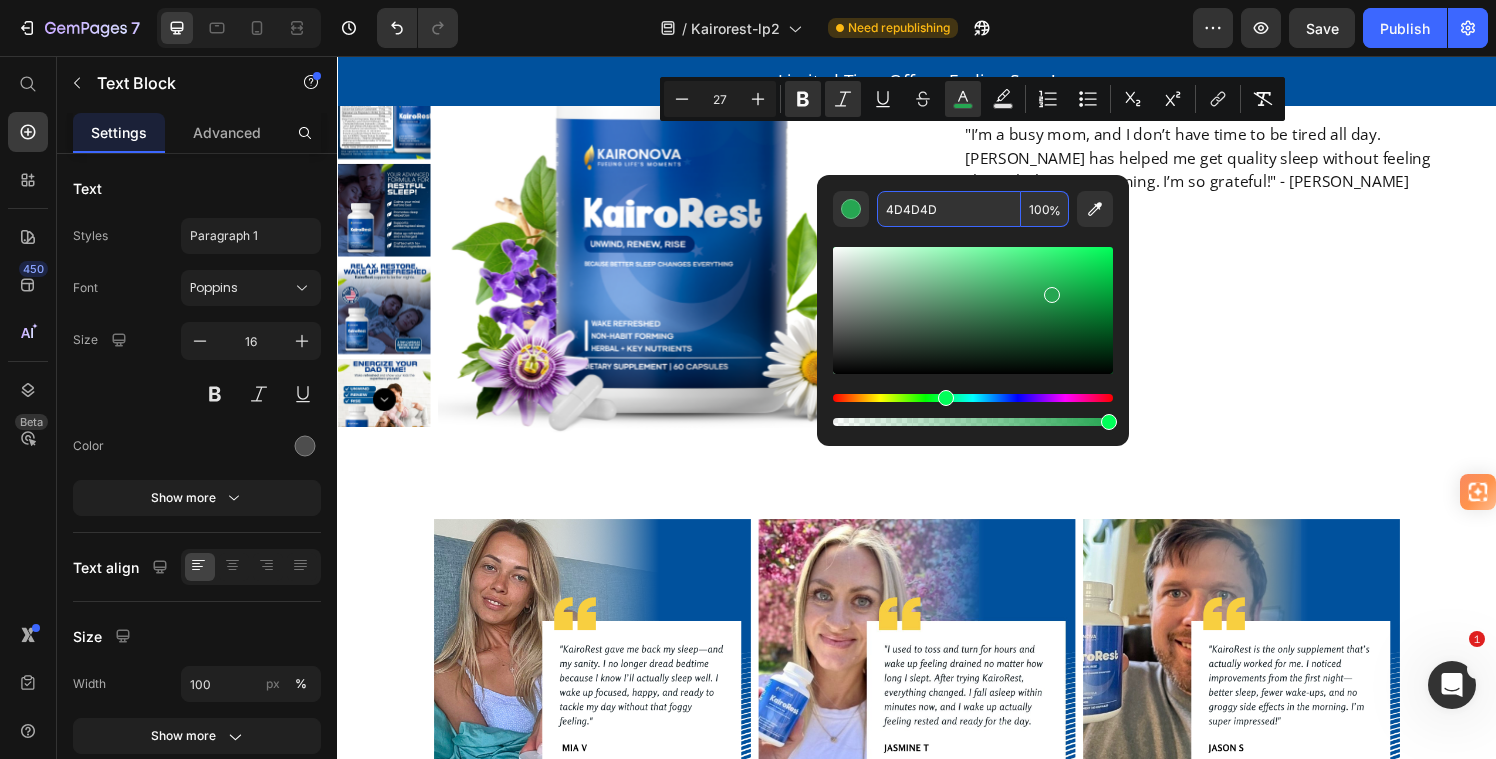 type on "4D4D4D" 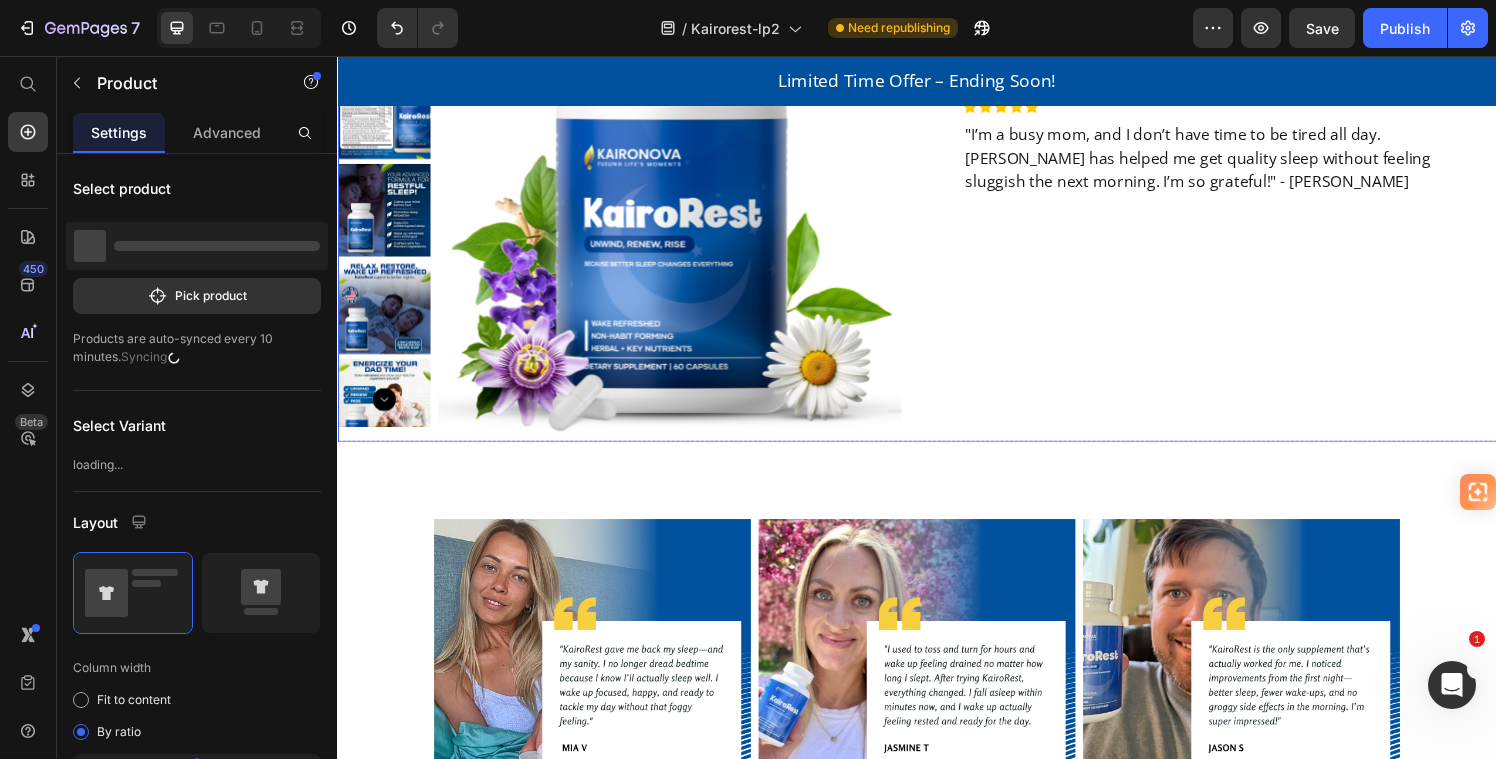 click on "Sale   $29.95         Reg  $49.95 Text Block   0 Row Get KairoRest Now Button Image (30 Day Risk Free - Money Back Guarantee) Text Block
Icon
Icon
Icon
Icon
Icon Row "I’m a busy mom, and I don’t have time to be tired all day. KairoRest has helped me get quality sleep without feeling sluggish the next morning. I’m so grateful!" - Kimberly S. Text block Row" at bounding box center [1245, 158] 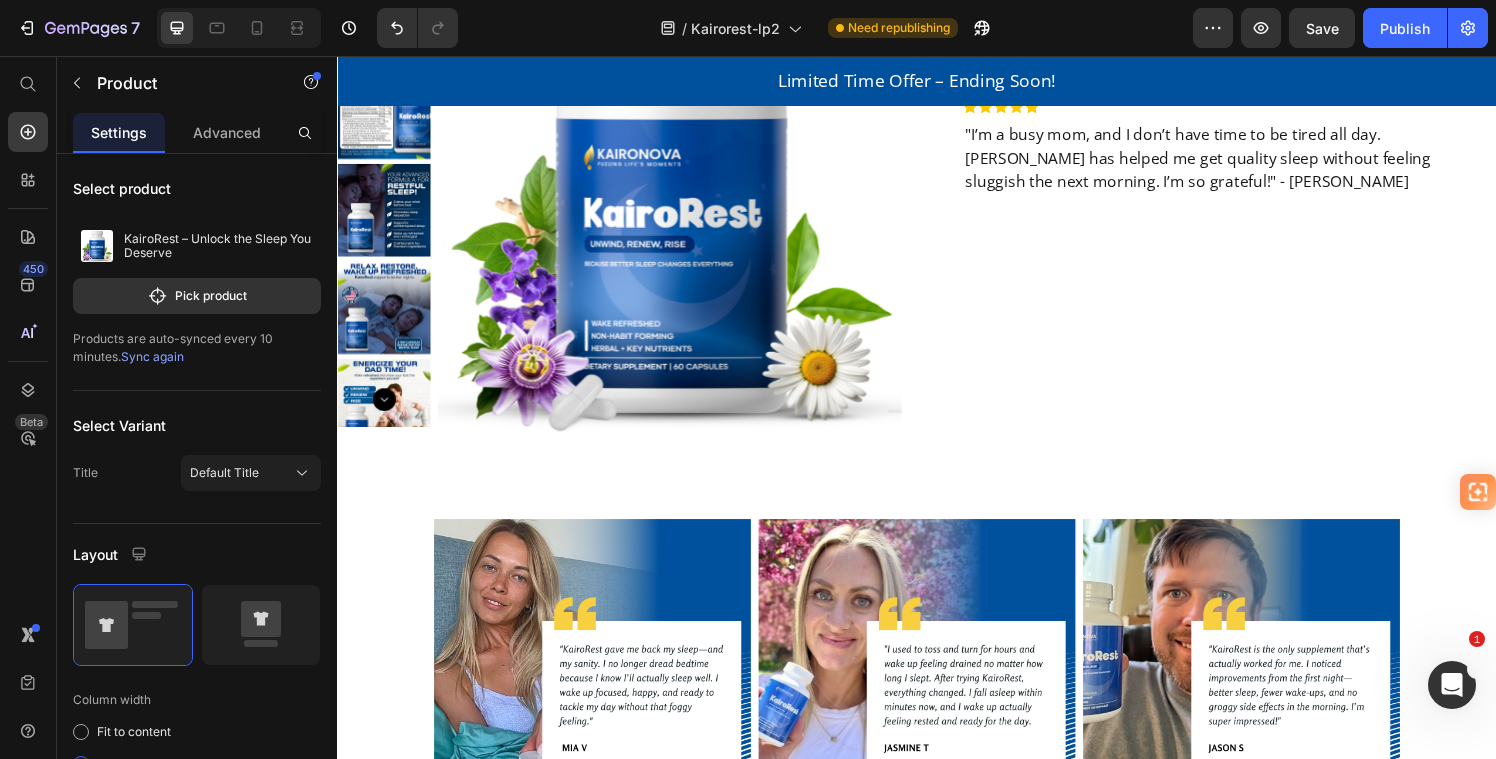 click on "Reg  $49.95" at bounding box center (1187, -121) 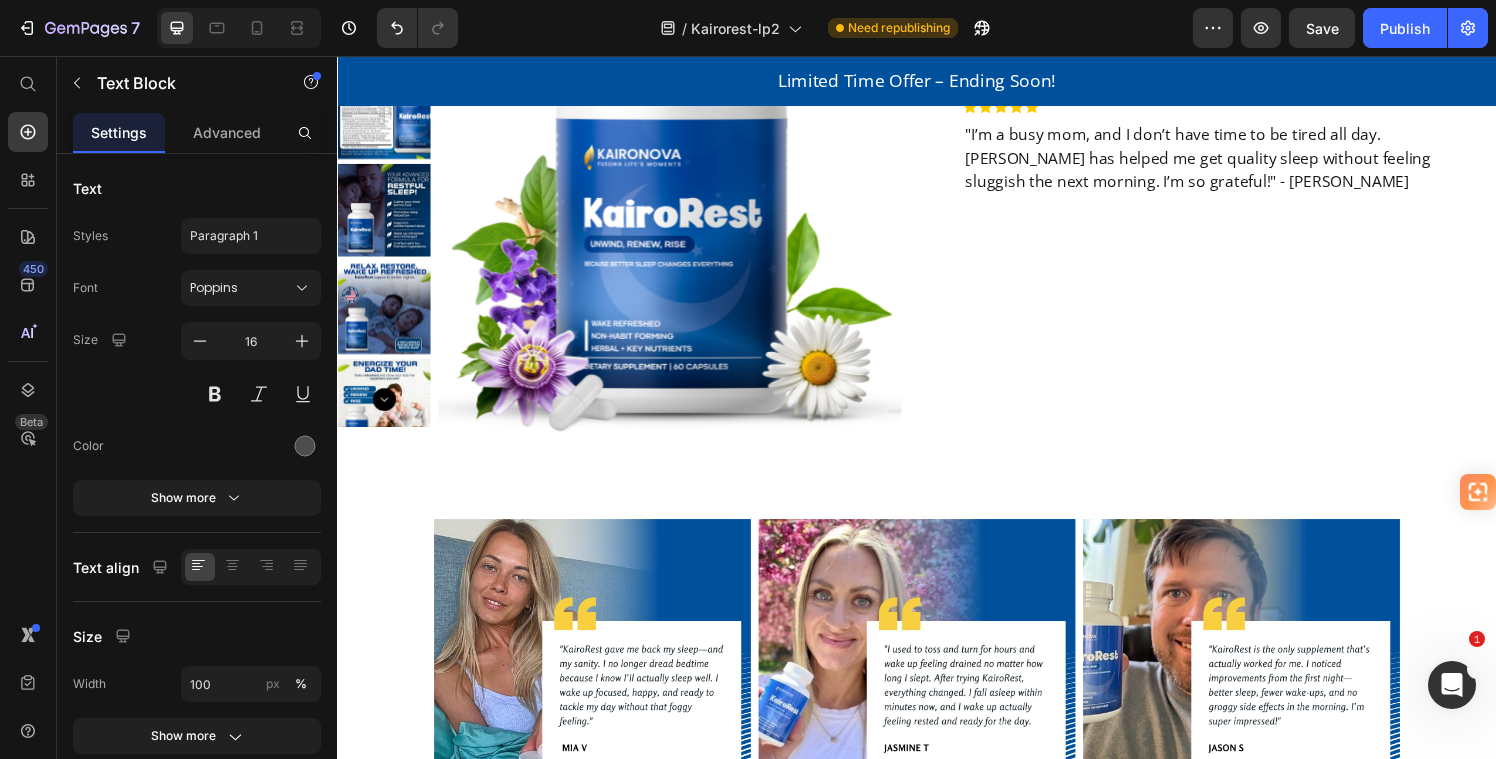 click on "Reg  $49.95" at bounding box center [1187, -121] 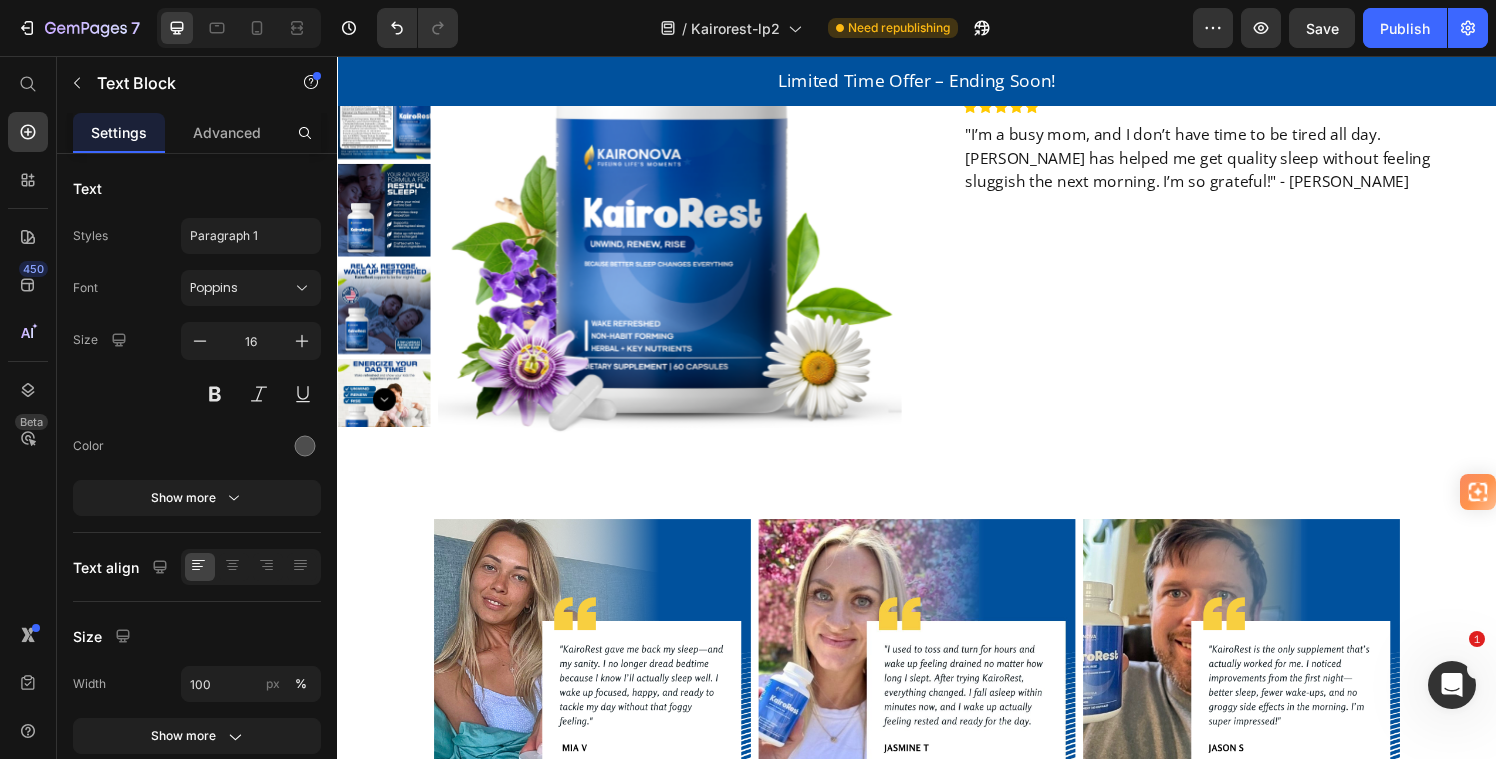 drag, startPoint x: 1114, startPoint y: 143, endPoint x: 957, endPoint y: 147, distance: 157.05095 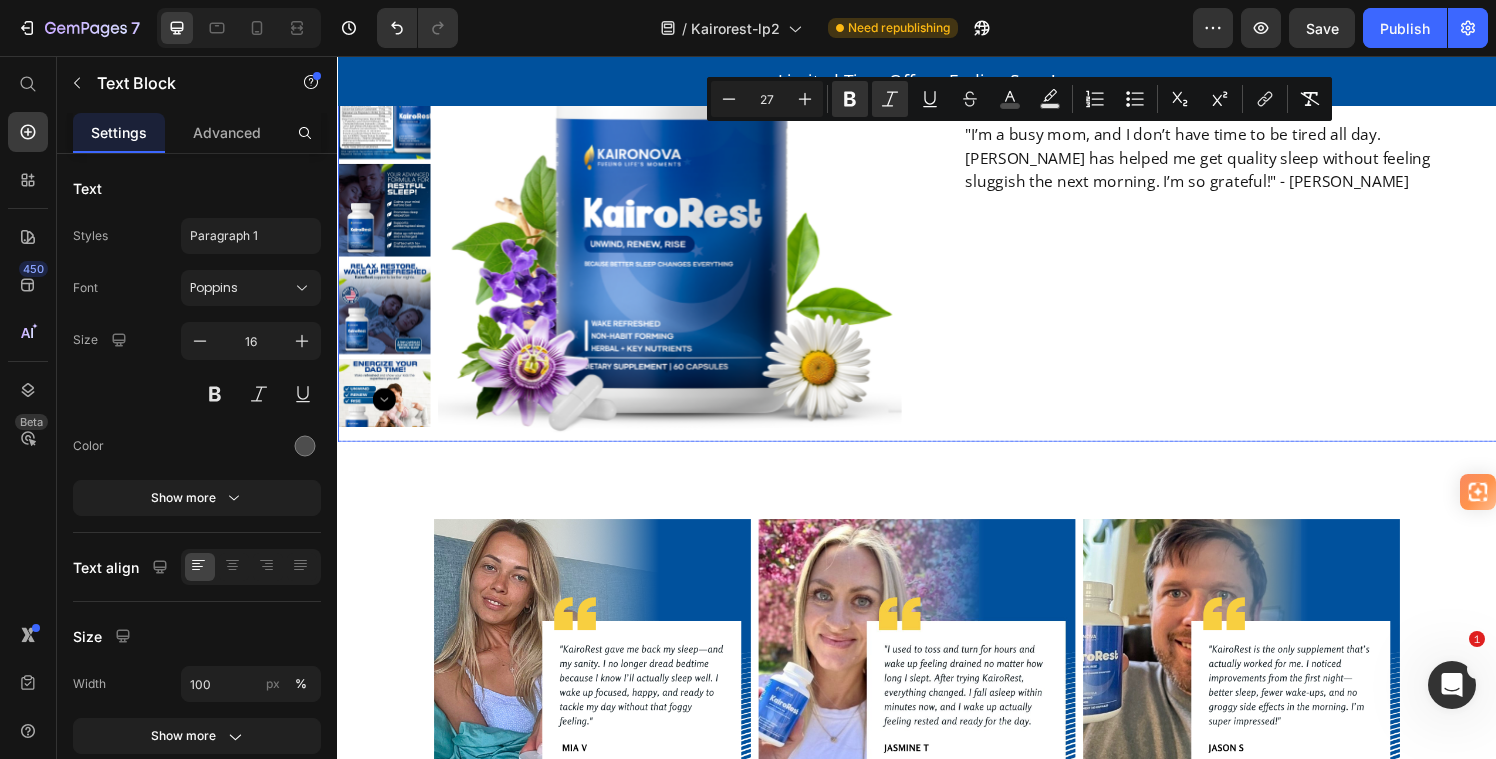 click on "Sale   $29.95         Reg  $49.95 Text Block   0 Row Get KairoRest Now Button Image (30 Day Risk Free - Money Back Guarantee) Text Block
Icon
Icon
Icon
Icon
Icon Row "I’m a busy mom, and I don’t have time to be tired all day. KairoRest has helped me get quality sleep without feeling sluggish the next morning. I’m so grateful!" - Kimberly S. Text block Row" at bounding box center (1245, 158) 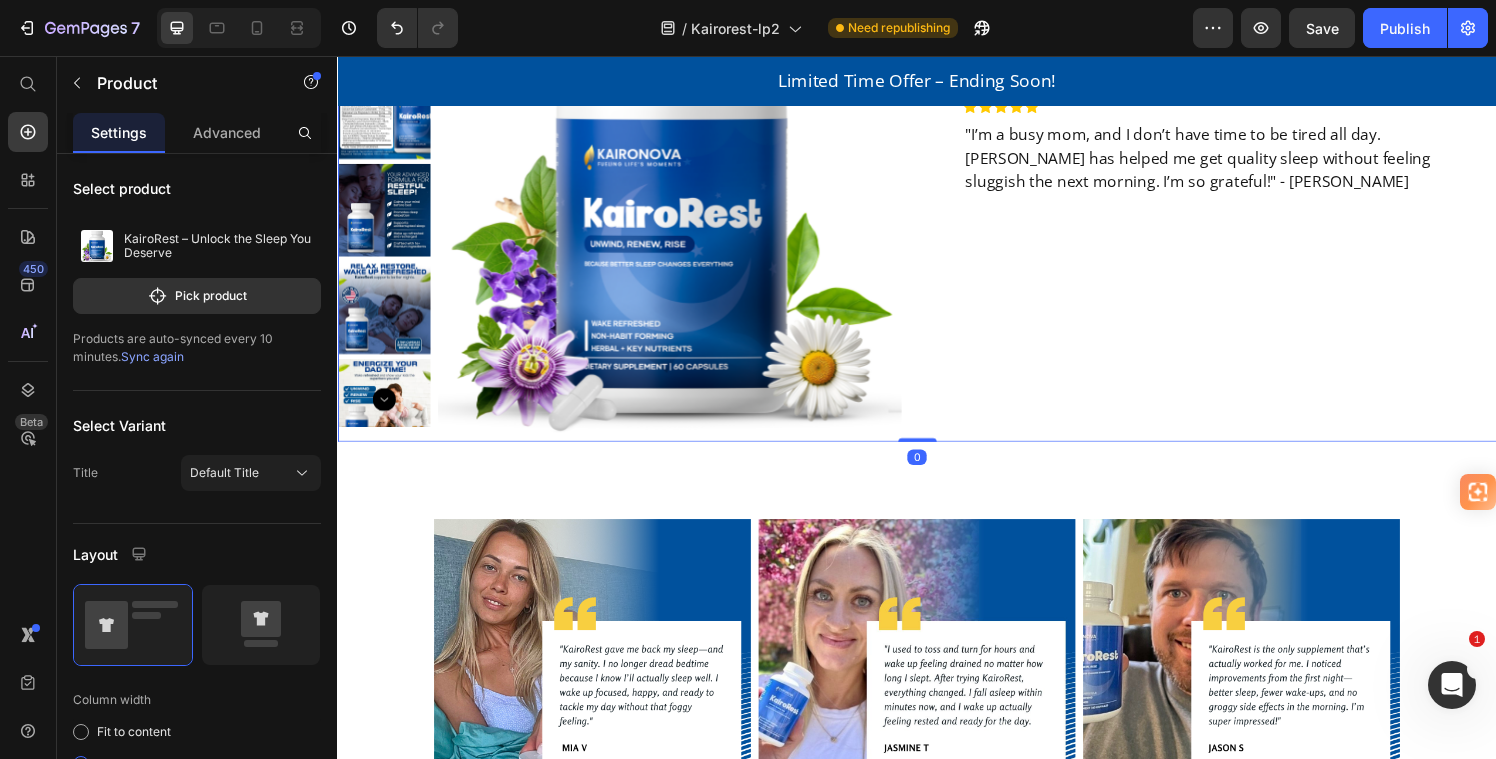 click on "Sale   $29.95         Reg  $49.95" at bounding box center (1245, -120) 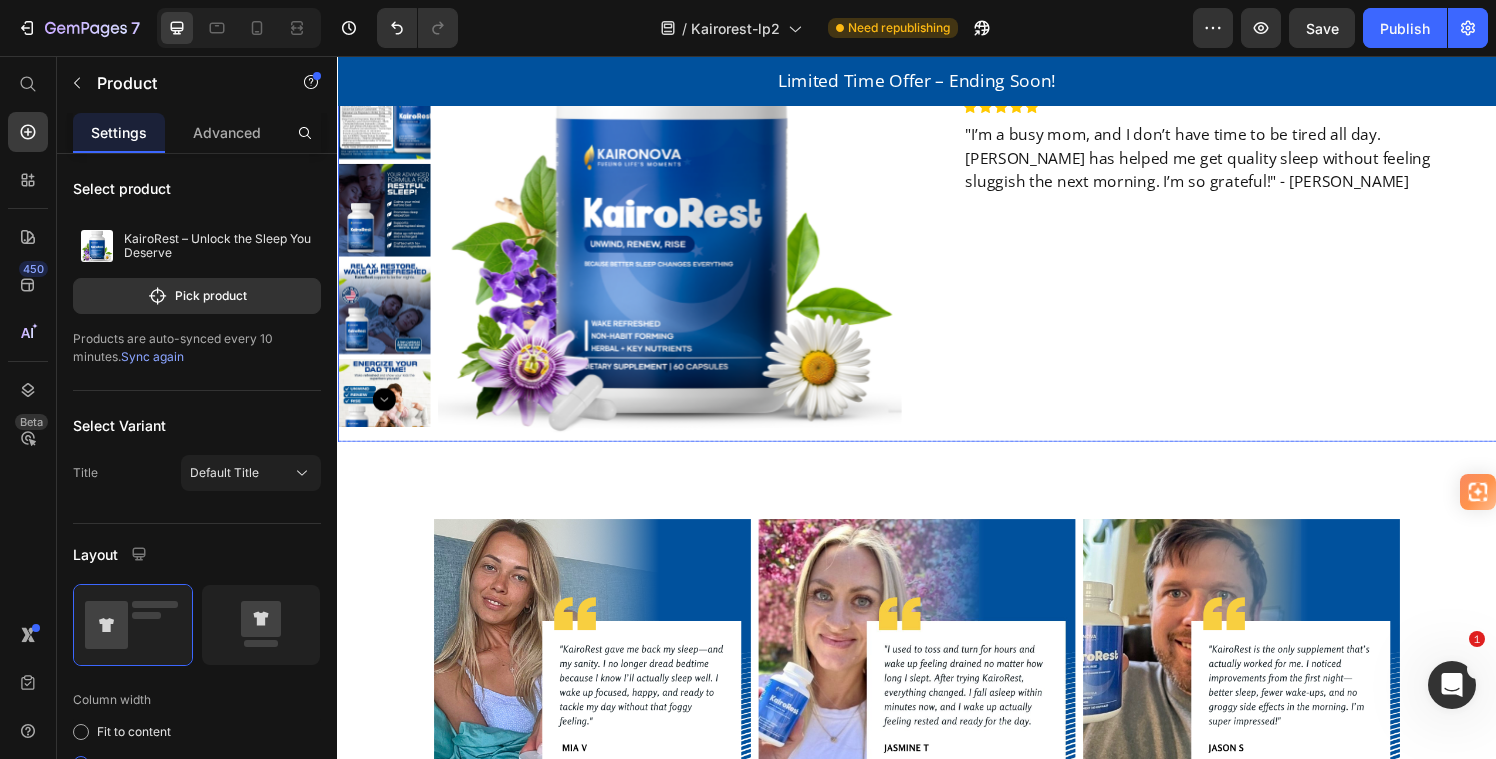 drag, startPoint x: 1352, startPoint y: 189, endPoint x: 1377, endPoint y: 218, distance: 38.28838 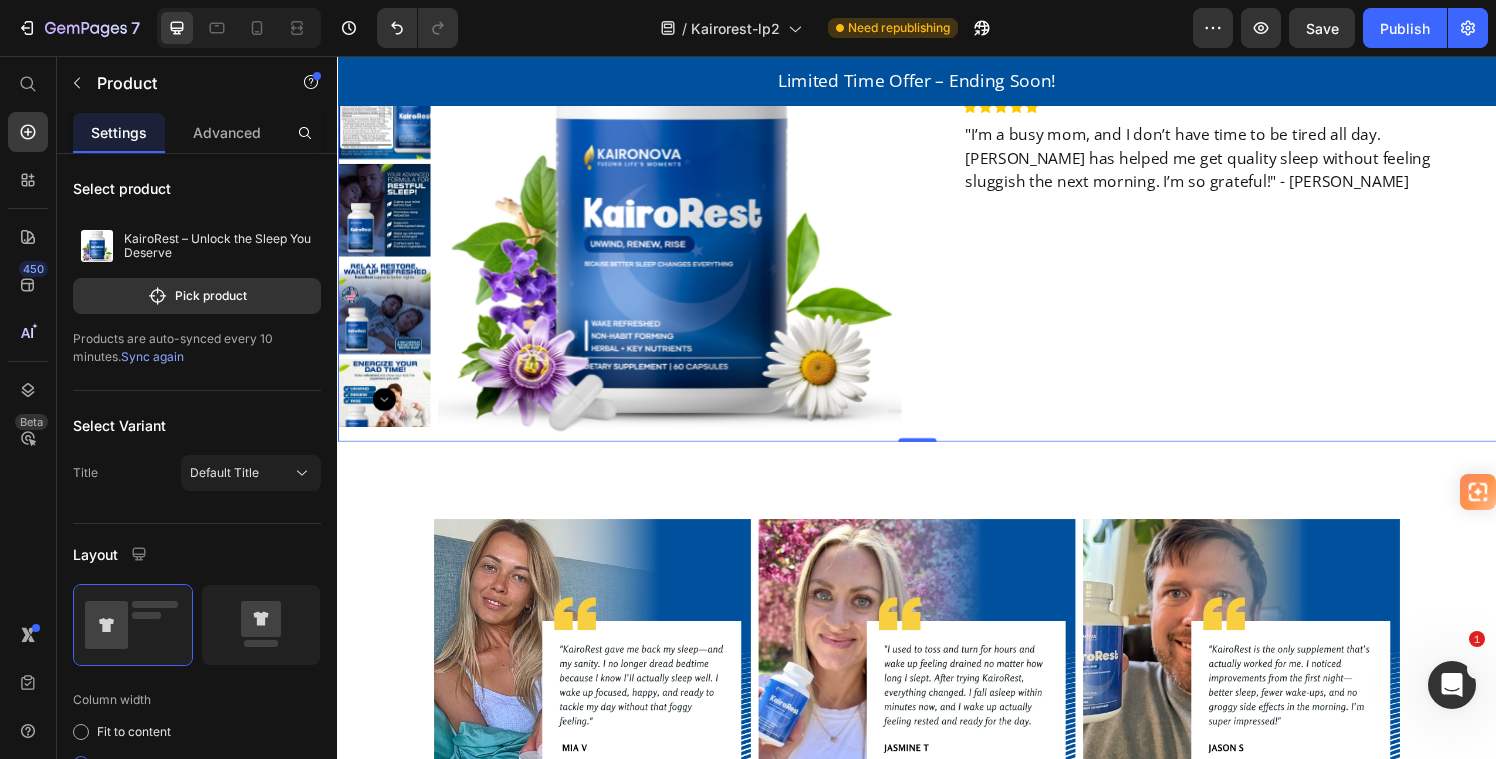 click on "Sale   $29.95         Reg  $49.95" at bounding box center (1245, -120) 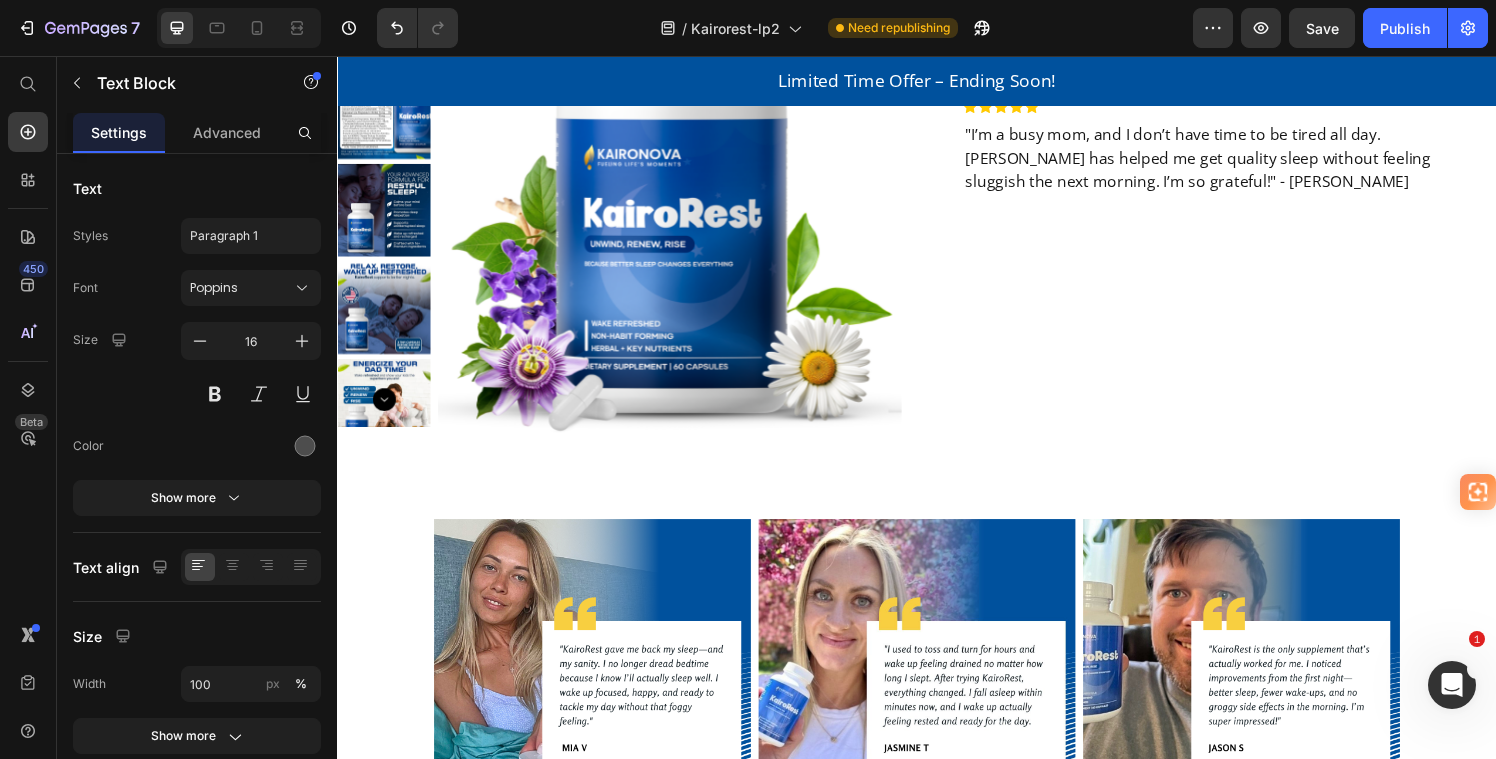 click on "$49.95" at bounding box center [1209, -121] 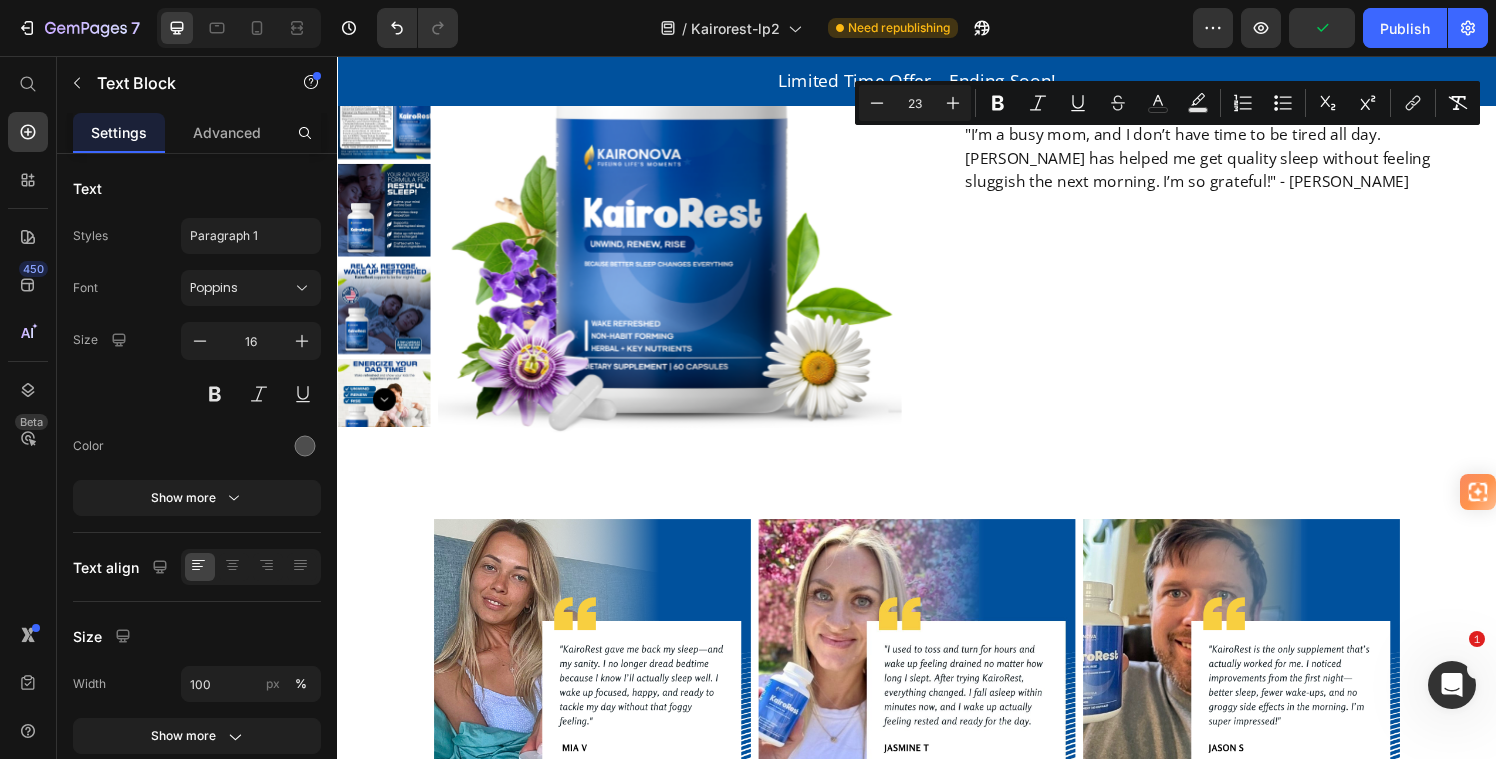 drag, startPoint x: 1297, startPoint y: 152, endPoint x: 1159, endPoint y: 155, distance: 138.03261 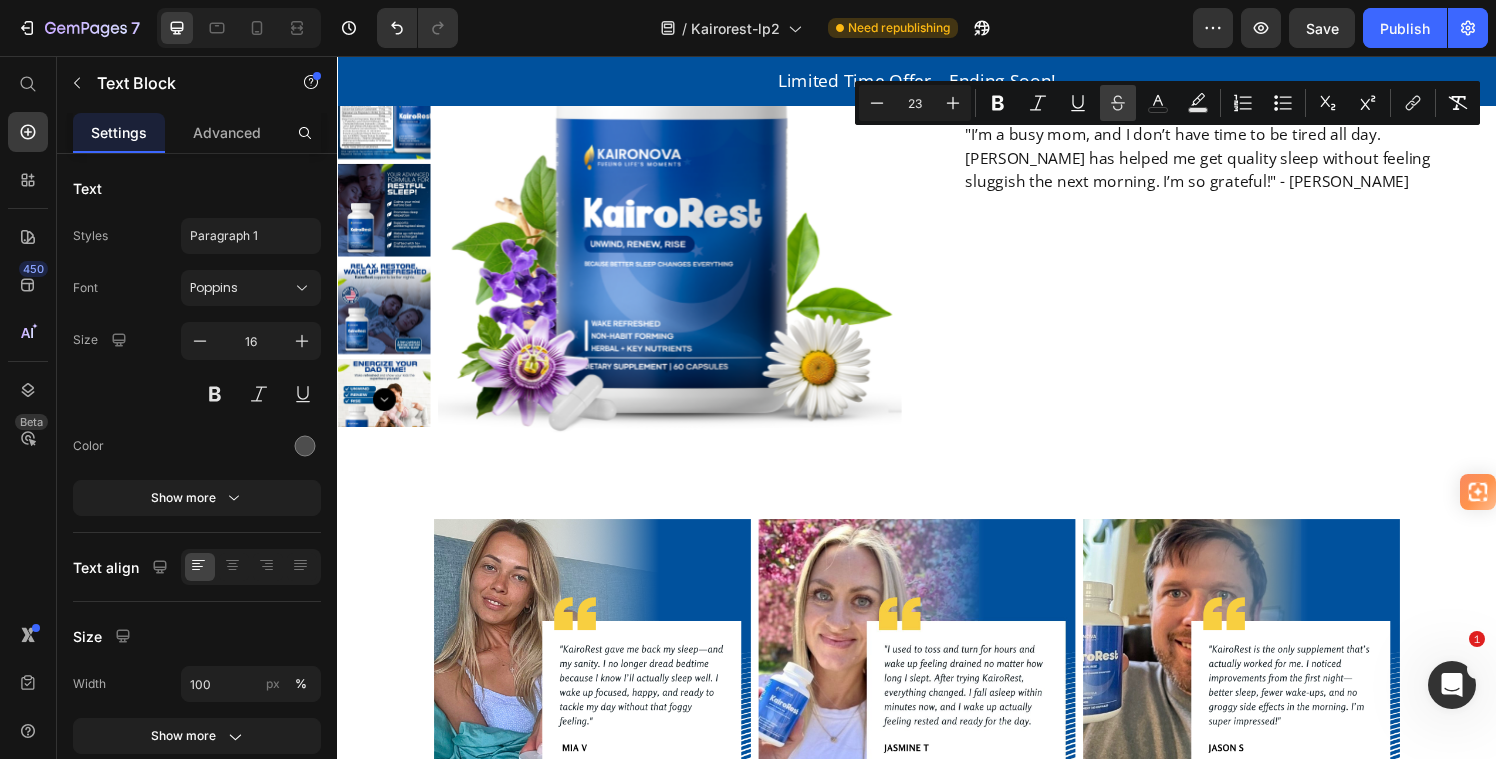 click 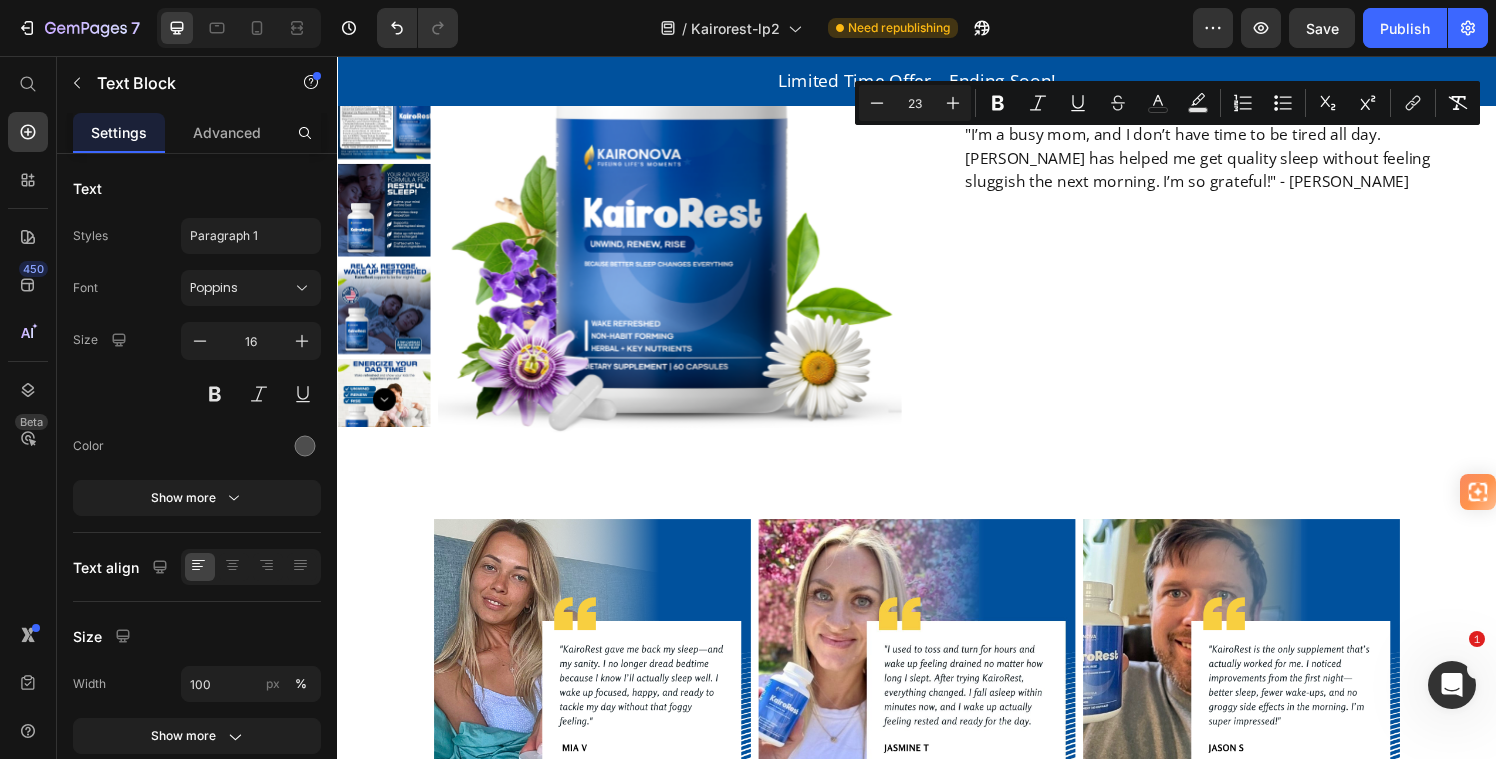 click on "Sale   $29.95         Reg $49.95" at bounding box center [1245, -120] 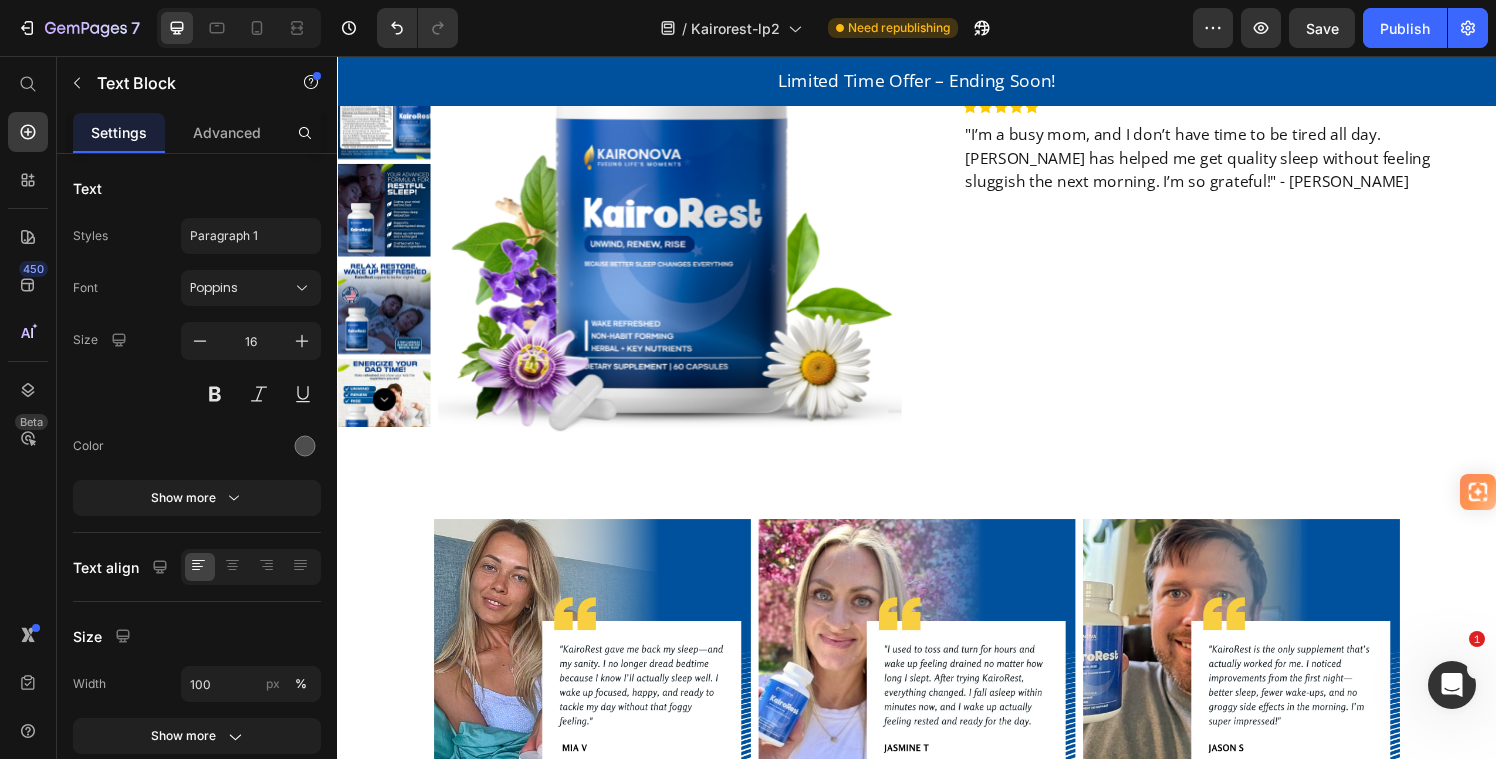 click on "Sale   $29.95         Reg $49.95 /Save $20" at bounding box center [1245, -120] 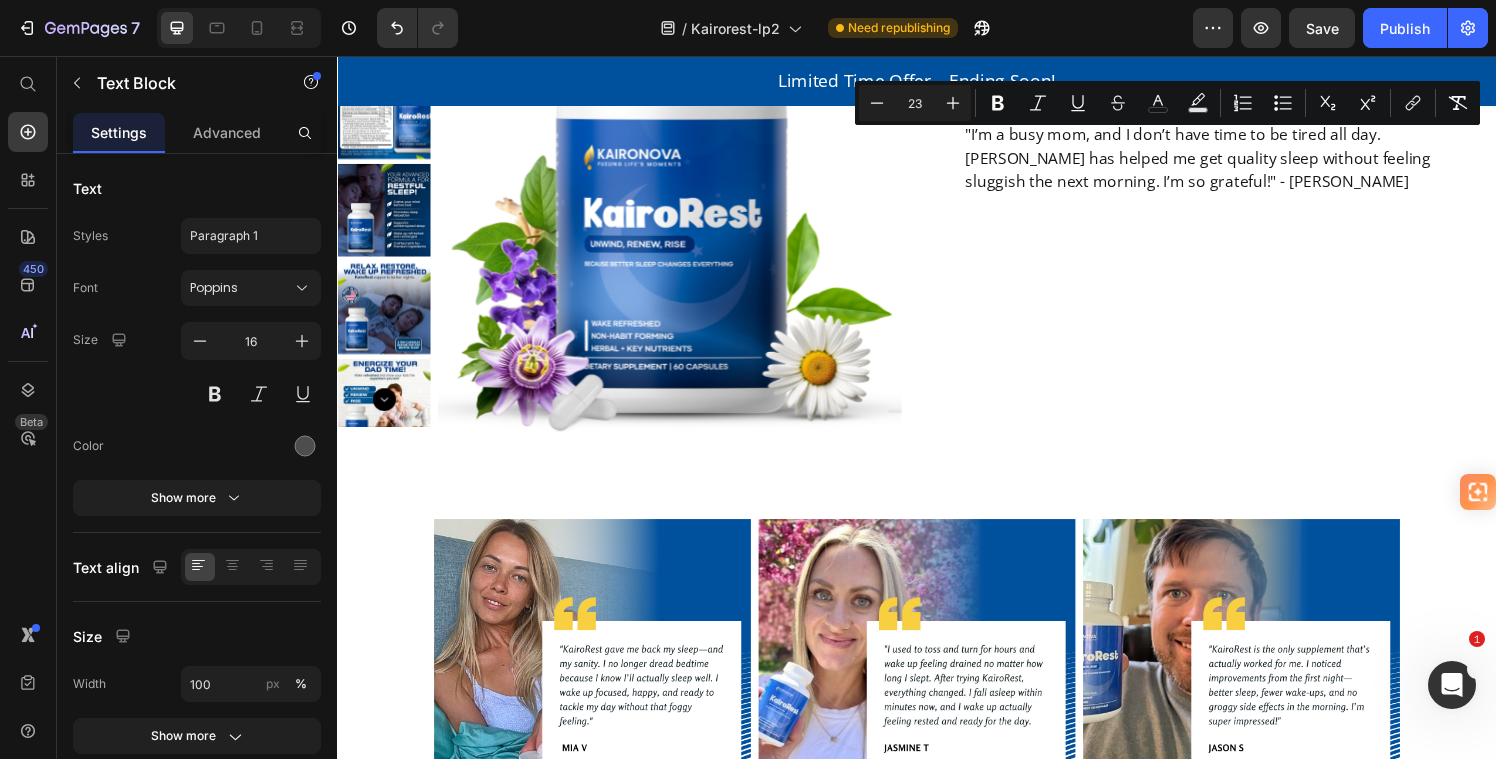 drag, startPoint x: 1404, startPoint y: 150, endPoint x: 1290, endPoint y: 159, distance: 114.35471 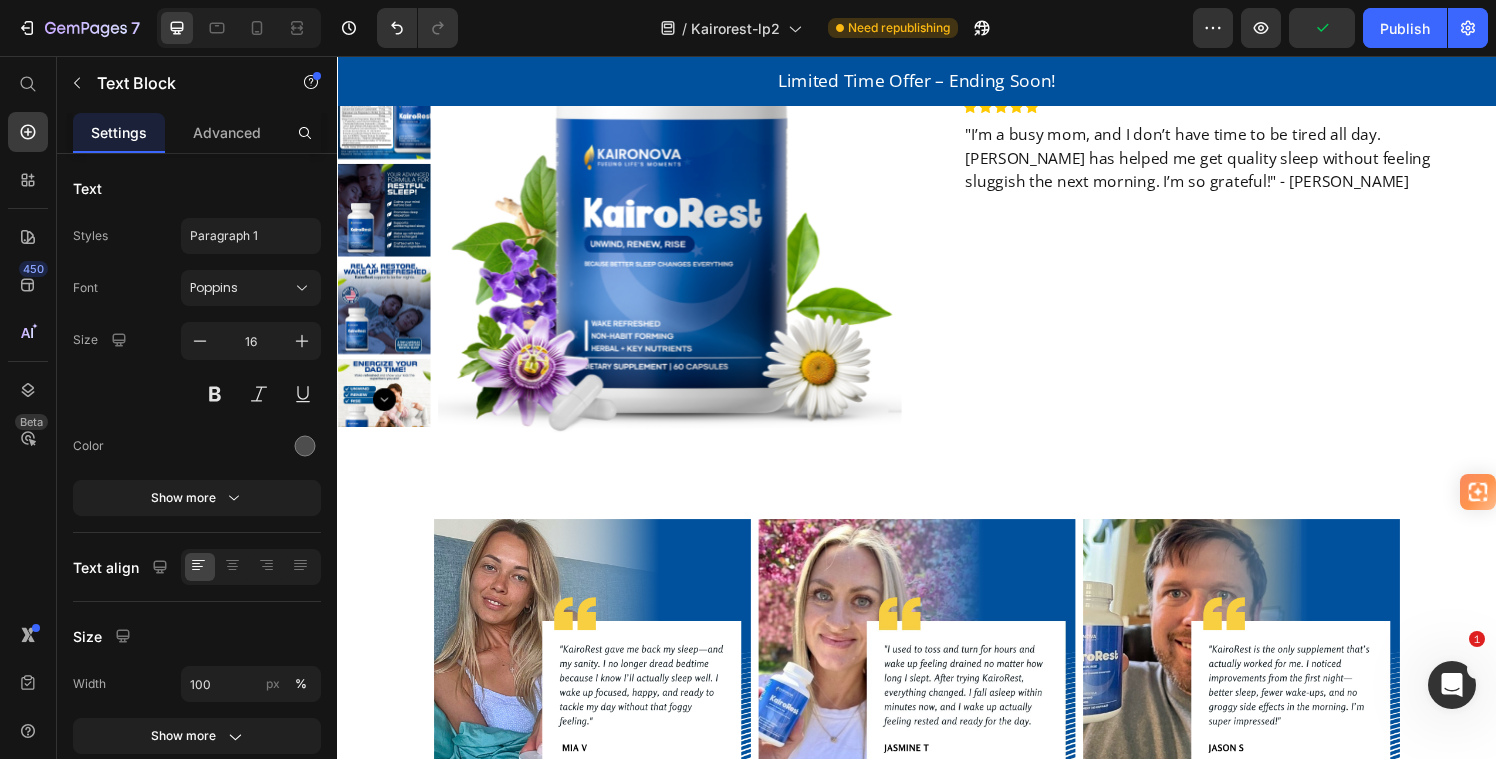 click on "Reg $49.95 $20 Savings" at bounding box center (1261, -121) 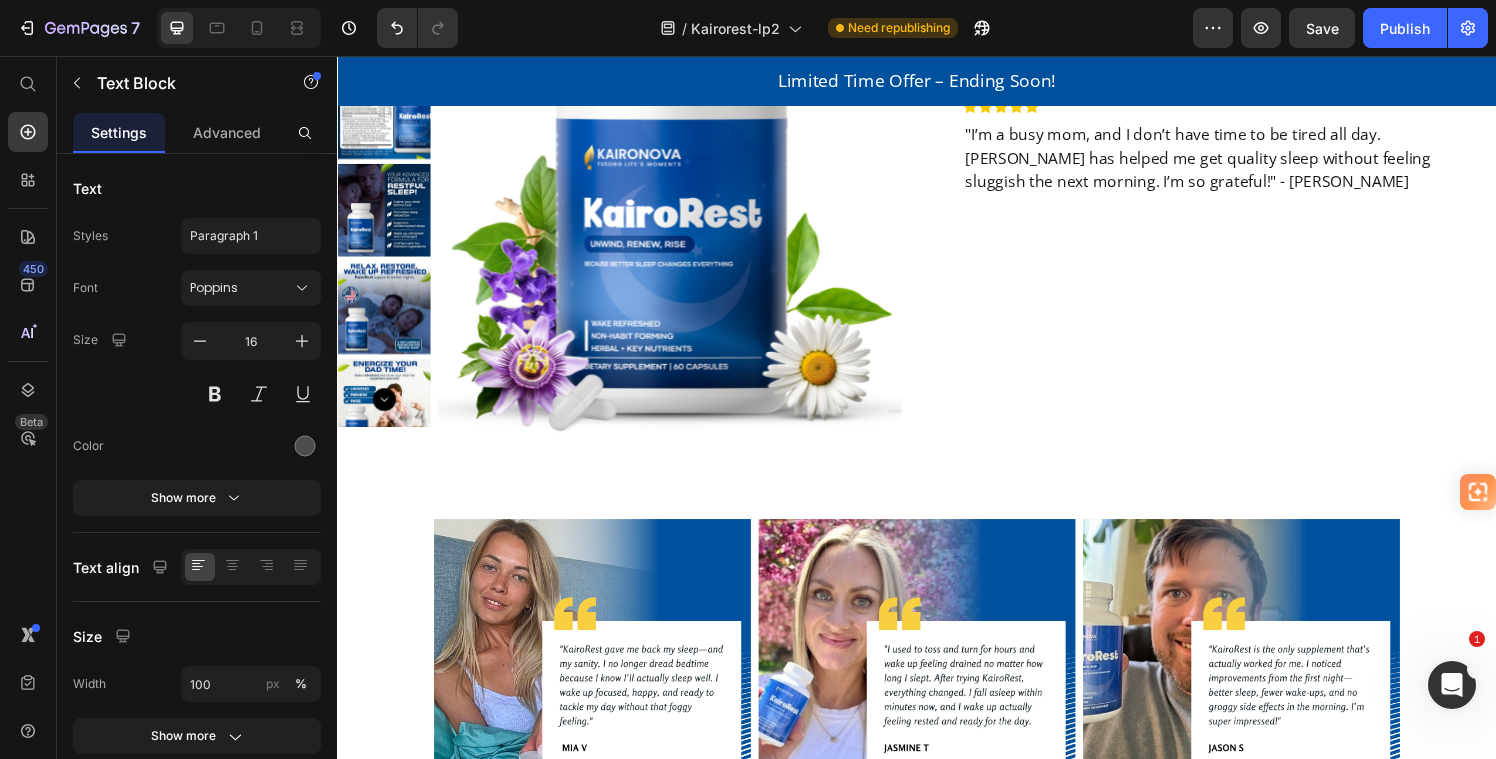 click on "Sale   $29.95         Reg $49.95 ($20 Savings" at bounding box center [1245, -120] 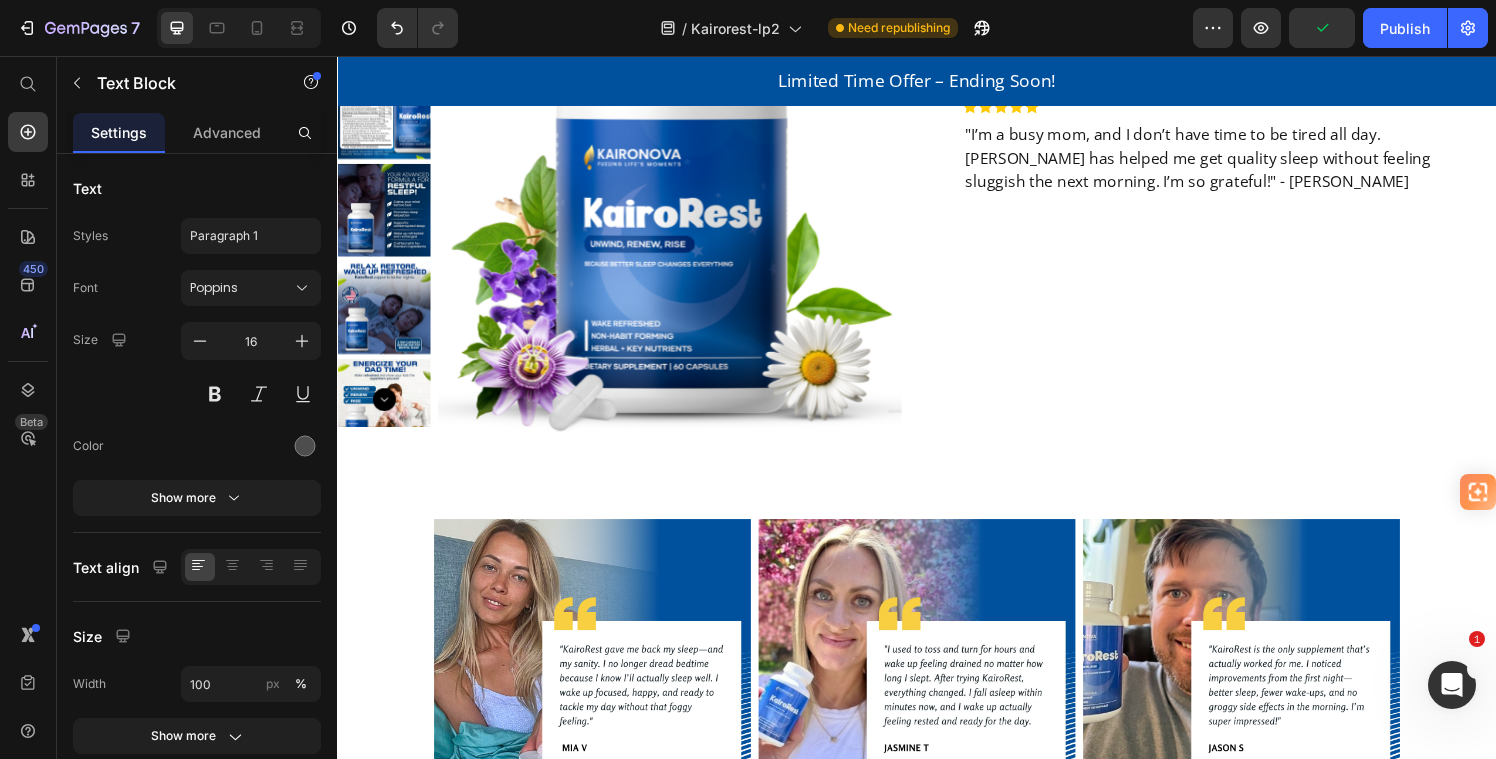 click on "Reg $49.95 ($20 Savings)" at bounding box center (1272, -121) 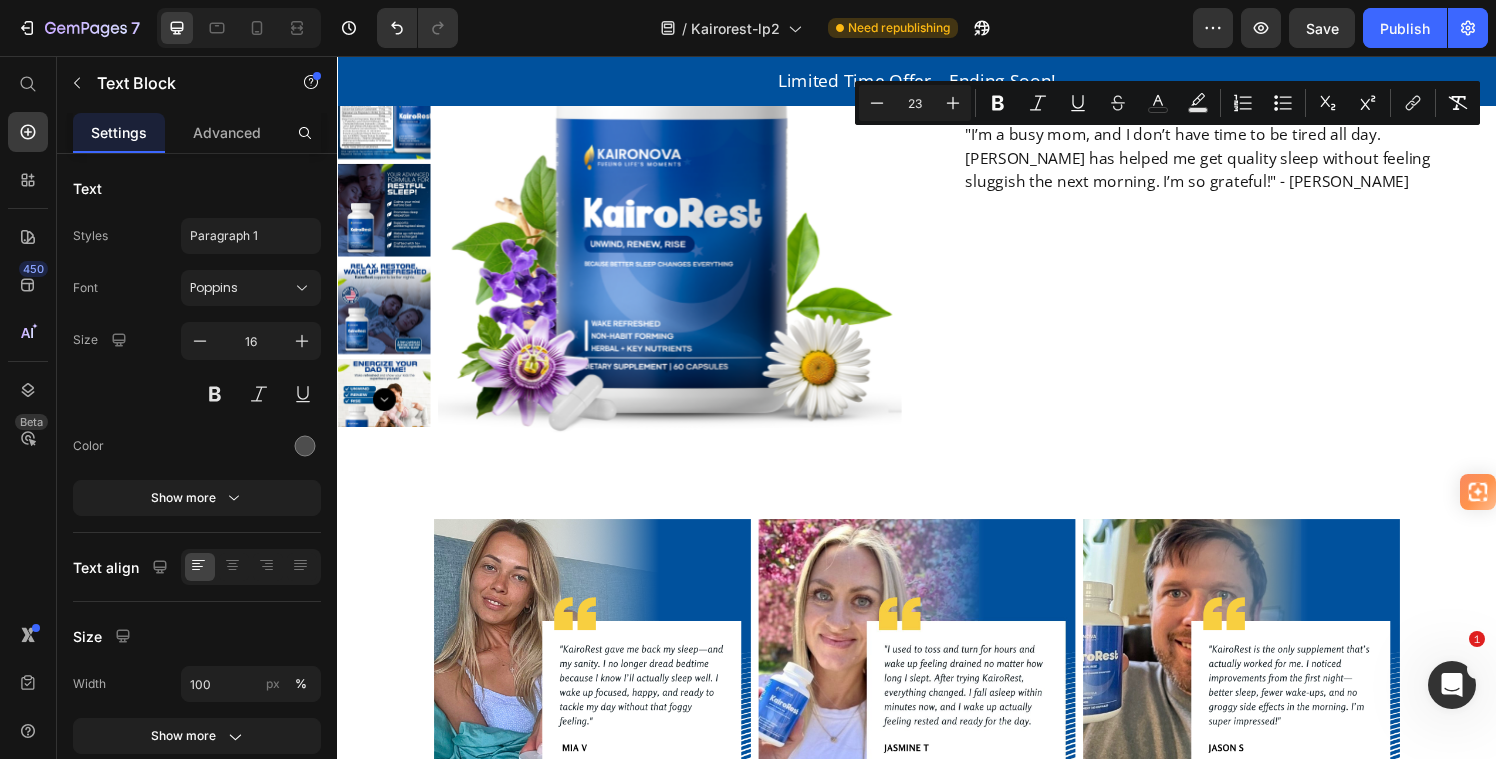 drag, startPoint x: 1206, startPoint y: 140, endPoint x: 1281, endPoint y: 147, distance: 75.32596 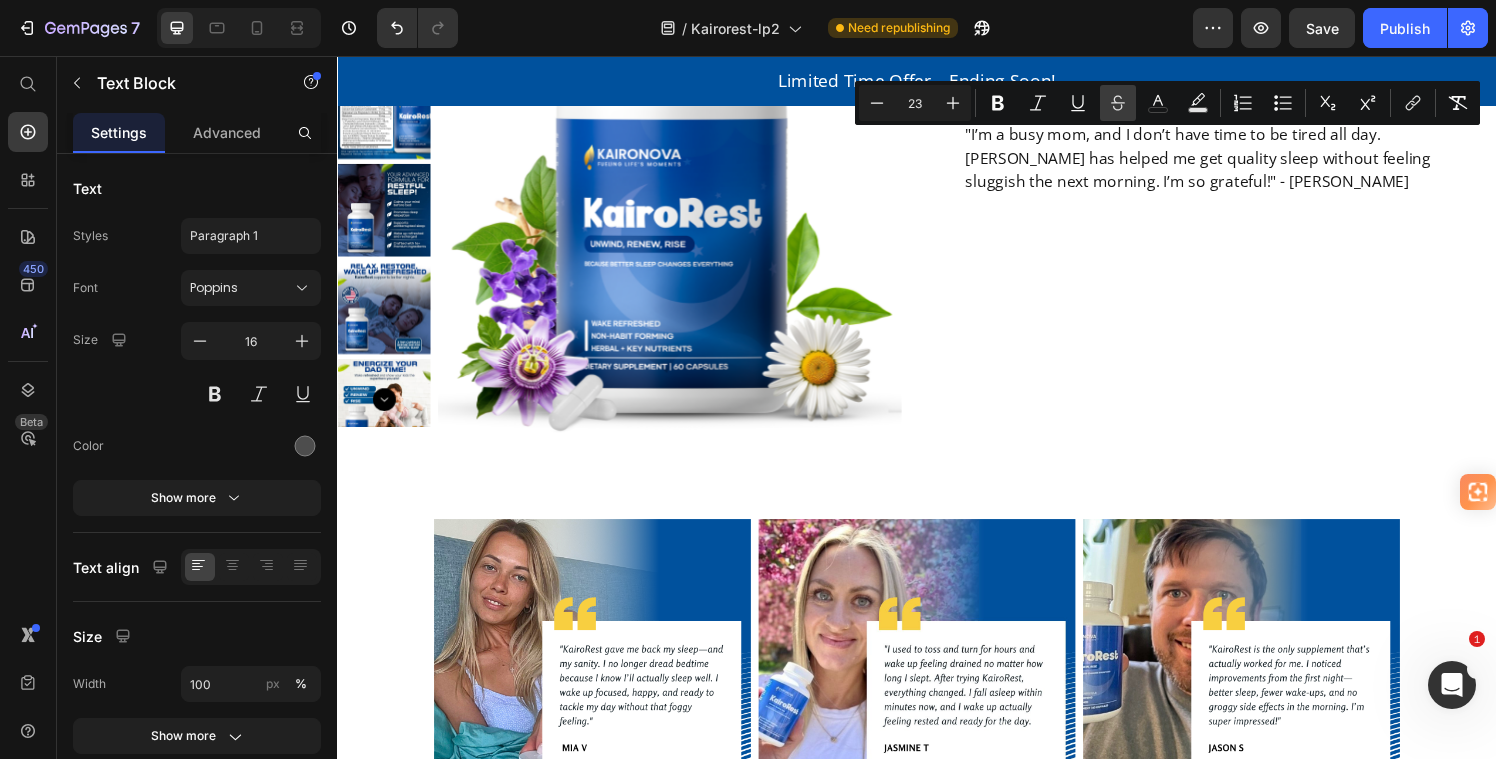click 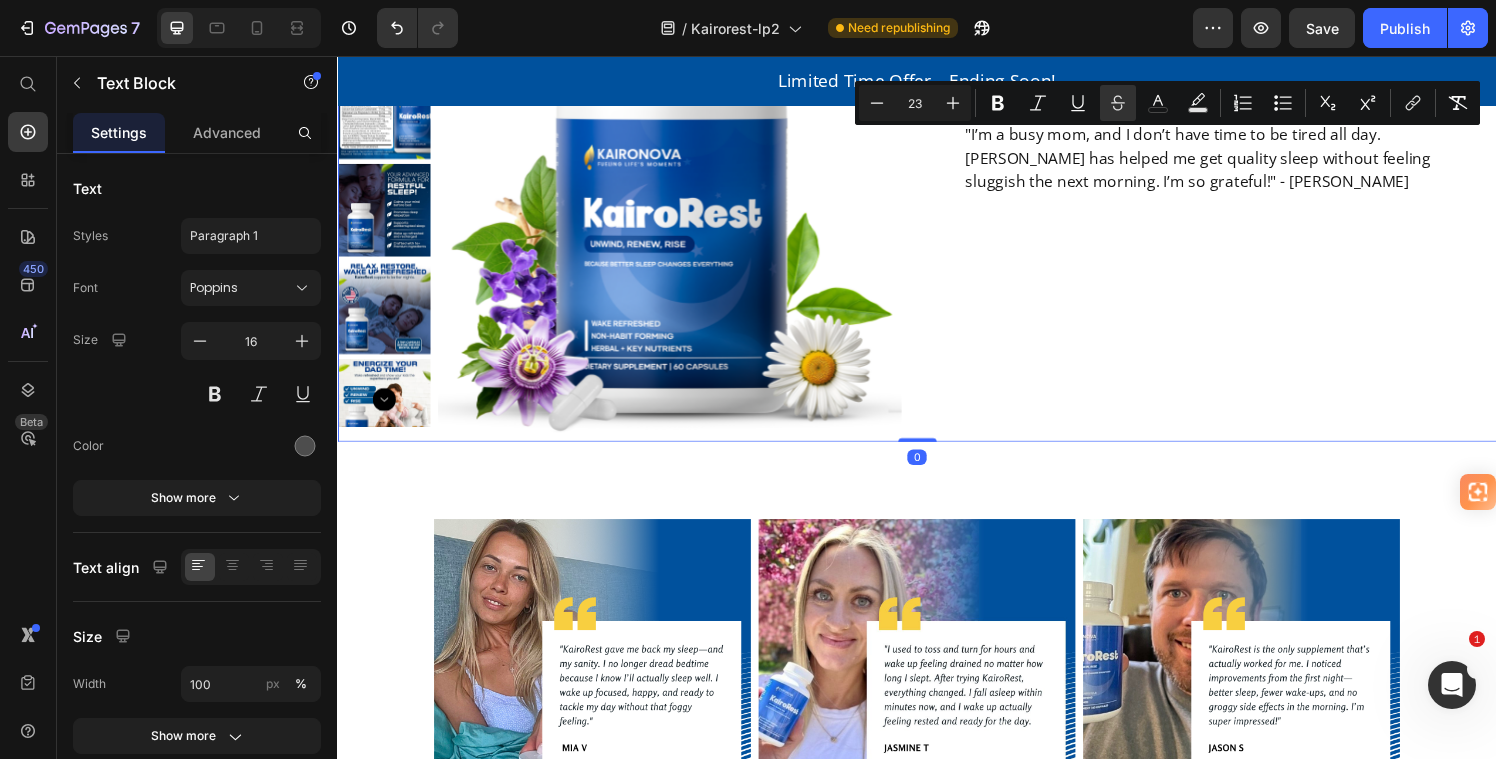 click on "Sale   $29.95         Reg  $49.95  ($20 Savings) Text Block Row Get KairoRest Now Button Image (30 Day Risk Free - Money Back Guarantee) Text Block
Icon
Icon
Icon
Icon
Icon Row "I’m a busy mom, and I don’t have time to be tired all day. KairoRest has helped me get quality sleep without feeling sluggish the next morning. I’m so grateful!" - Kimberly S. Text block Row" at bounding box center [1245, 158] 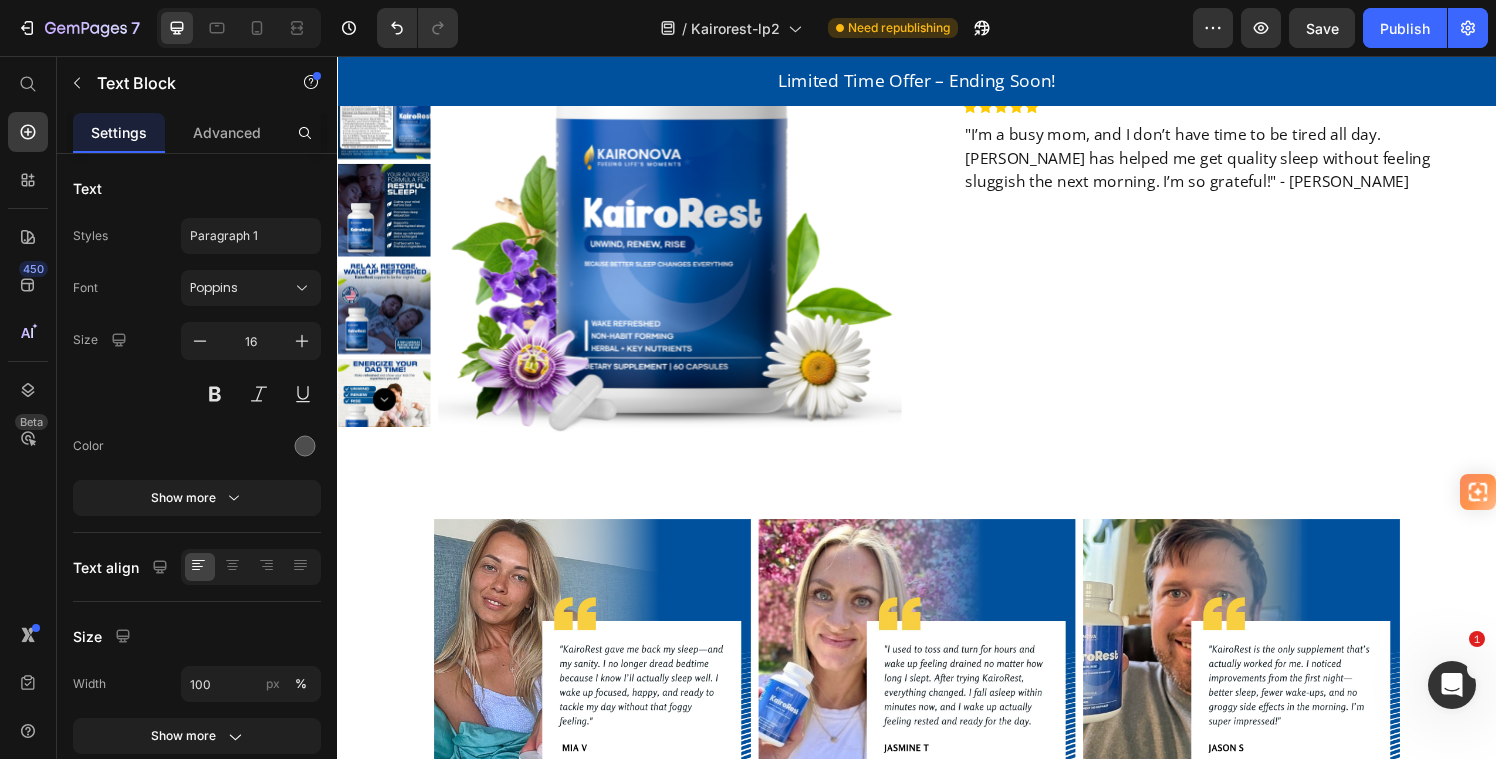 click on "Reg  $49.95  ($20 Savings)" at bounding box center (1266, -121) 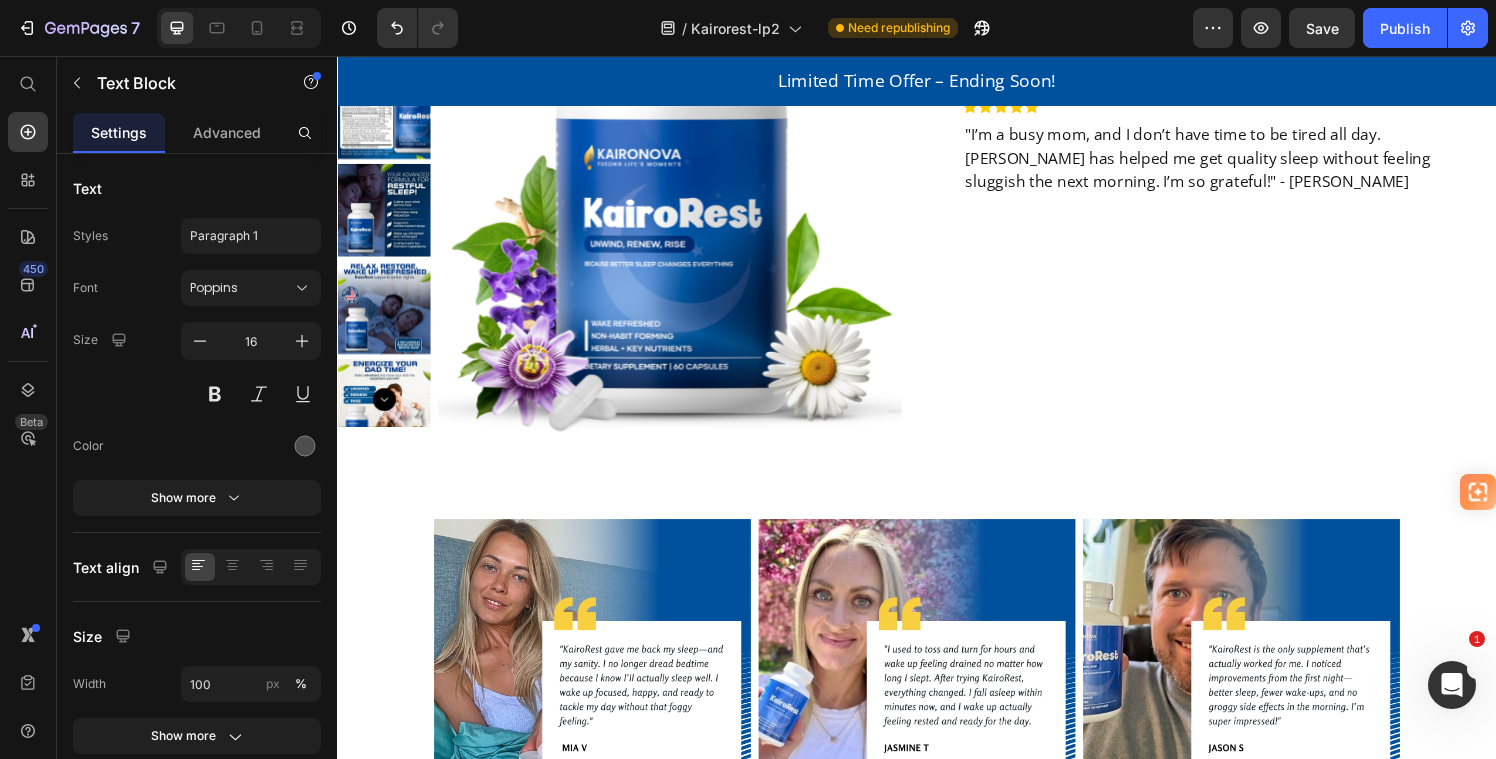 click on "Reg  $49.95  ($20 Savings)" at bounding box center (1266, -121) 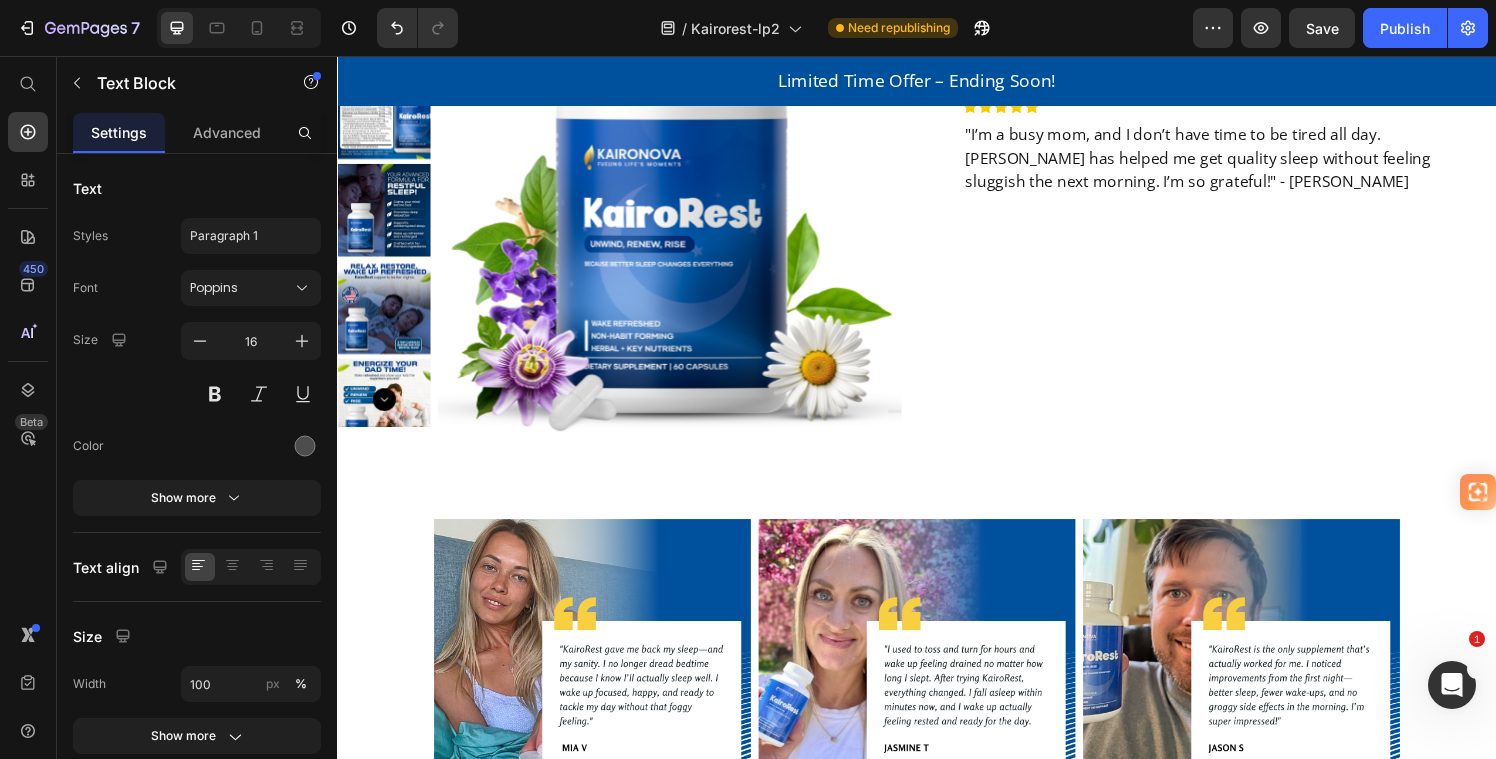 click on "Reg  $49.95  ($20 Savings)" at bounding box center (1266, -121) 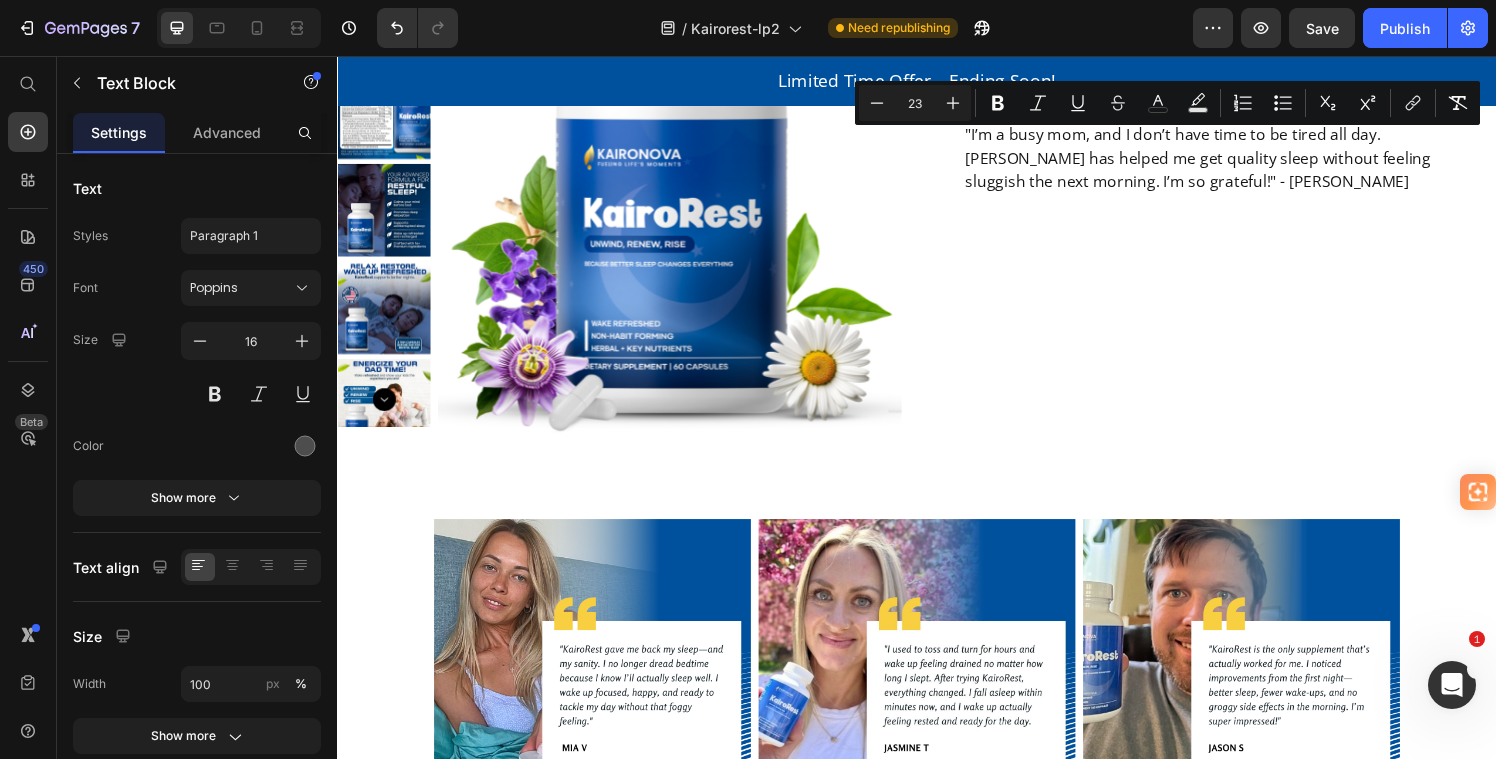 drag, startPoint x: 1336, startPoint y: 149, endPoint x: 1419, endPoint y: 151, distance: 83.02409 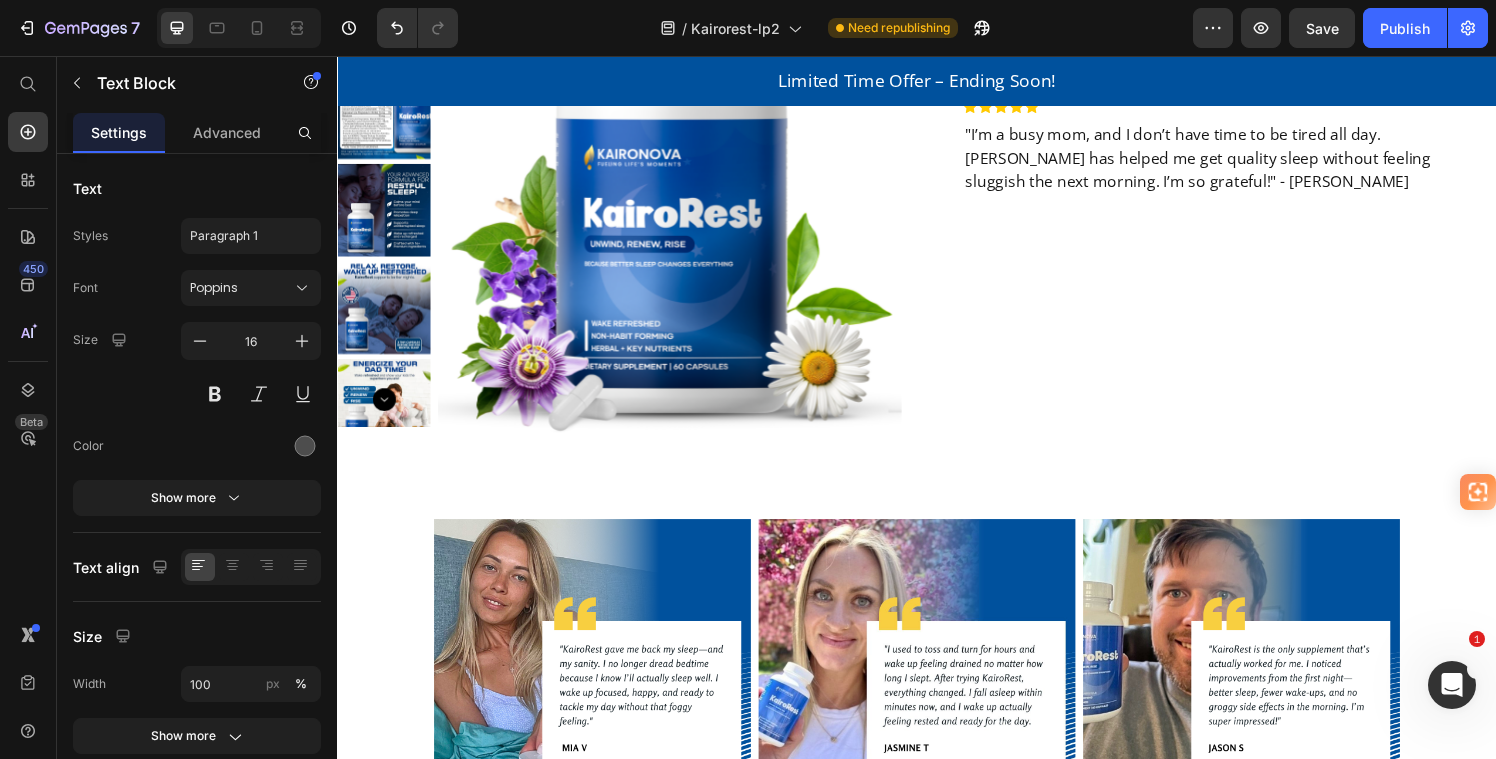 click on "Reg  $49.95  ($20 OFF)" at bounding box center [1242, -121] 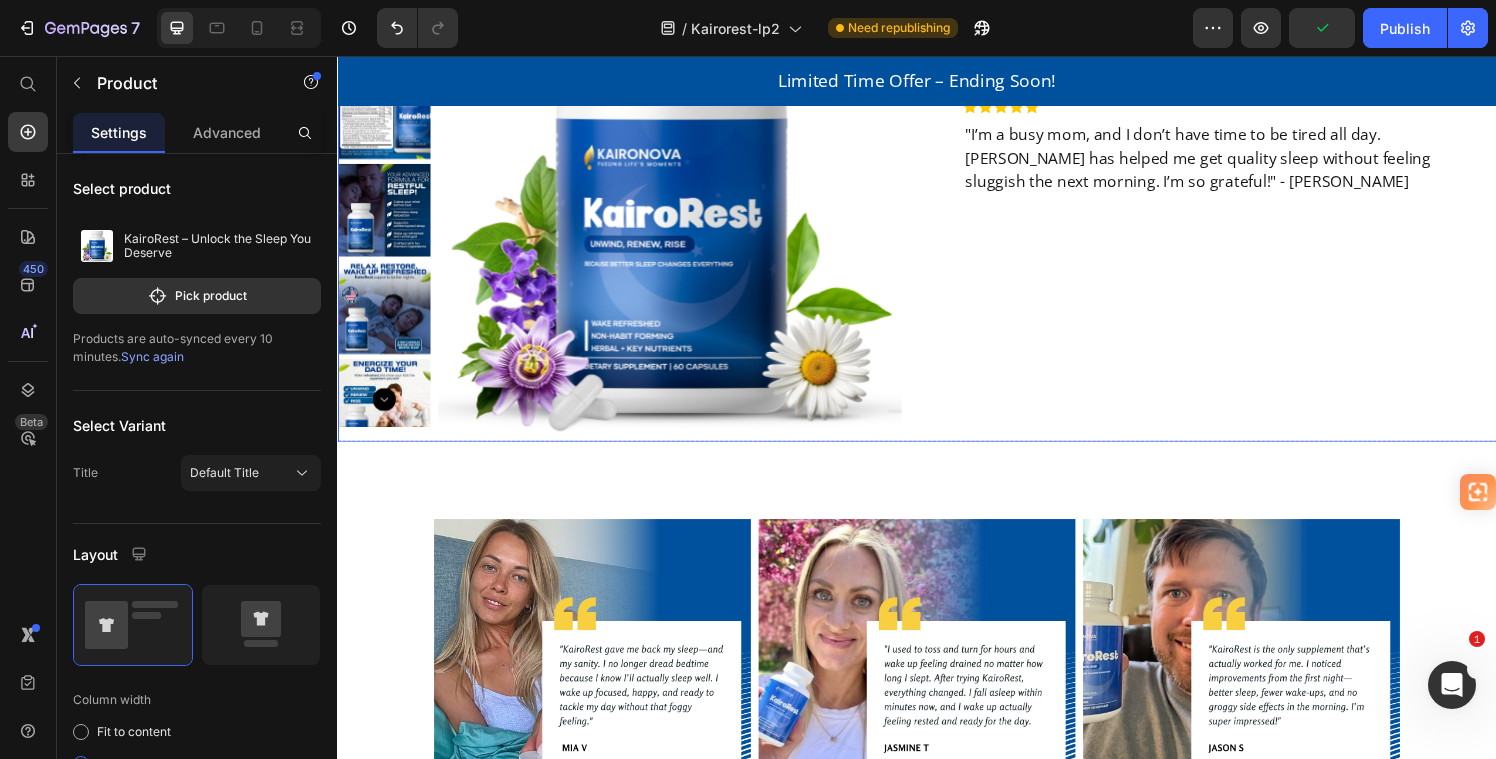 click on "Sale   $29.95       Reg  $49.95  ($20 OFF) Text Block   0 Row Get KairoRest Now Button Image (30 Day Risk Free - Money Back Guarantee) Text Block
Icon
Icon
Icon
Icon
Icon Row "I’m a busy mom, and I don’t have time to be tired all day. KairoRest has helped me get quality sleep without feeling sluggish the next morning. I’m so grateful!" - Kimberly S. Text block Row" at bounding box center [1245, 158] 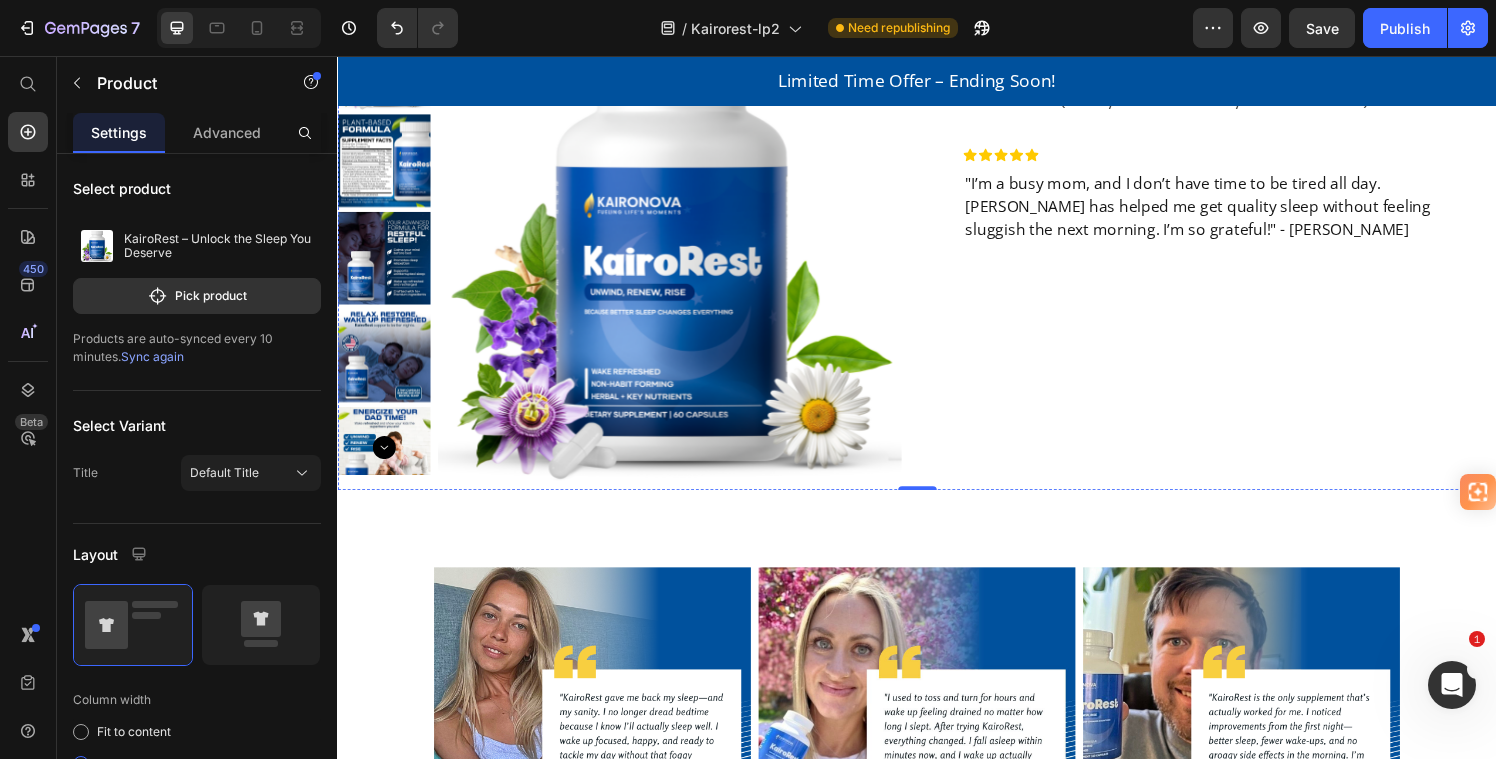 scroll, scrollTop: 4294, scrollLeft: 0, axis: vertical 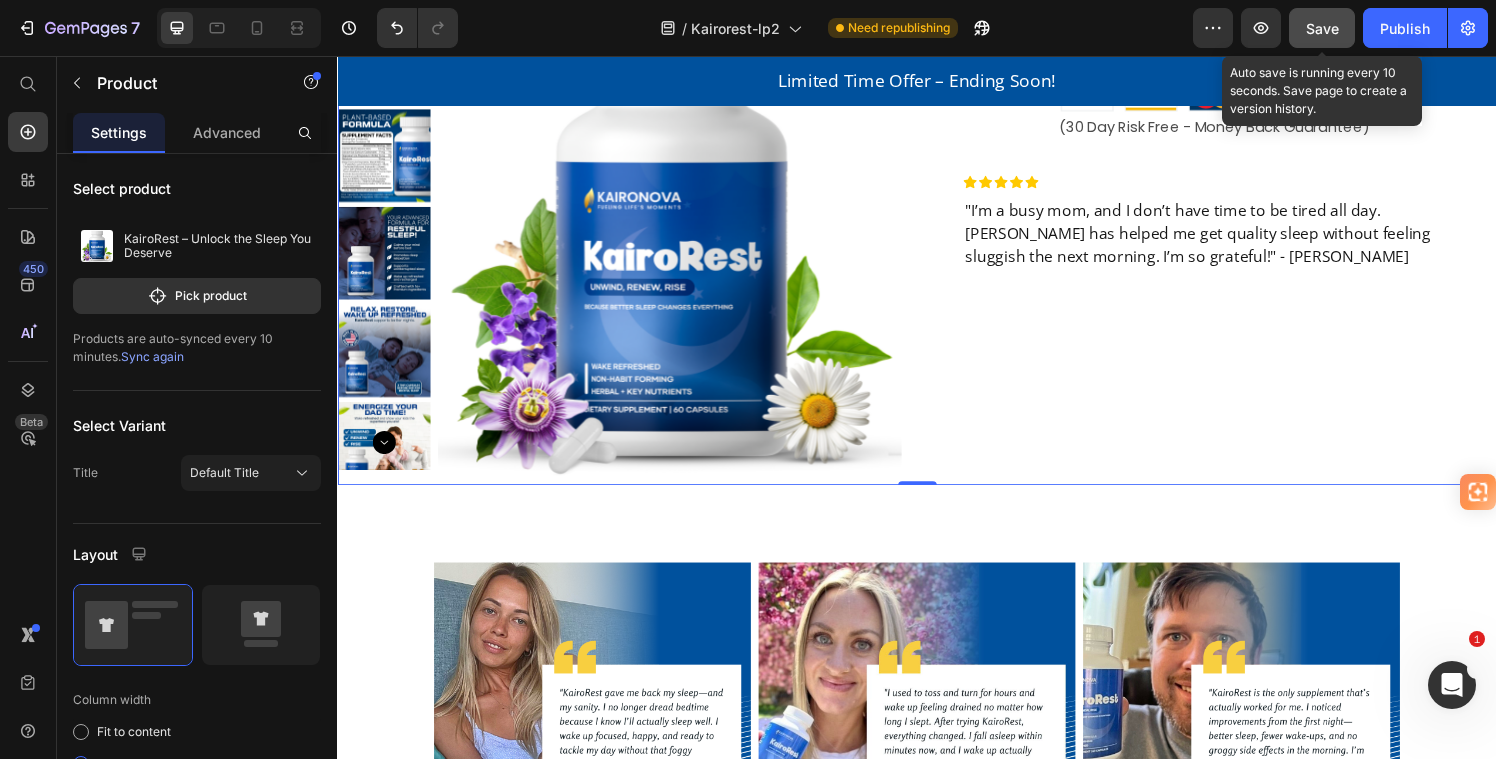 click on "Save" at bounding box center [1322, 28] 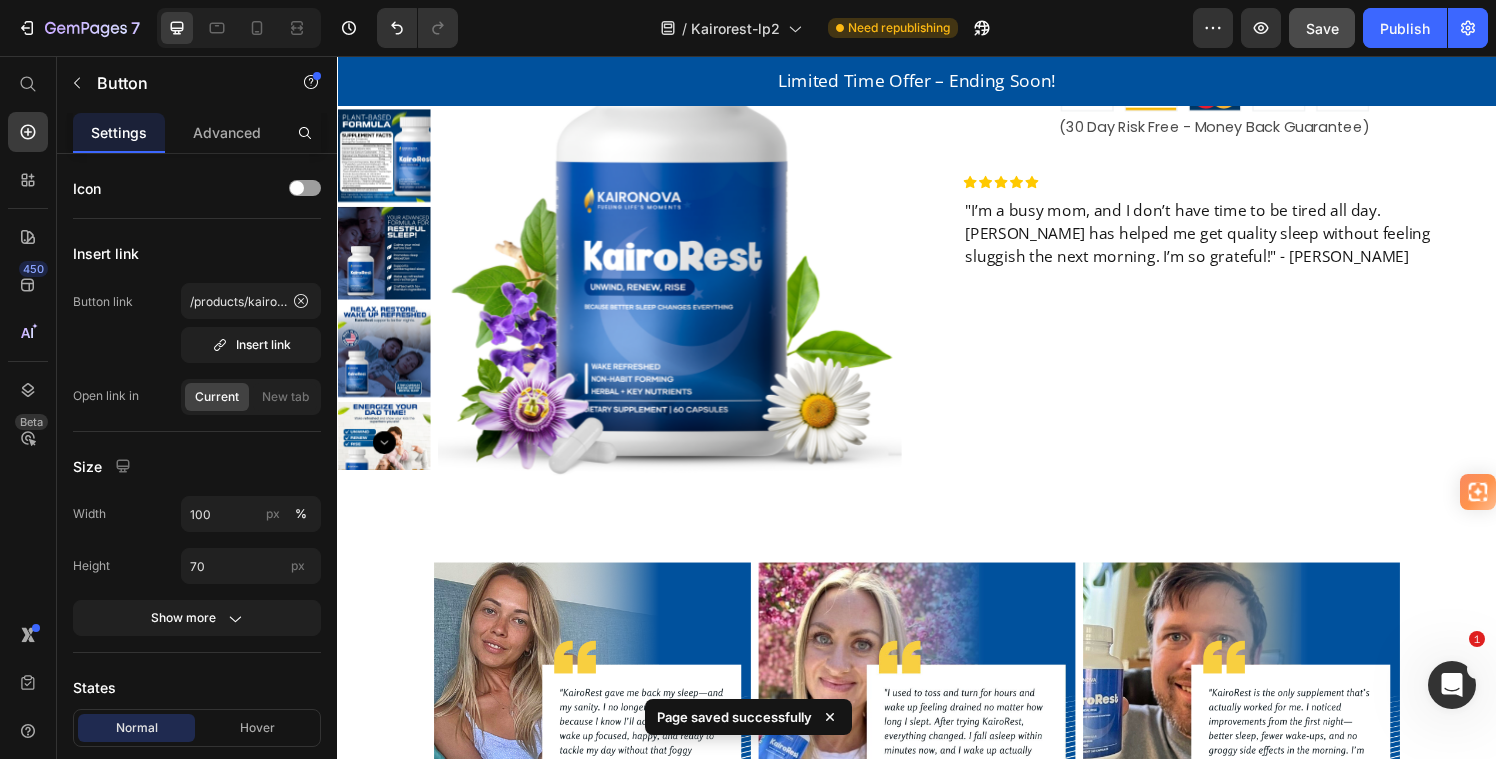 click on "Get KairoRest Now" at bounding box center (1245, 22) 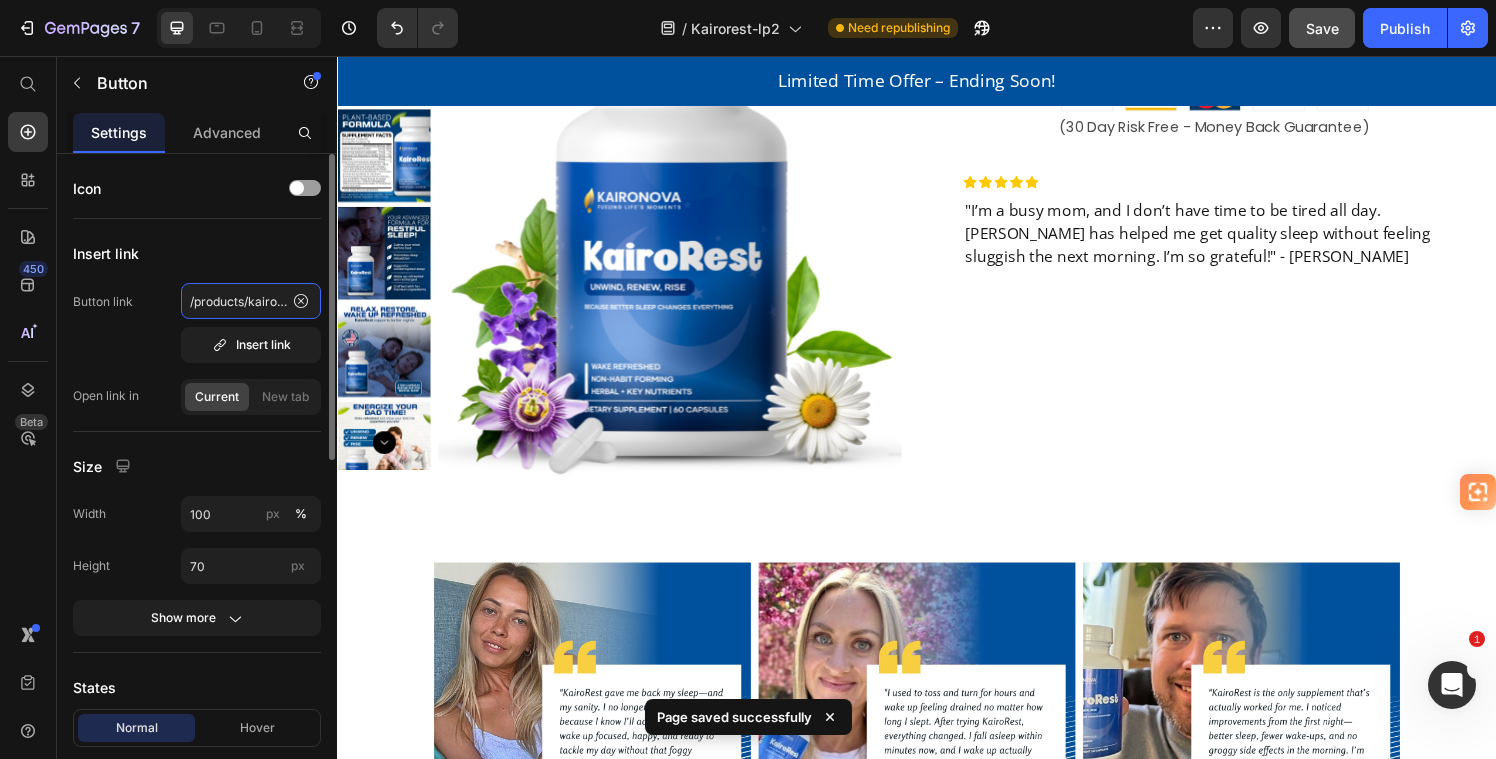click on "/products/kairorest" 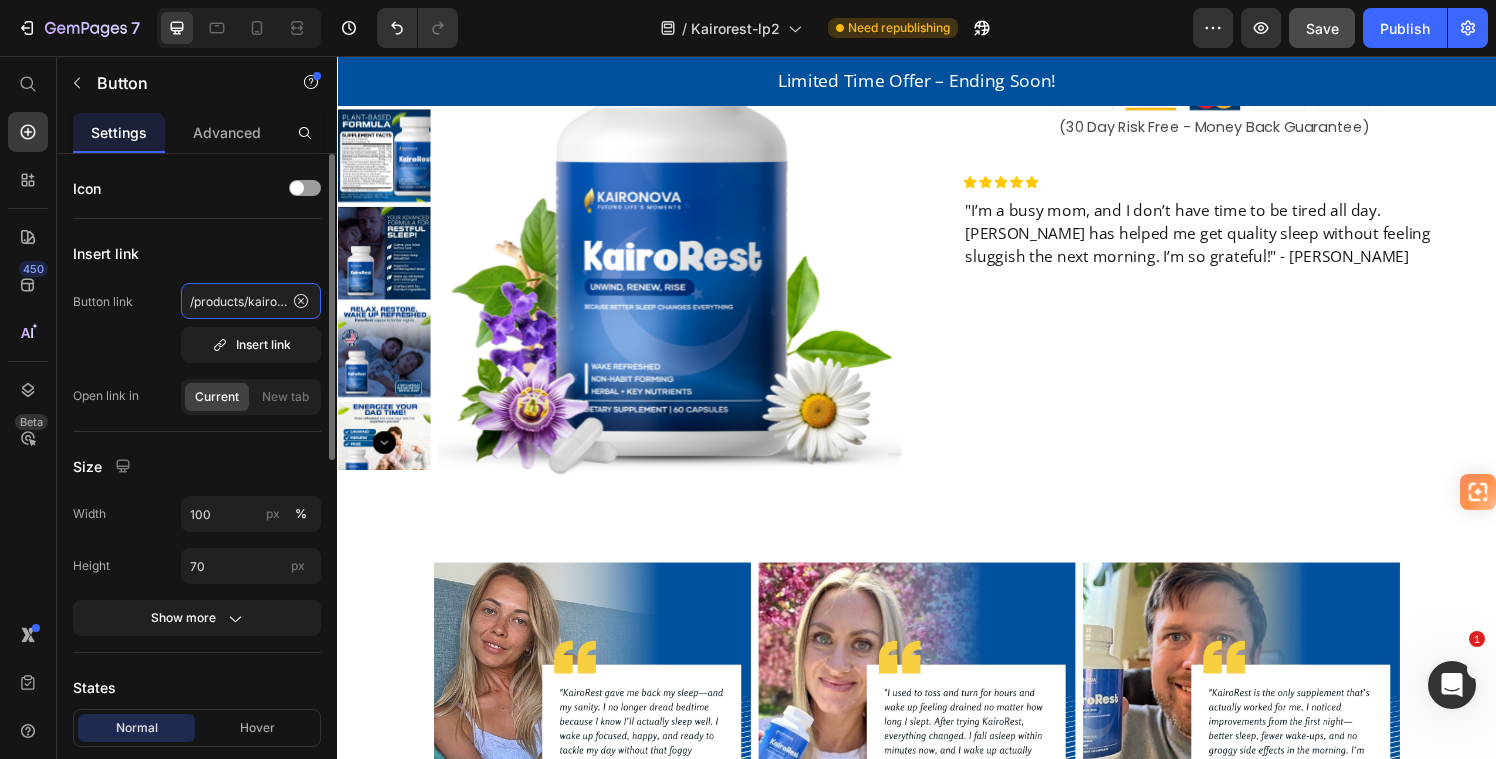 click on "/products/kairorest" 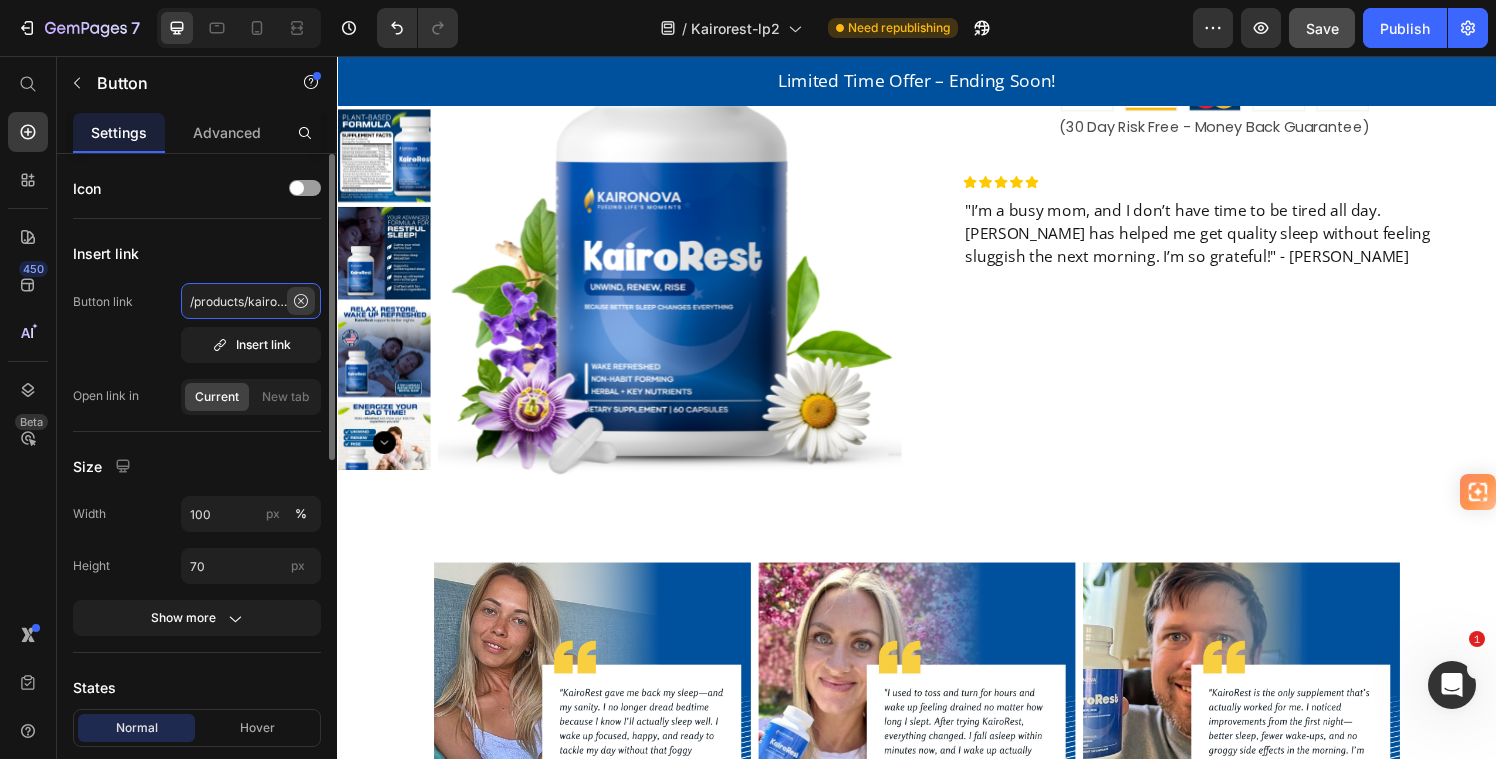 scroll, scrollTop: 0, scrollLeft: 10, axis: horizontal 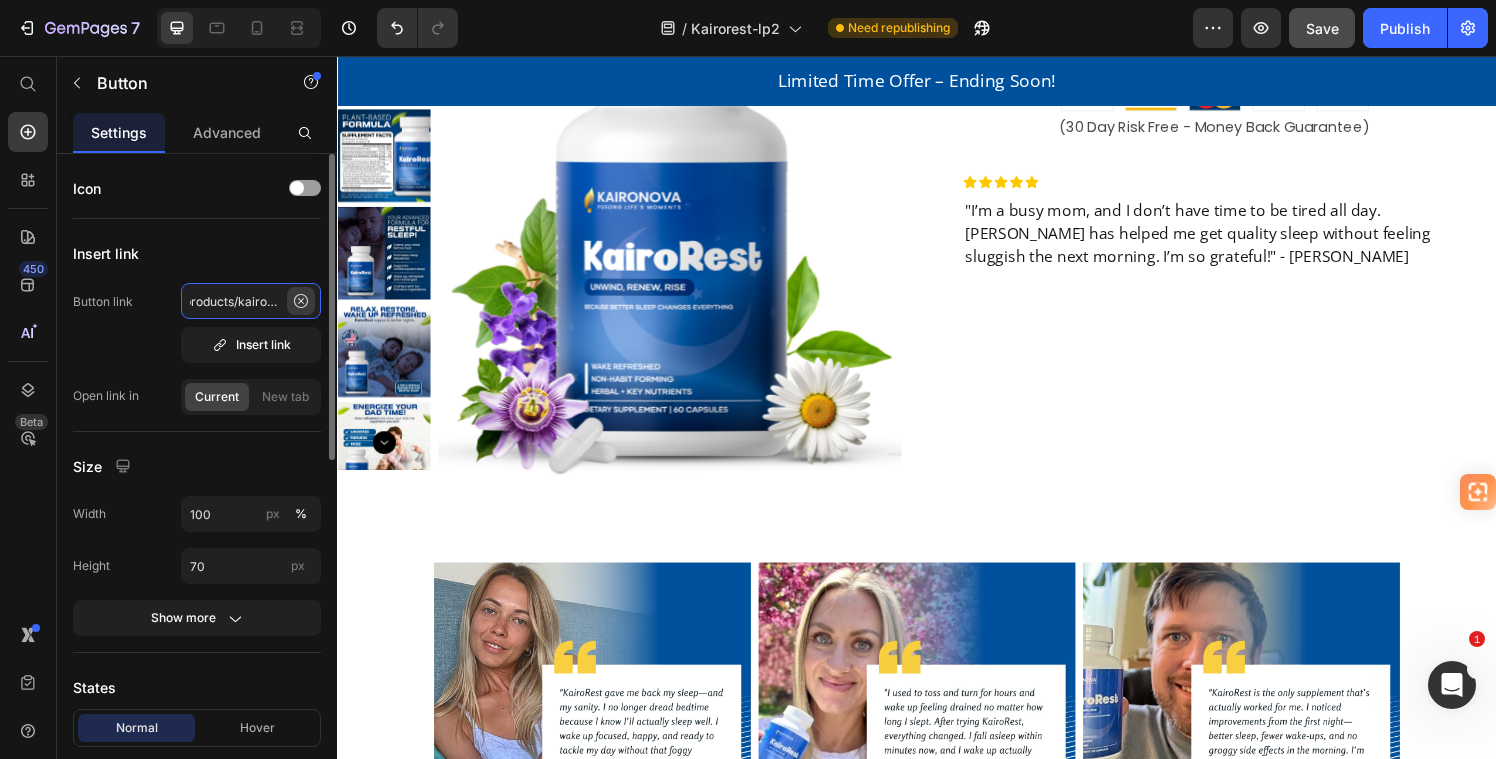 drag, startPoint x: 187, startPoint y: 298, endPoint x: 308, endPoint y: 300, distance: 121.016525 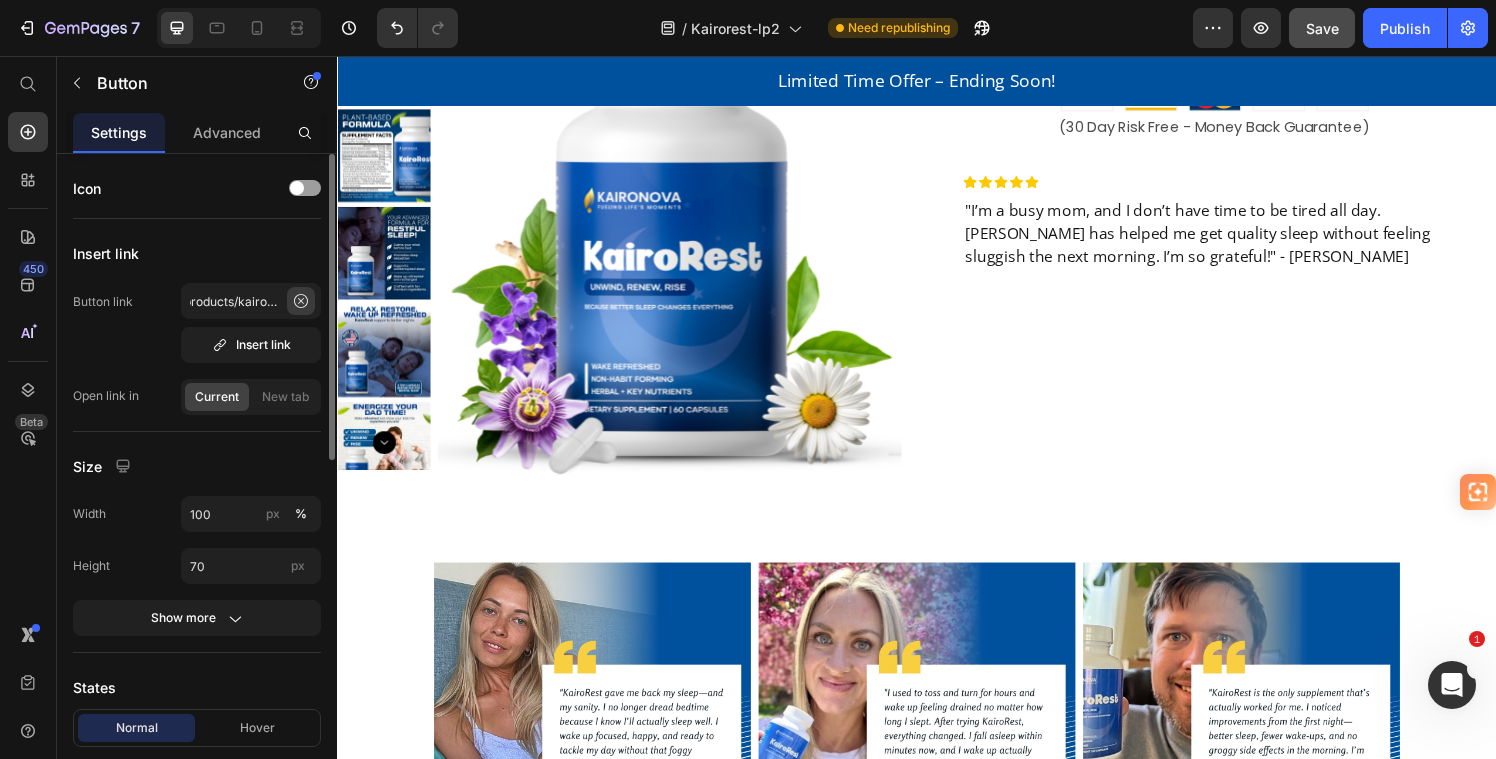 scroll, scrollTop: 0, scrollLeft: 0, axis: both 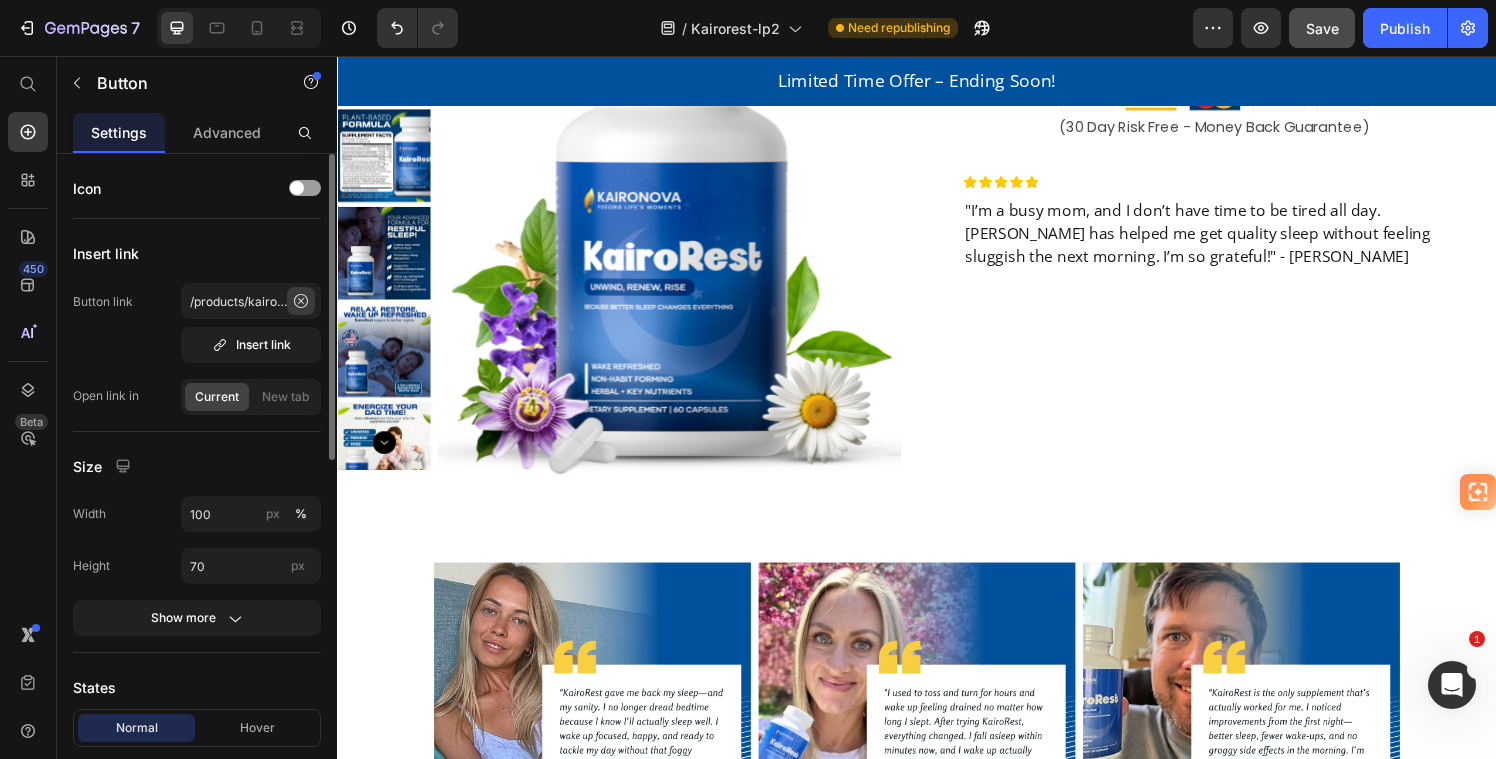 click 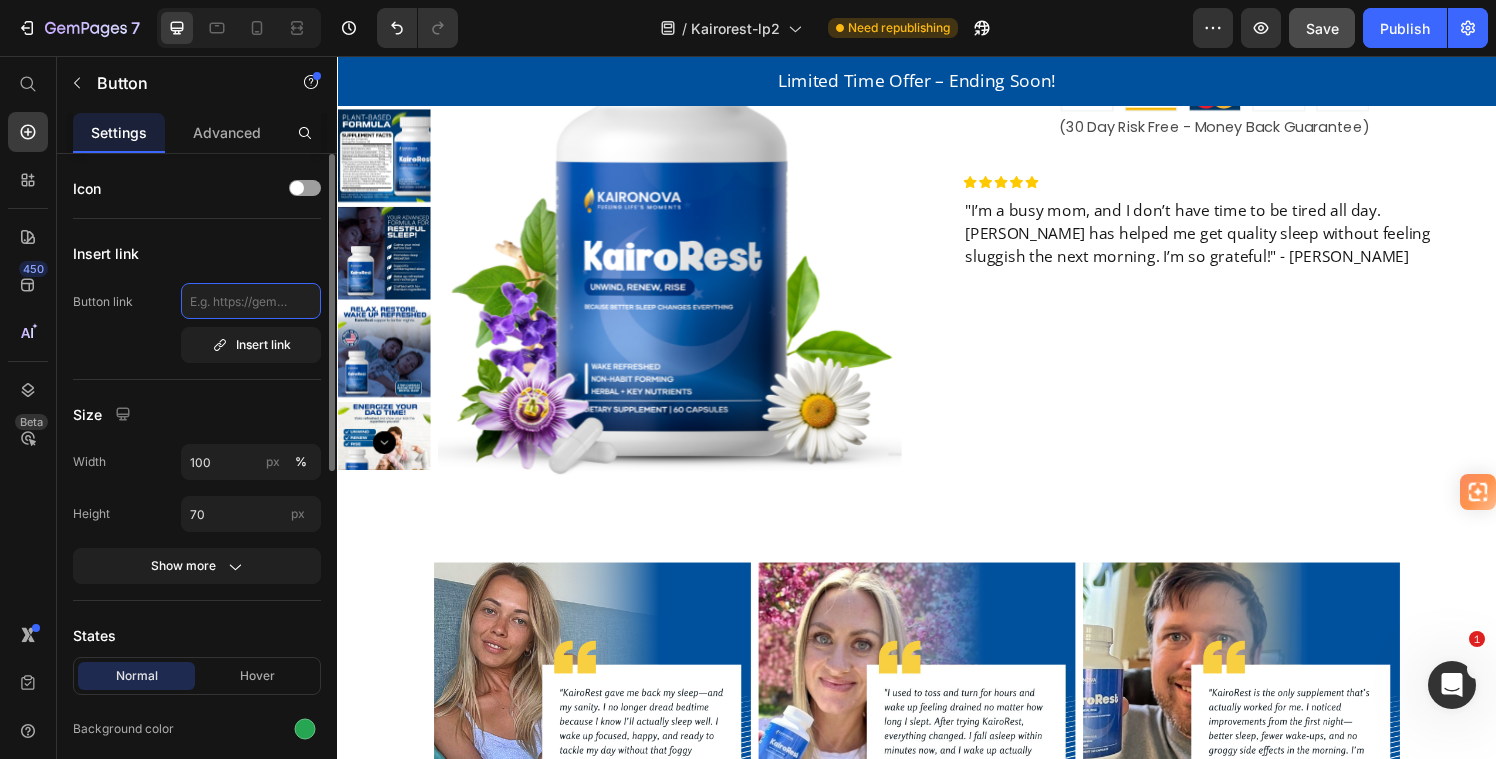 click 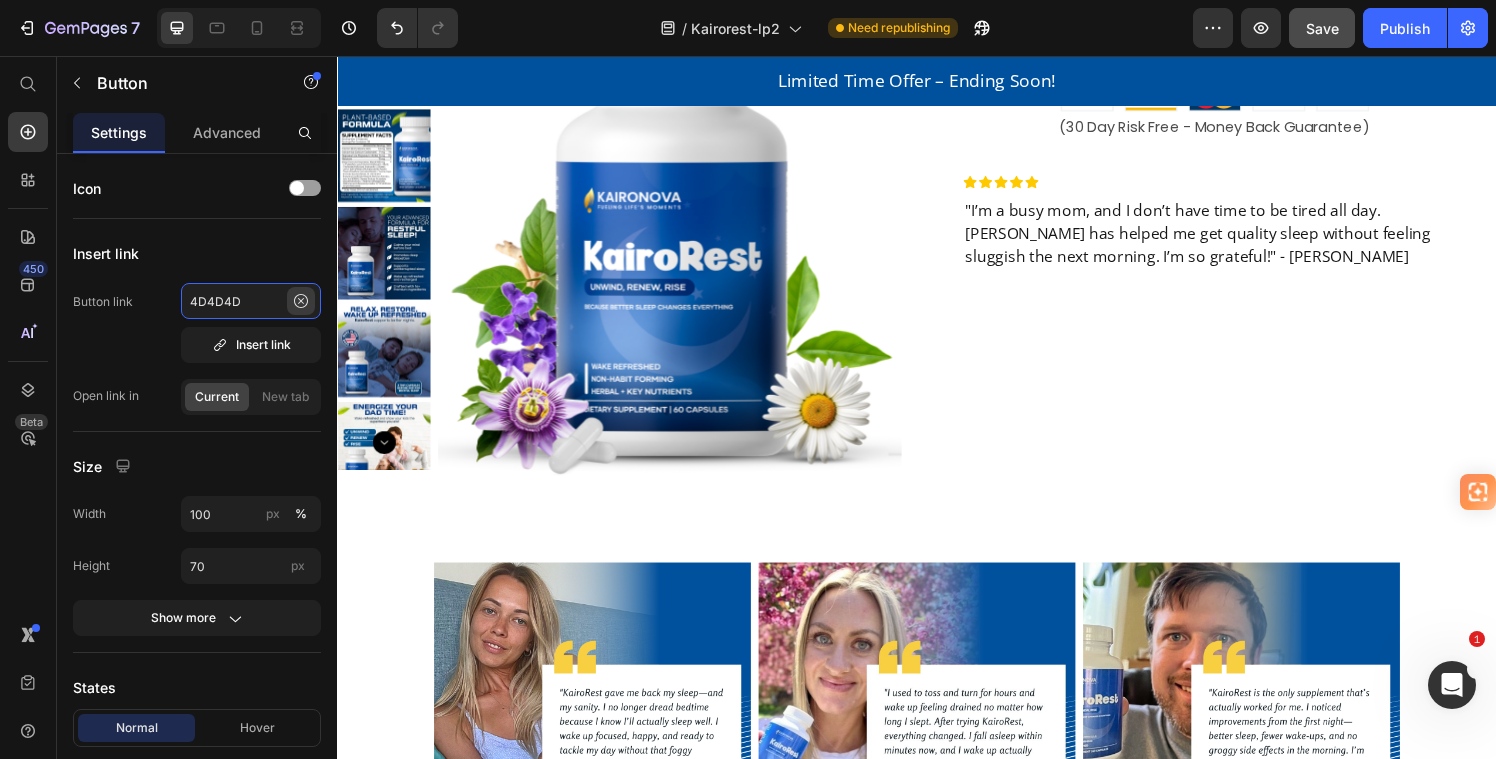 type on "4D4D4D" 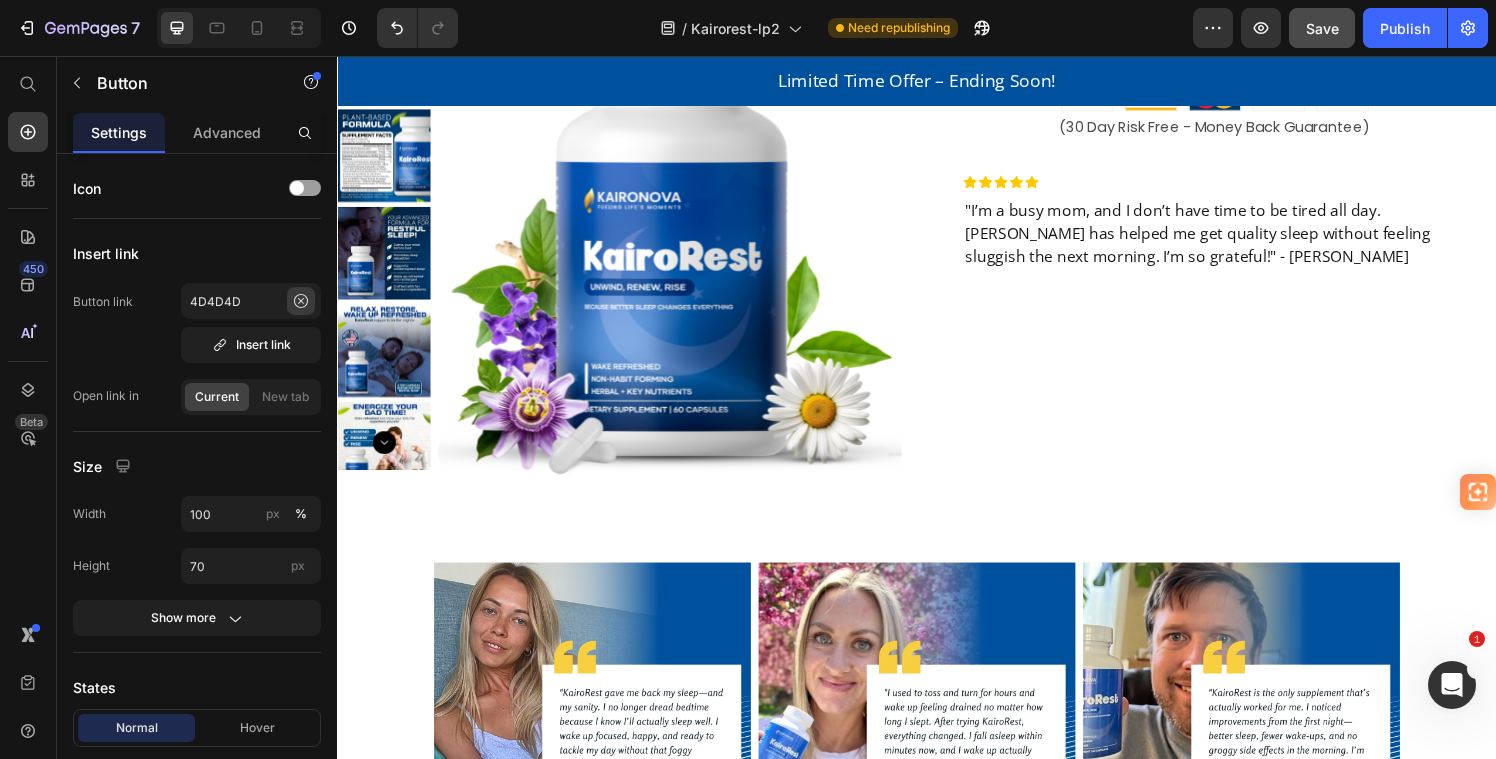 click 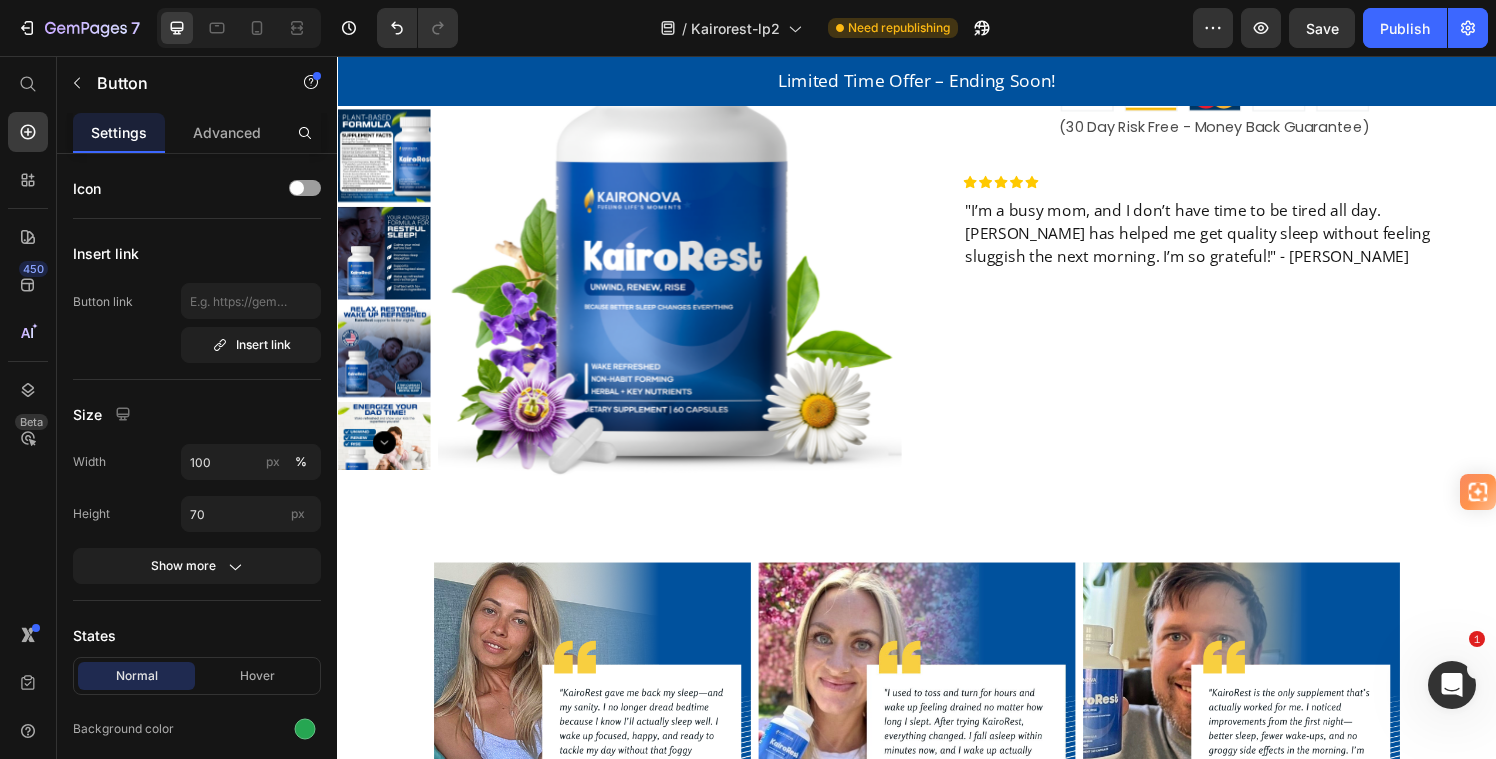 click on "Get KairoRest Now" at bounding box center [1245, 21] 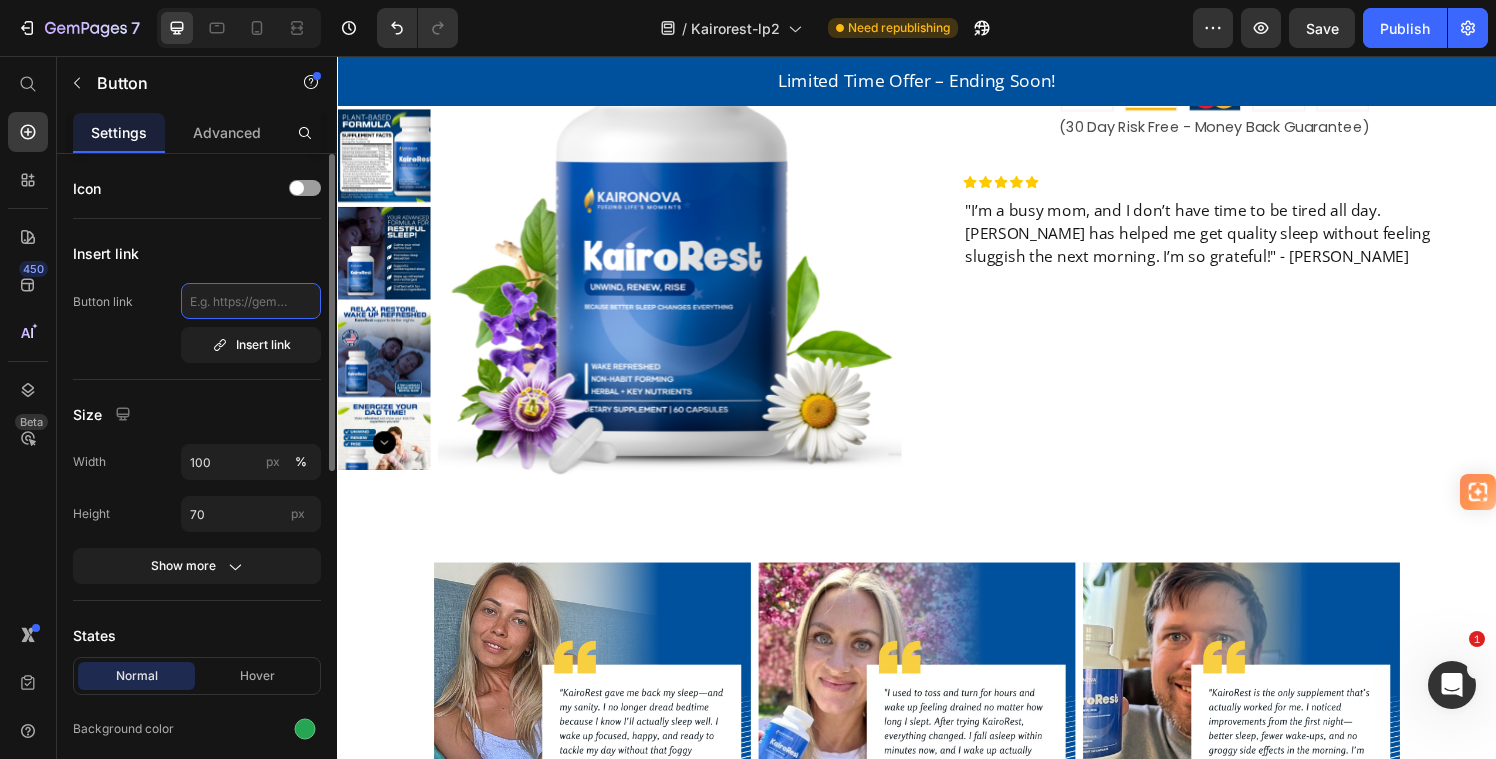 click 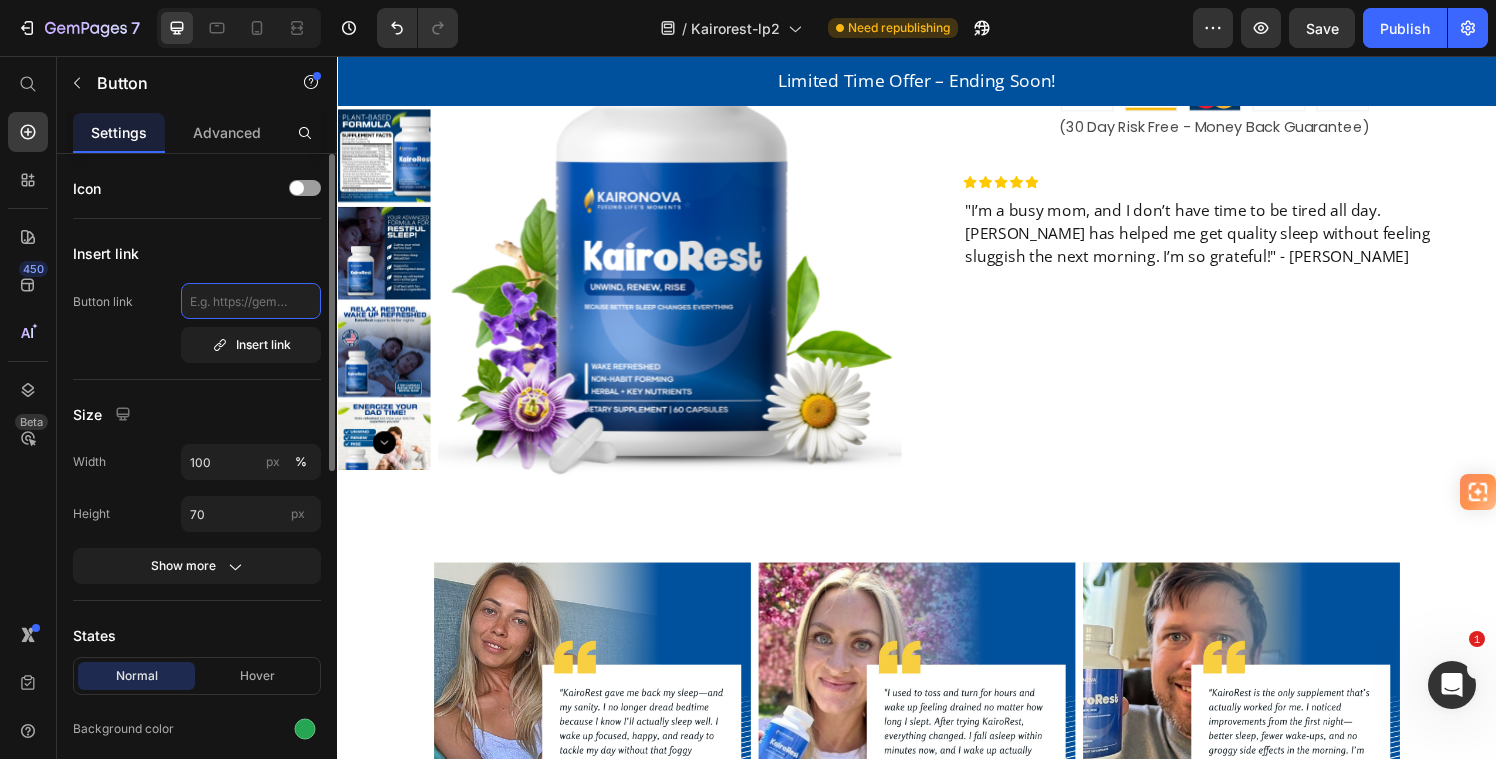 paste on "https://kaironova.com/checkouts/cn/hWN0TKbosmGqBtoJWnEuuxzM?preview_theme_id=178038800676" 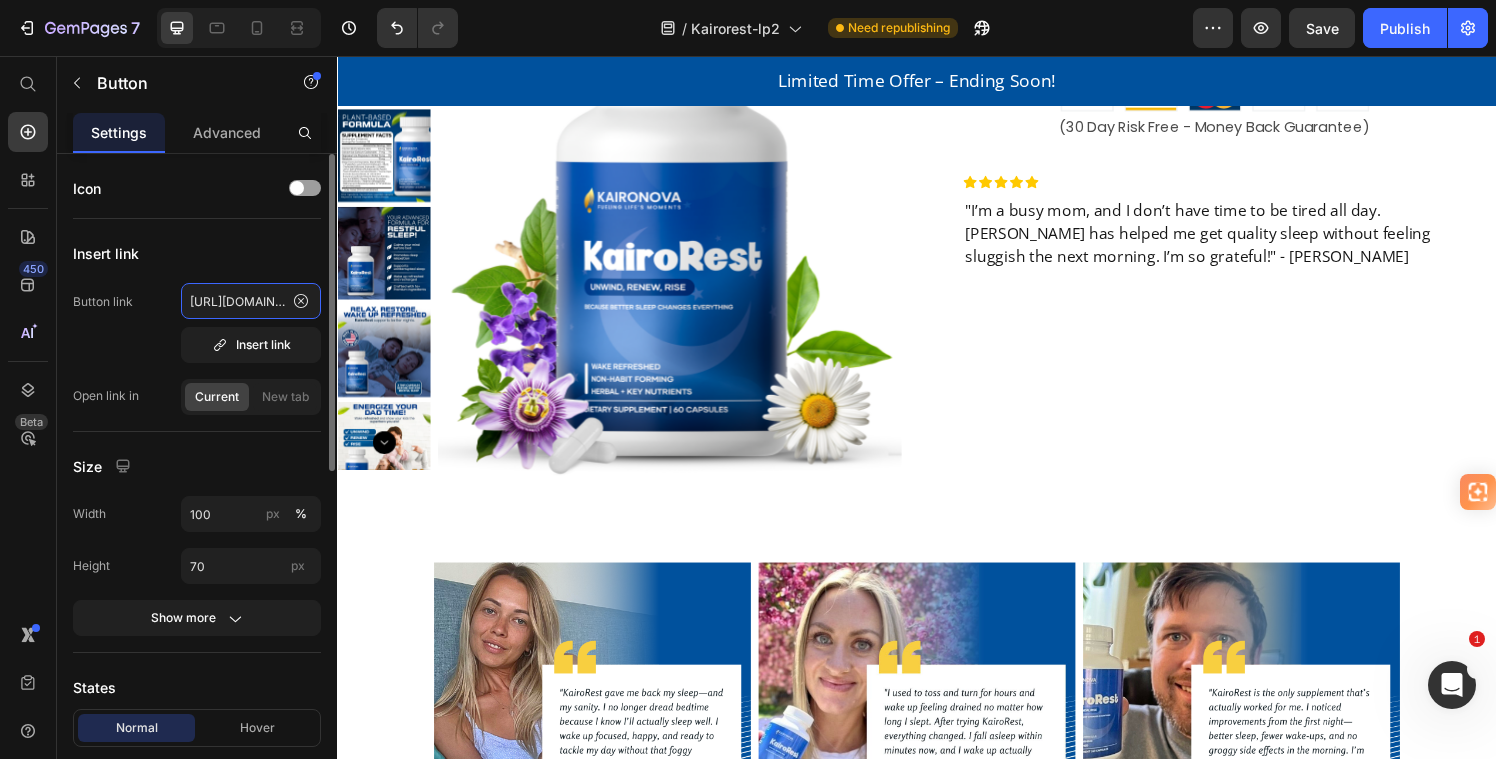 scroll, scrollTop: 0, scrollLeft: 500, axis: horizontal 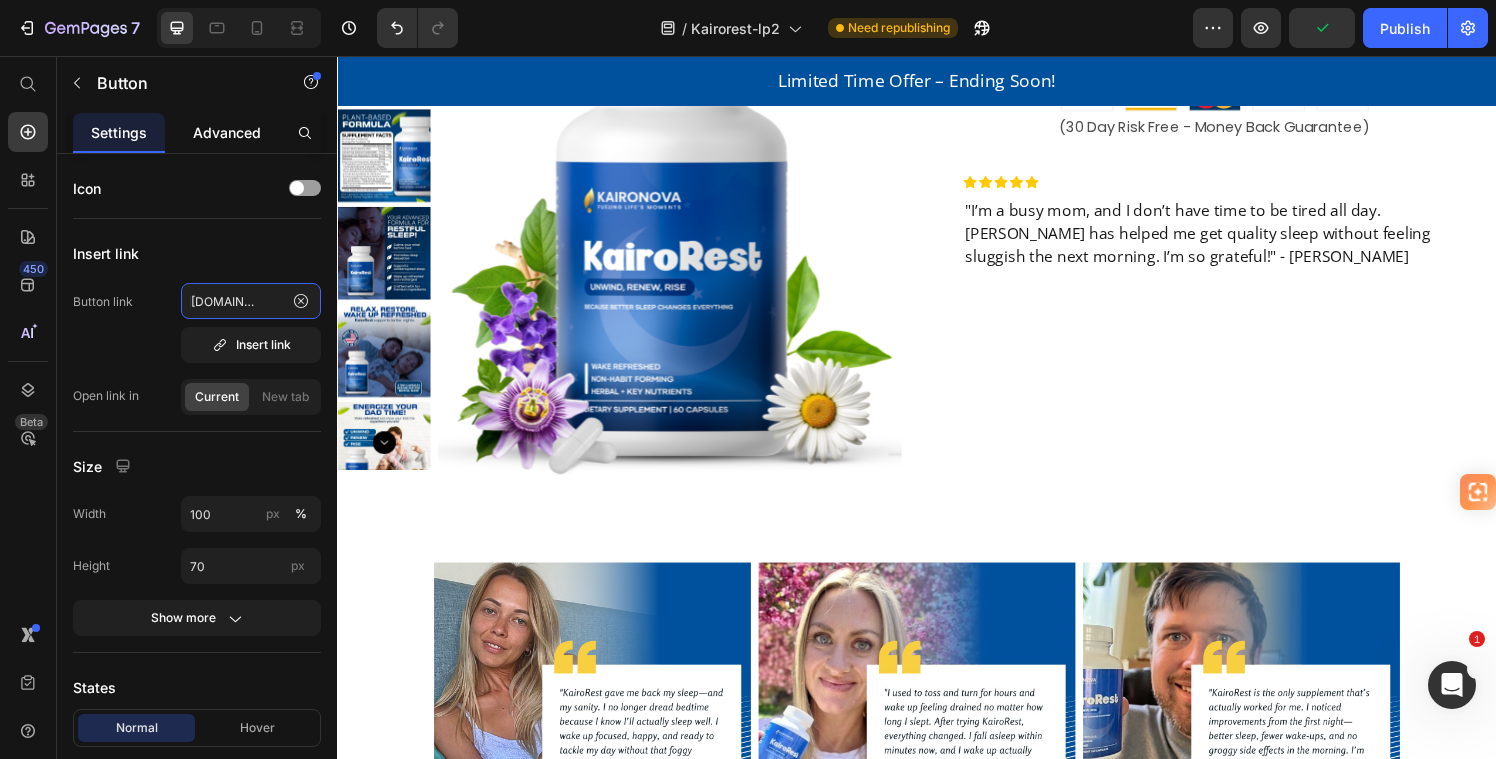type on "https://kaironova.com/checkouts/cn/hWN0TKbosmGqBtoJWnEuuxzM?preview_theme_id=178038800676" 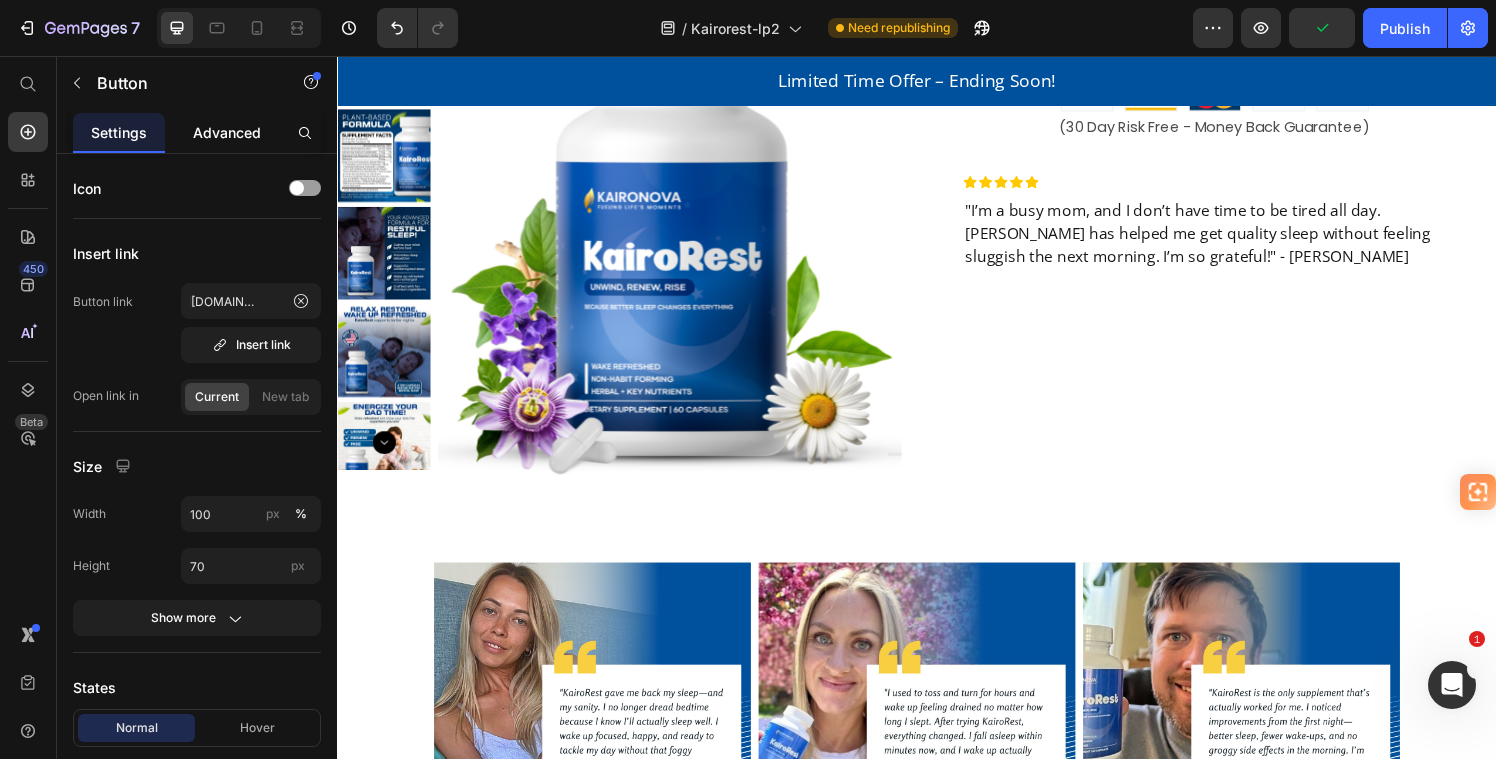 scroll, scrollTop: 0, scrollLeft: 0, axis: both 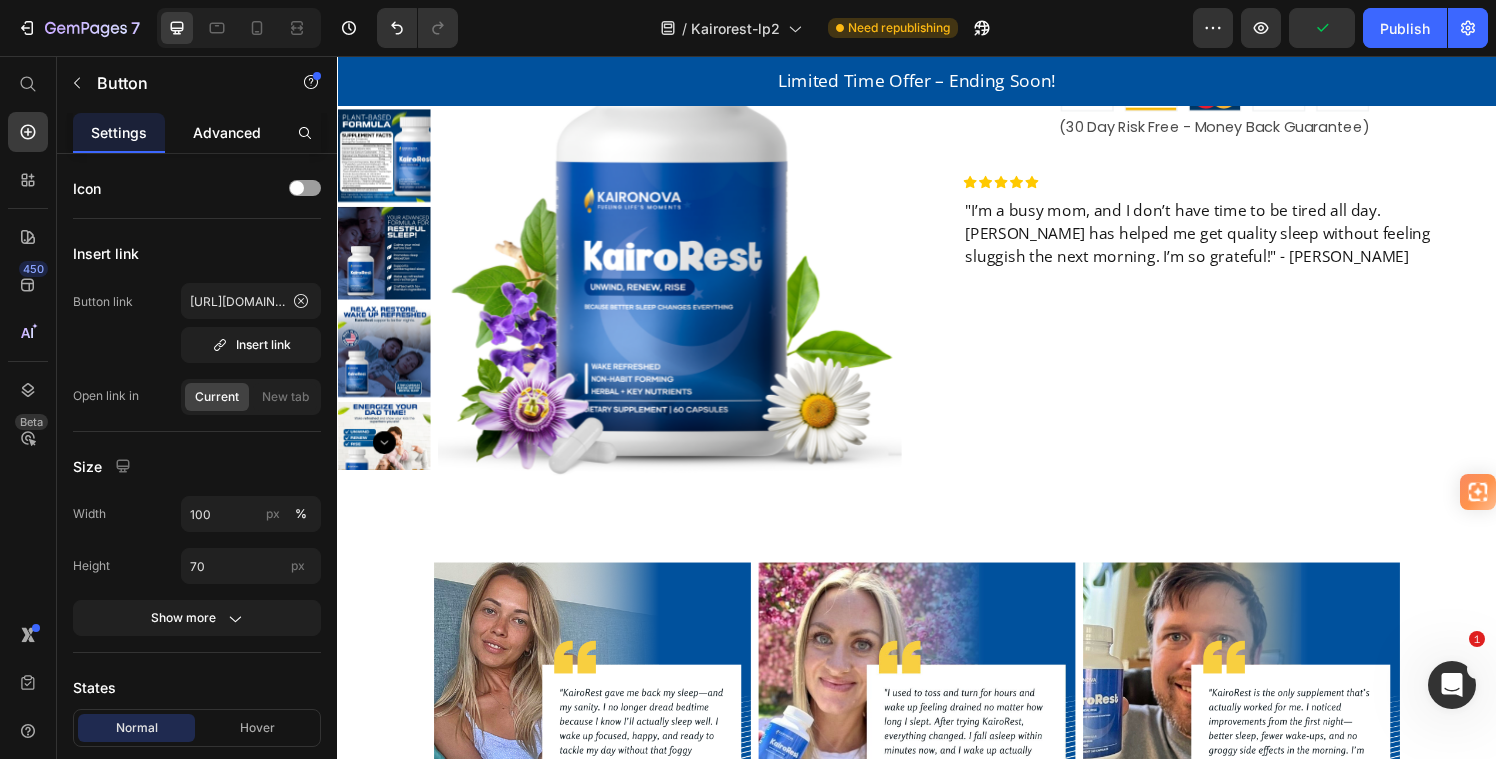 click on "Advanced" at bounding box center (227, 132) 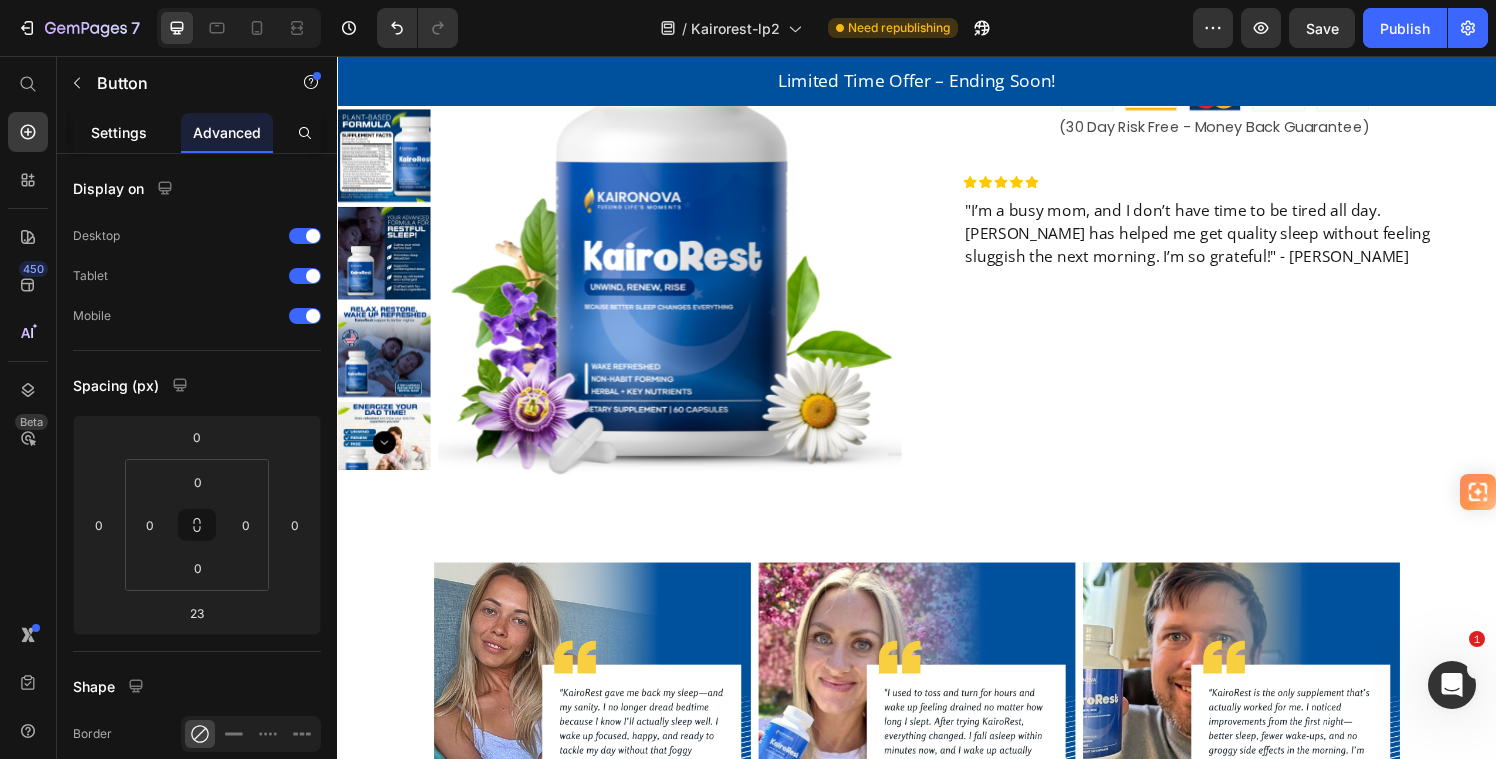 click on "Settings" at bounding box center (119, 132) 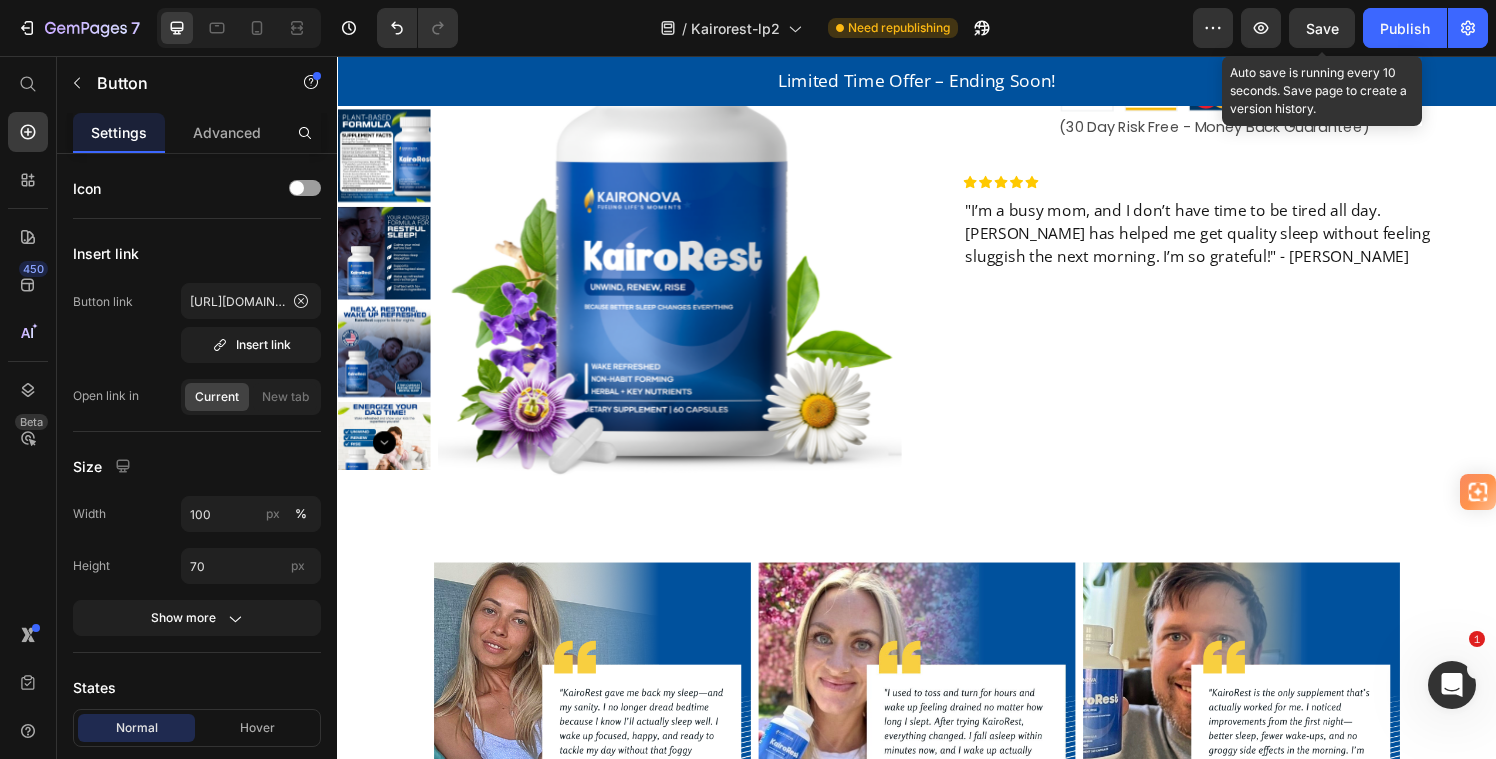 click on "Save" at bounding box center (1322, 28) 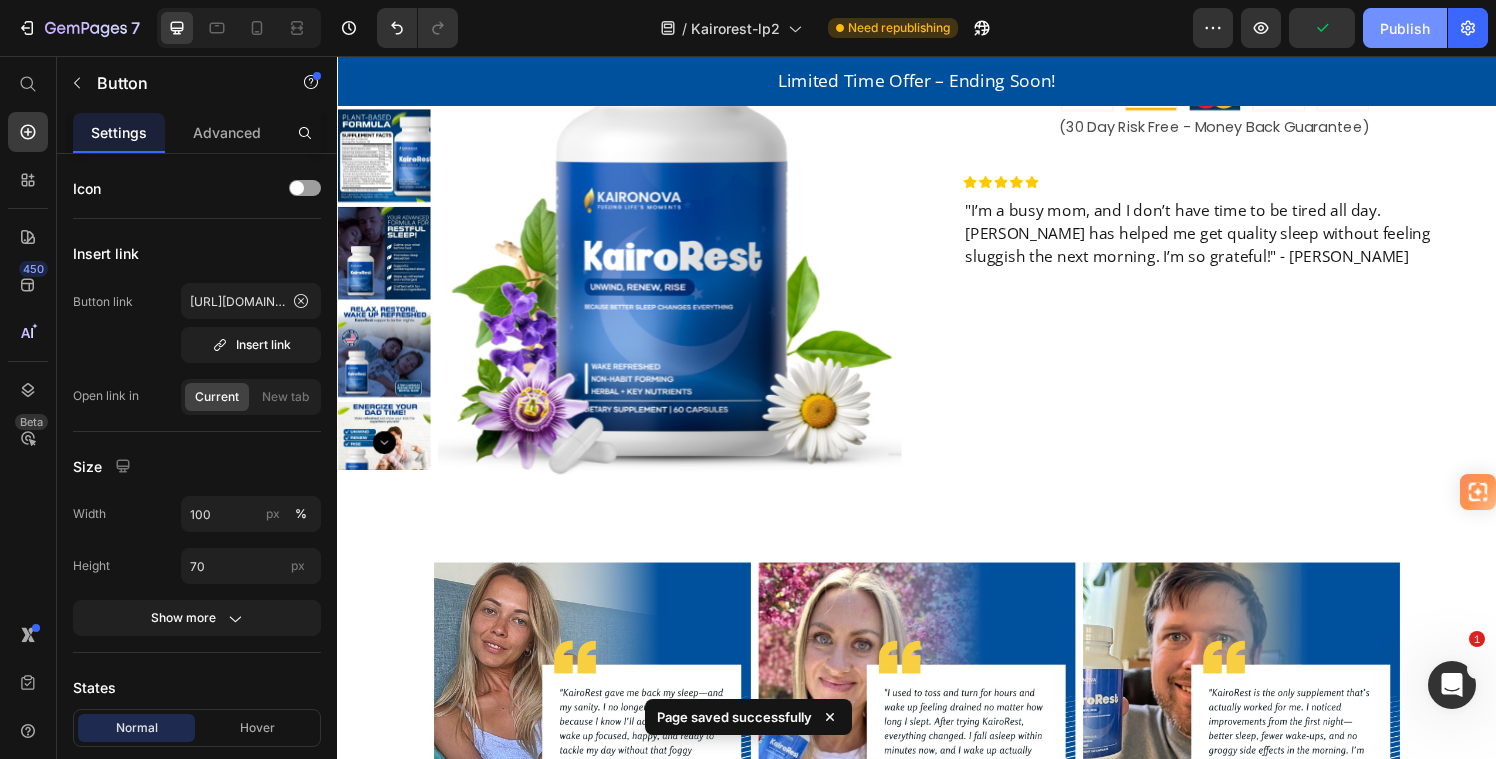 click on "Publish" at bounding box center (1405, 28) 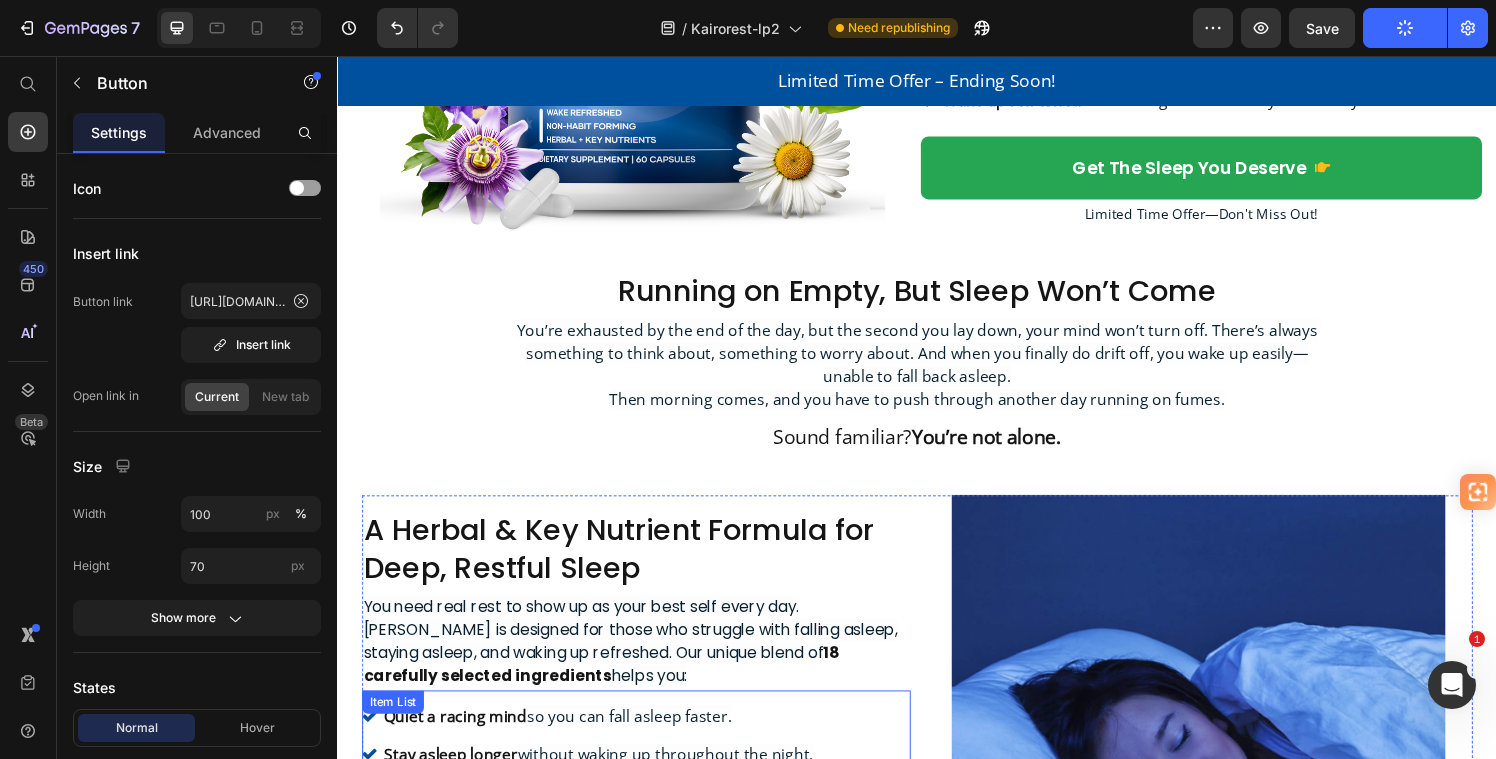 scroll, scrollTop: 0, scrollLeft: 0, axis: both 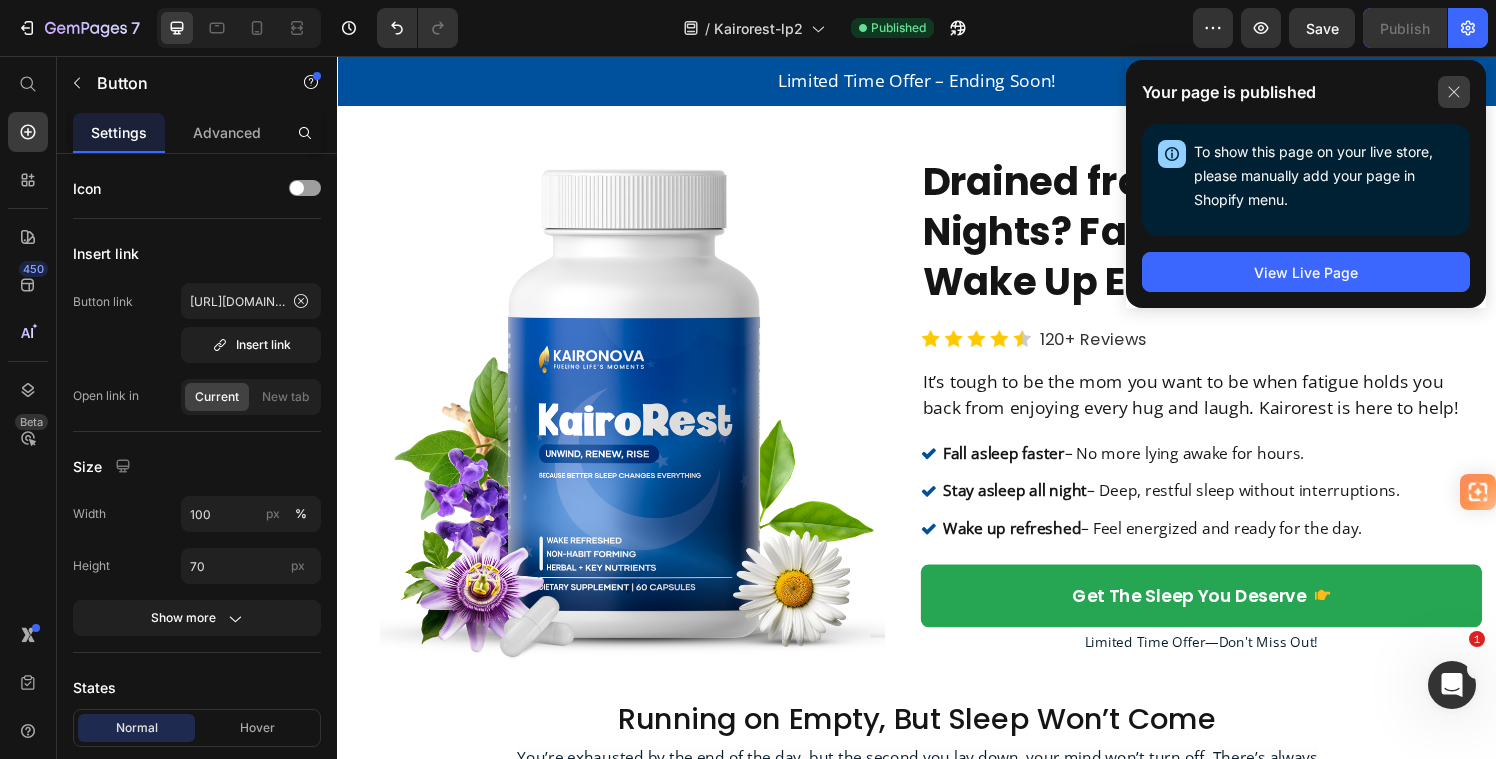click 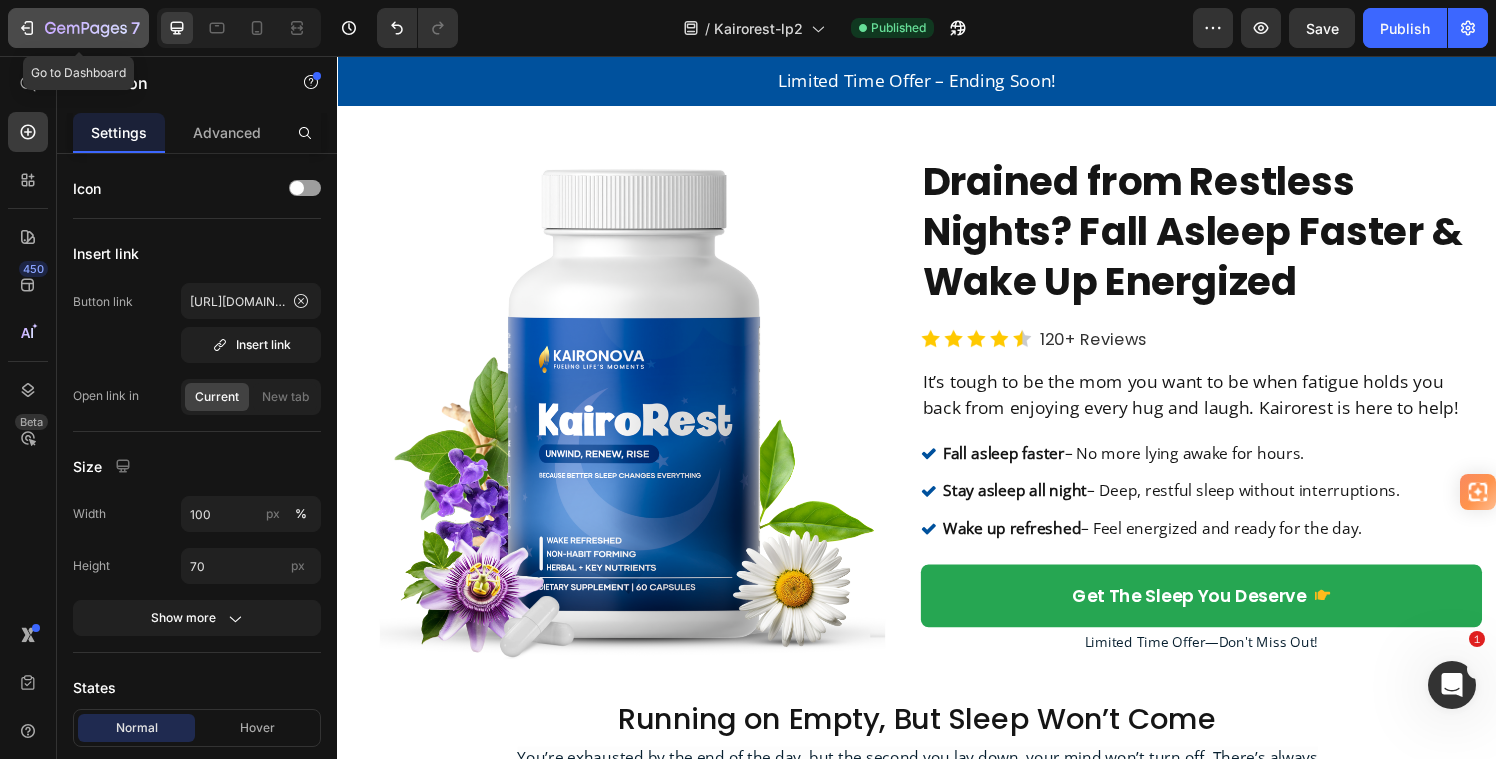 click 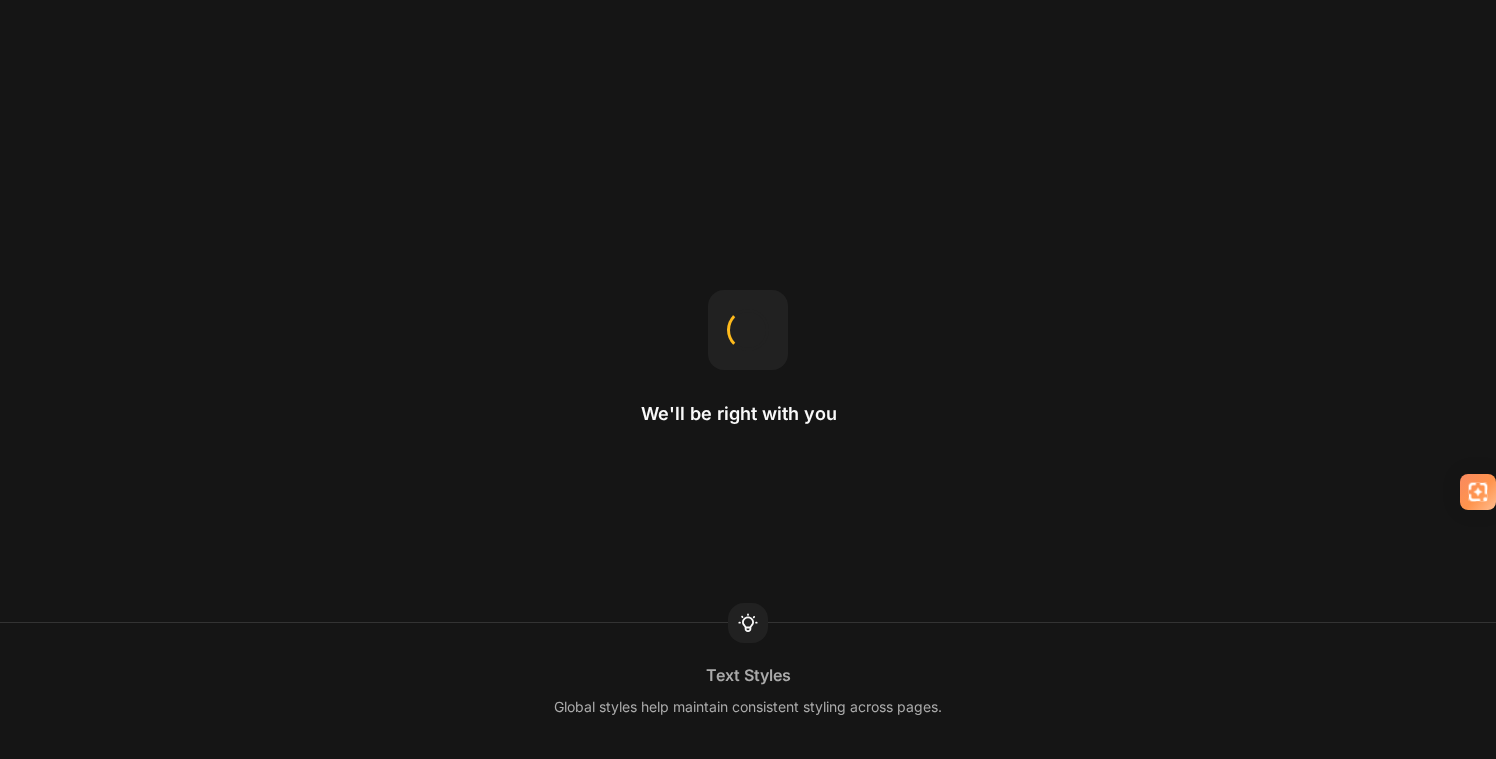 scroll, scrollTop: 0, scrollLeft: 0, axis: both 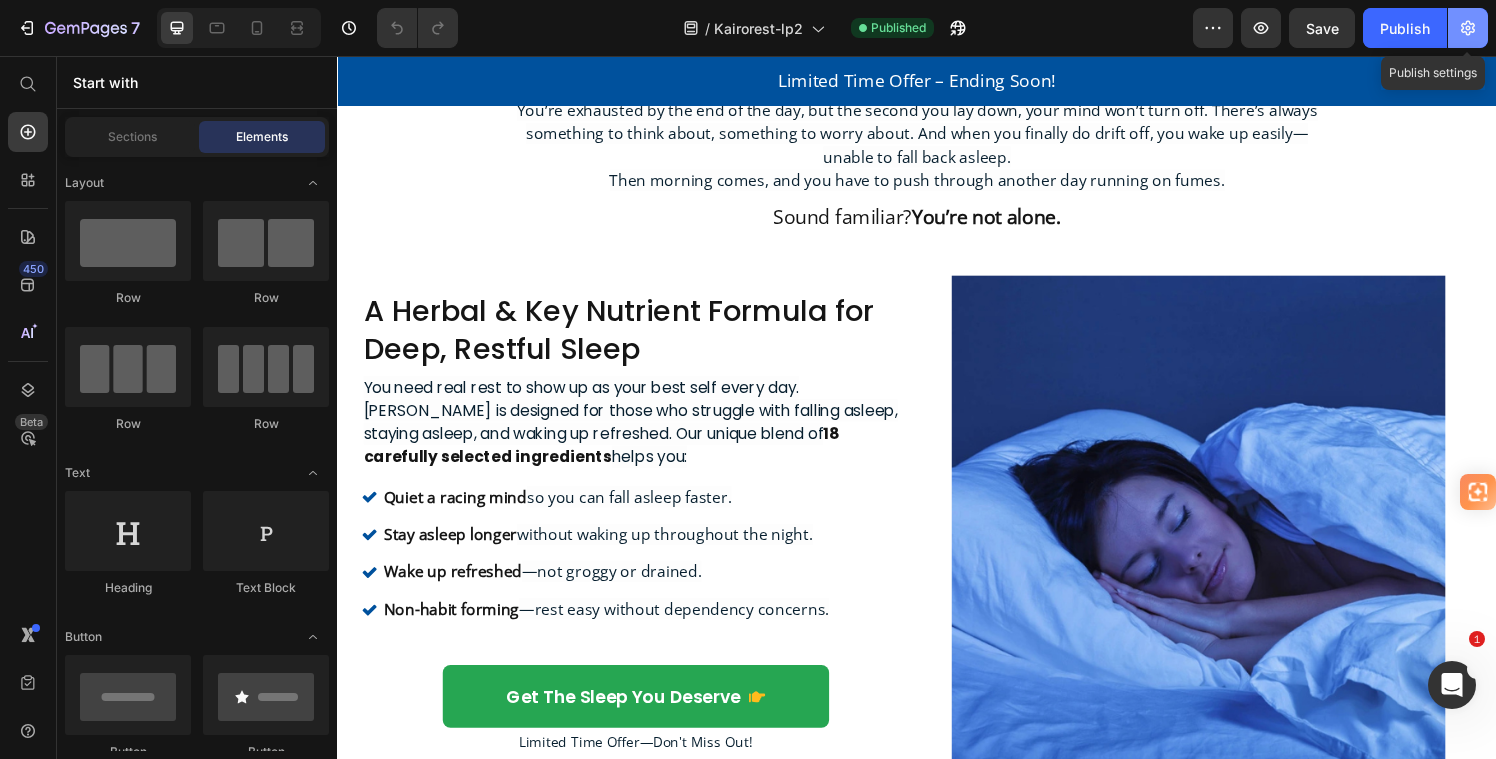 click 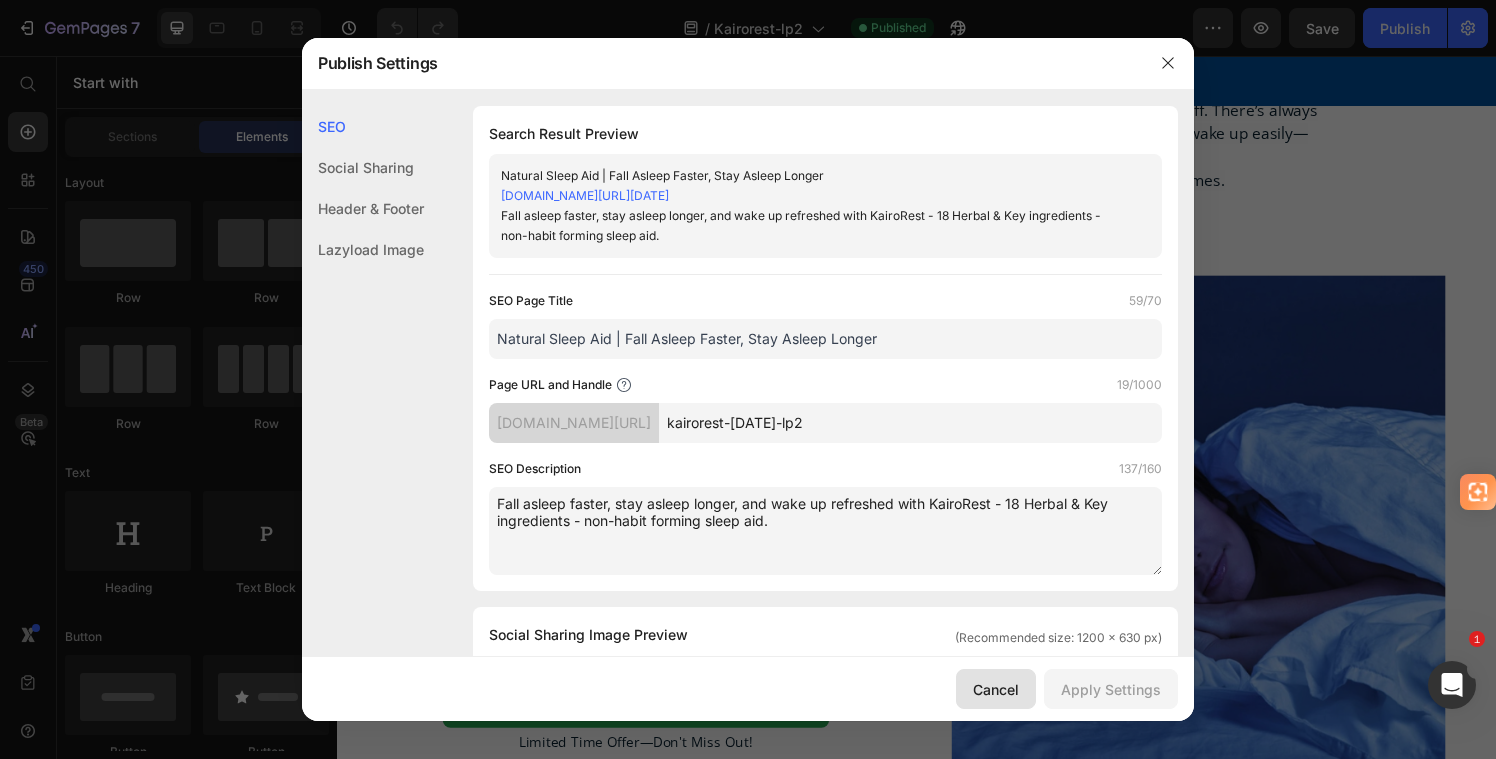 click on "Cancel" at bounding box center [996, 689] 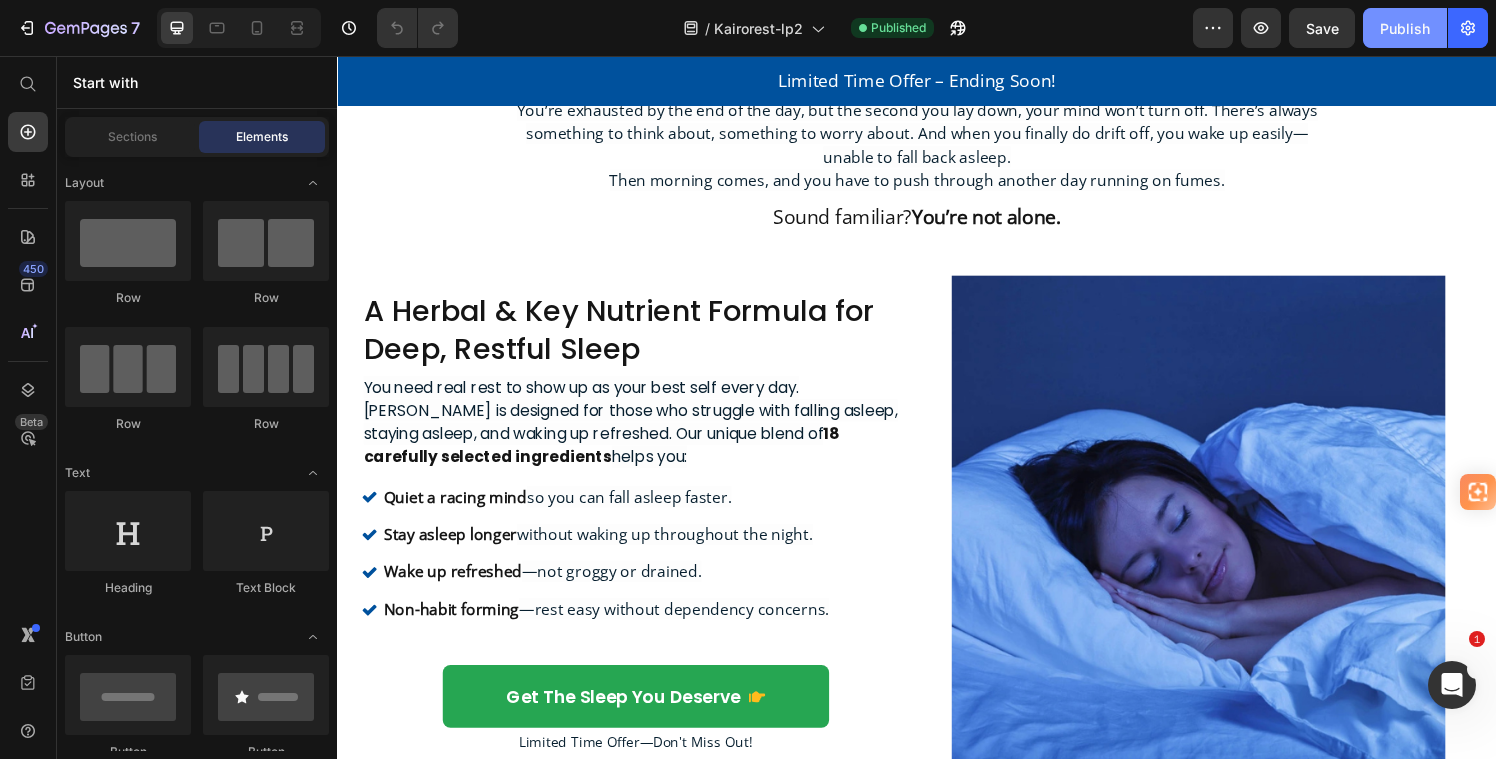 click on "Publish" at bounding box center [1405, 28] 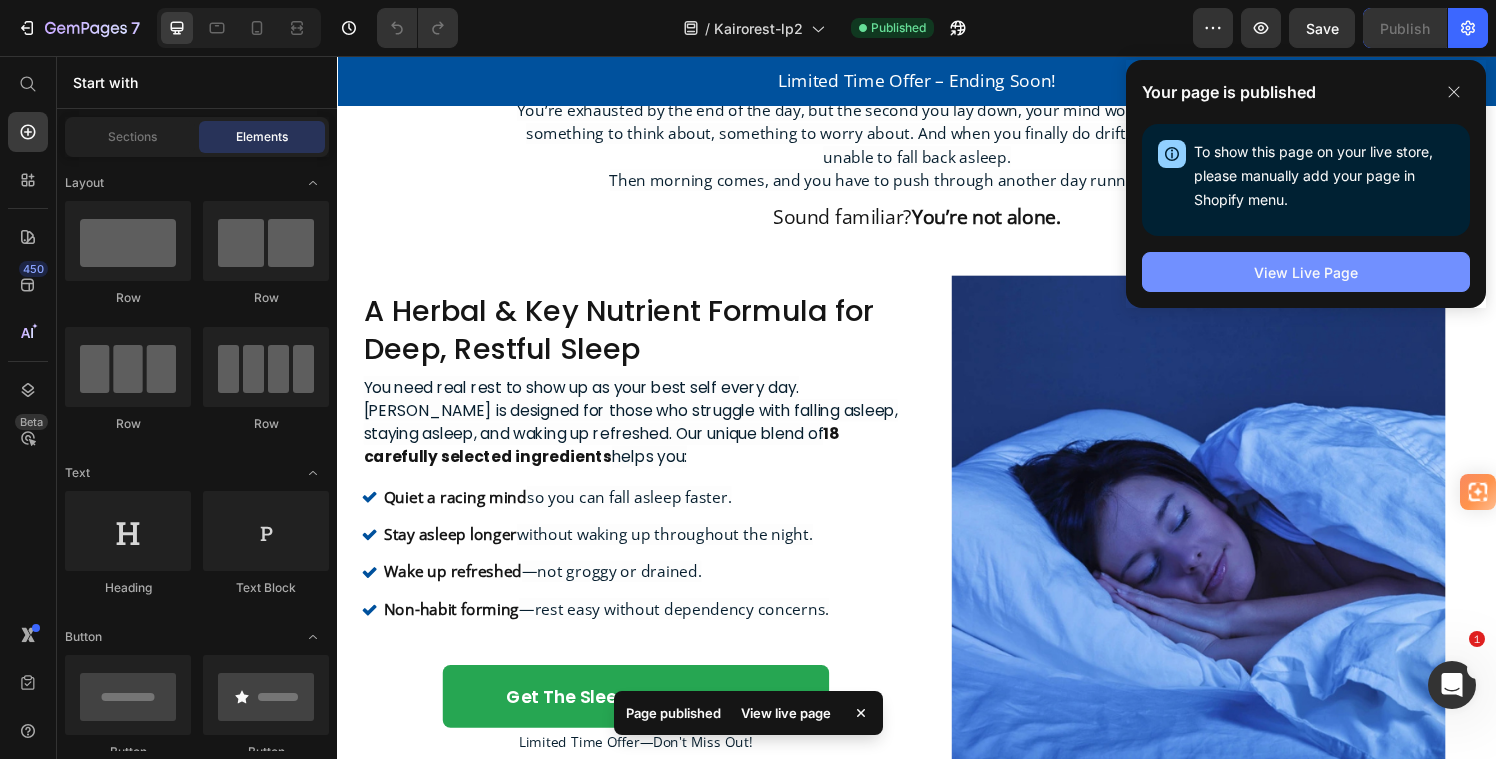click on "View Live Page" at bounding box center (1306, 272) 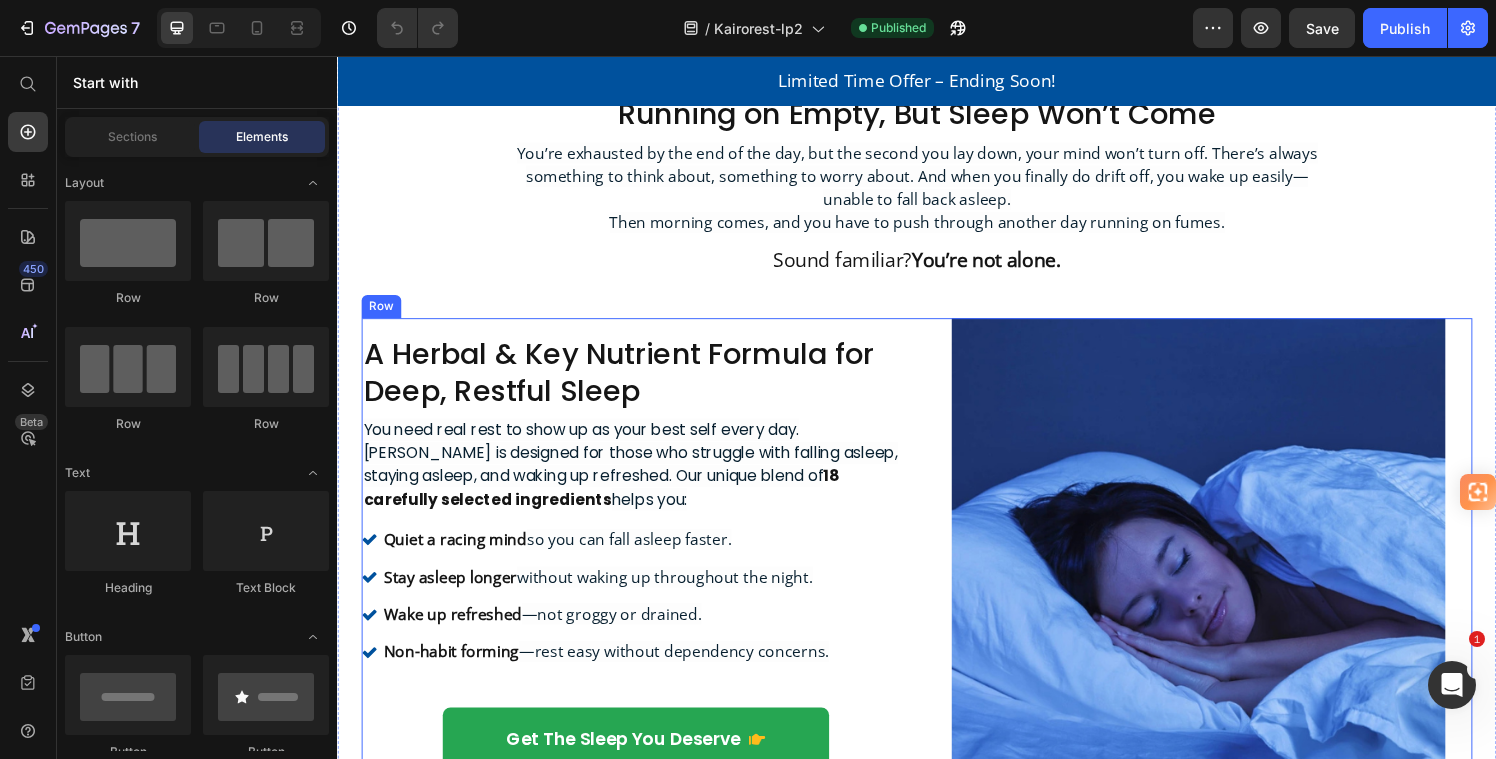 scroll, scrollTop: 624, scrollLeft: 0, axis: vertical 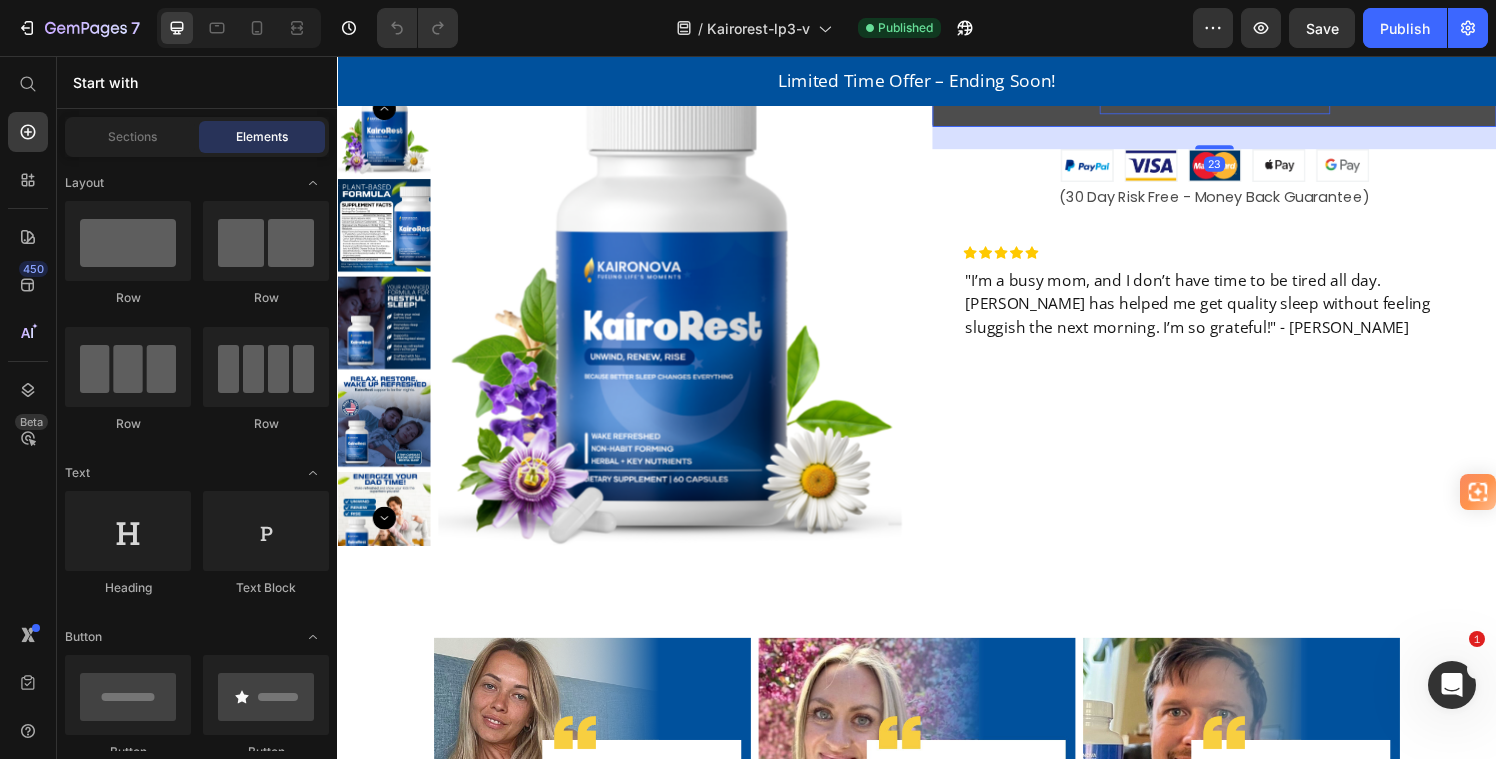 click on "Get KairoRest Now" at bounding box center (1245, 93) 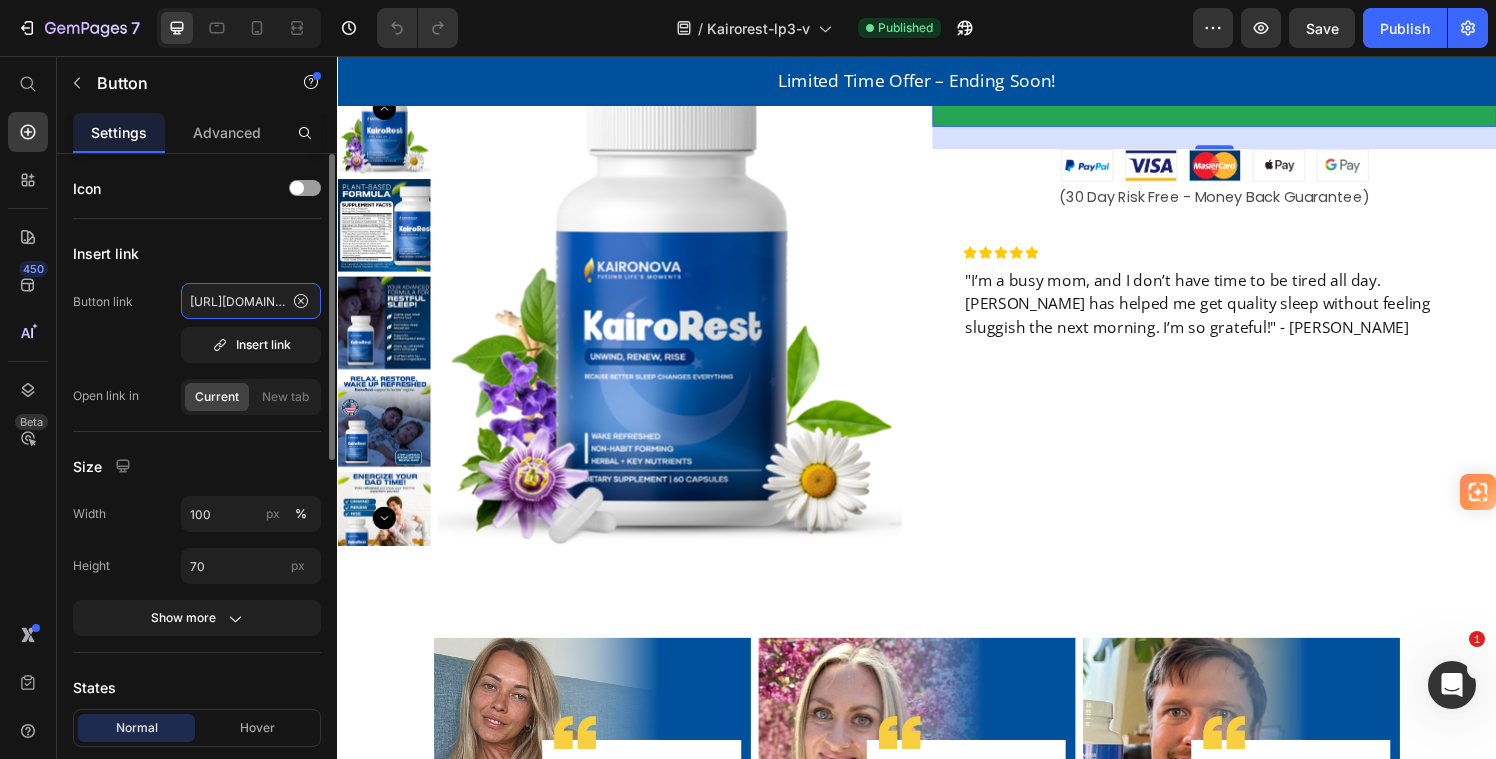 click on "https://kaironova.com/checkouts/cn/hWN0PcLFIvb8eK4lDCmlOjqC?preview_theme_id=178038800676" 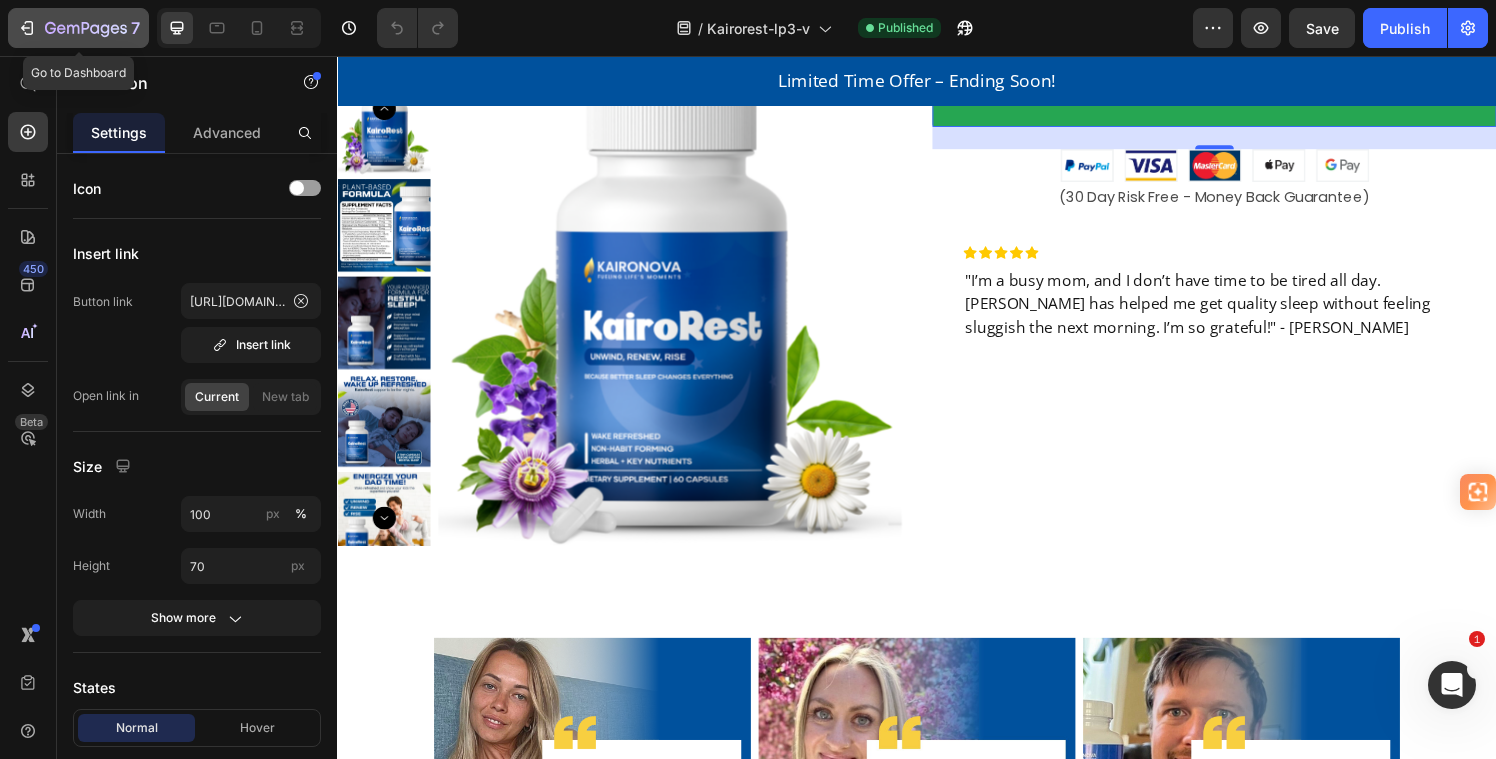 click 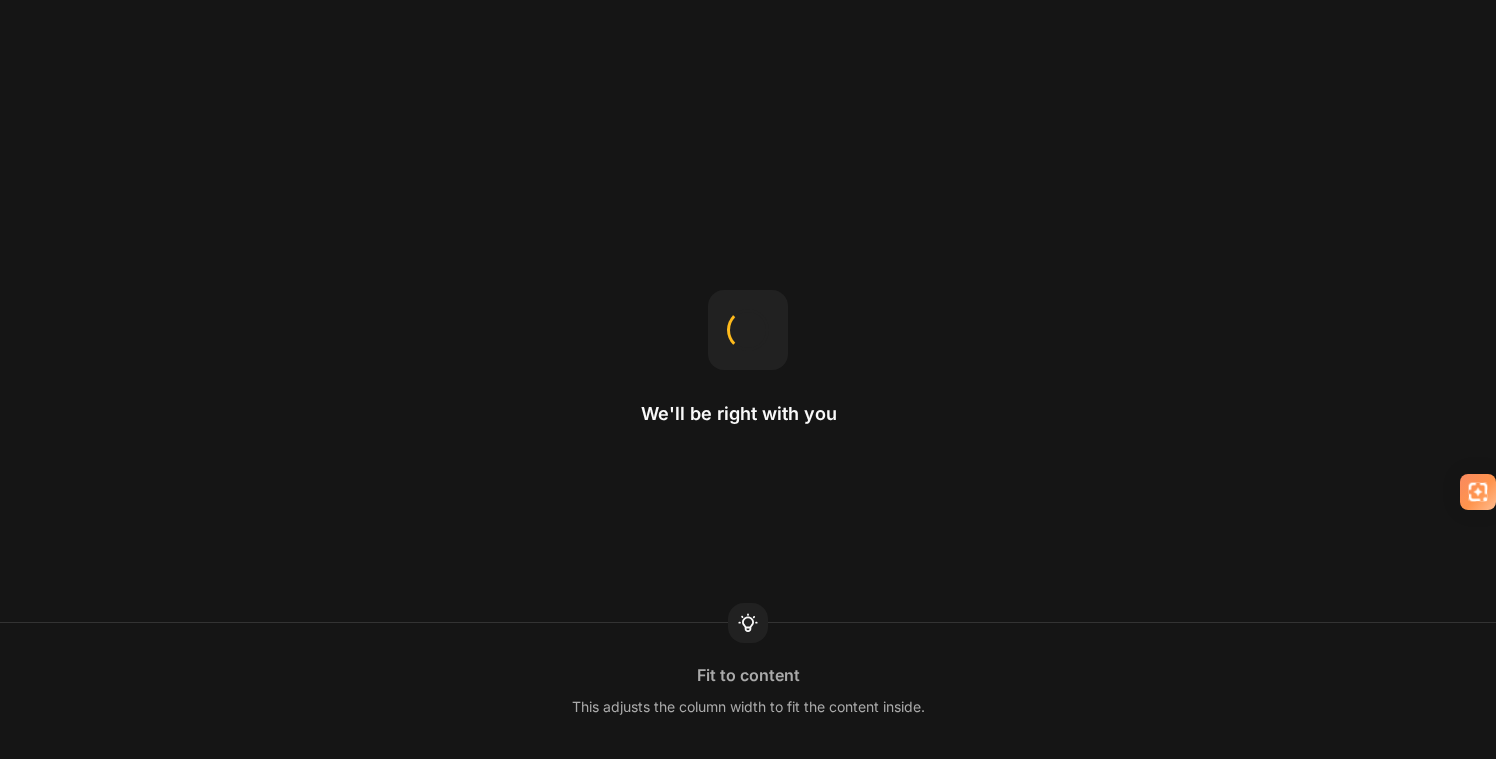 scroll, scrollTop: 0, scrollLeft: 0, axis: both 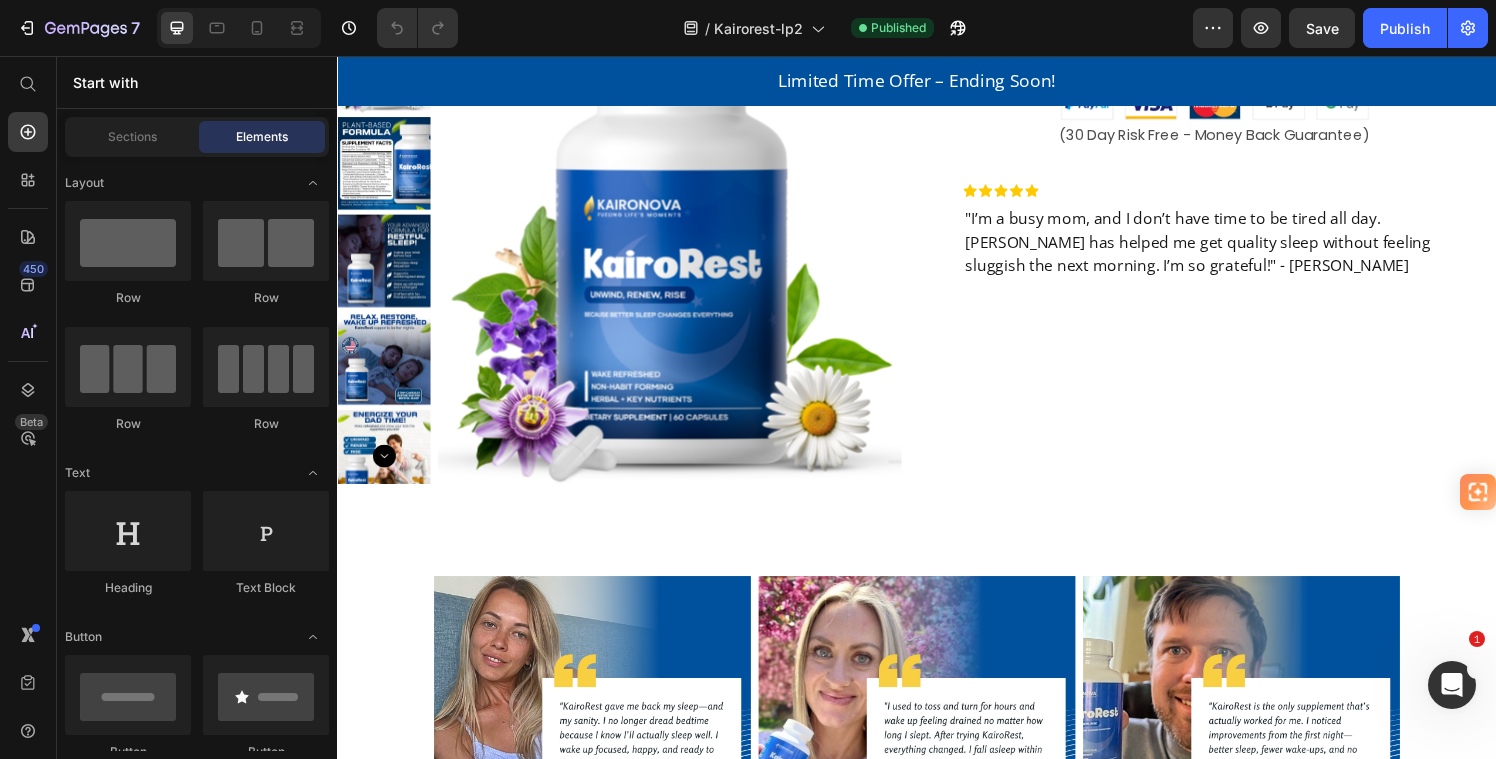 click on "Get KairoRest Now" at bounding box center [1245, 30] 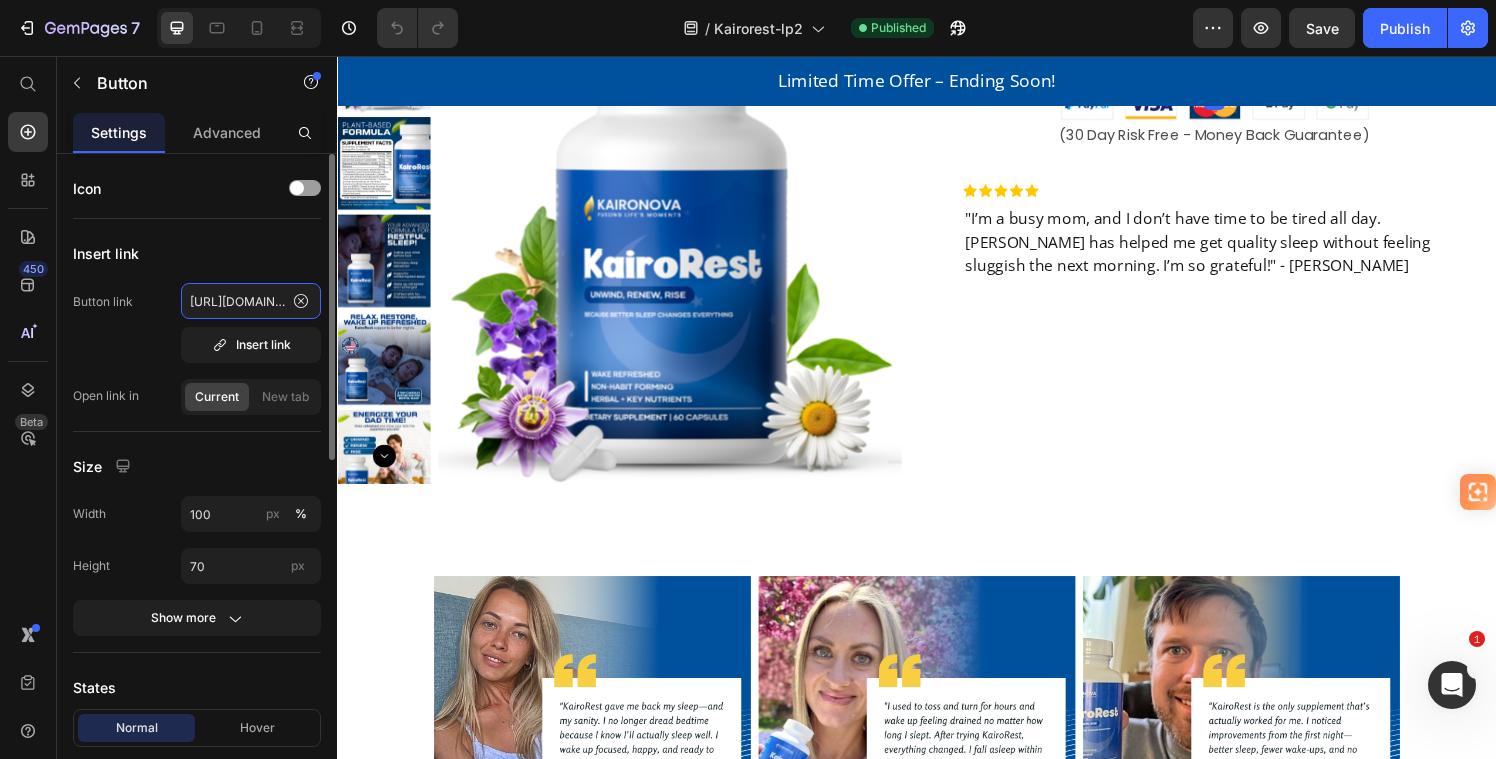 click on "https://kaironova.com/checkouts/cn/hWN0TKbosmGqBtoJWnEuuxzM?preview_theme_id=178038800676" 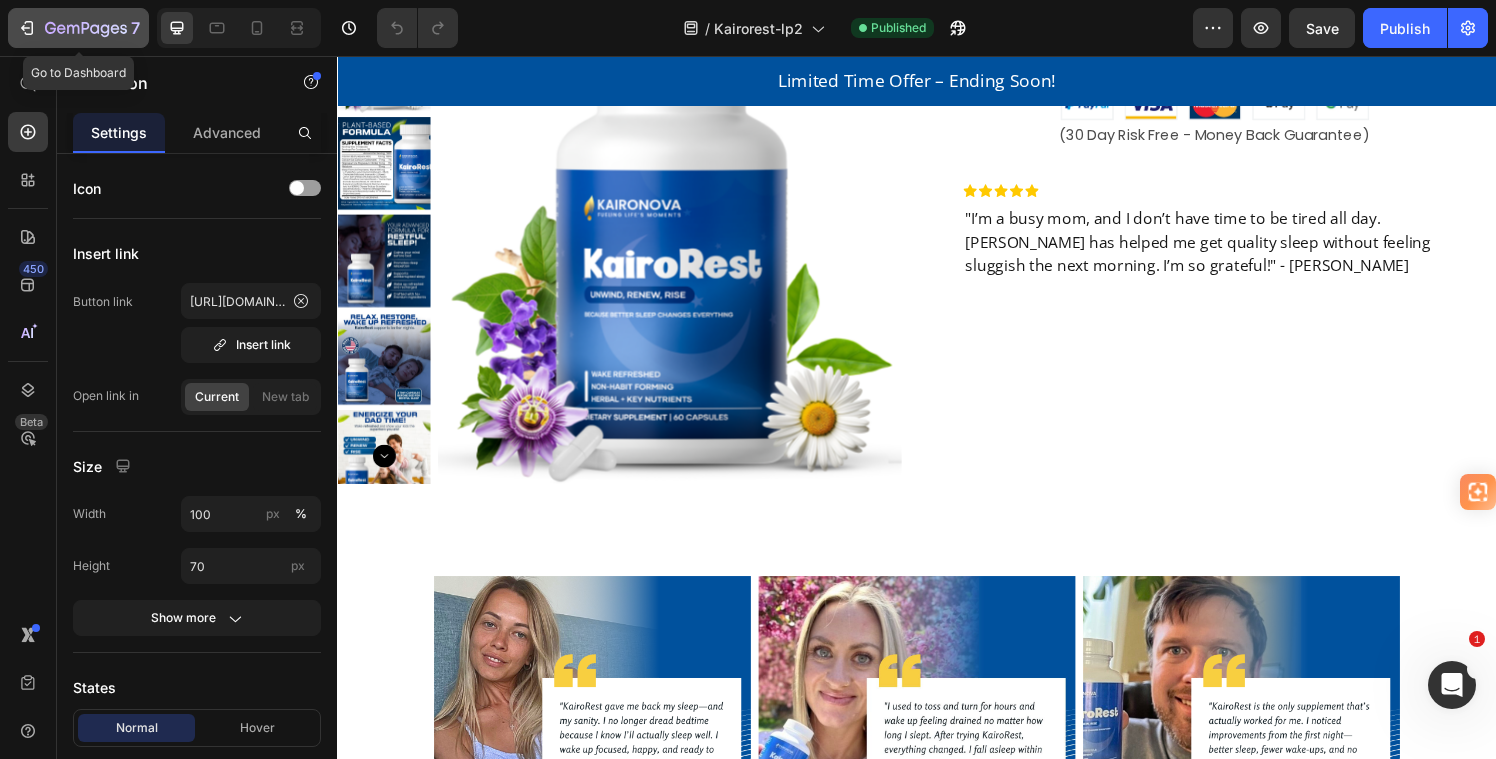 click 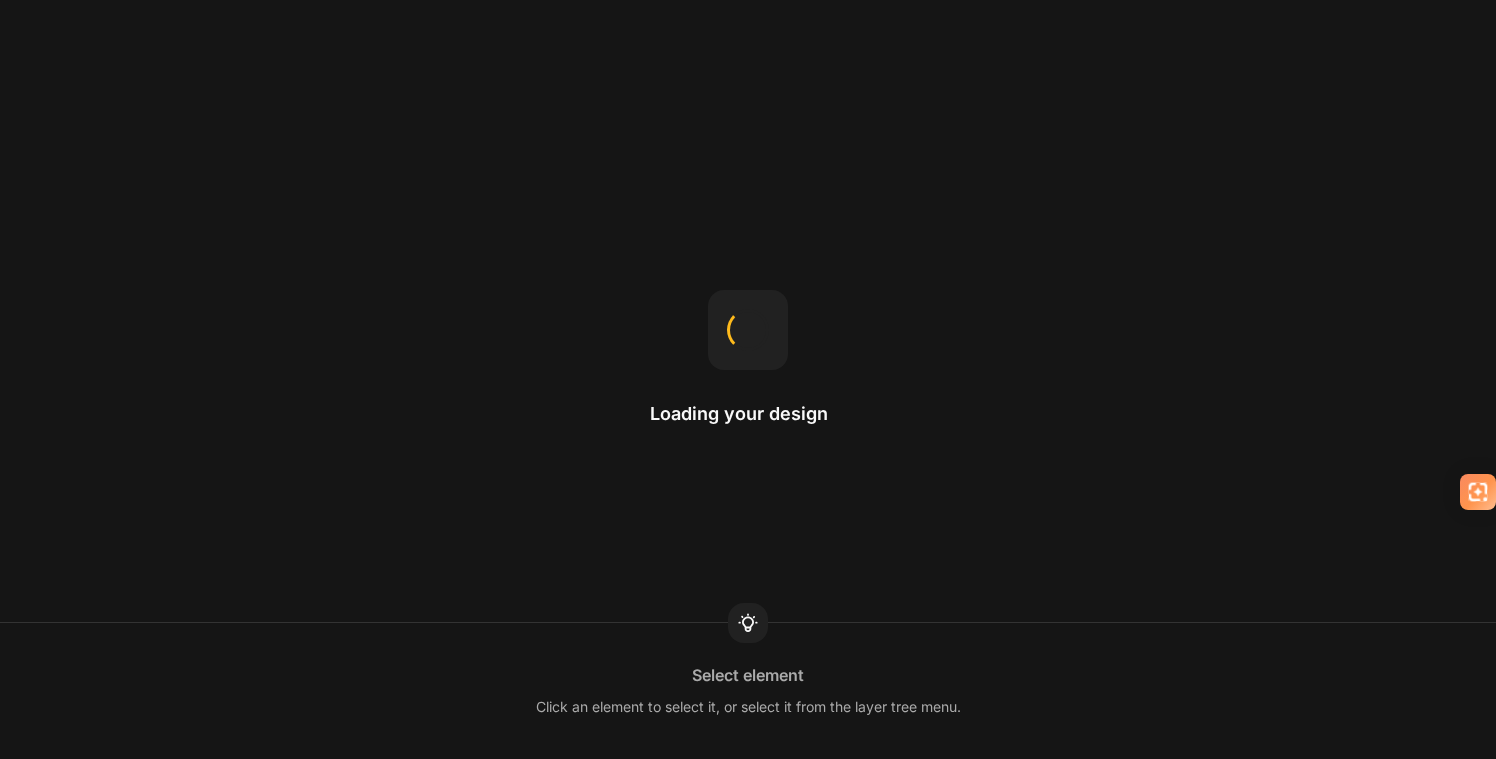 scroll, scrollTop: 0, scrollLeft: 0, axis: both 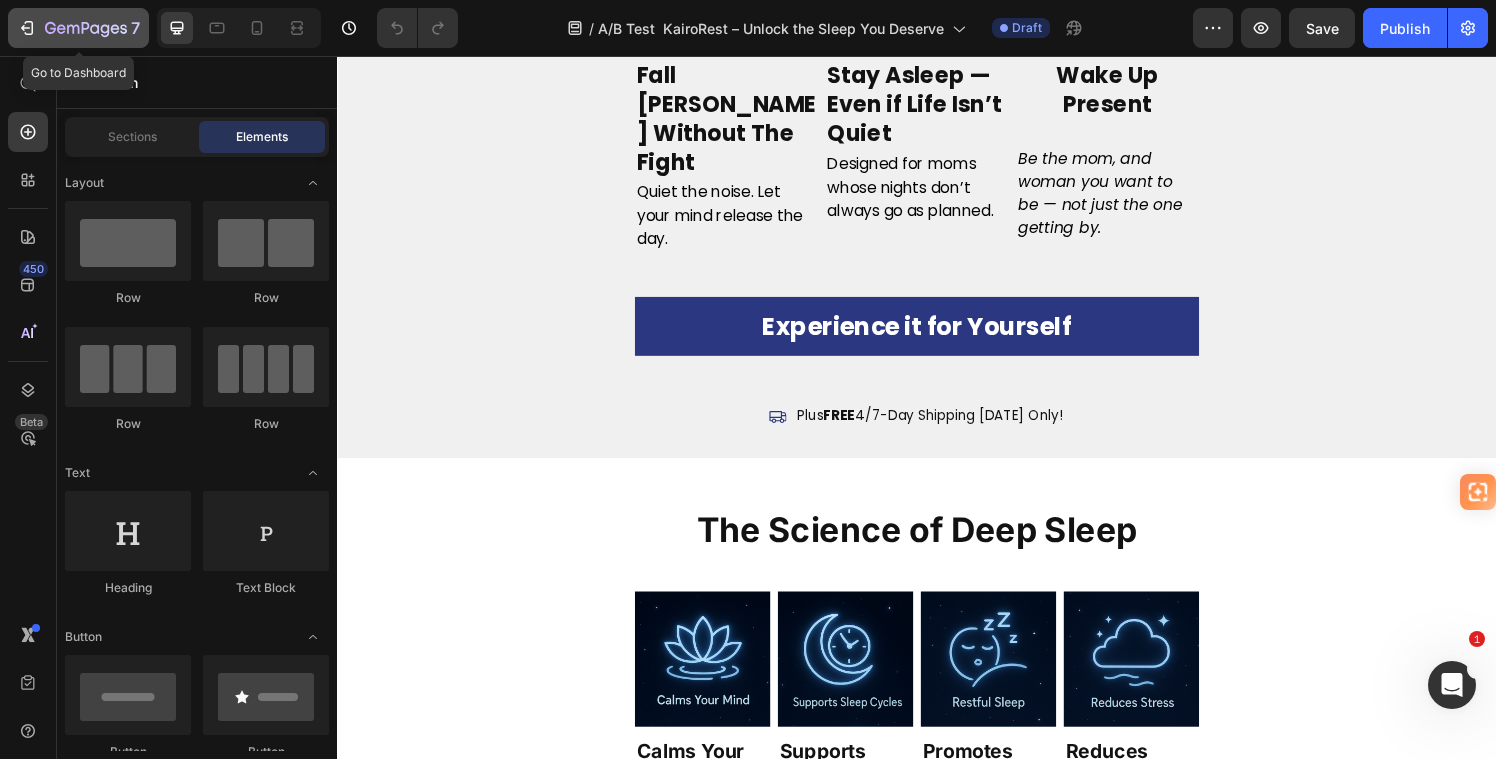 click 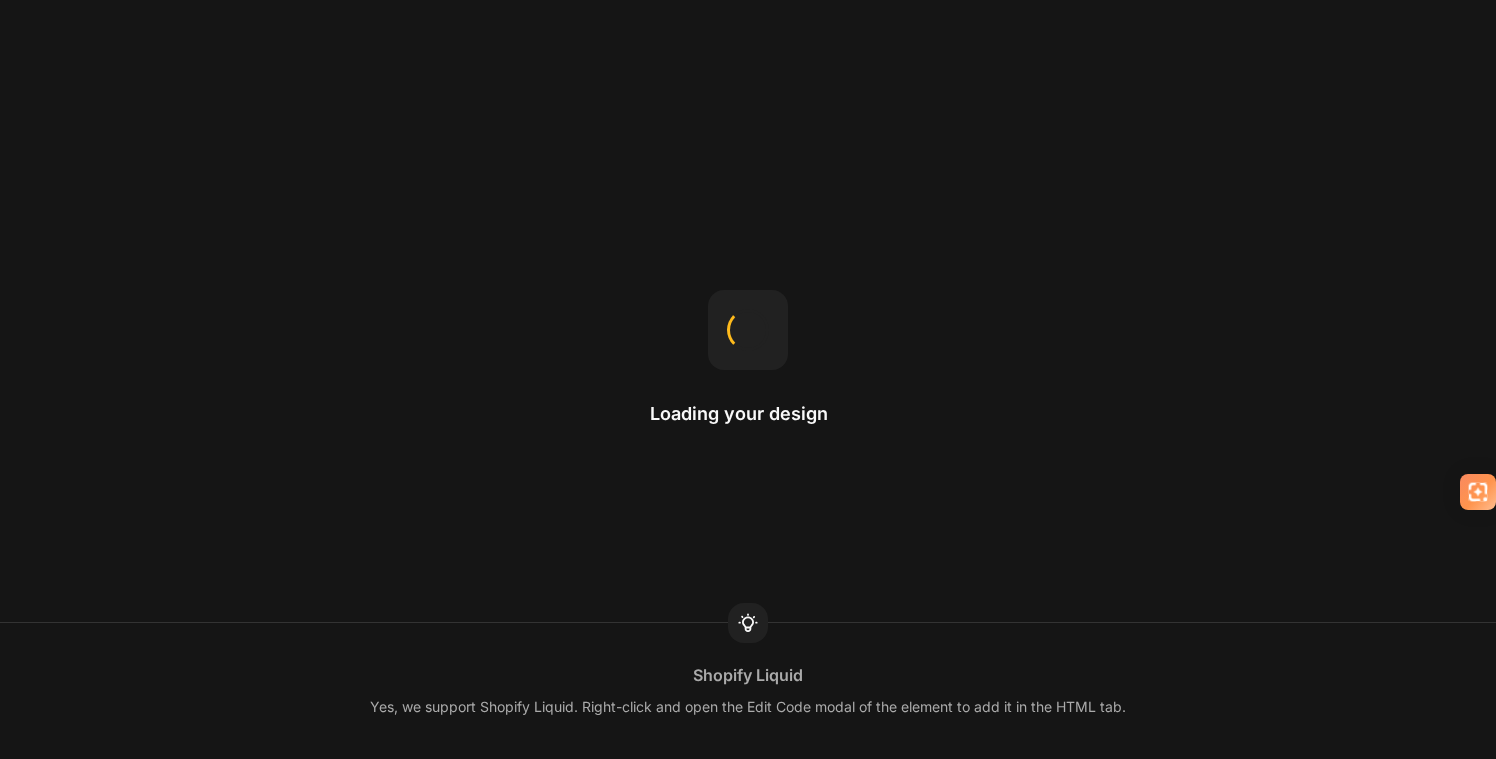 scroll, scrollTop: 0, scrollLeft: 0, axis: both 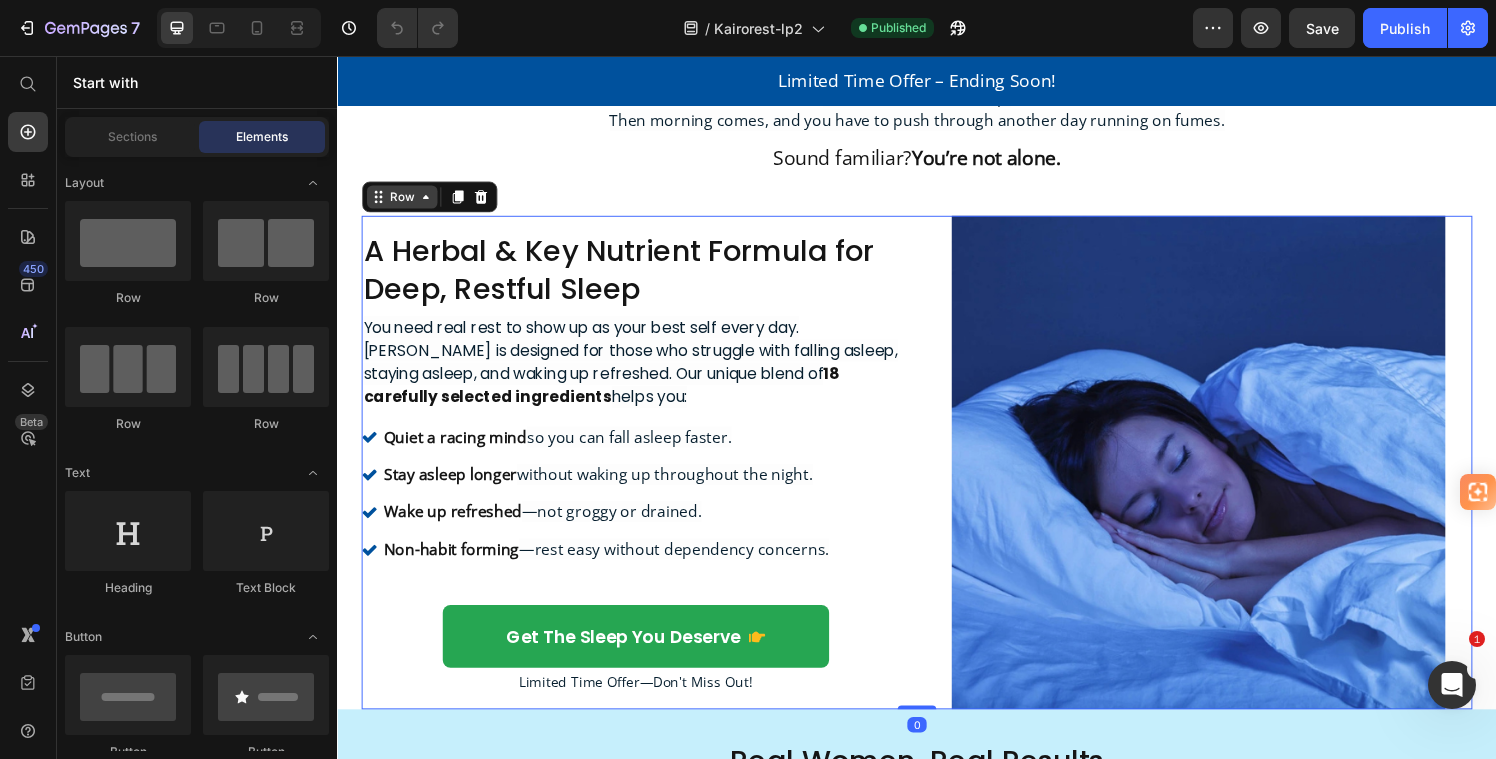 click on "Row" at bounding box center (403, 202) 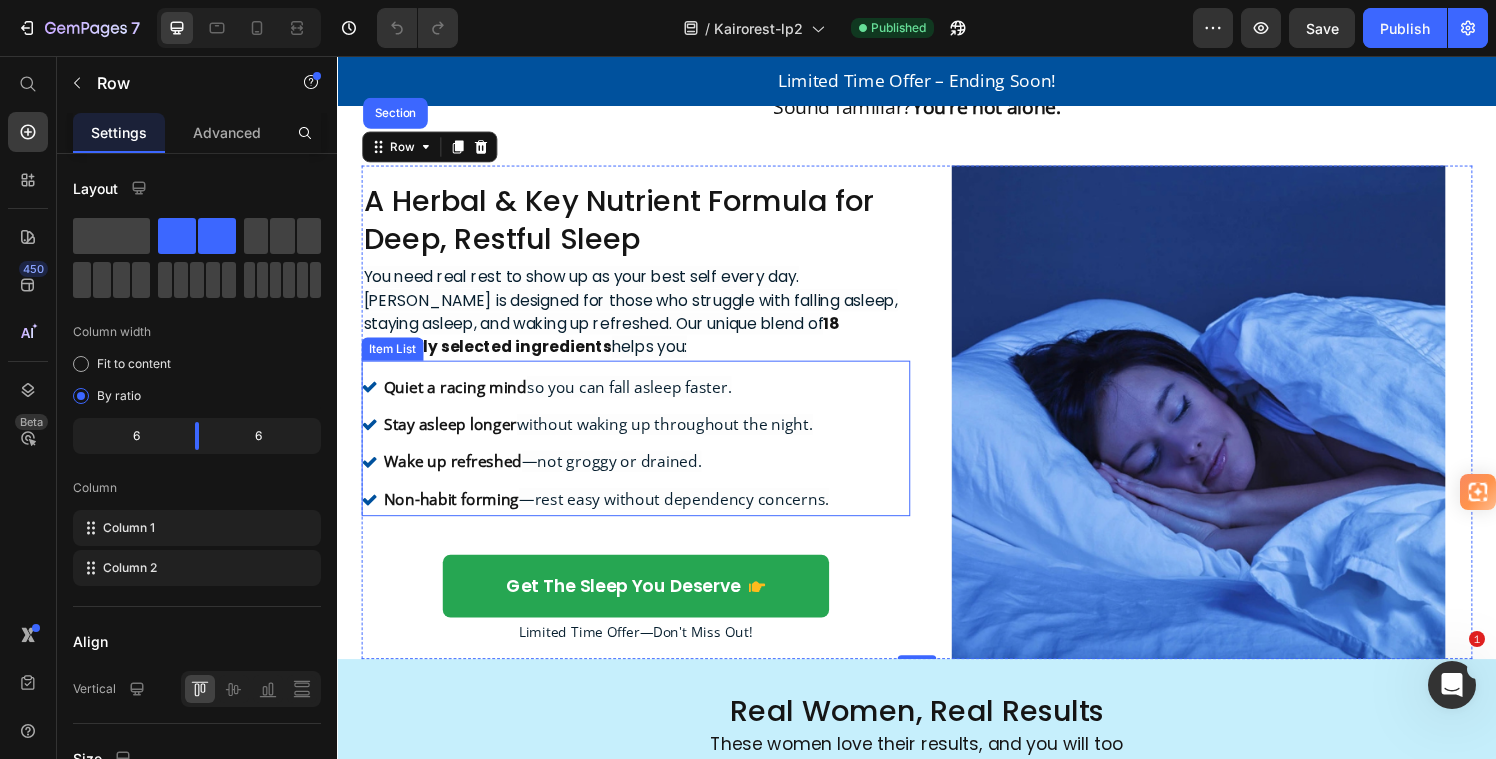 scroll, scrollTop: 716, scrollLeft: 0, axis: vertical 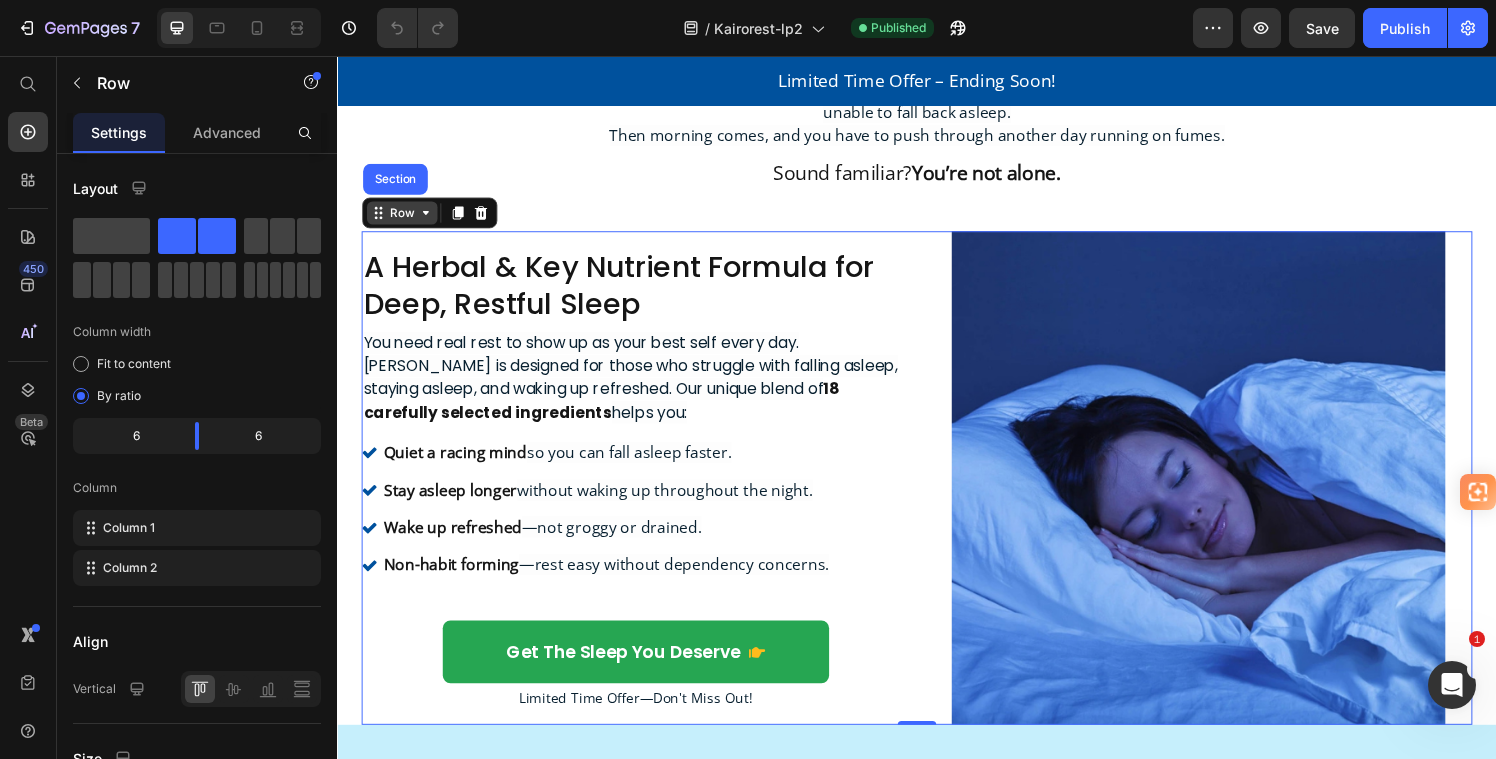 click 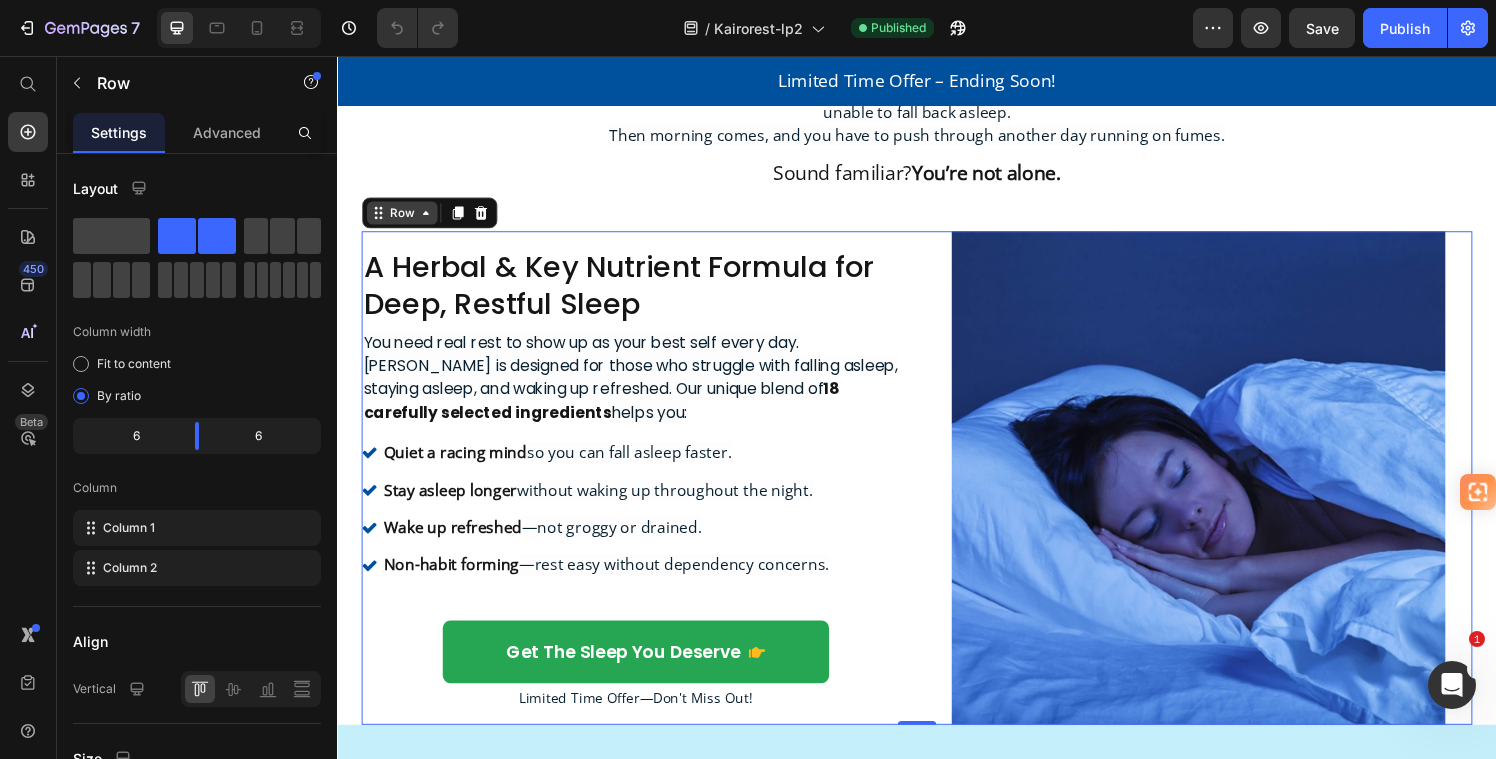click 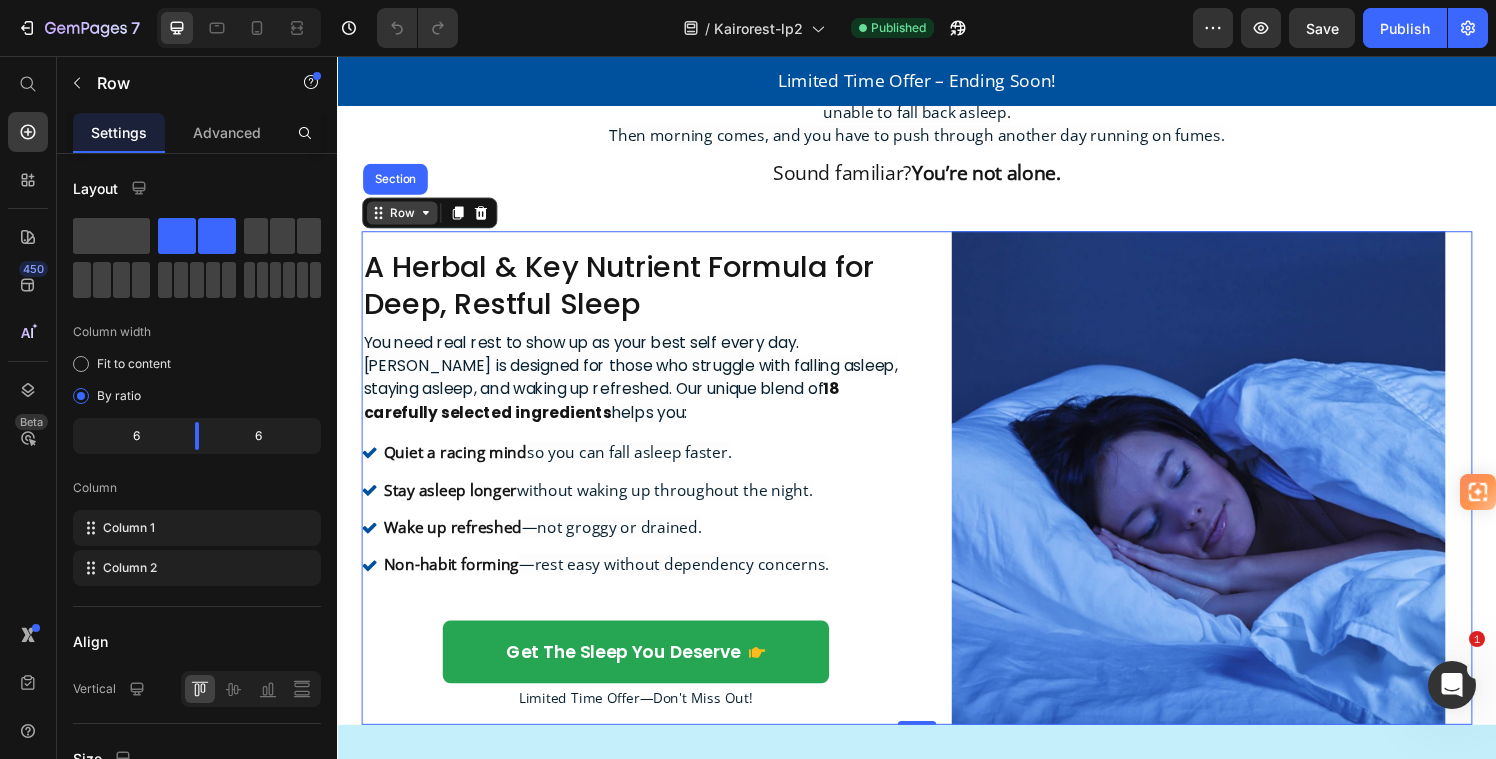 click 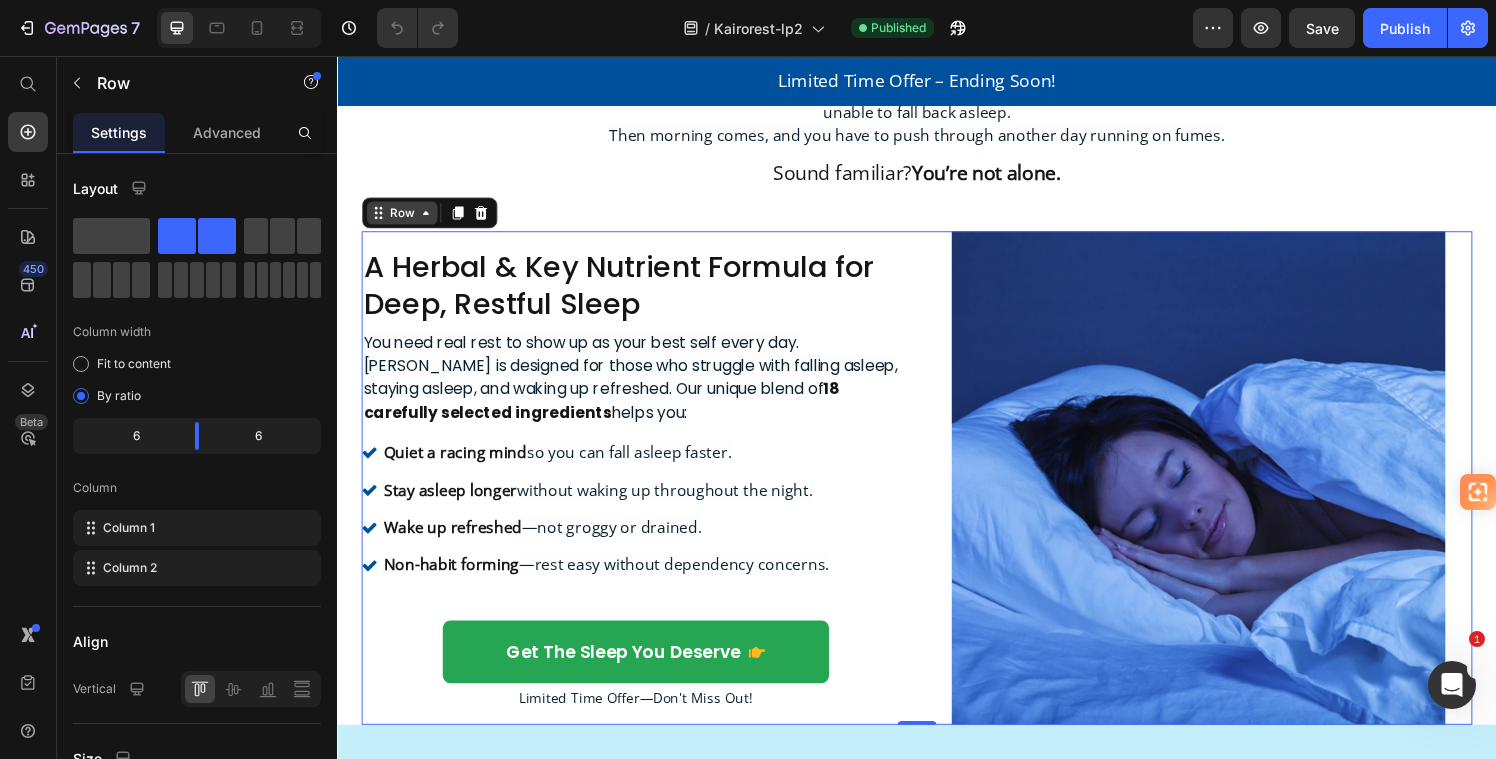 click 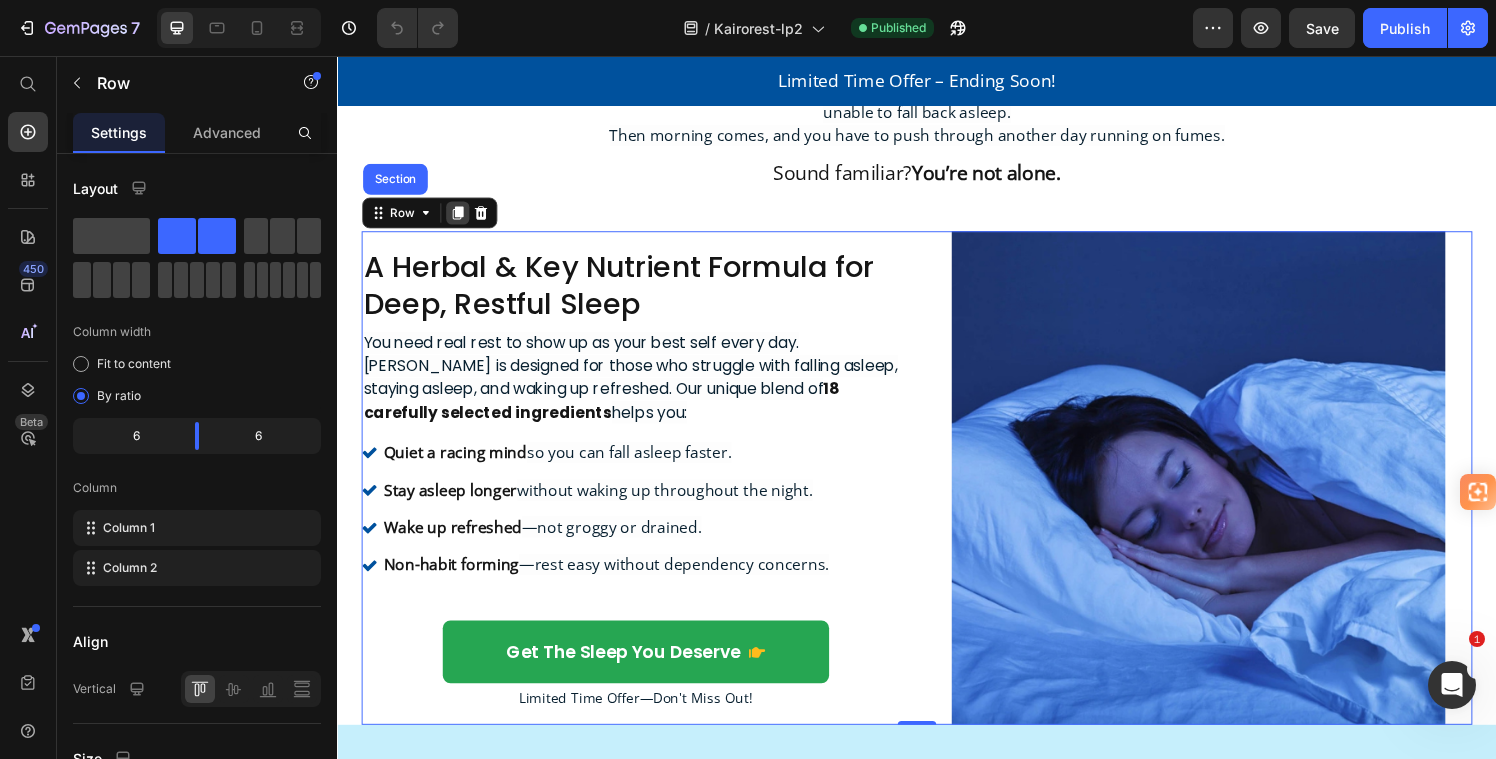 click 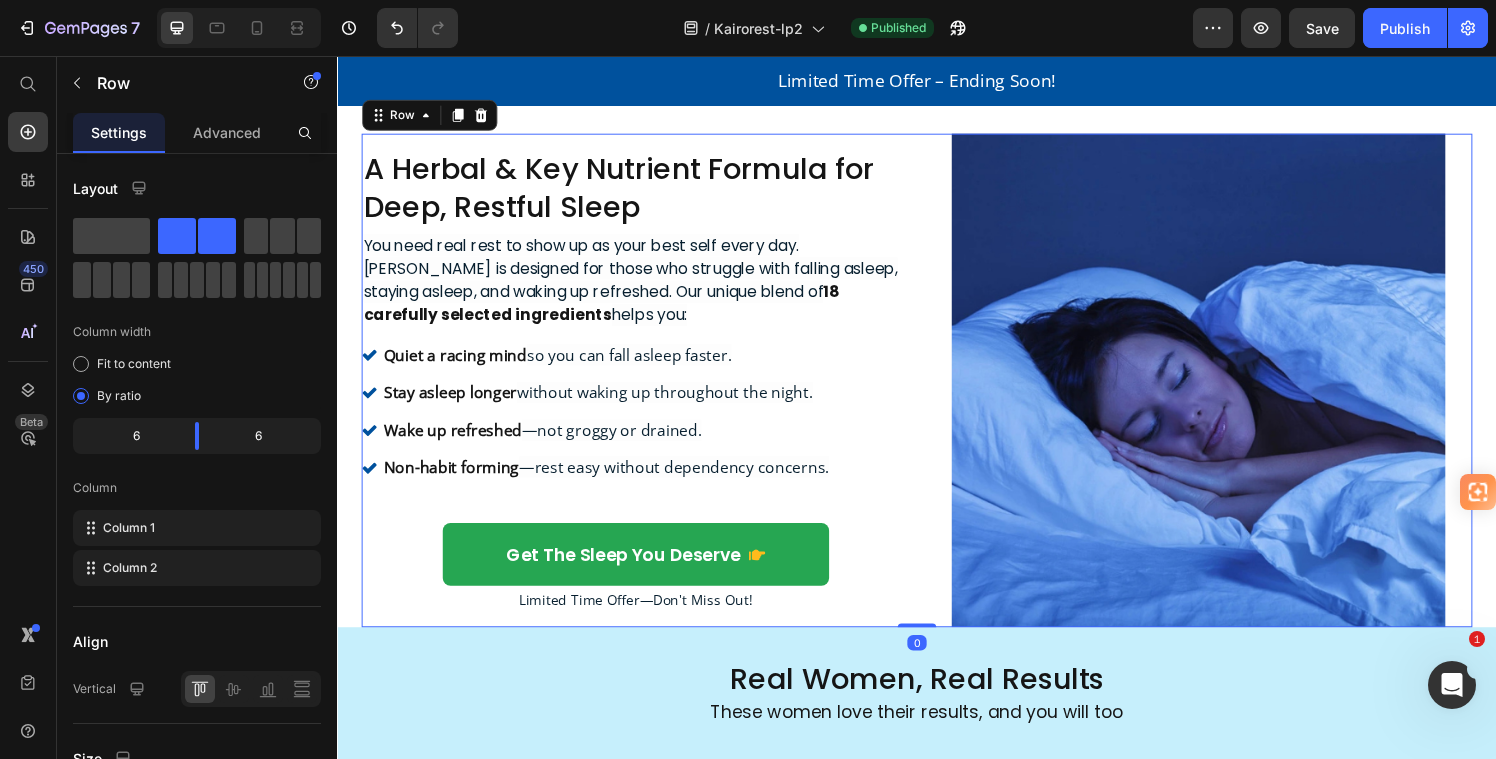 scroll, scrollTop: 1374, scrollLeft: 0, axis: vertical 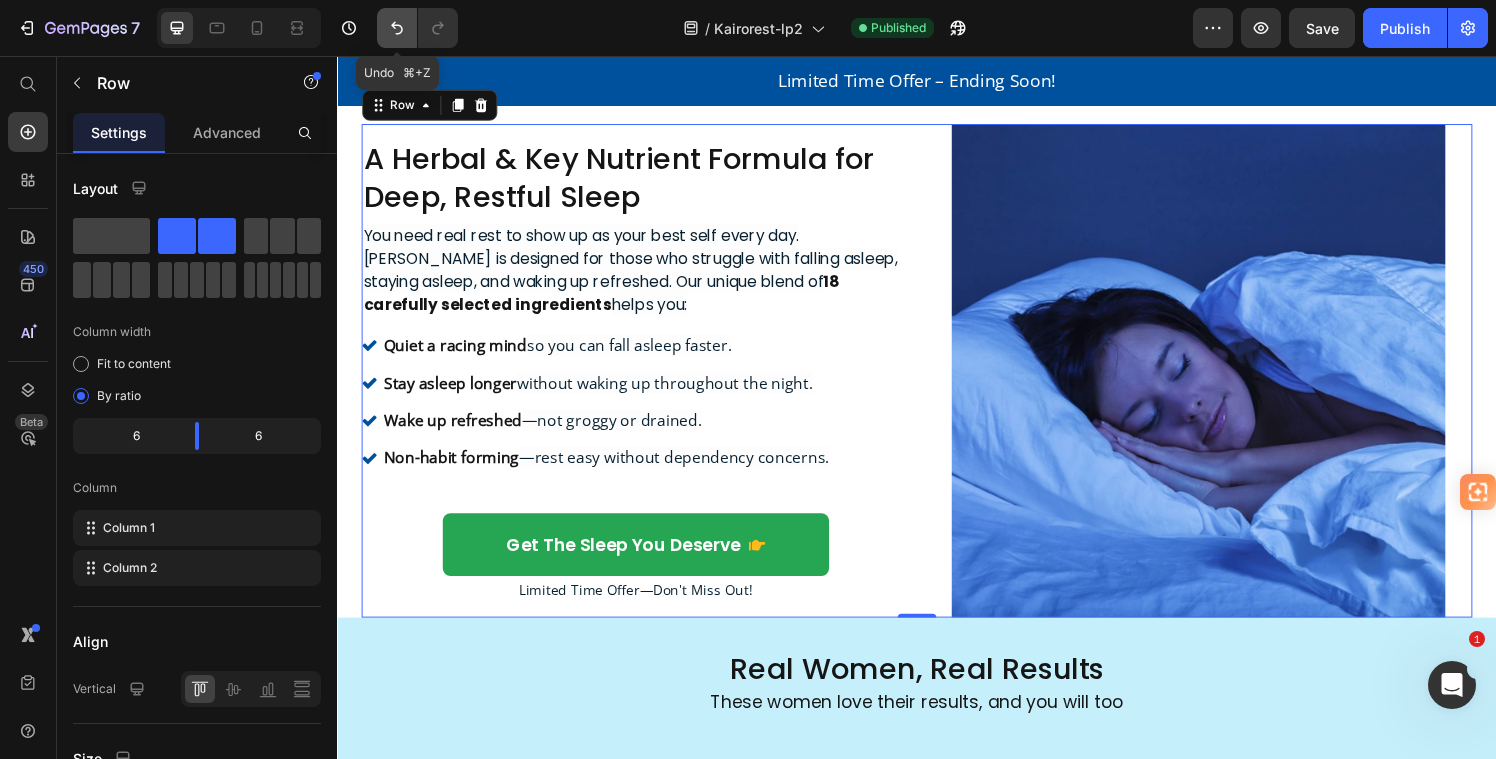 click 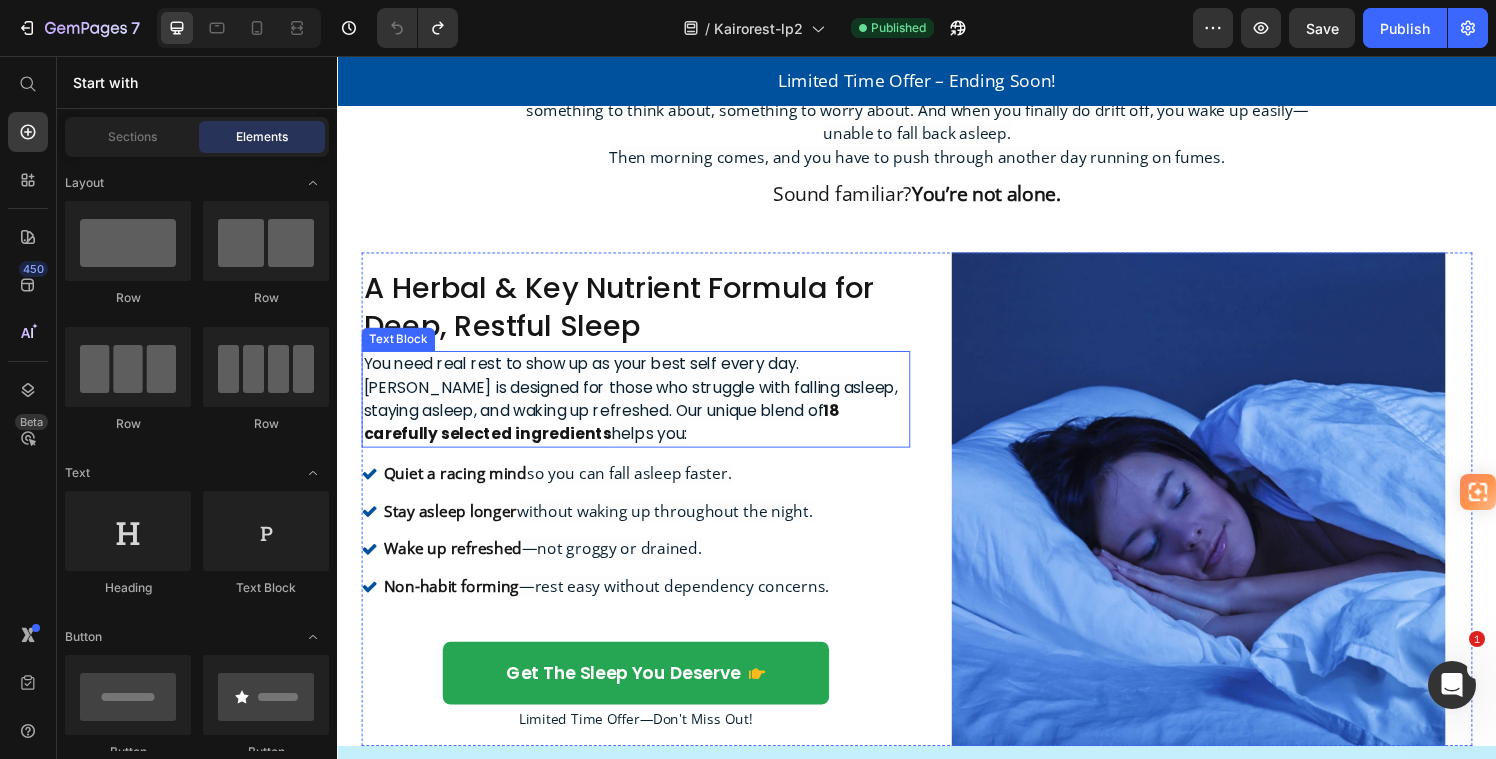 scroll, scrollTop: 693, scrollLeft: 0, axis: vertical 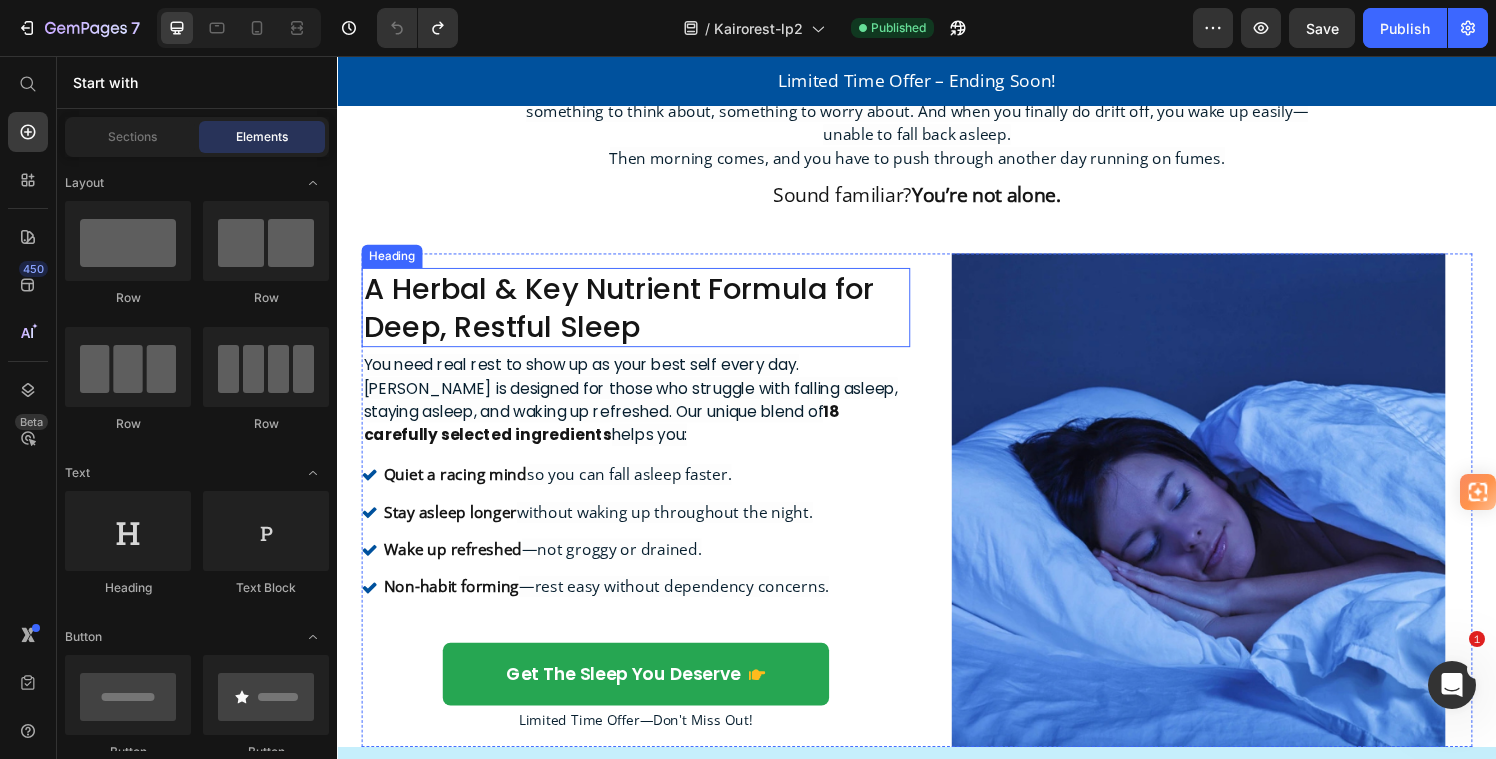 click on "Heading" at bounding box center (393, 263) 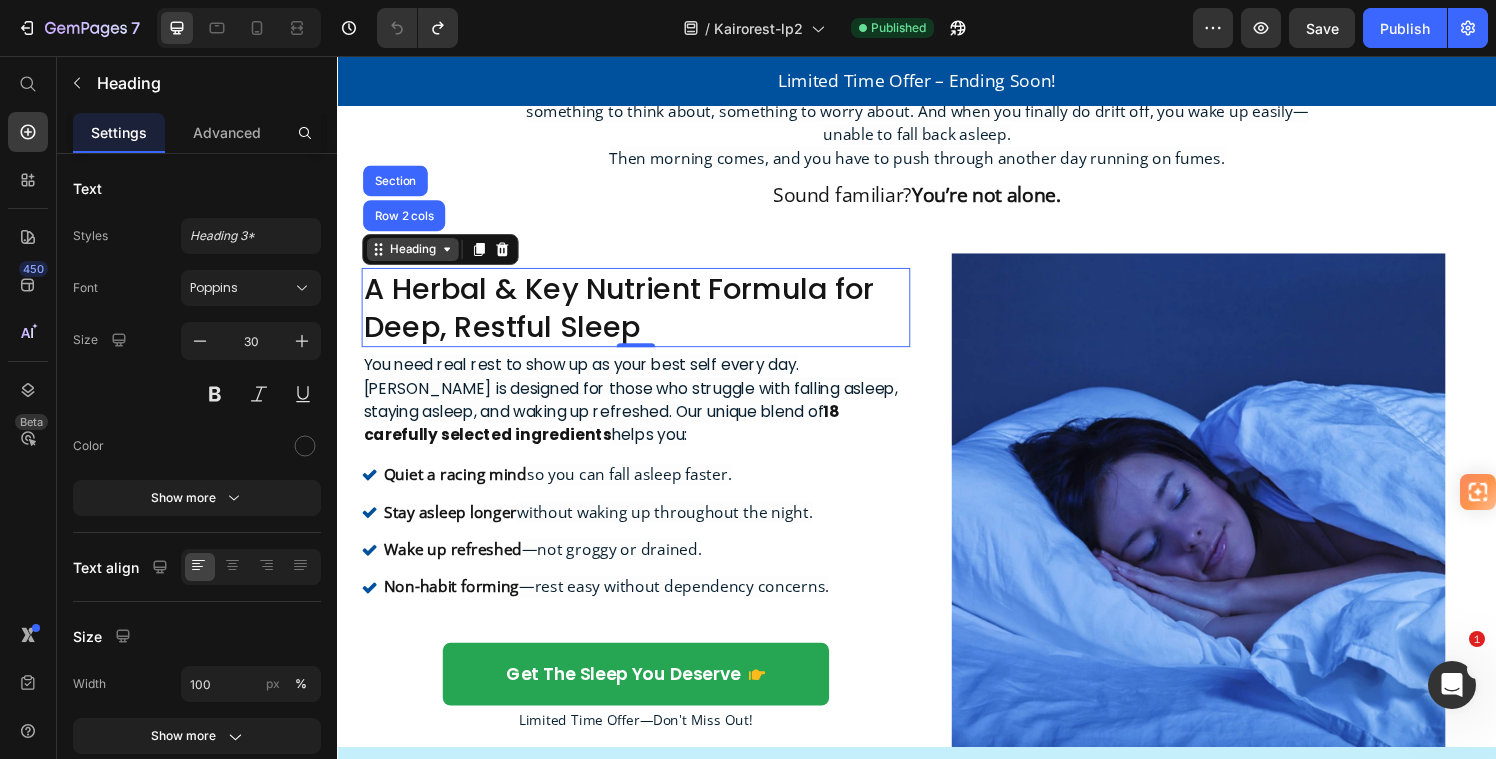 click 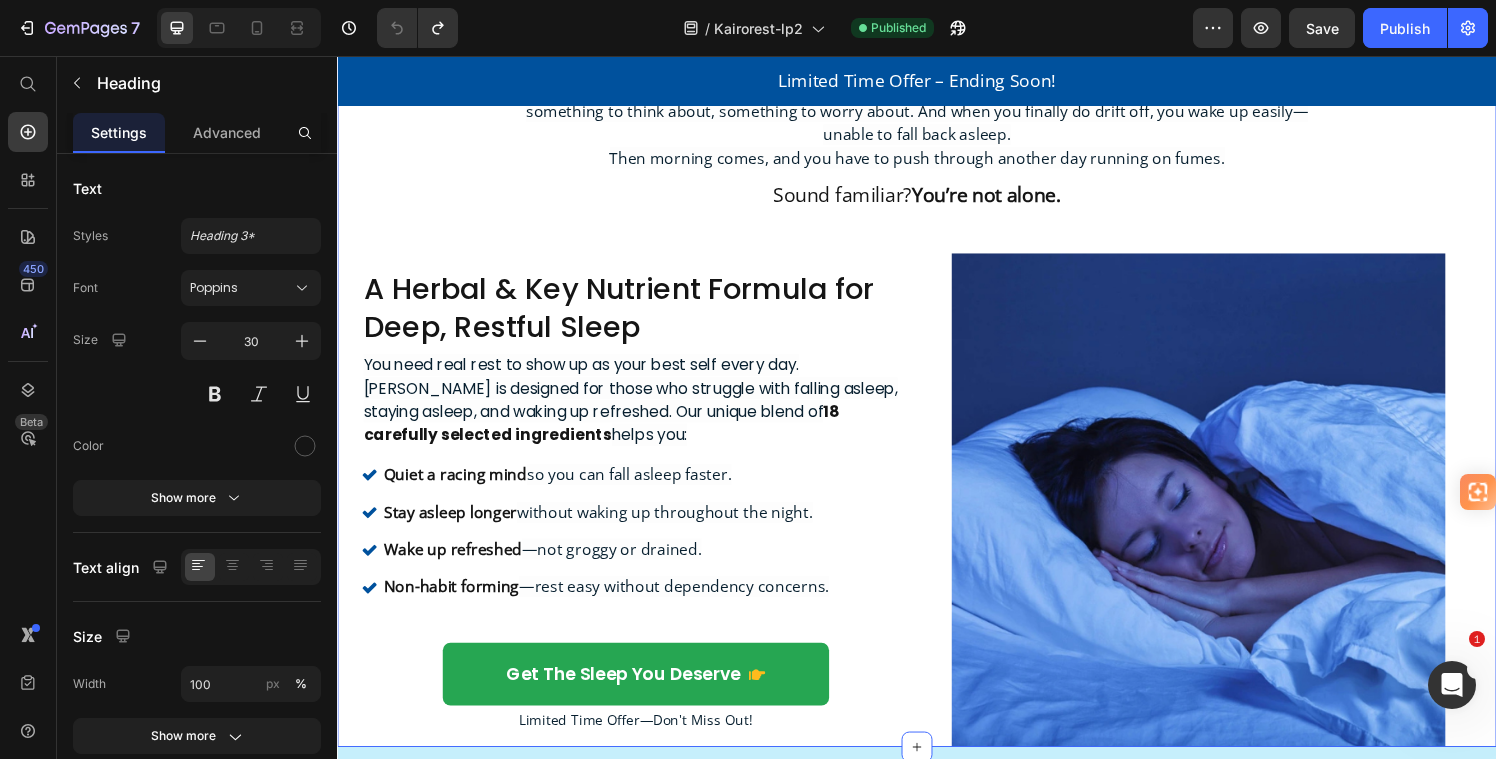 click on "Running on Empty, But Sleep Won’t Come Heading You’re exhausted by the end of the day, but the second you lay down, your mind won’t turn off. There’s always something to think about, something to worry about. And when you finally do drift off, you wake up easily—unable to fall back asleep. Then morning comes, and you have to push through another day running on fumes. Text Block Sound familiar?  You’re not alone. Text Block A Herbal & Key Nutrient Formula for Deep, Restful Sleep Heading You need real rest to show up as your best self every day. KairoRest is designed for those who struggle with falling asleep, staying asleep, and waking up refreshed. Our unique blend of  18 carefully selected ingredients  helps you: Text Block
Quiet a racing mind  so you can fall asleep faster.
Stay asleep longer  without waking up throughout the night.
Wake up refreshed —not groggy or drained.
Non-habit forming Item List
Button Text Block Row" at bounding box center [937, 399] 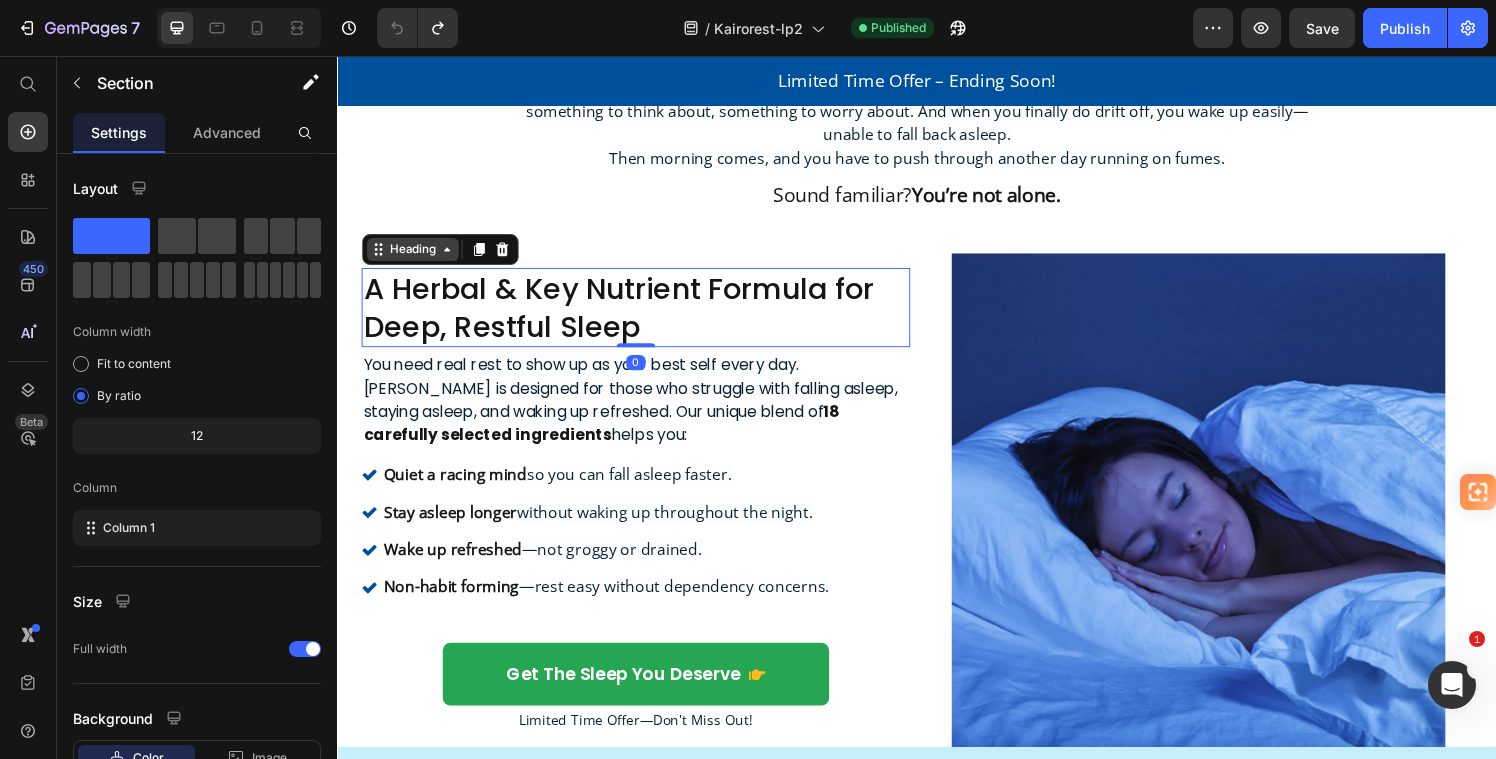 click on "Heading" at bounding box center [443, 256] 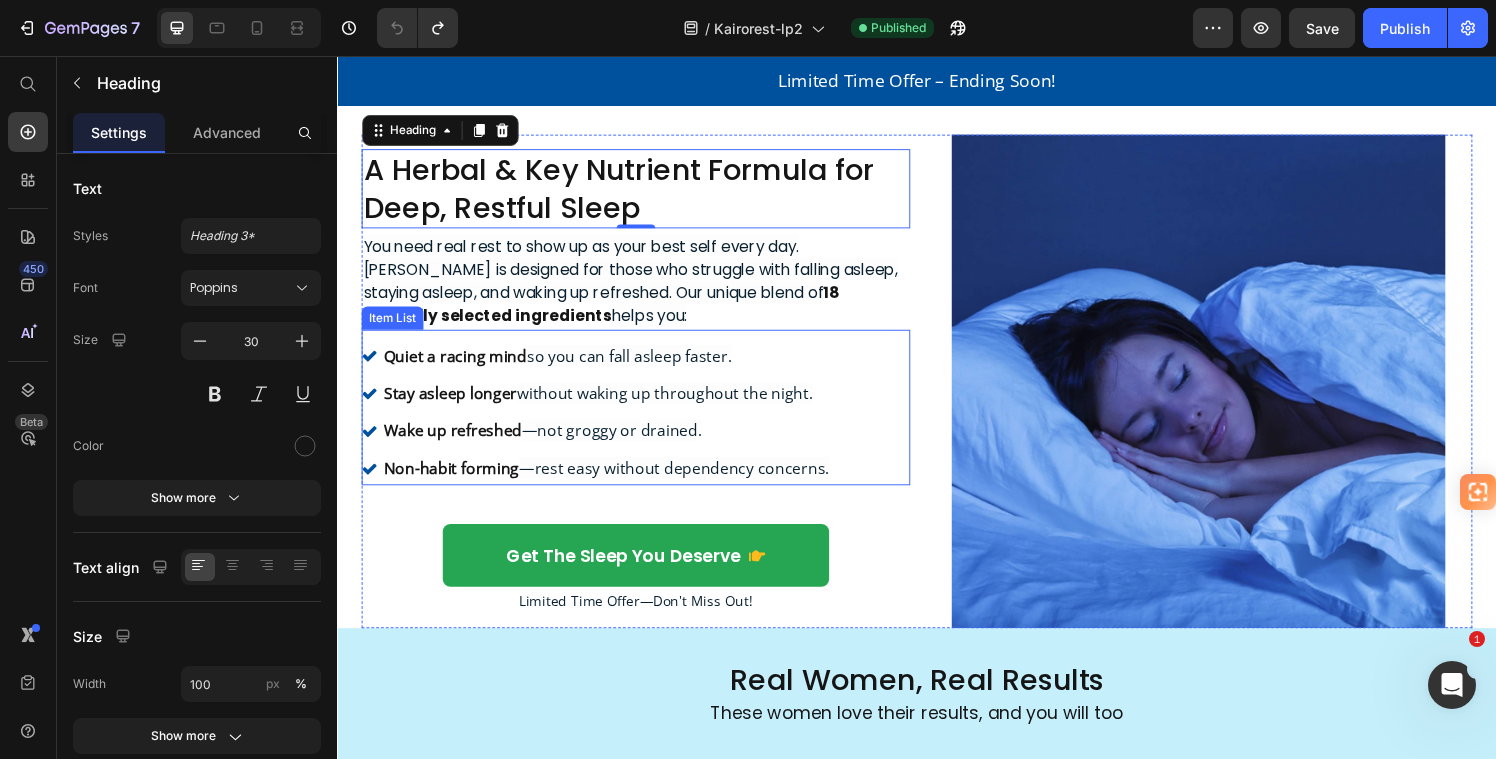 scroll, scrollTop: 819, scrollLeft: 0, axis: vertical 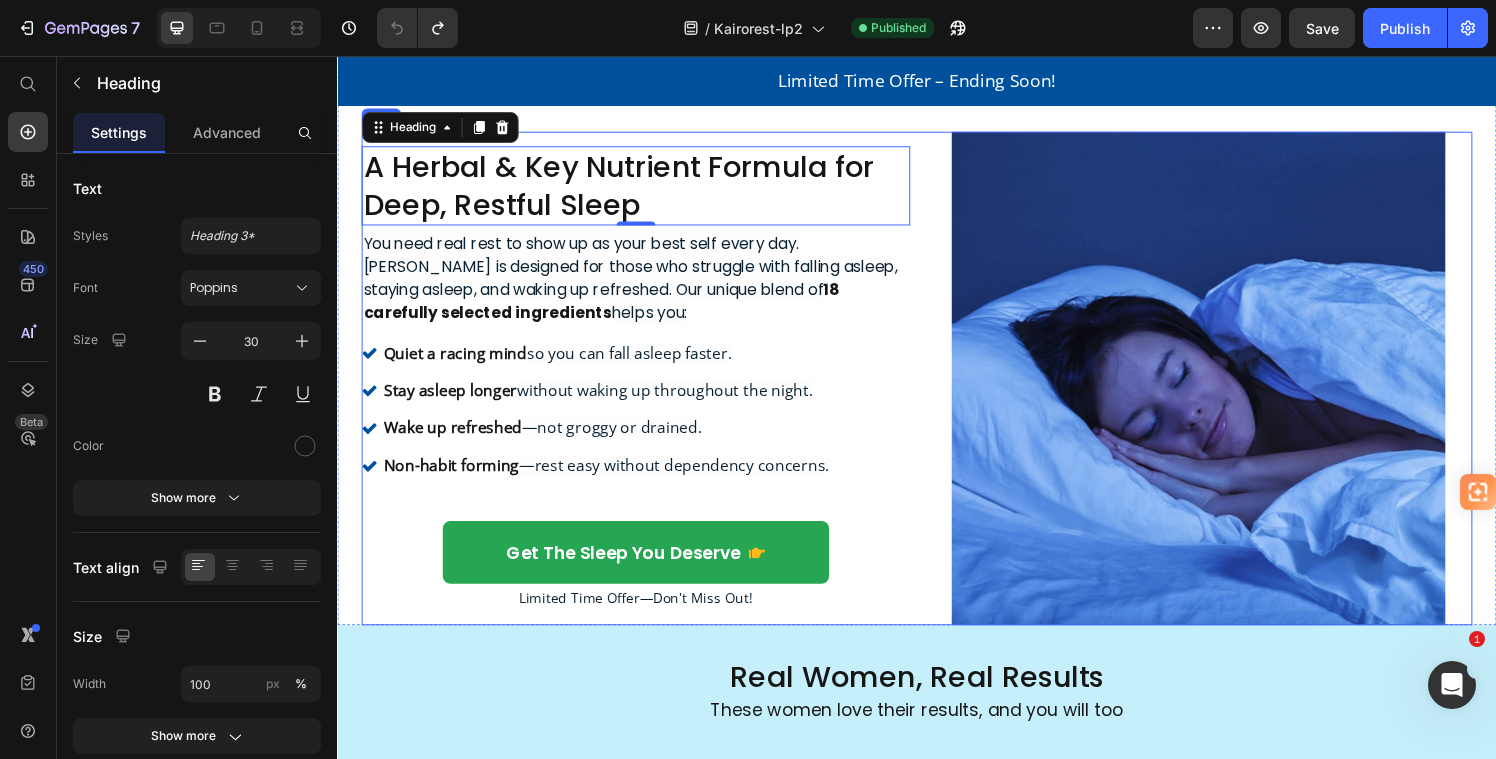 click on "A Herbal & Key Nutrient Formula for Deep, Restful Sleep Heading   0 You need real rest to show up as your best self every day. KairoRest is designed for those who struggle with falling asleep, staying asleep, and waking up refreshed. Our unique blend of  18 carefully selected ingredients  helps you: Text Block
Quiet a racing mind  so you can fall asleep faster.
Stay asleep longer  without waking up throughout the night.
Wake up refreshed —not groggy or drained.
Non-habit forming —rest easy without dependency concerns. Item List
get the sleep you deserve Button Limited Time Offer—Don't Miss Out! Text Block Row" at bounding box center (646, 389) 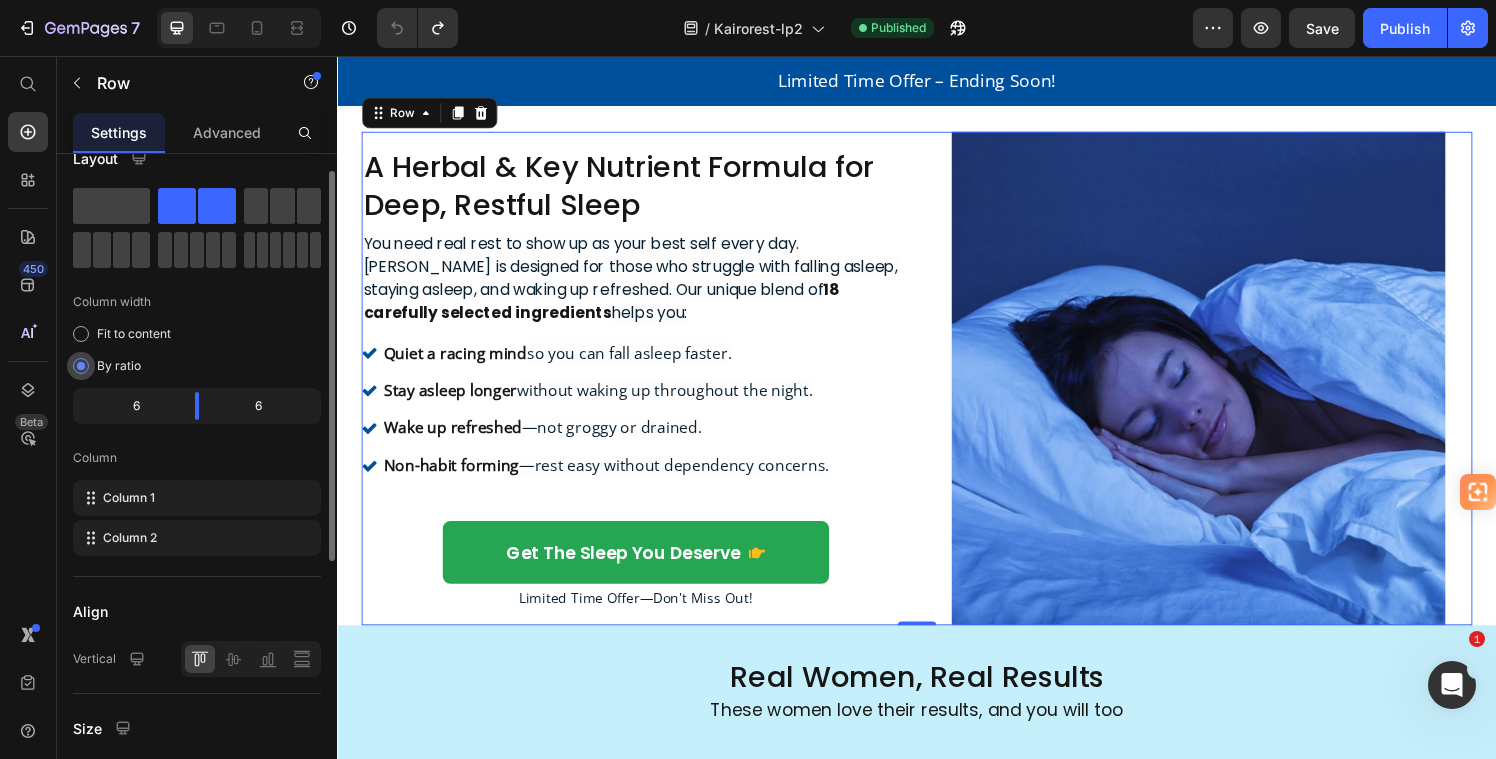 scroll, scrollTop: 0, scrollLeft: 0, axis: both 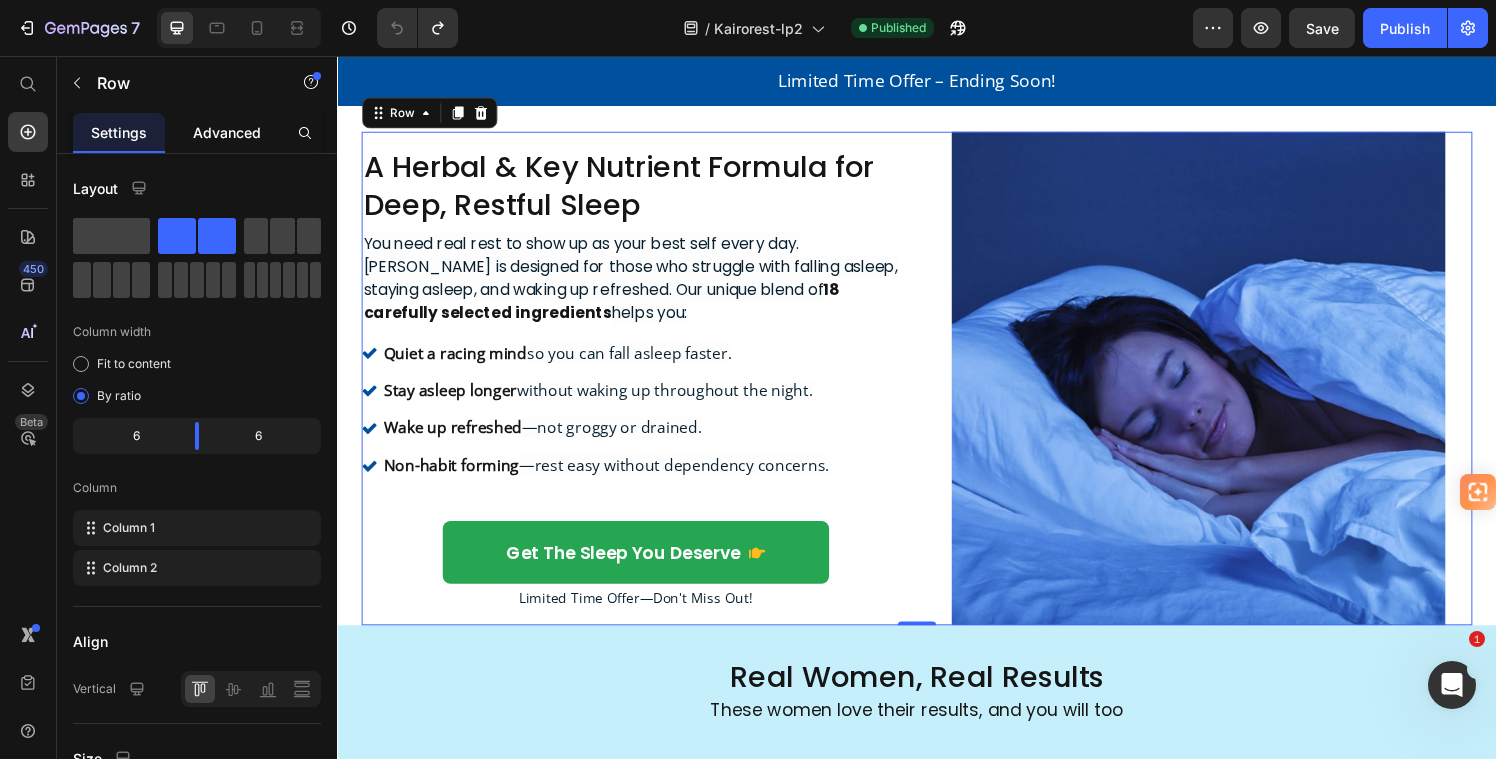 click on "Advanced" at bounding box center (227, 132) 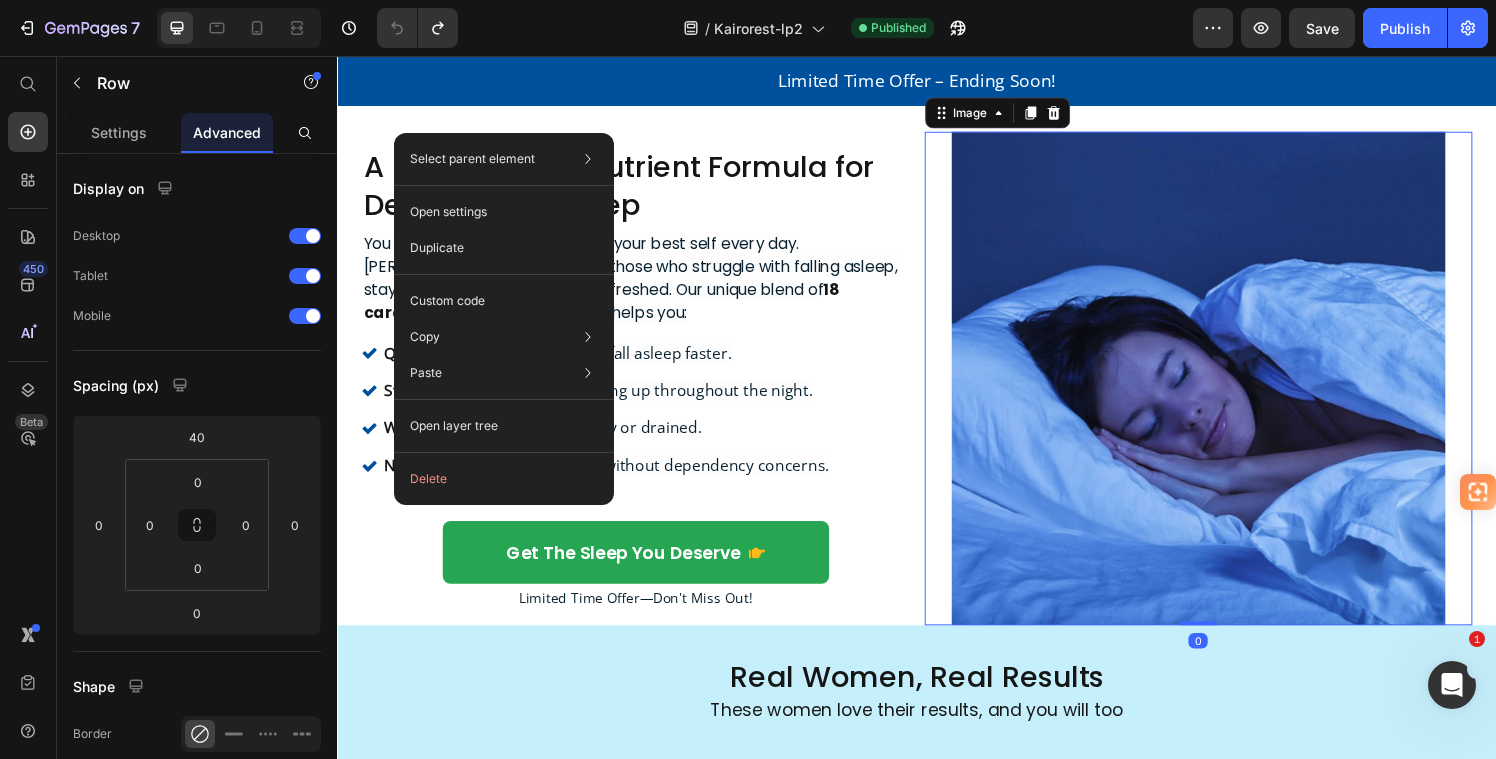 click at bounding box center (1229, 389) 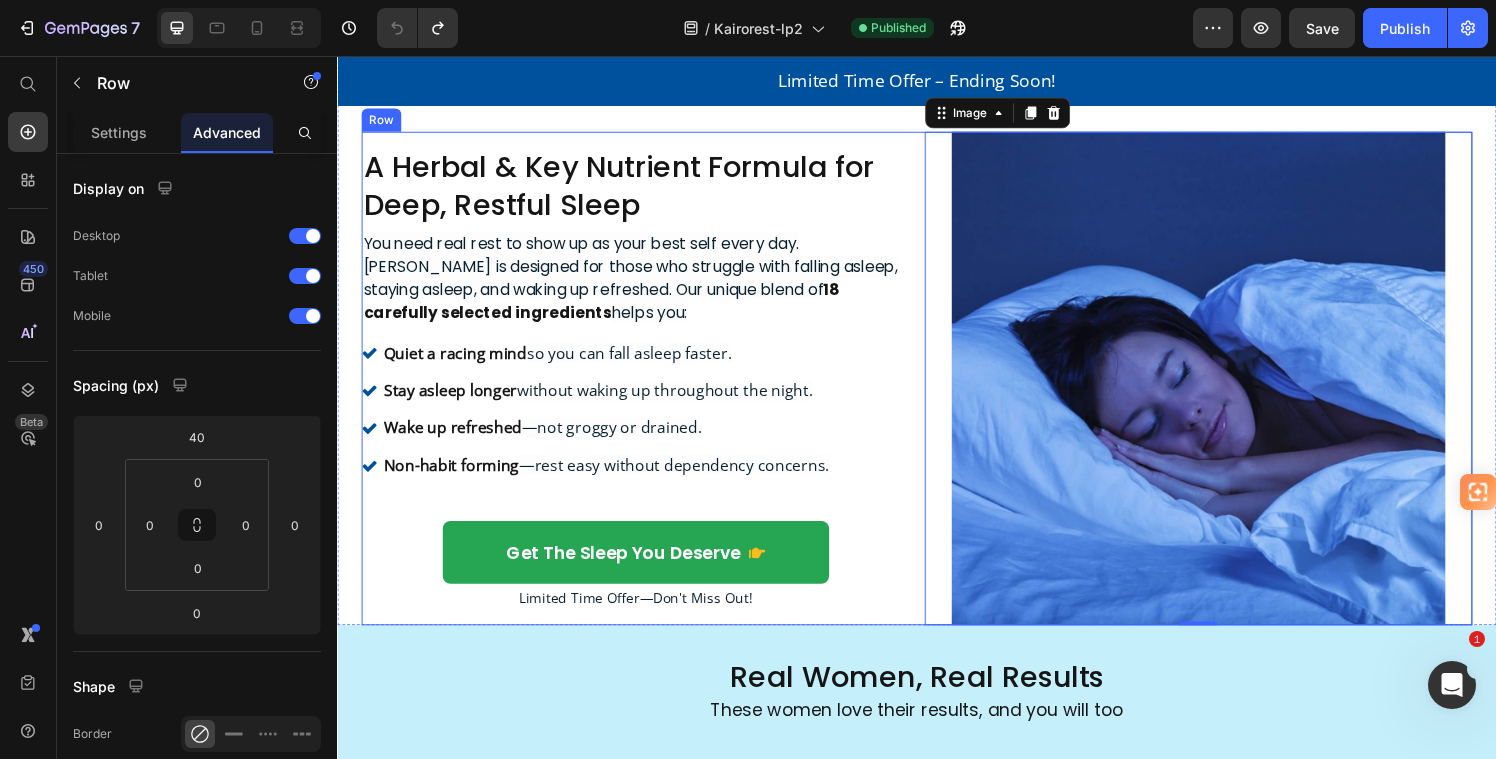 click on "A Herbal & Key Nutrient Formula for Deep, Restful Sleep Heading You need real rest to show up as your best self every day. KairoRest is designed for those who struggle with falling asleep, staying asleep, and waking up refreshed. Our unique blend of  18 carefully selected ingredients  helps you: Text Block
Quiet a racing mind  so you can fall asleep faster.
Stay asleep longer  without waking up throughout the night.
Wake up refreshed —not groggy or drained.
Non-habit forming —rest easy without dependency concerns. Item List
get the sleep you deserve Button Limited Time Offer—Don't Miss Out! Text Block Row" at bounding box center (646, 389) 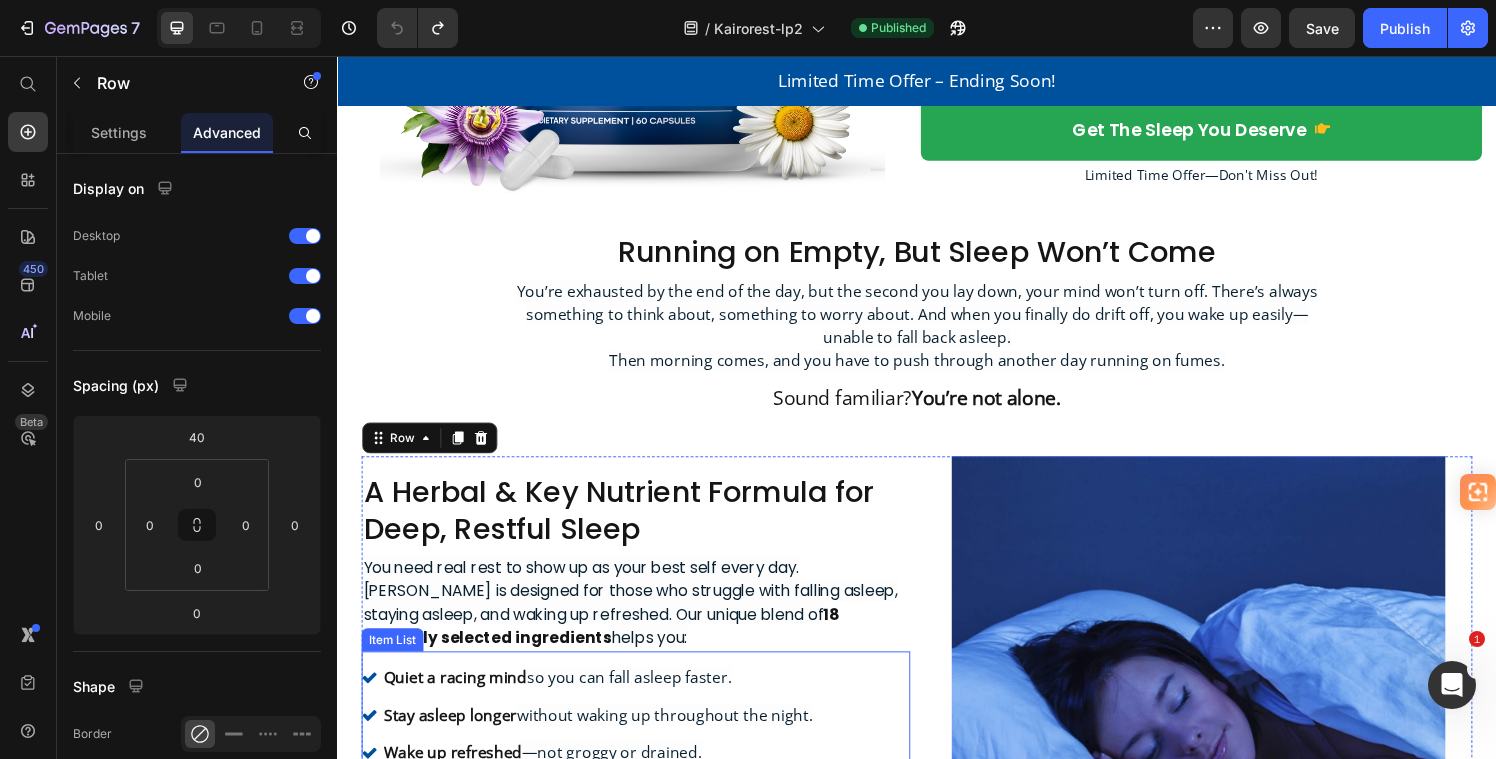 scroll, scrollTop: 482, scrollLeft: 0, axis: vertical 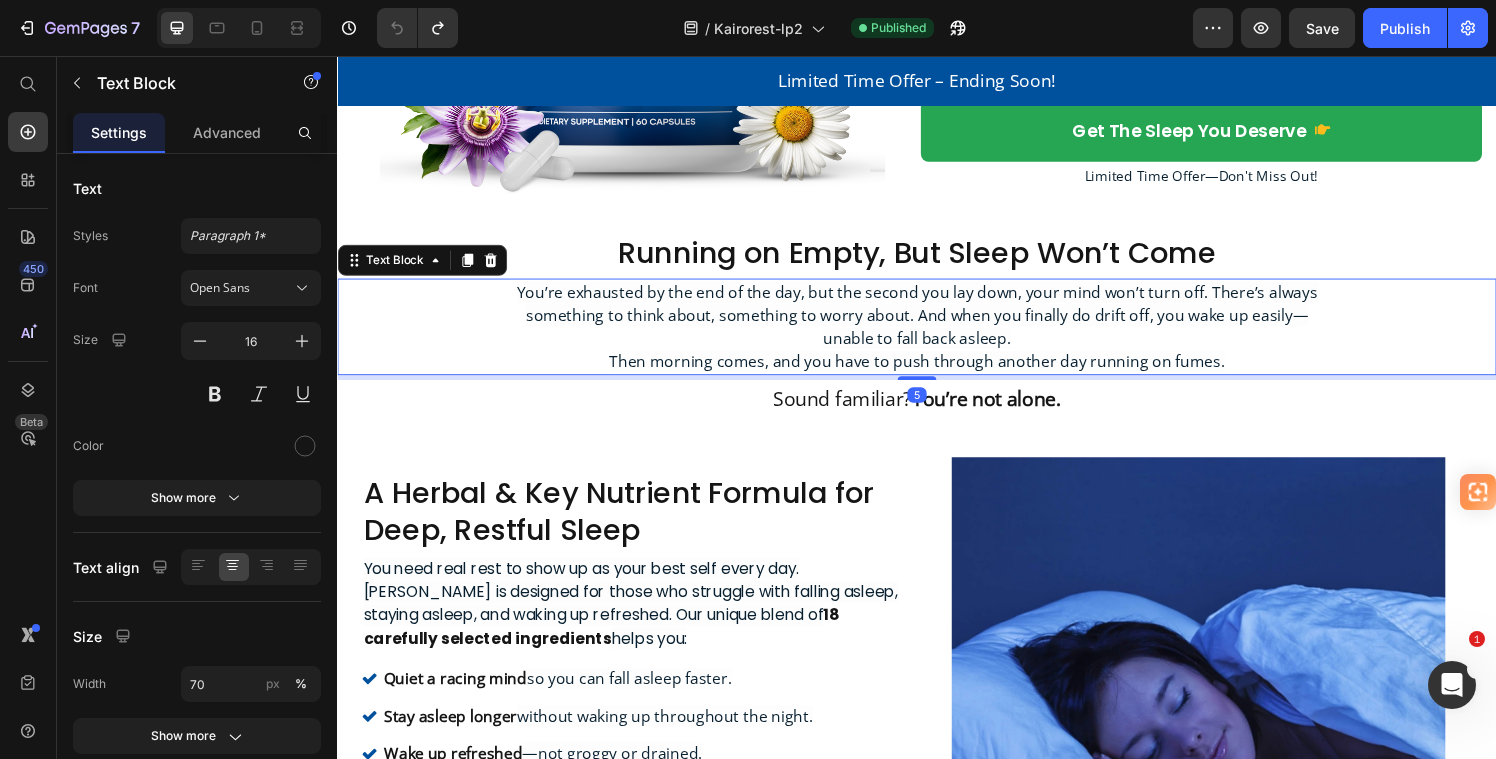 click on "You’re exhausted by the end of the day, but the second you lay down, your mind won’t turn off. There’s always something to think about, something to worry about. And when you finally do drift off, you wake up easily—unable to fall back asleep. Then morning comes, and you have to push through another day running on fumes." at bounding box center [937, 336] 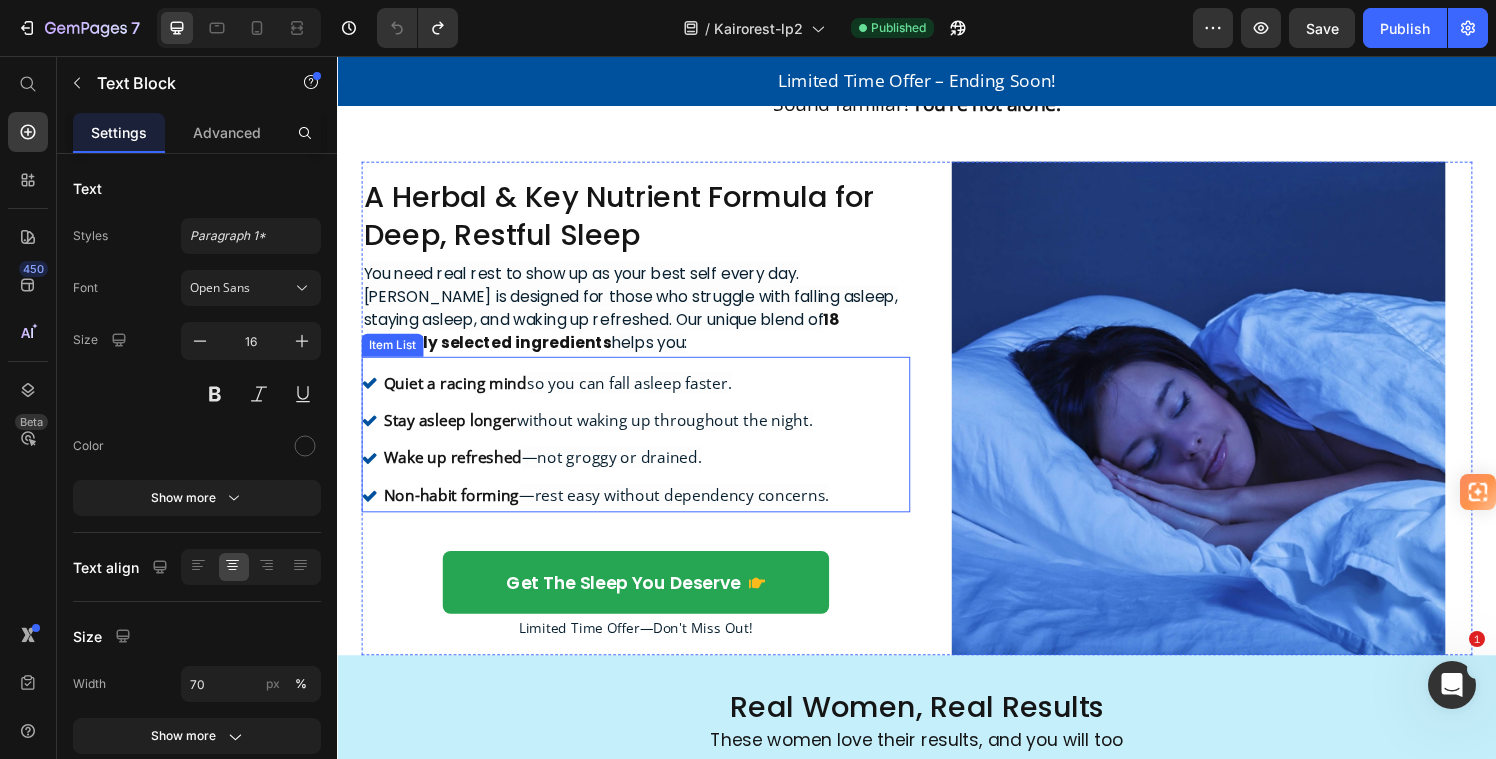 scroll, scrollTop: 792, scrollLeft: 0, axis: vertical 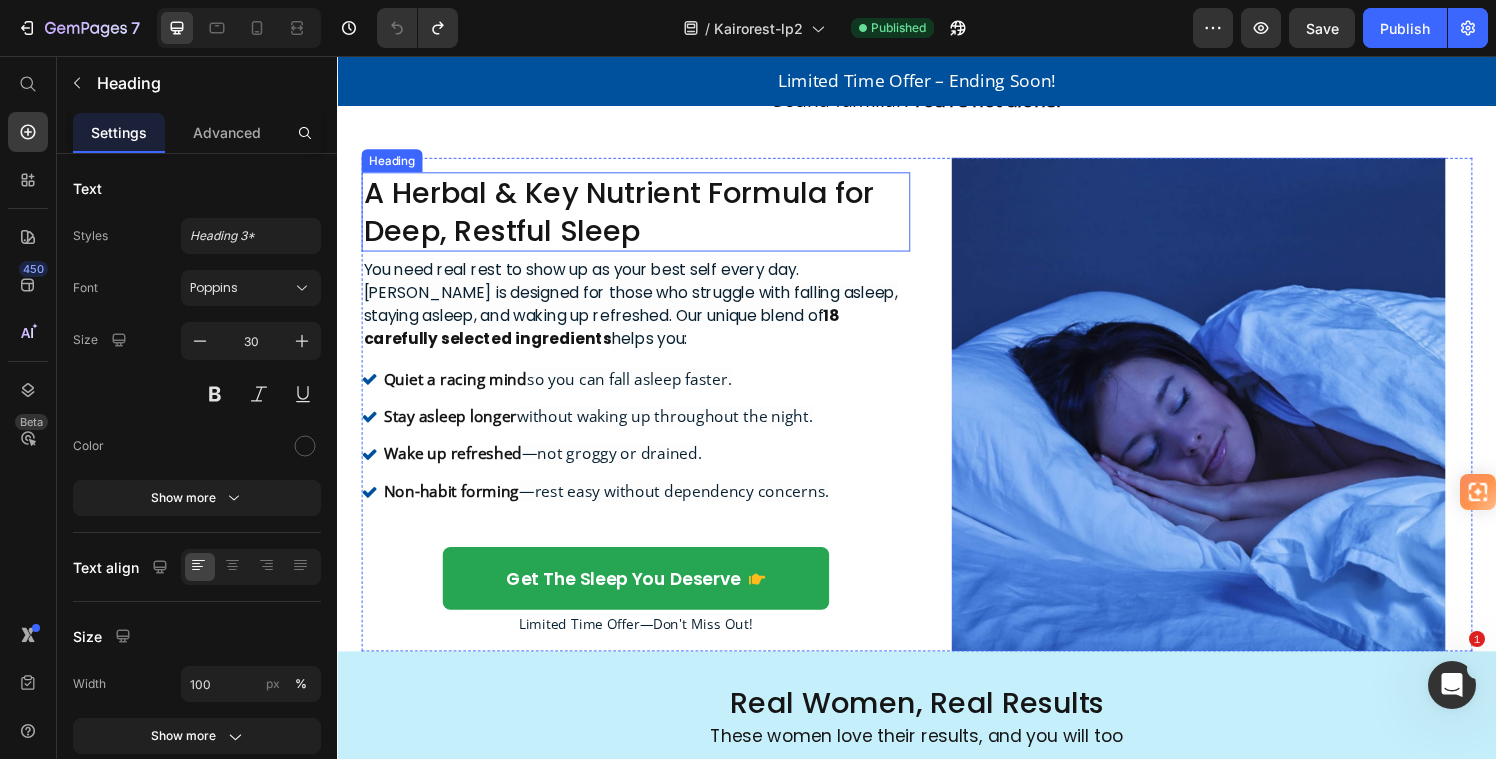 click on "Heading" at bounding box center (393, 164) 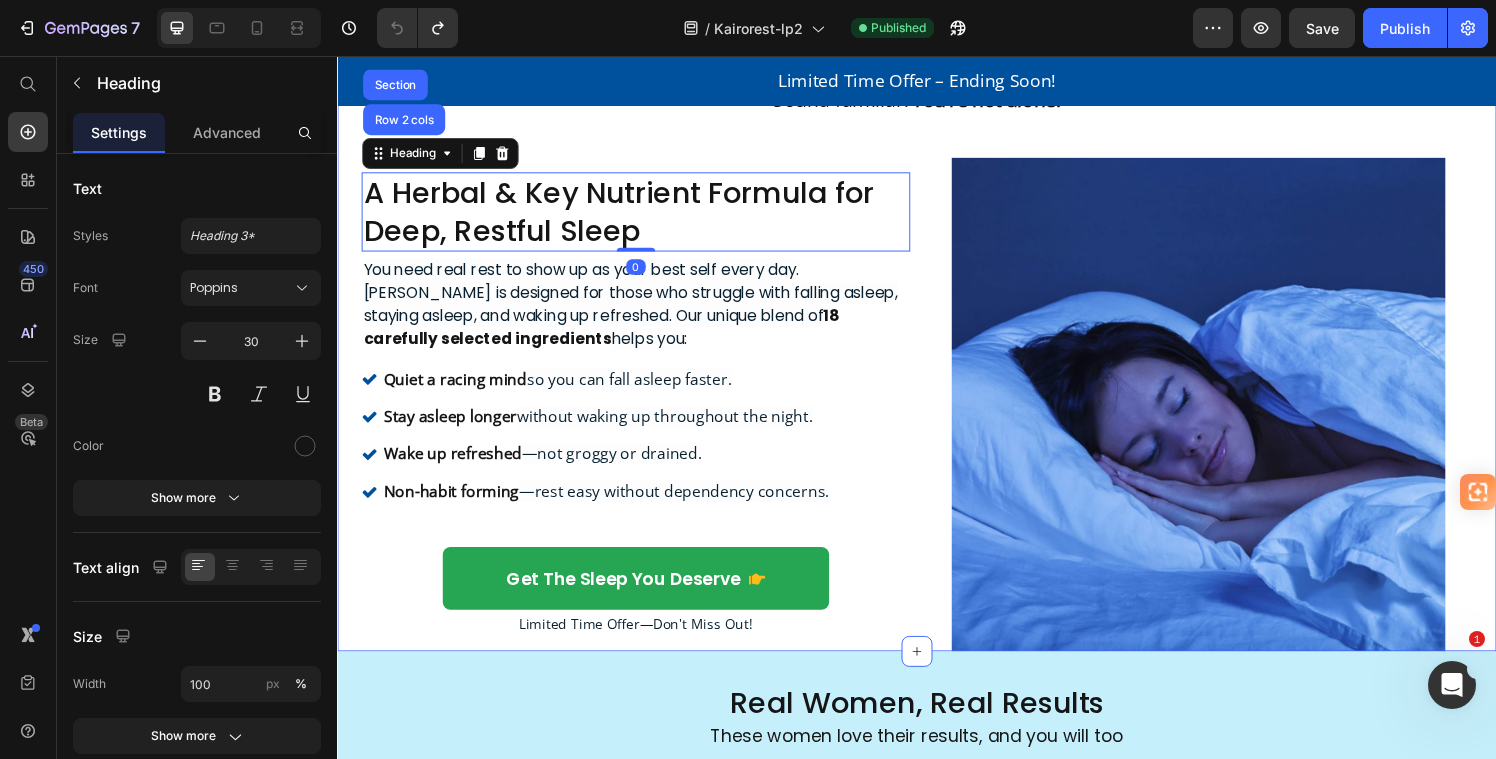 click on "Running on Empty, But Sleep Won’t Come Heading You’re exhausted by the end of the day, but the second you lay down, your mind won’t turn off. There’s always something to think about, something to worry about. And when you finally do drift off, you wake up easily—unable to fall back asleep. Then morning comes, and you have to push through another day running on fumes. Text Block Sound familiar?  You’re not alone. Text Block A Herbal & Key Nutrient Formula for Deep, Restful Sleep Heading Row 2 cols Section   0 You need real rest to show up as your best self every day. KairoRest is designed for those who struggle with falling asleep, staying asleep, and waking up refreshed. Our unique blend of  18 carefully selected ingredients  helps you: Text Block
Quiet a racing mind  so you can fall asleep faster.
Stay asleep longer  without waking up throughout the night.
Wake up refreshed —not groggy or drained.
Non-habit forming Item List" at bounding box center [937, 300] 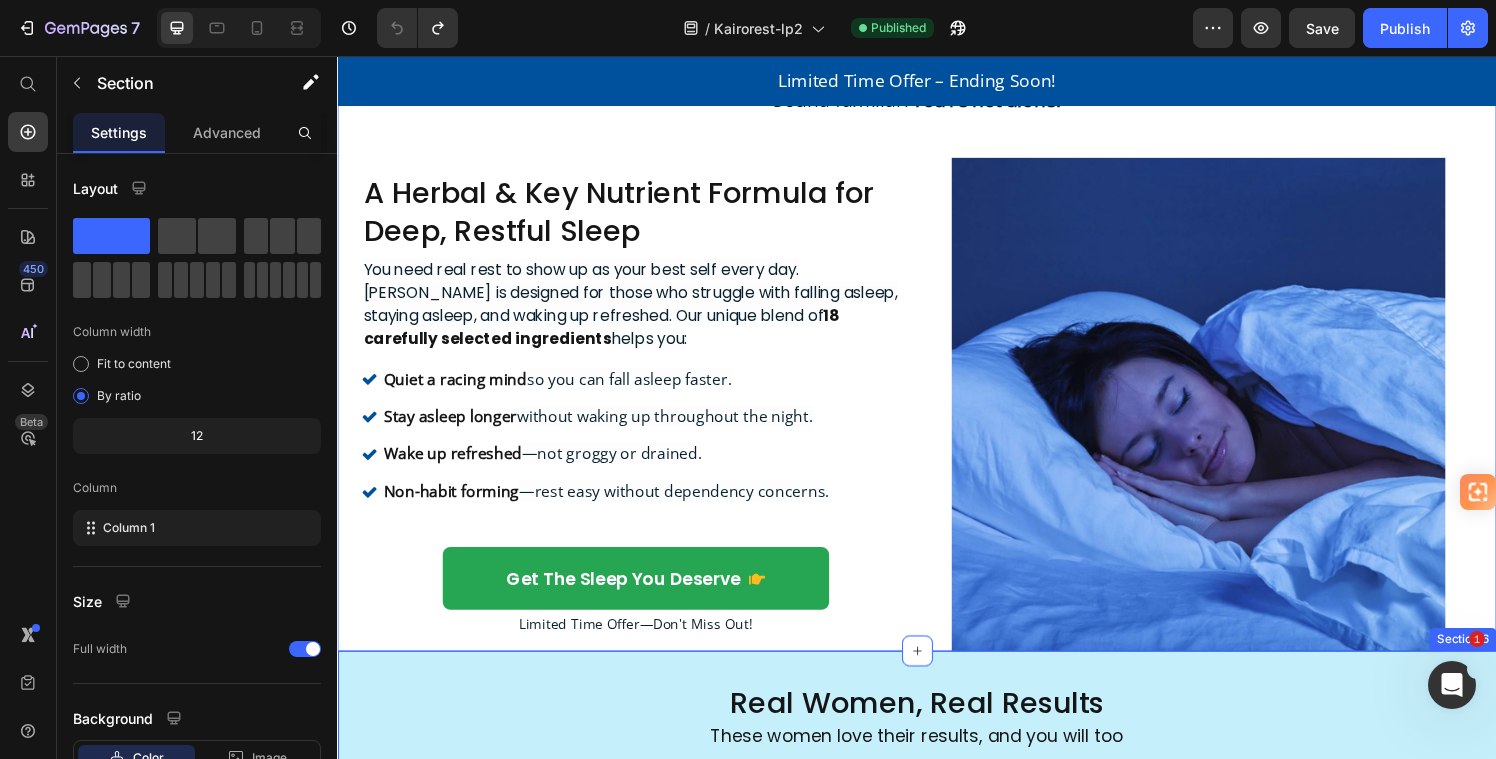 click on "Real Women, Real Results Heading These women love their results, and you will too Text Block Row
Icon
Icon
Icon
Icon
Icon Row "I’ve tried so many sleep aids, but KairoRest is the only one that actually works without leaving me feeling groggy. As a mom of three, I NEED my sleep. This has been a game-changer!" - Jessica M. Text block Row
Icon
Icon
Icon
Icon
Icon Row "I didn’t realize how much I was missing out on real, deep sleep until I tried KairoRest. Now I wake up feeling like myself again—no more dragging through the day!" - Rachel T. Text block Row
Icon
Icon
Icon
Icon
Icon Row "Being a mom is exhausting enough without tossing and turning all night. KairoRest helps me fall asleep faster and actually stay asleep, even when I get up to check on the kids." - Emily R." at bounding box center [937, 954] 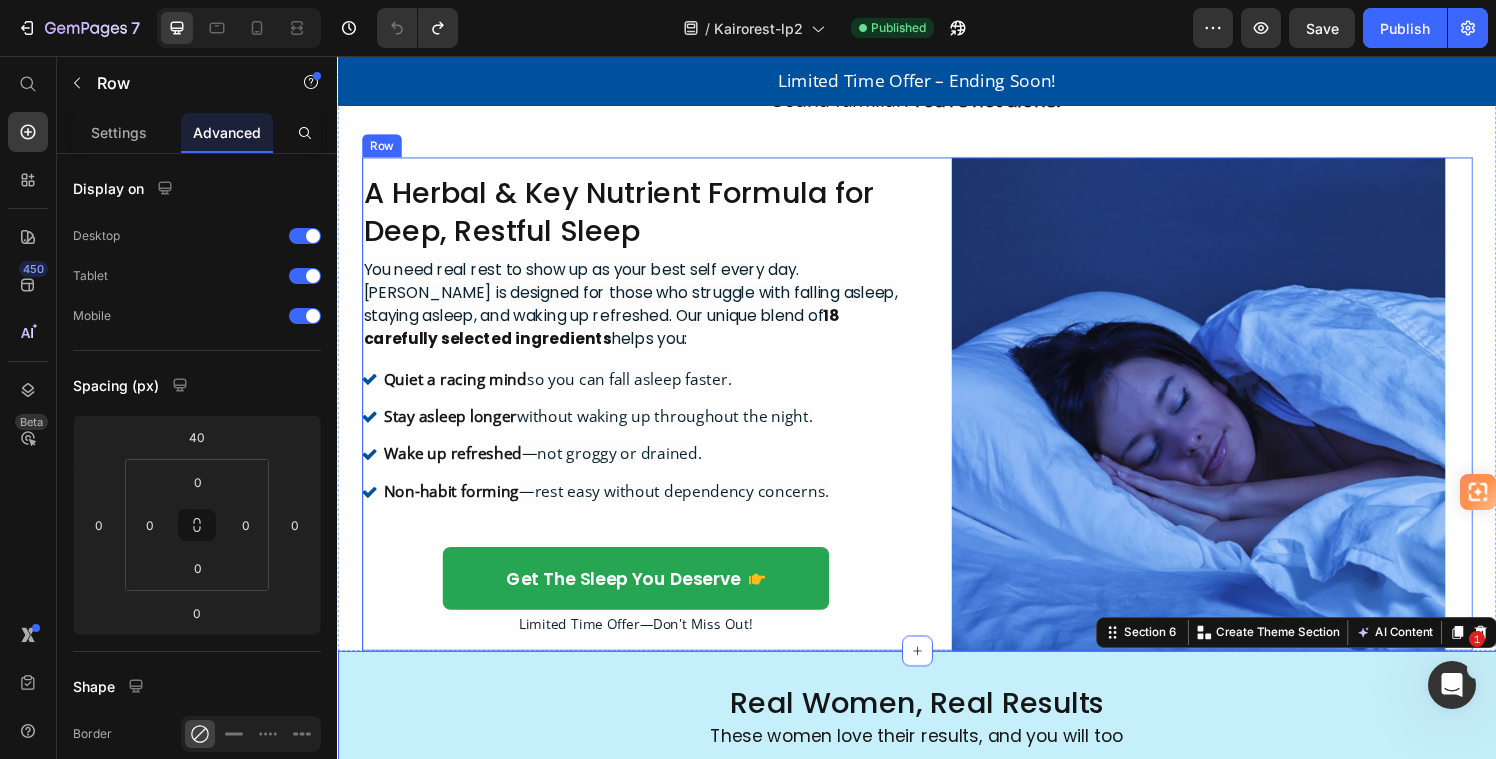 click on "A Herbal & Key Nutrient Formula for Deep, Restful Sleep Heading You need real rest to show up as your best self every day. KairoRest is designed for those who struggle with falling asleep, staying asleep, and waking up refreshed. Our unique blend of  18 carefully selected ingredients  helps you: Text Block
Quiet a racing mind  so you can fall asleep faster.
Stay asleep longer  without waking up throughout the night.
Wake up refreshed —not groggy or drained.
Non-habit forming —rest easy without dependency concerns. Item List
get the sleep you deserve Button Limited Time Offer—Don't Miss Out! Text Block Row" at bounding box center (646, 416) 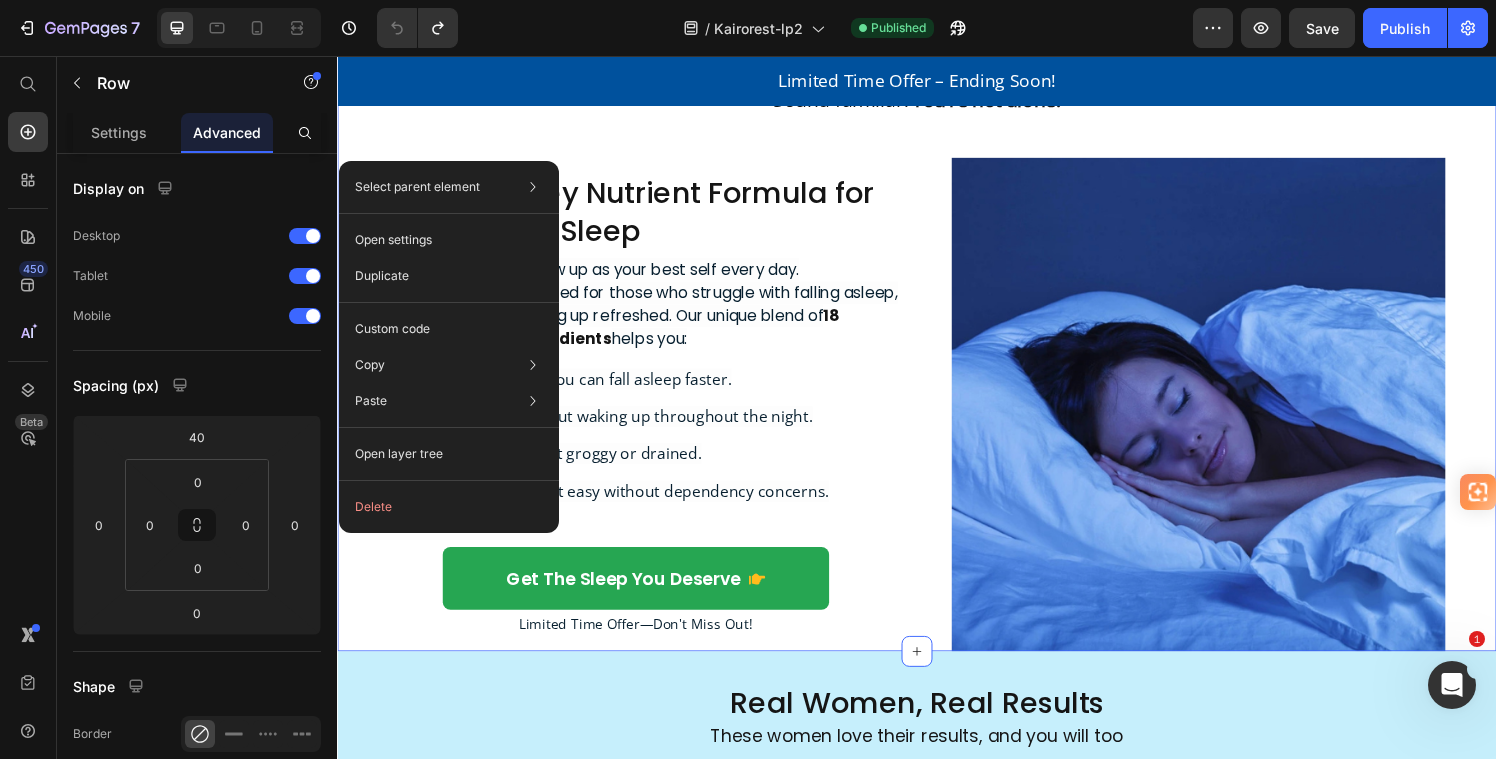 click on "Running on Empty, But Sleep Won’t Come Heading You’re exhausted by the end of the day, but the second you lay down, your mind won’t turn off. There’s always something to think about, something to worry about. And when you finally do drift off, you wake up easily—unable to fall back asleep. Then morning comes, and you have to push through another day running on fumes. Text Block Sound familiar?  You’re not alone. Text Block A Herbal & Key Nutrient Formula for Deep, Restful Sleep Heading You need real rest to show up as your best self every day. KairoRest is designed for those who struggle with falling asleep, staying asleep, and waking up refreshed. Our unique blend of  18 carefully selected ingredients  helps you: Text Block
Quiet a racing mind  so you can fall asleep faster.
Stay asleep longer  without waking up throughout the night.
Wake up refreshed —not groggy or drained.
Non-habit forming Item List
Button Text Block Row" at bounding box center [937, 300] 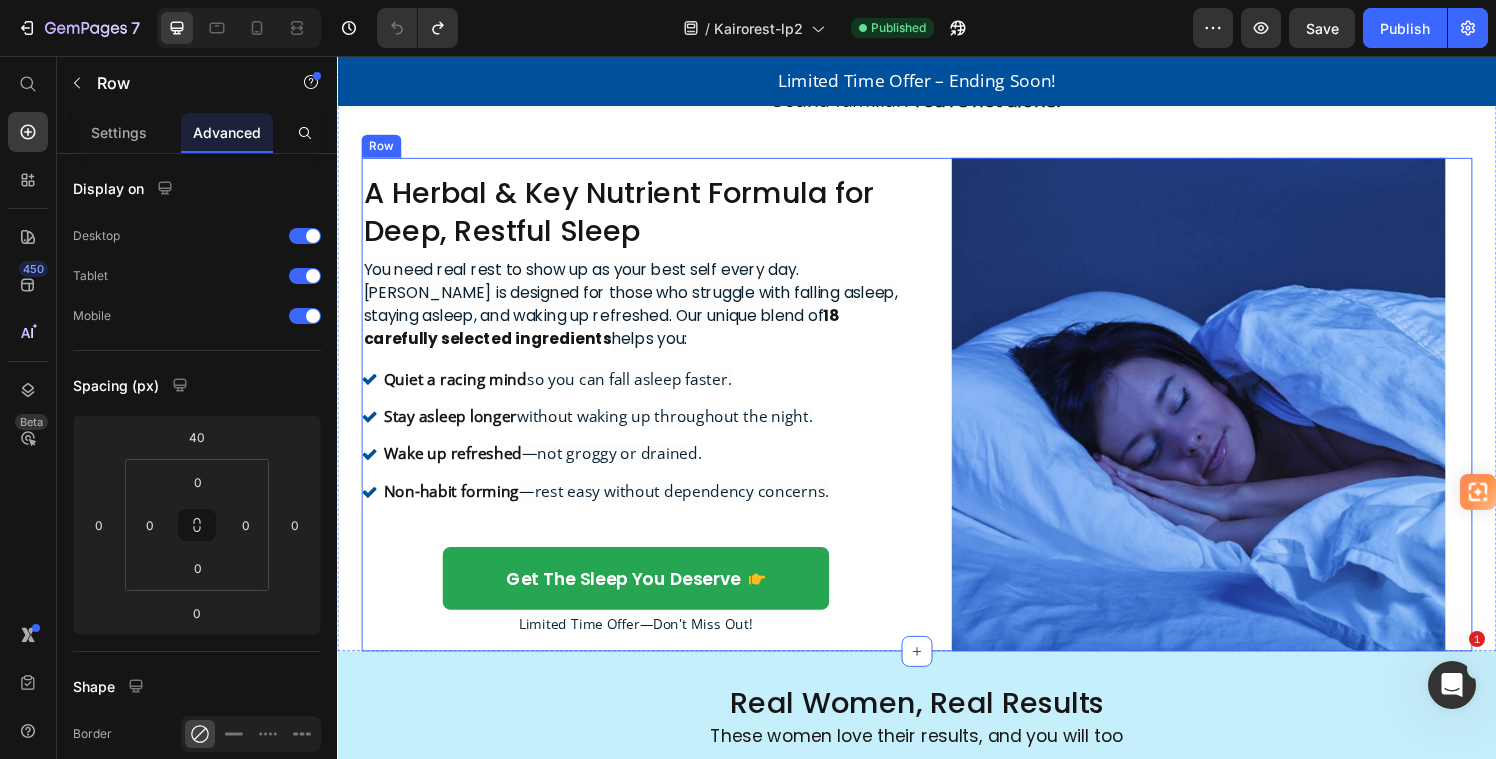 click on "Row" at bounding box center [382, 149] 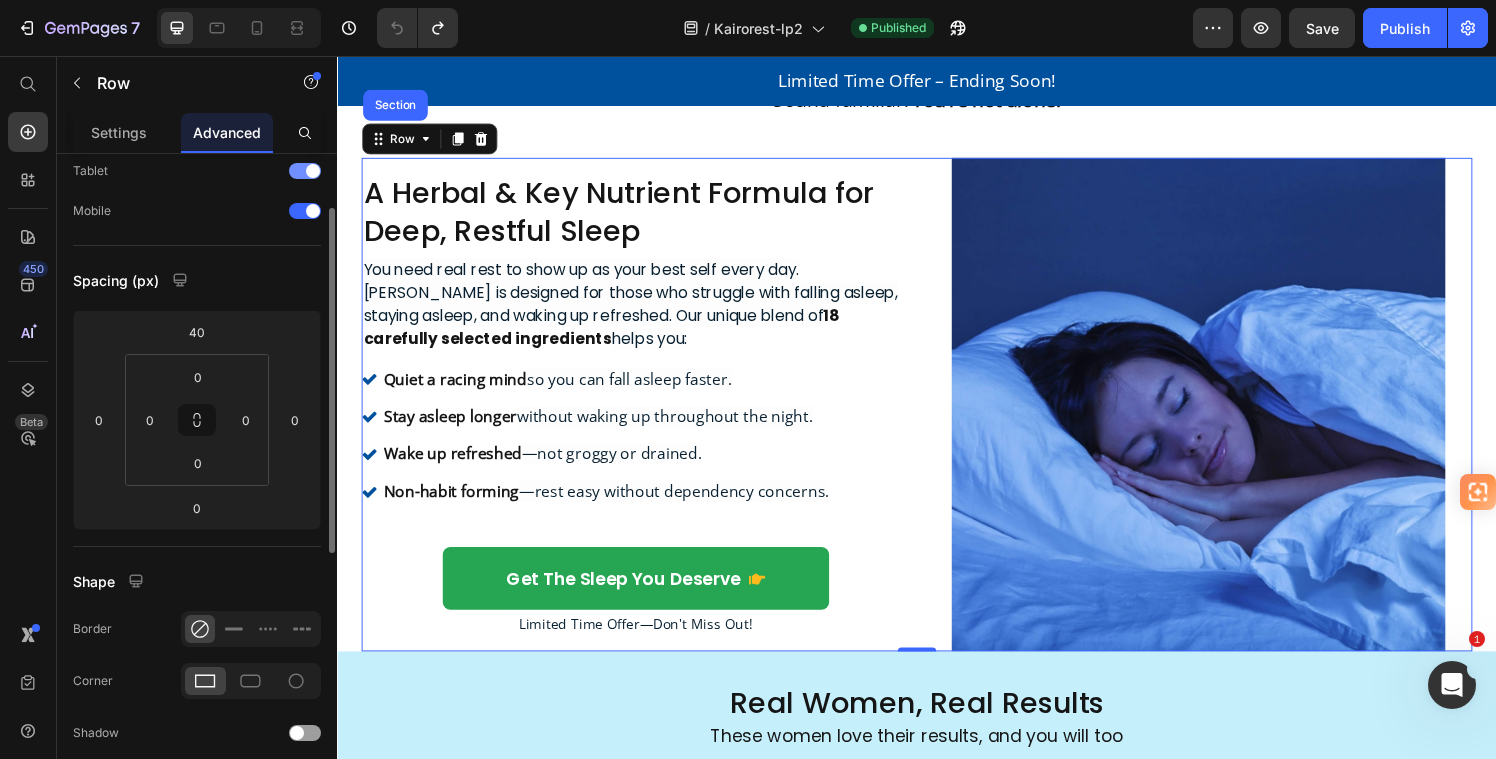 scroll, scrollTop: 0, scrollLeft: 0, axis: both 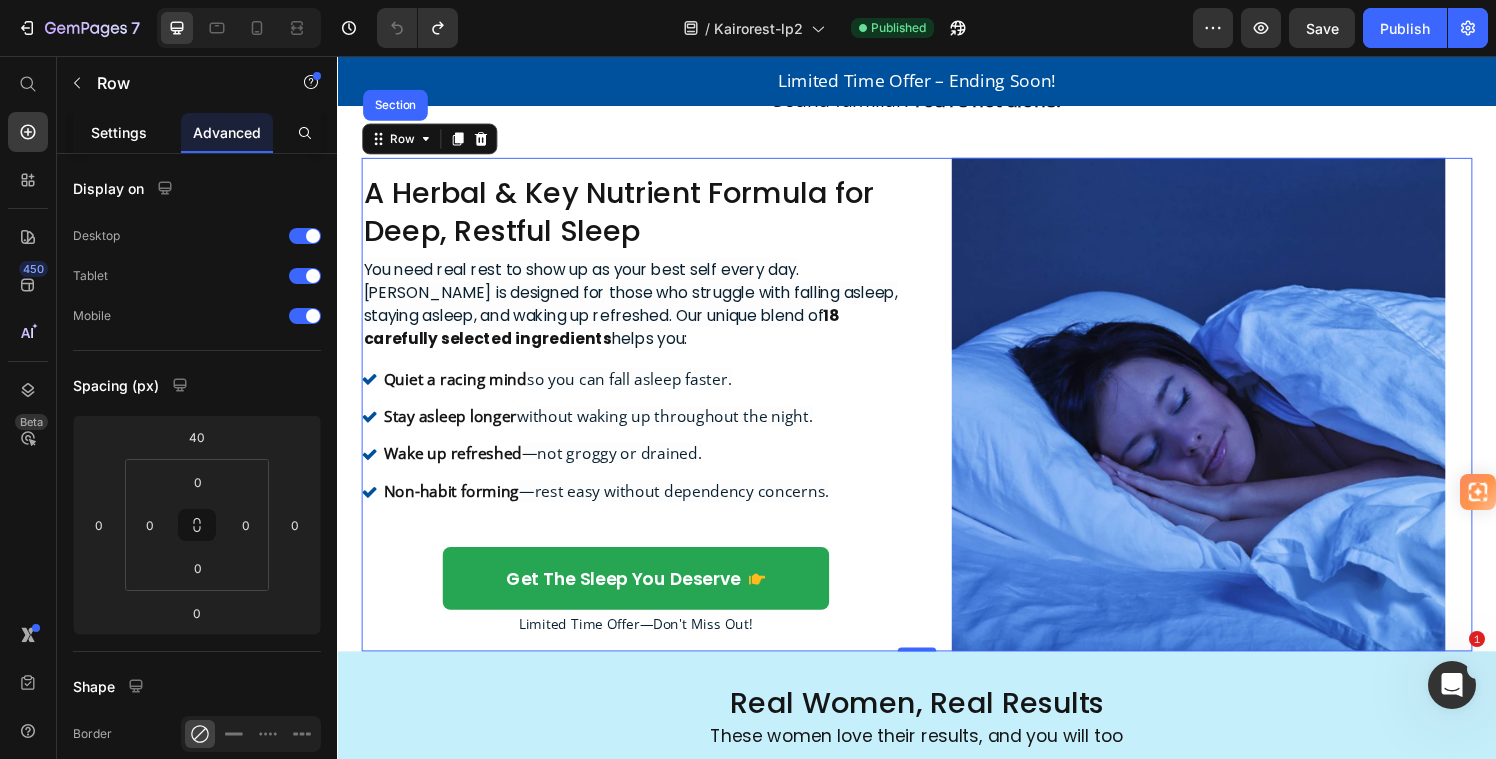 click on "Settings" at bounding box center (119, 132) 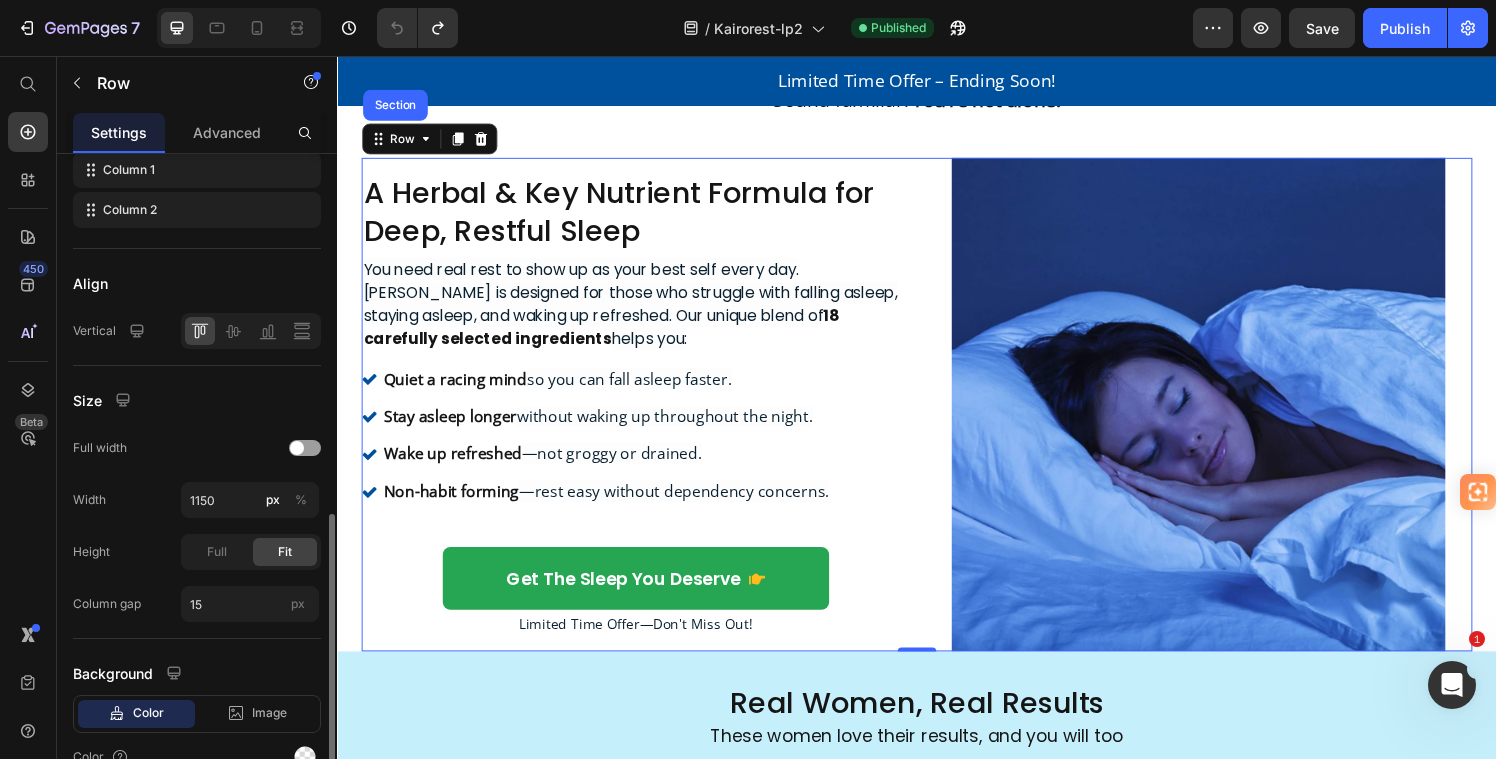 scroll, scrollTop: 451, scrollLeft: 0, axis: vertical 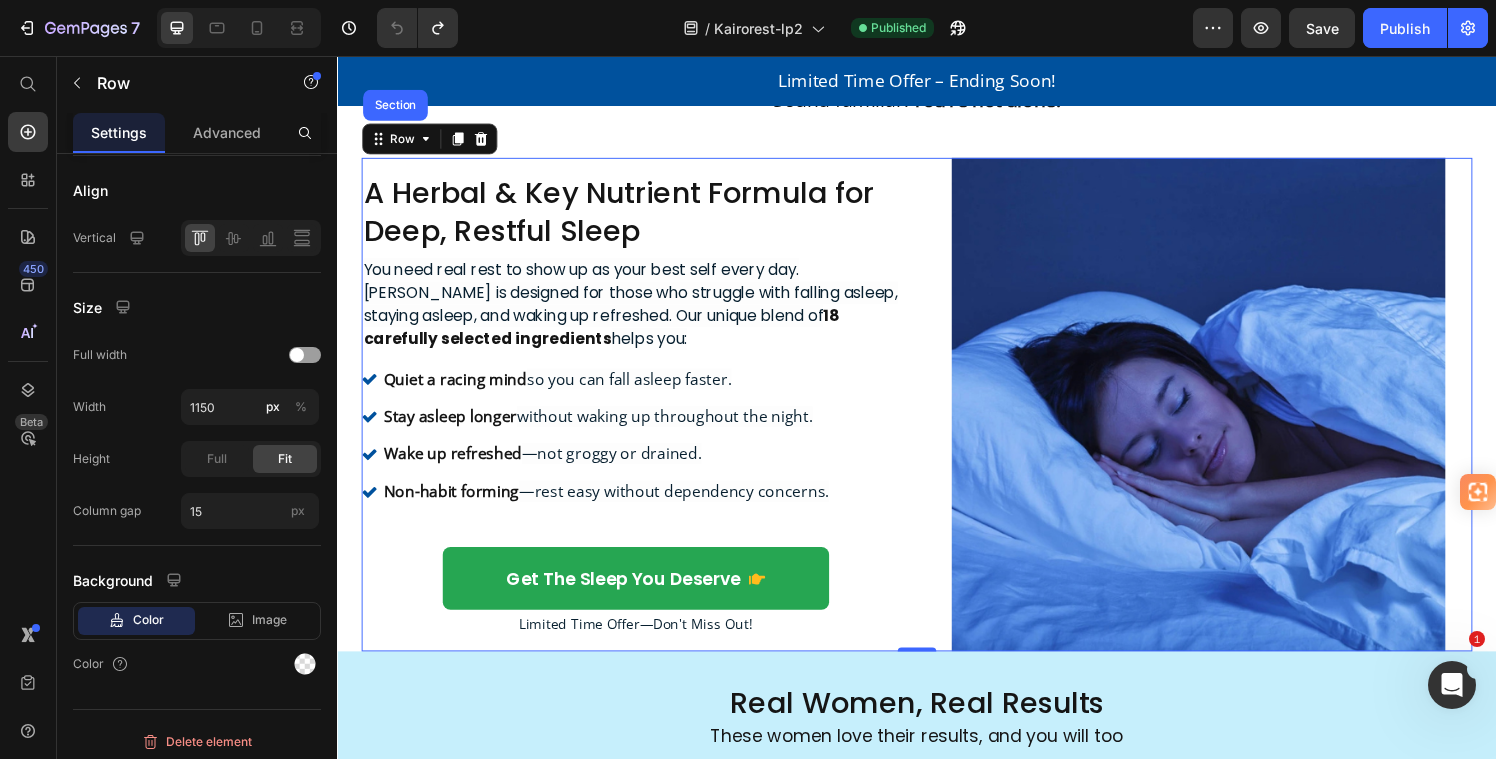click 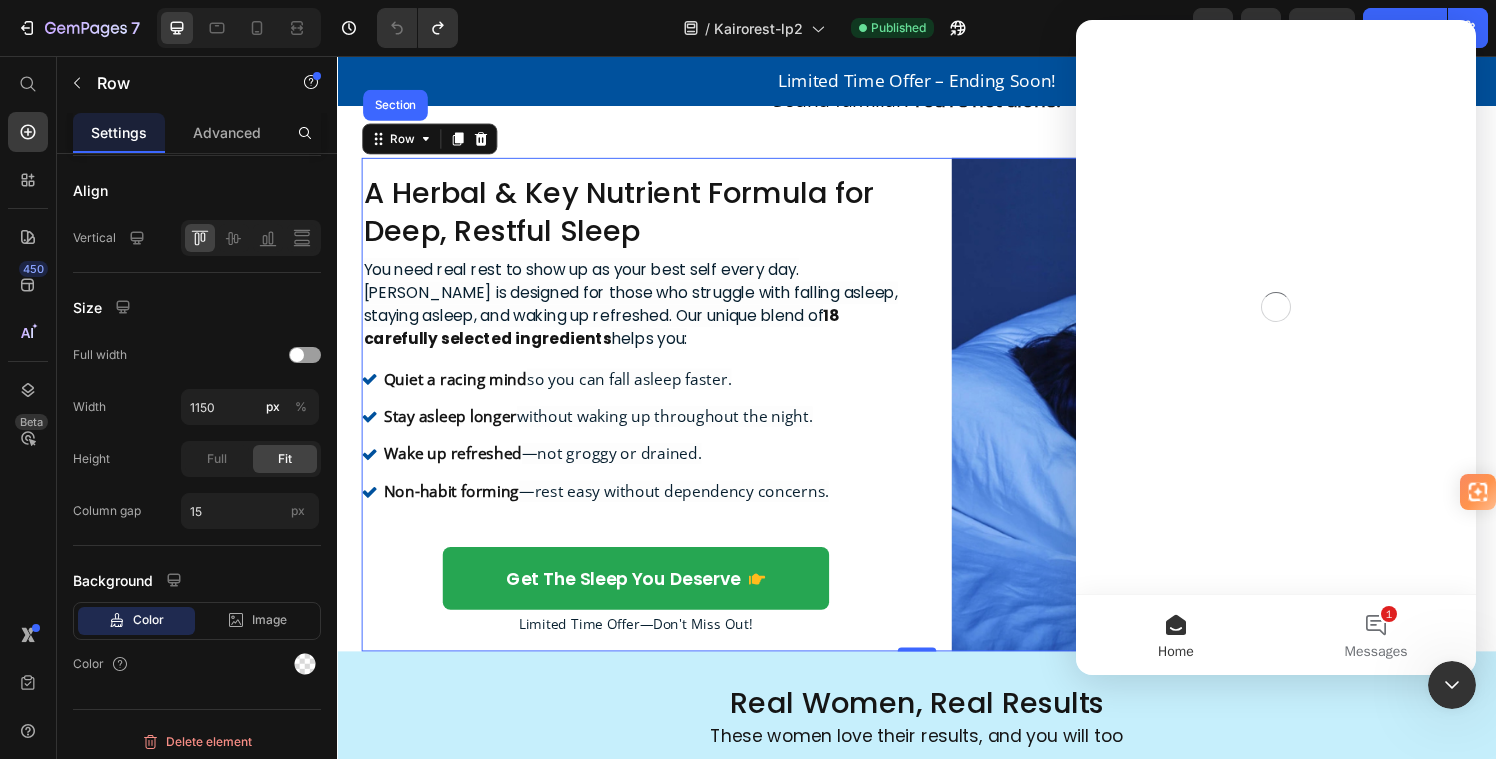 scroll, scrollTop: 0, scrollLeft: 0, axis: both 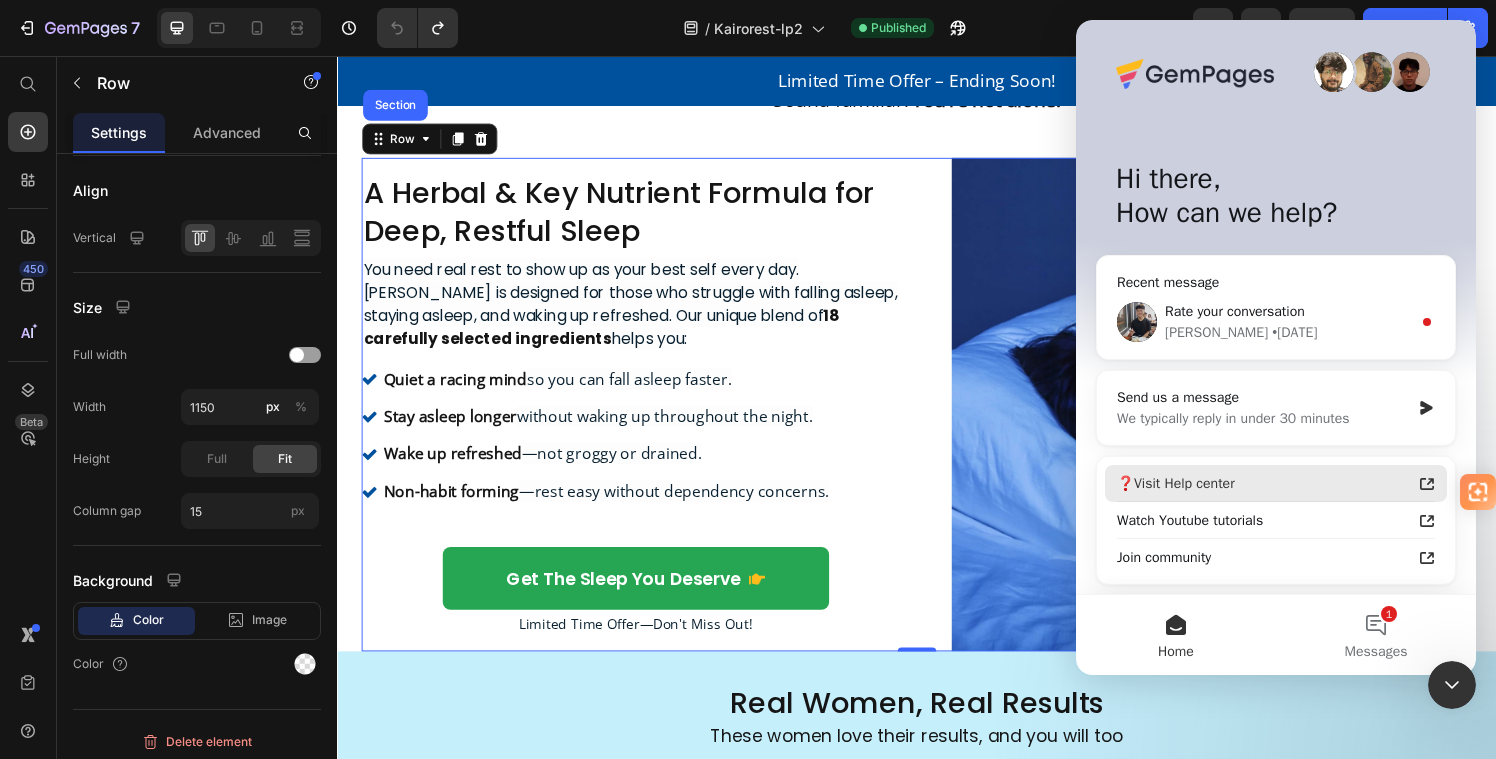 click on "❓Visit Help center" at bounding box center (1264, 483) 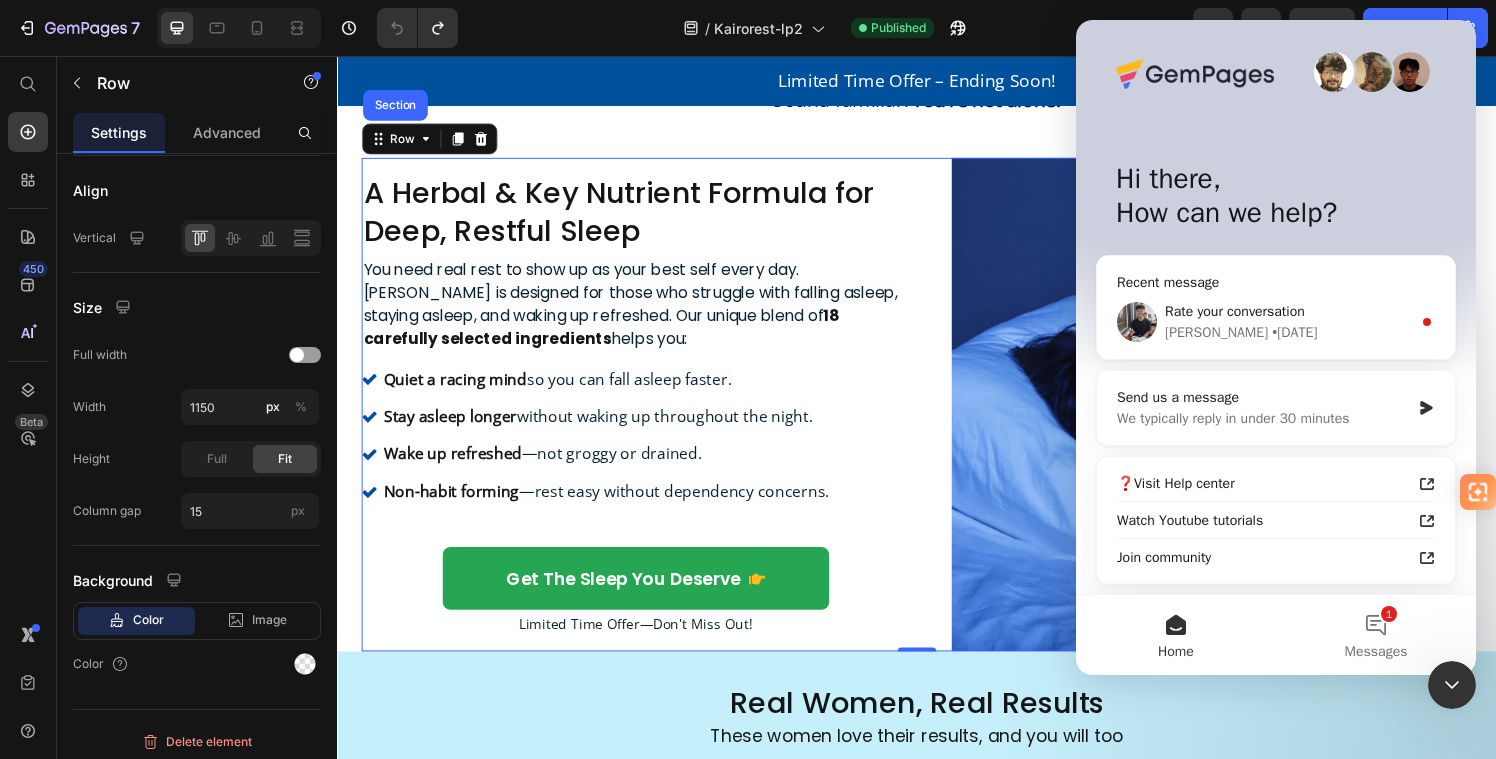 click 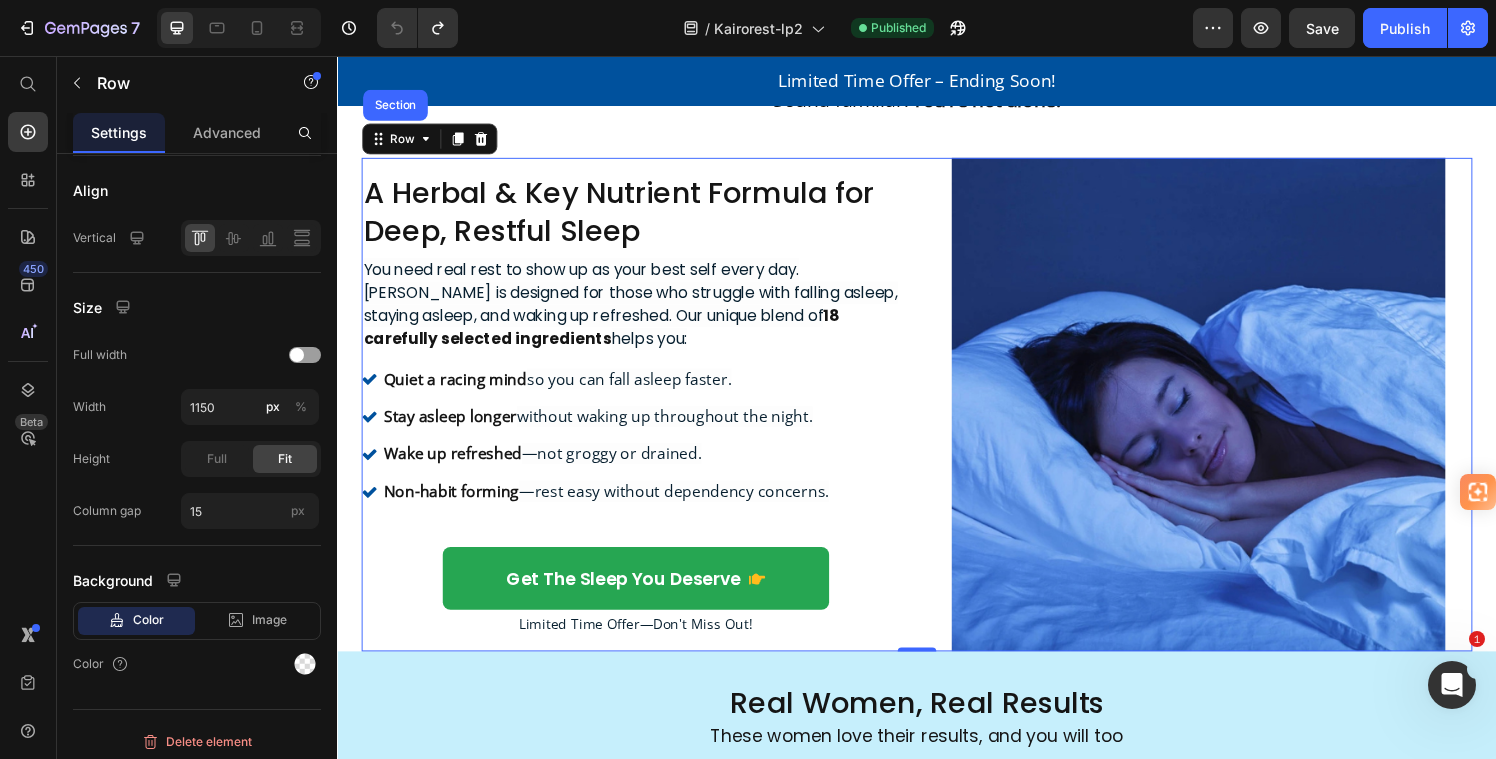 scroll, scrollTop: 0, scrollLeft: 0, axis: both 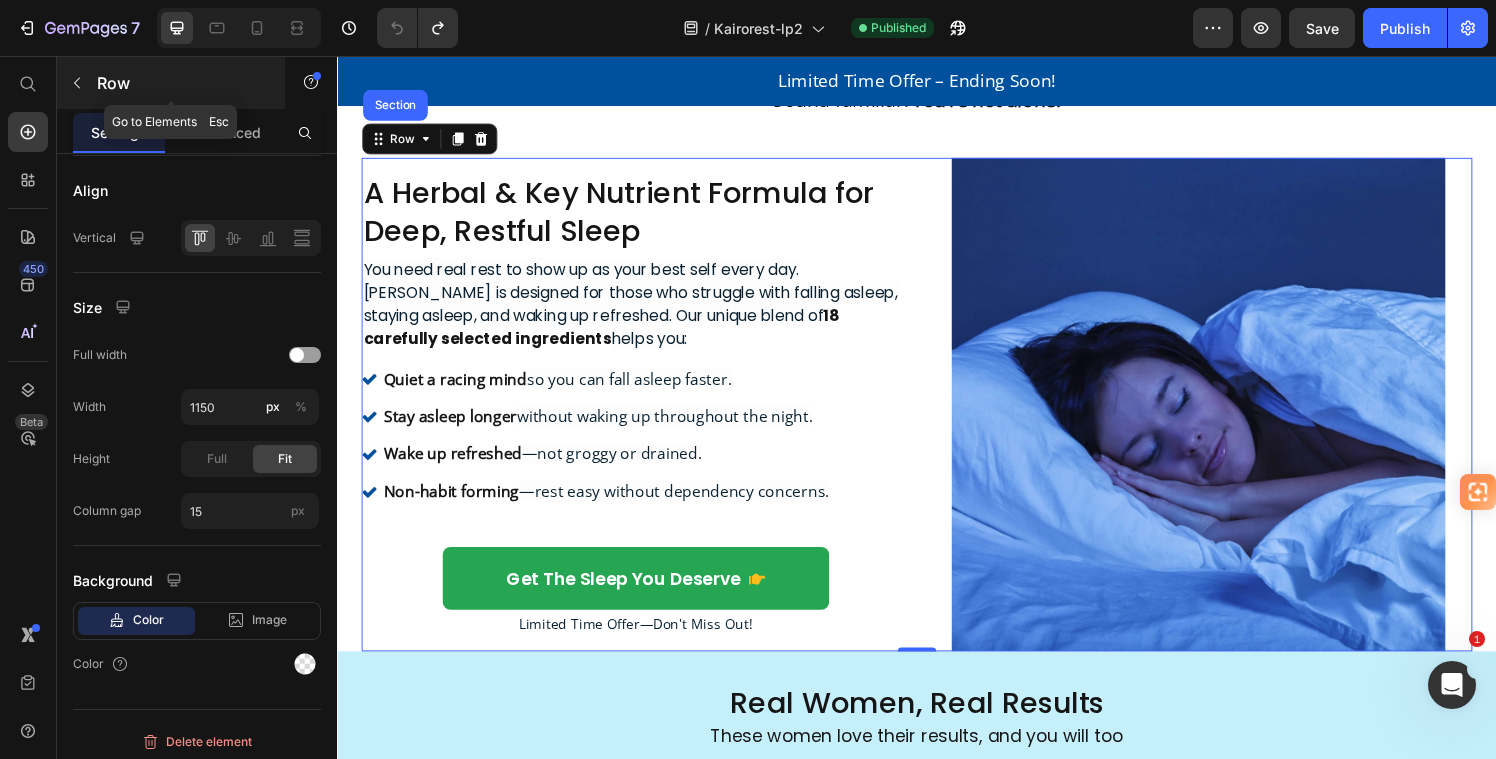 click 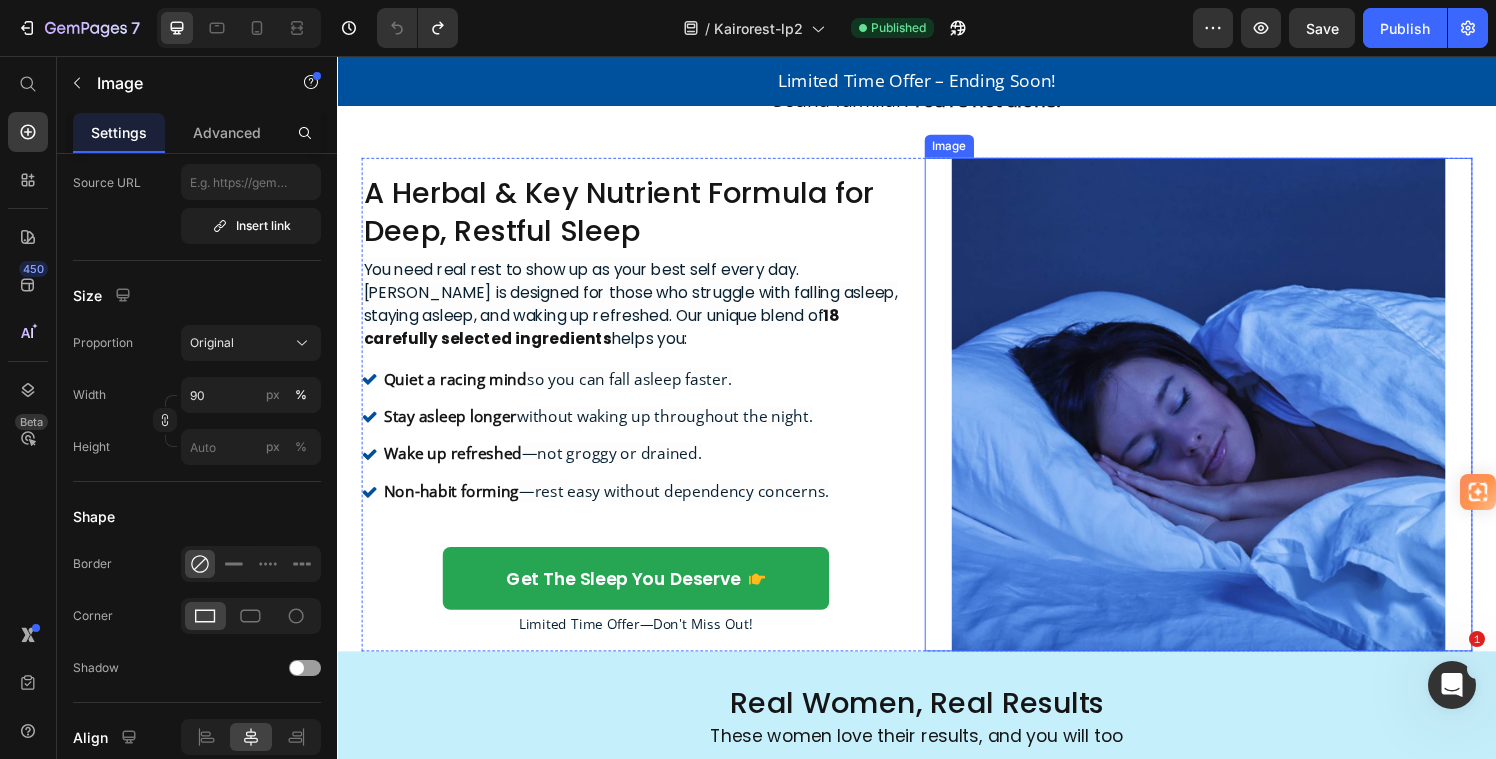 click at bounding box center (1229, 416) 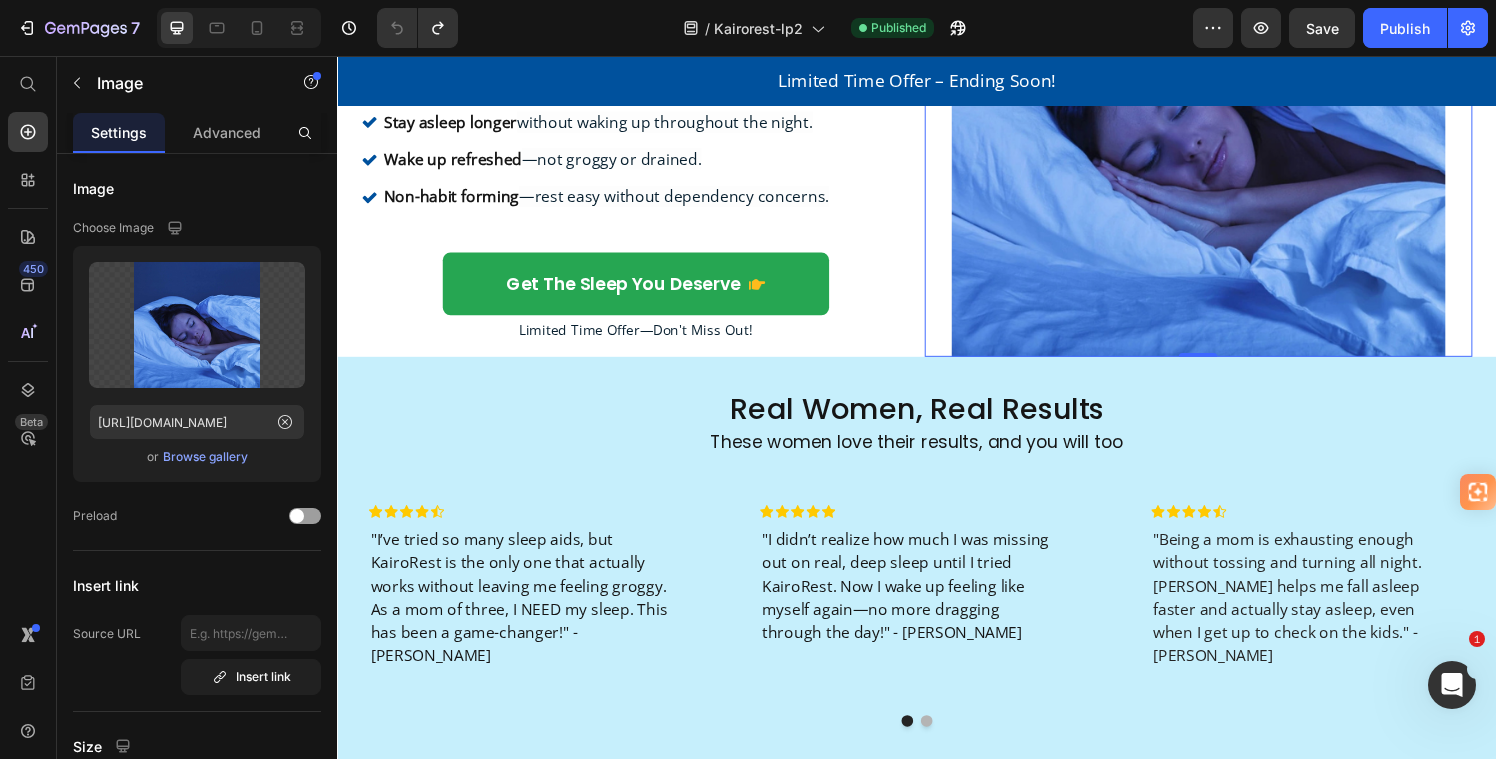 scroll, scrollTop: 1103, scrollLeft: 0, axis: vertical 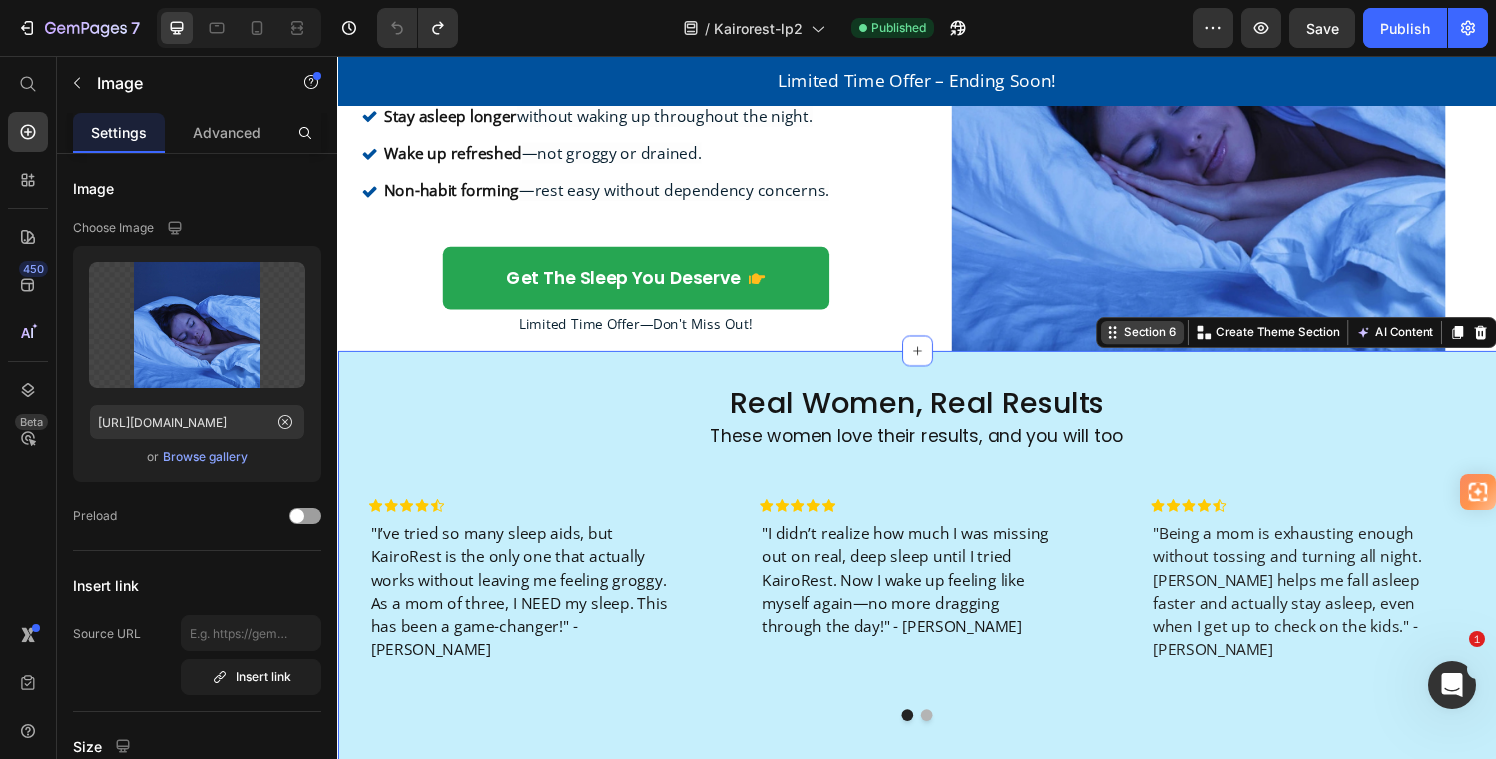 click on "Section 6   Create Theme Section AI Content Write with GemAI What would you like to describe here? Tone and Voice Persuasive Product Ear Plugs for Sleeping Noise Reduction Show more Generate" at bounding box center [1329, 342] 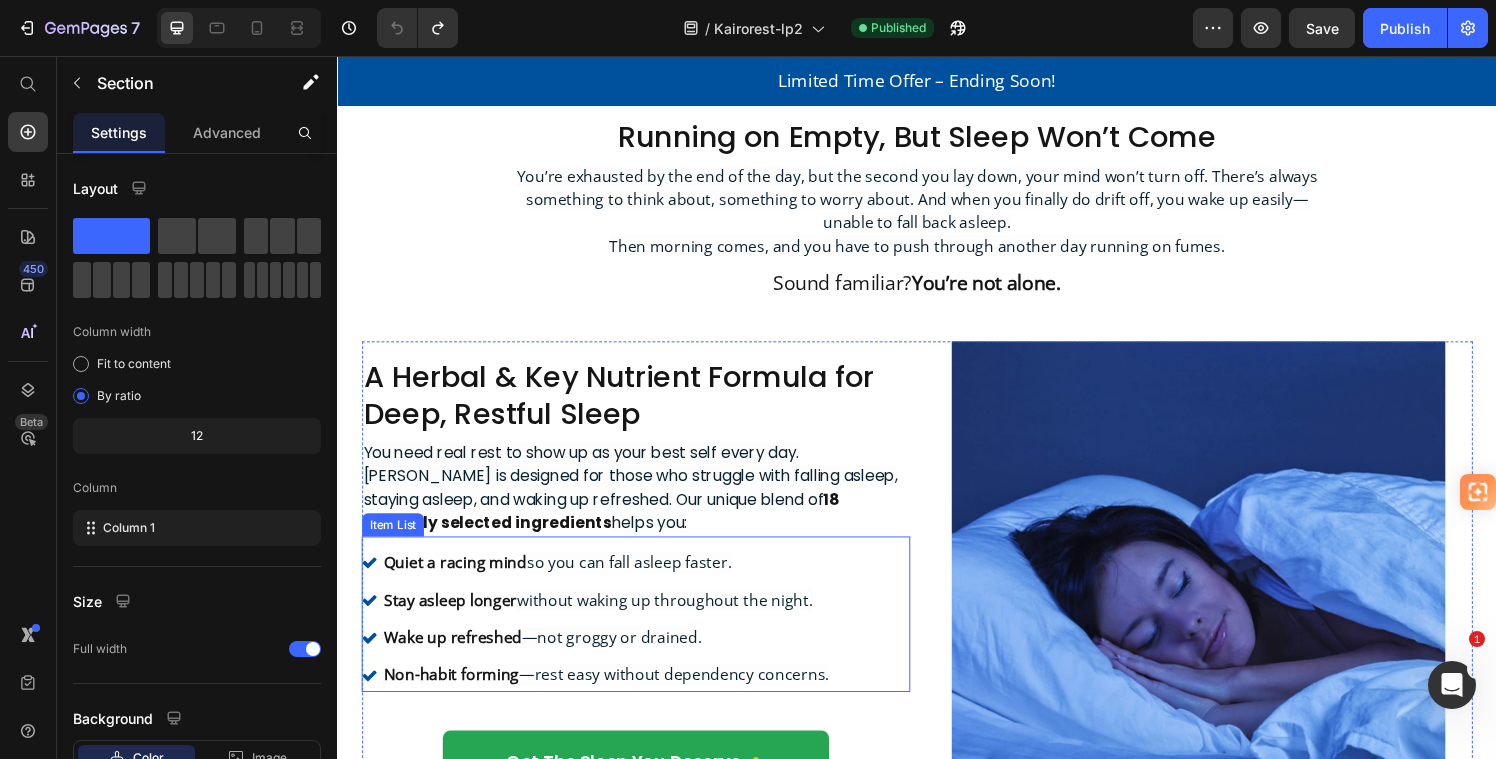 scroll, scrollTop: 594, scrollLeft: 0, axis: vertical 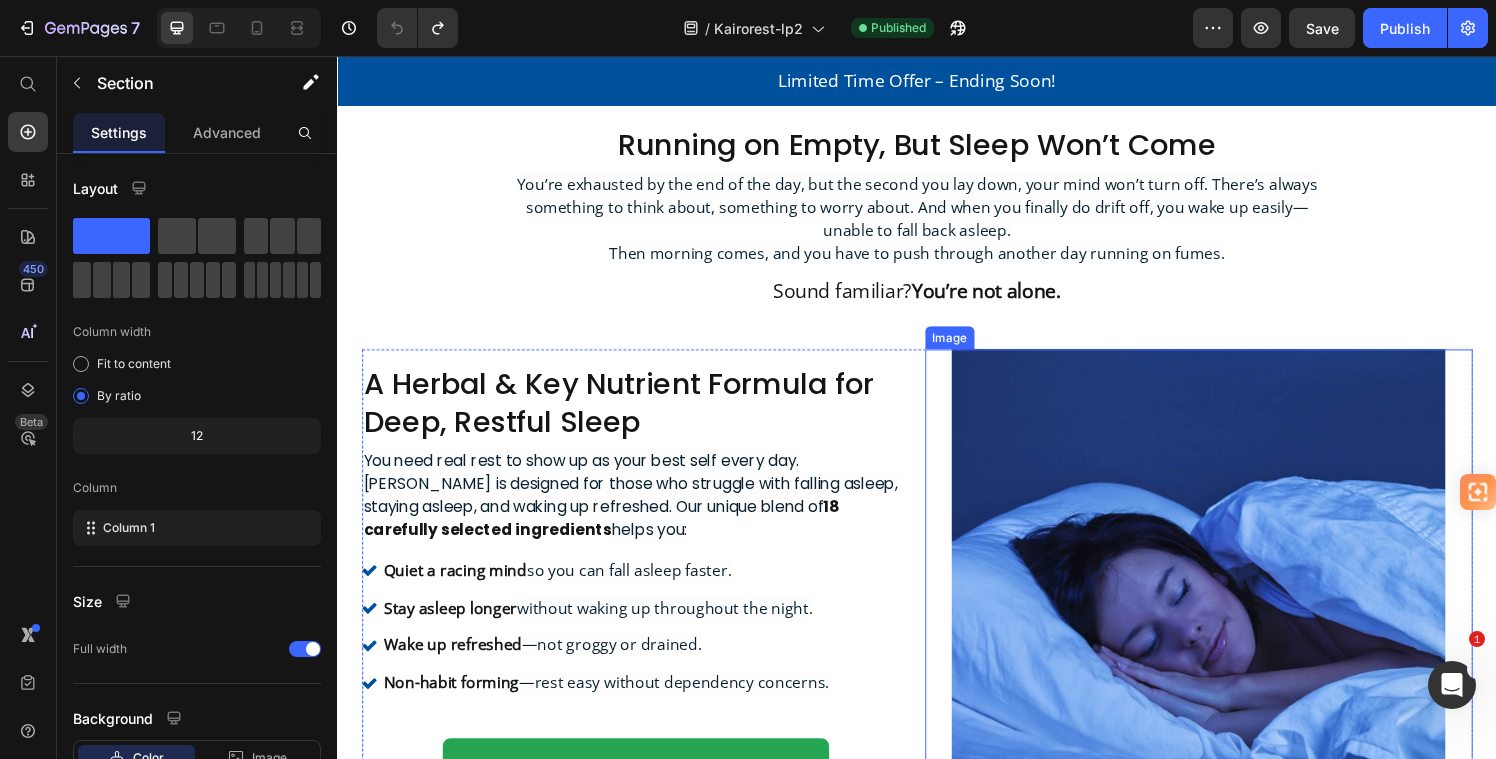 click at bounding box center [1229, 614] 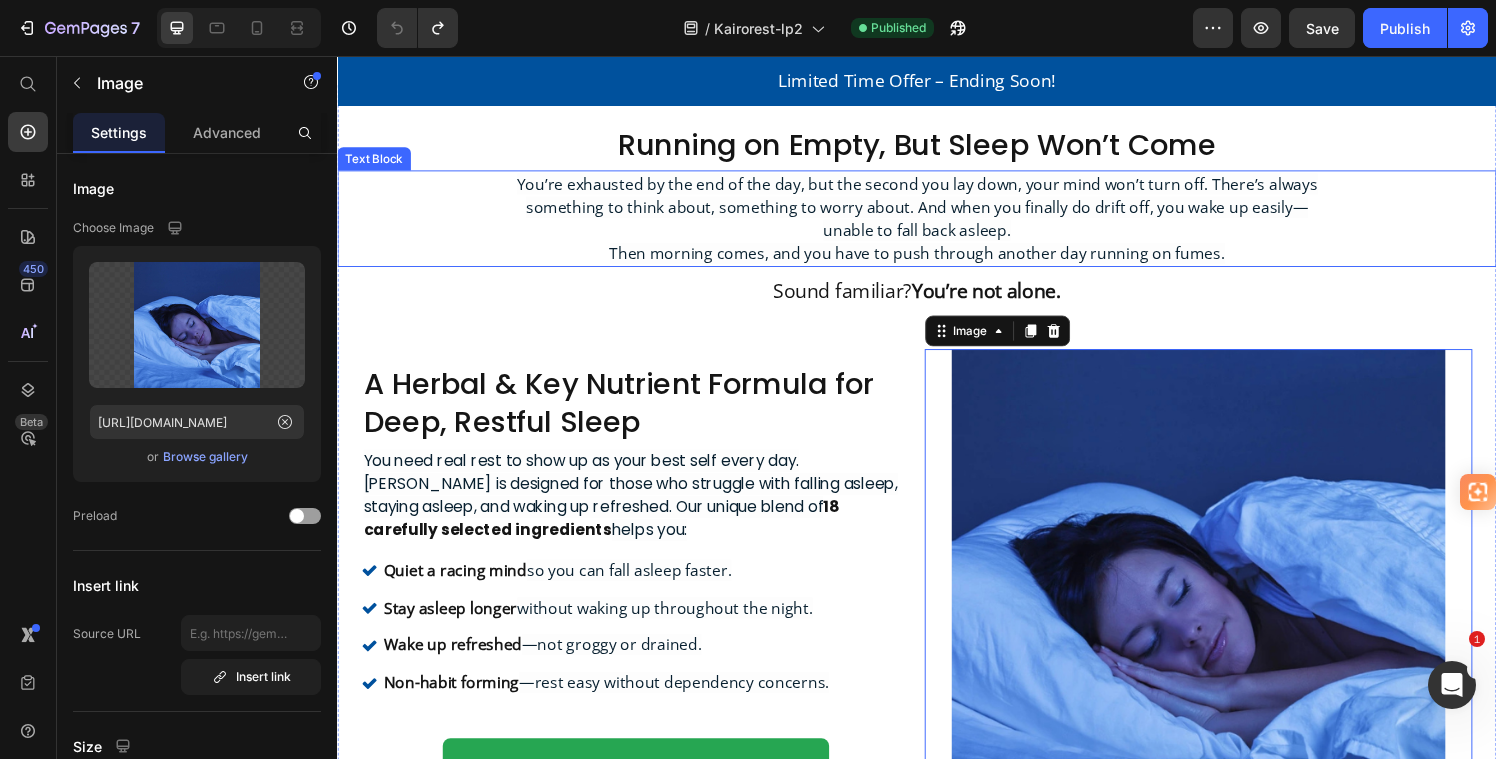 click on "You’re exhausted by the end of the day, but the second you lay down, your mind won’t turn off. There’s always something to think about, something to worry about. And when you finally do drift off, you wake up easily—unable to fall back asleep. Then morning comes, and you have to push through another day running on fumes." at bounding box center [937, 224] 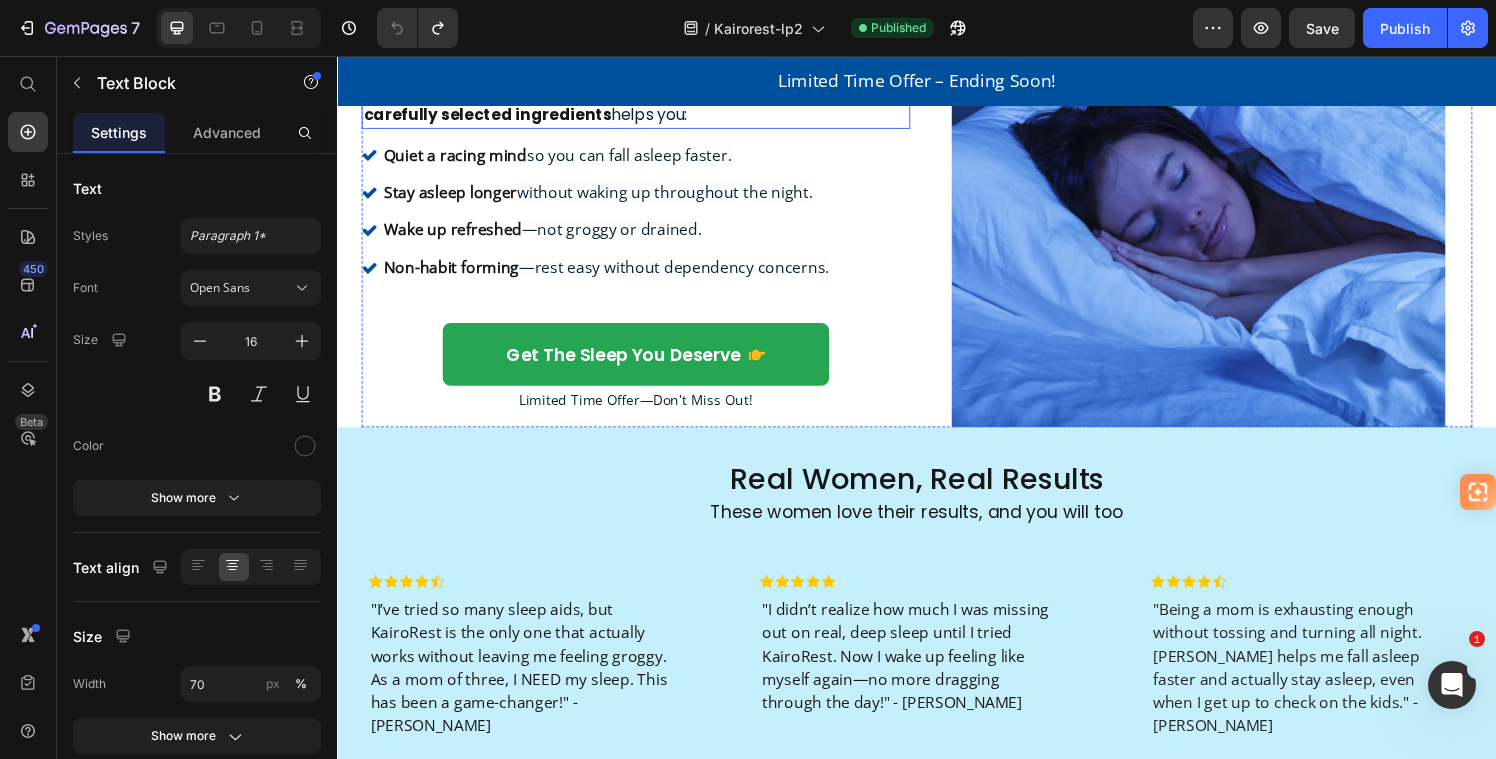 scroll, scrollTop: 1025, scrollLeft: 0, axis: vertical 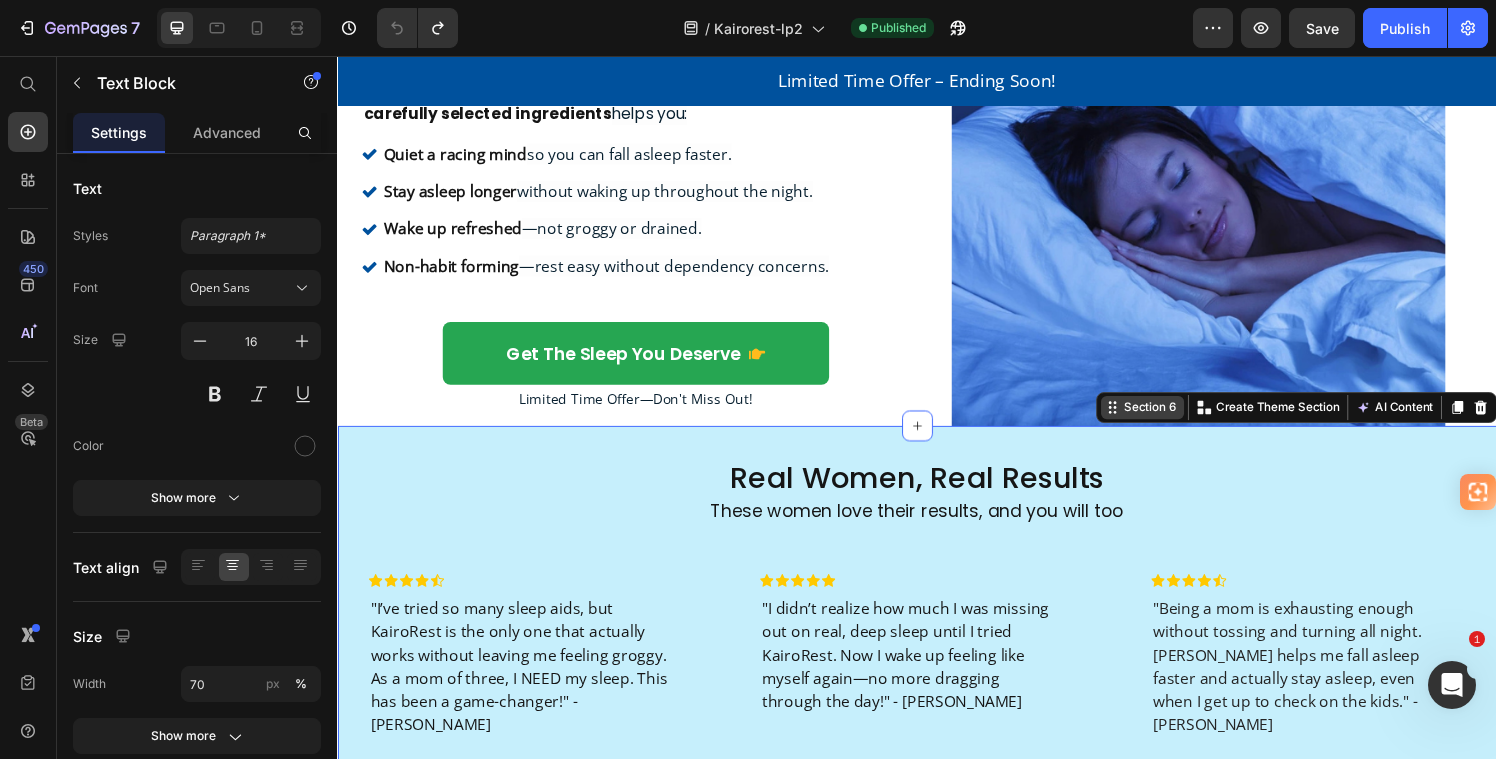 click on "Section 6   Create Theme Section AI Content Write with GemAI What would you like to describe here? Tone and Voice Persuasive Product Ear Plugs for Sleeping Noise Reduction Show more Generate" at bounding box center (1329, 420) 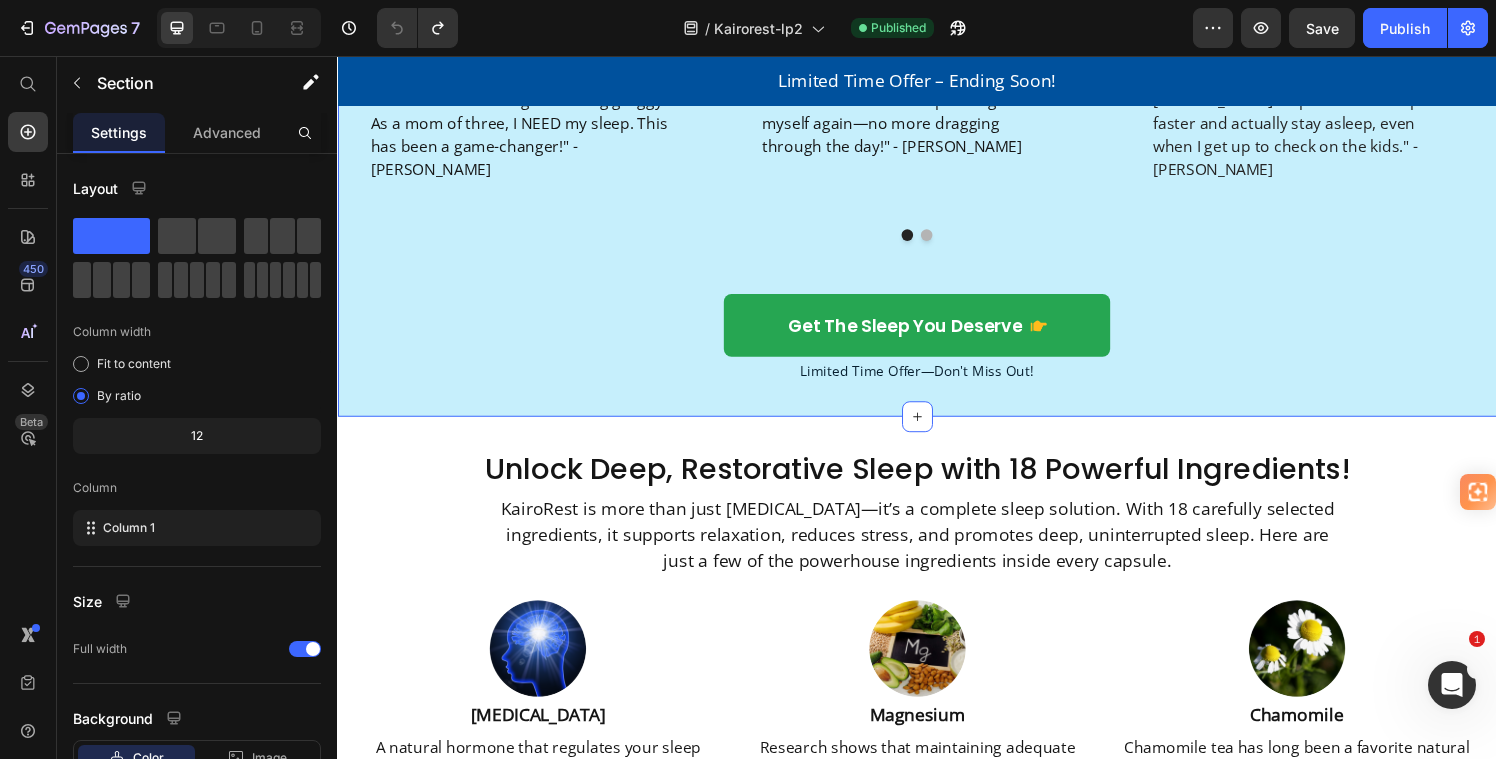 scroll, scrollTop: 1605, scrollLeft: 0, axis: vertical 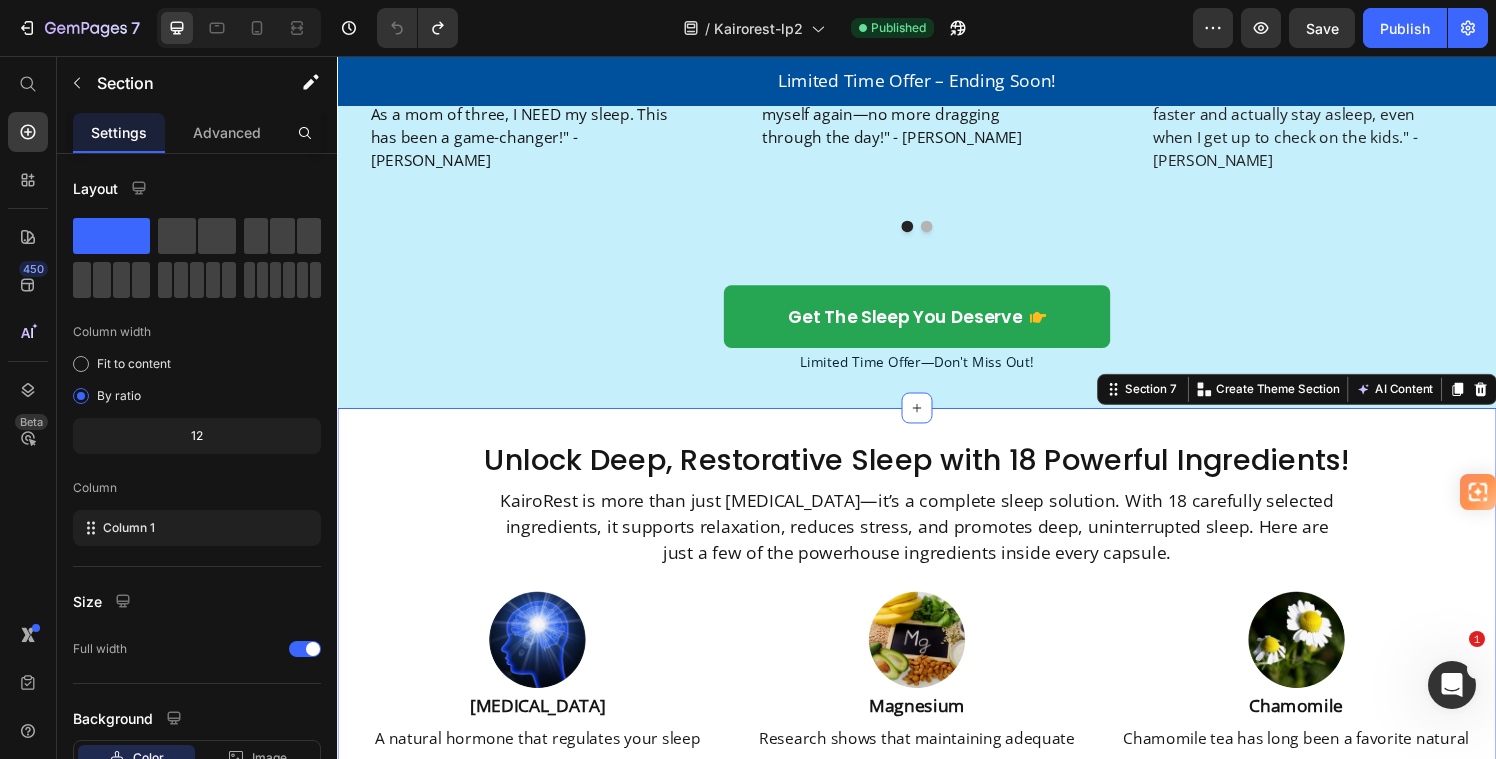 click on "Unlock Deep, Restorative Sleep with 18 Powerful Ingredients! Heading KairoRest is more than just melatonin—it’s a complete sleep solution. With 18 carefully selected ingredients, it supports relaxation, reduces stress, and promotes deep, uninterrupted sleep. Here are just a few of the powerhouse ingredients inside every capsule. Text Block Row Image Melatonin Text Block A natural hormone that regulates your sleep cycle, recommended for years to help you fall asleep faster and improve overall sleep quality. Text Block Image Magnesium Text Block Research shows that maintaining adequate magnesium levels is essential for a good night's sleep. Text Block Image Chamomile Text Block Chamomile tea has long been a favorite natural remedy for sleep, known for its calming effects that can help you drift off more easily. Text Block Row Image L-Theanine Text Block L-Theanine in tea may promote relaxation and reduce anxiety, potentially leading to improved sleep quality and duration. Text Block Image Ashwagandha Image" at bounding box center (937, 845) 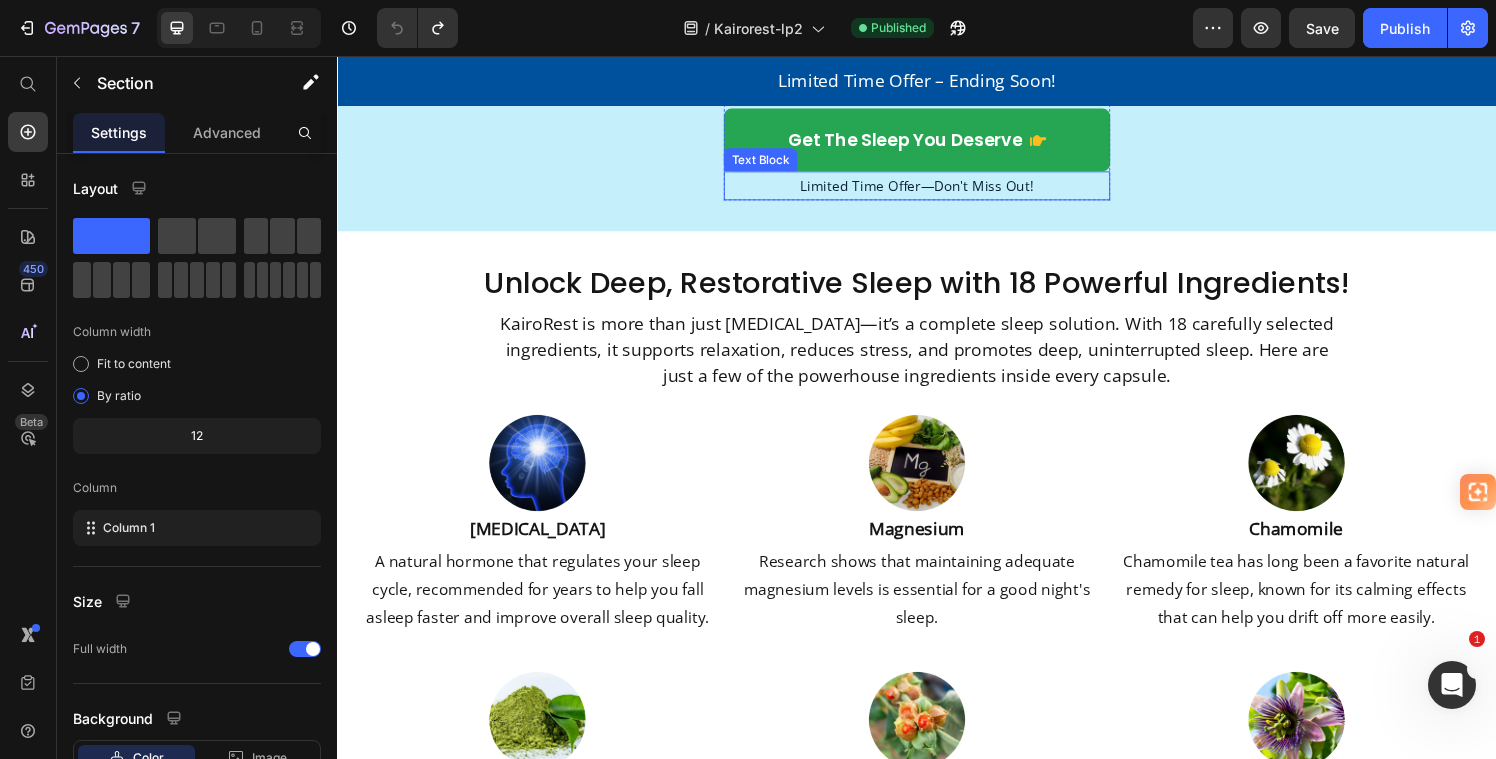 scroll, scrollTop: 1790, scrollLeft: 0, axis: vertical 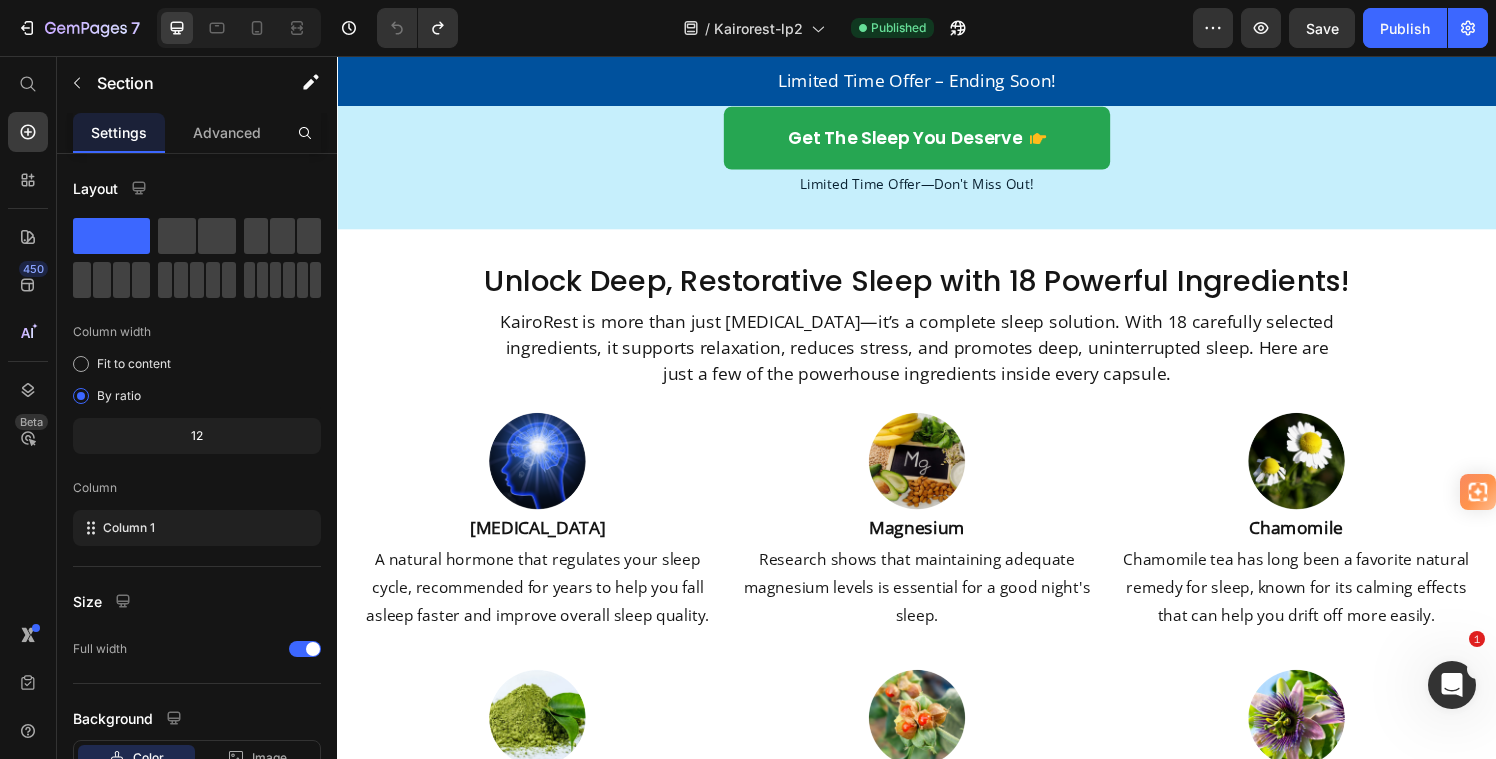 click on "Unlock Deep, Restorative Sleep with 18 Powerful Ingredients! Heading KairoRest is more than just melatonin—it’s a complete sleep solution. With 18 carefully selected ingredients, it supports relaxation, reduces stress, and promotes deep, uninterrupted sleep. Here are just a few of the powerhouse ingredients inside every capsule. Text Block Row Image Melatonin Text Block A natural hormone that regulates your sleep cycle, recommended for years to help you fall asleep faster and improve overall sleep quality. Text Block Image Magnesium Text Block Research shows that maintaining adequate magnesium levels is essential for a good night's sleep. Text Block Image Chamomile Text Block Chamomile tea has long been a favorite natural remedy for sleep, known for its calming effects that can help you drift off more easily. Text Block Row Image L-Theanine Text Block L-Theanine in tea may promote relaxation and reduce anxiety, potentially leading to improved sleep quality and duration. Text Block Image Ashwagandha Image" at bounding box center (937, 660) 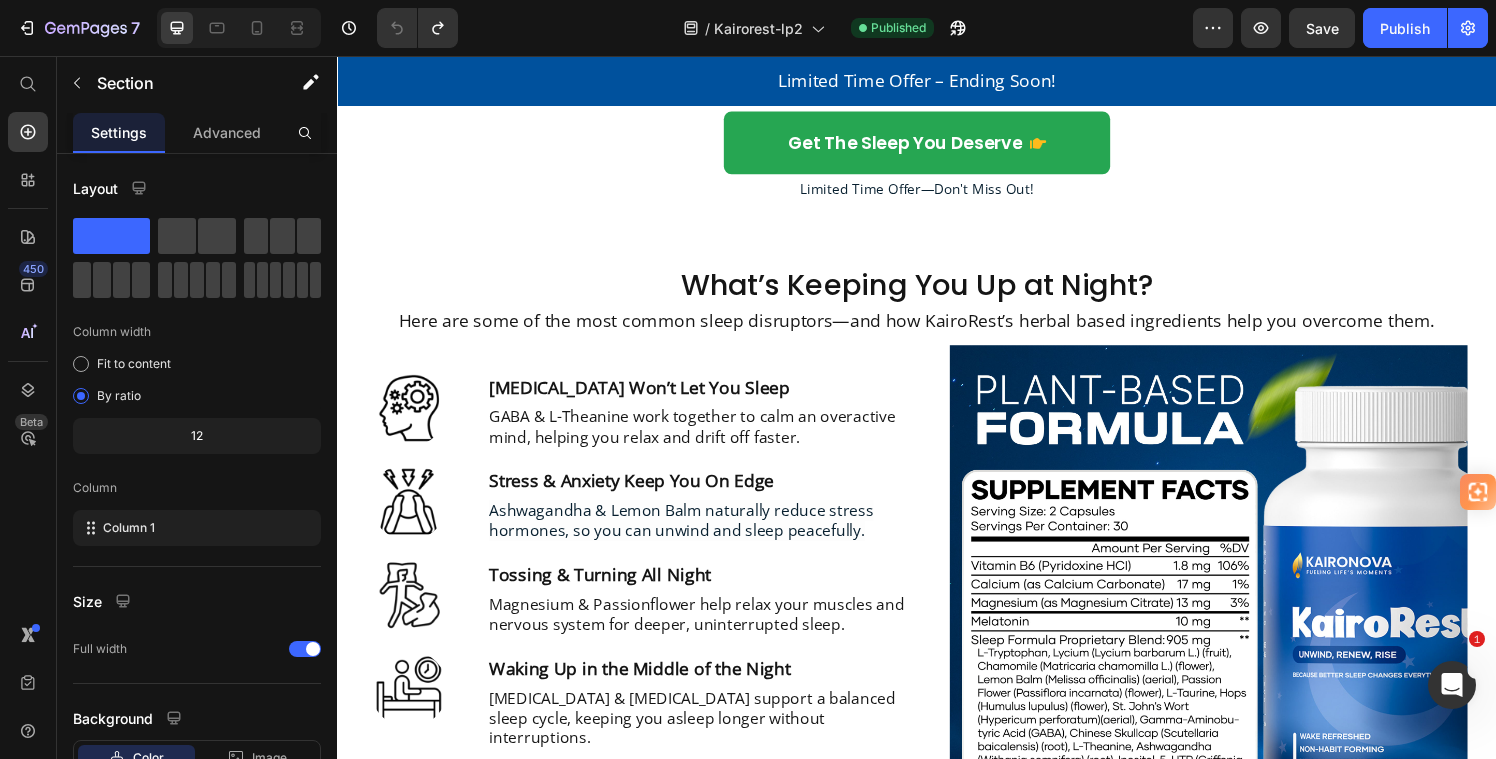 scroll, scrollTop: 2638, scrollLeft: 0, axis: vertical 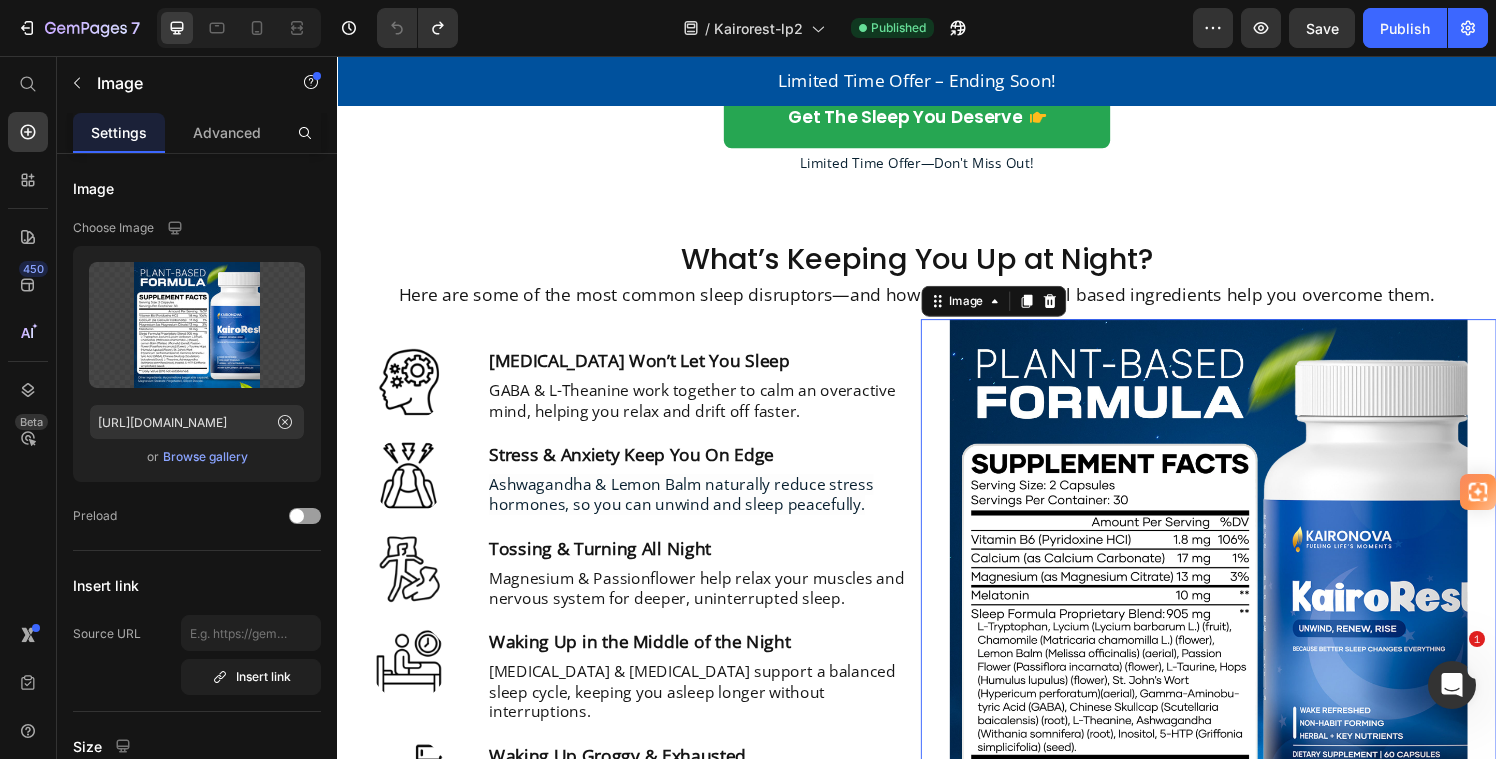 click at bounding box center (1239, 596) 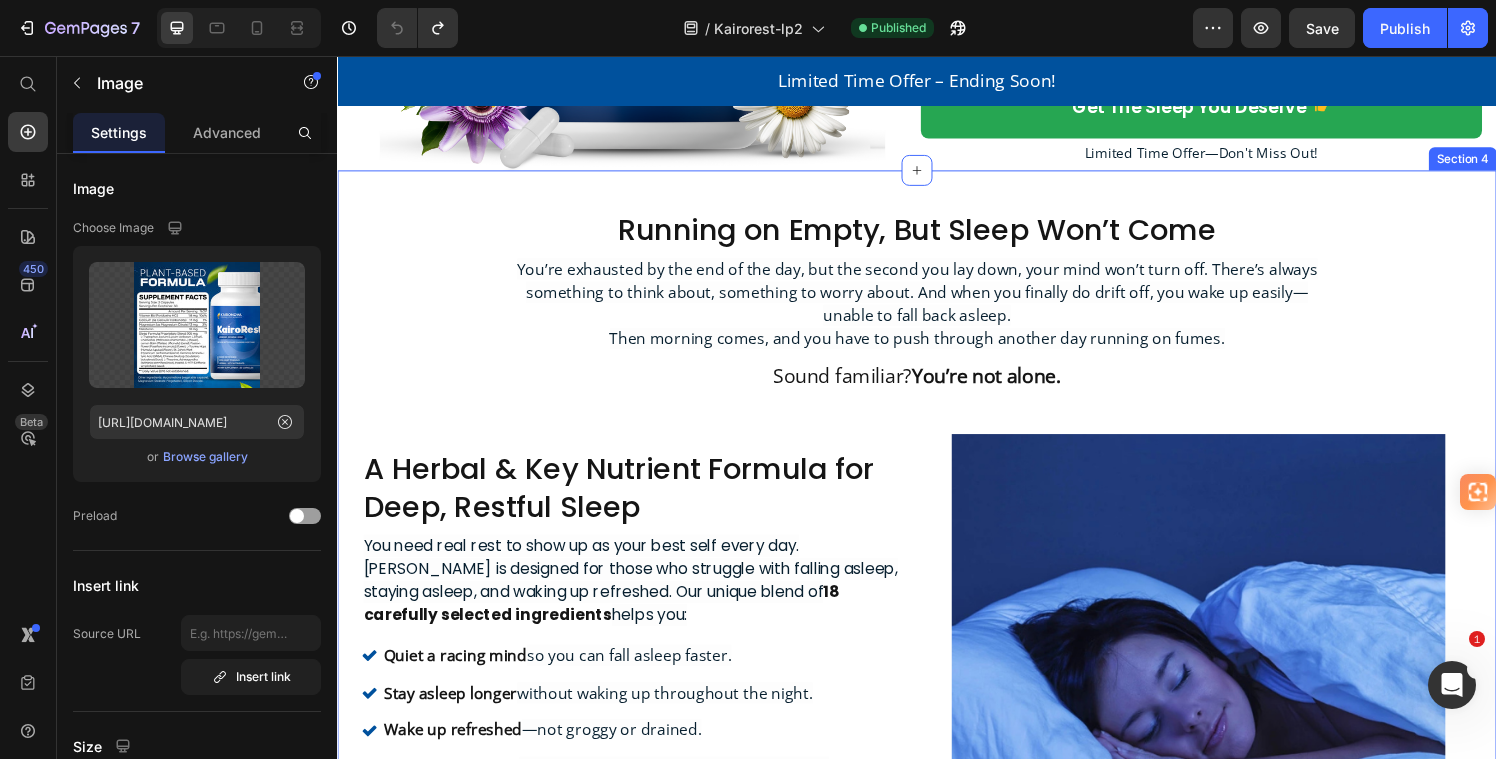 scroll, scrollTop: 446, scrollLeft: 0, axis: vertical 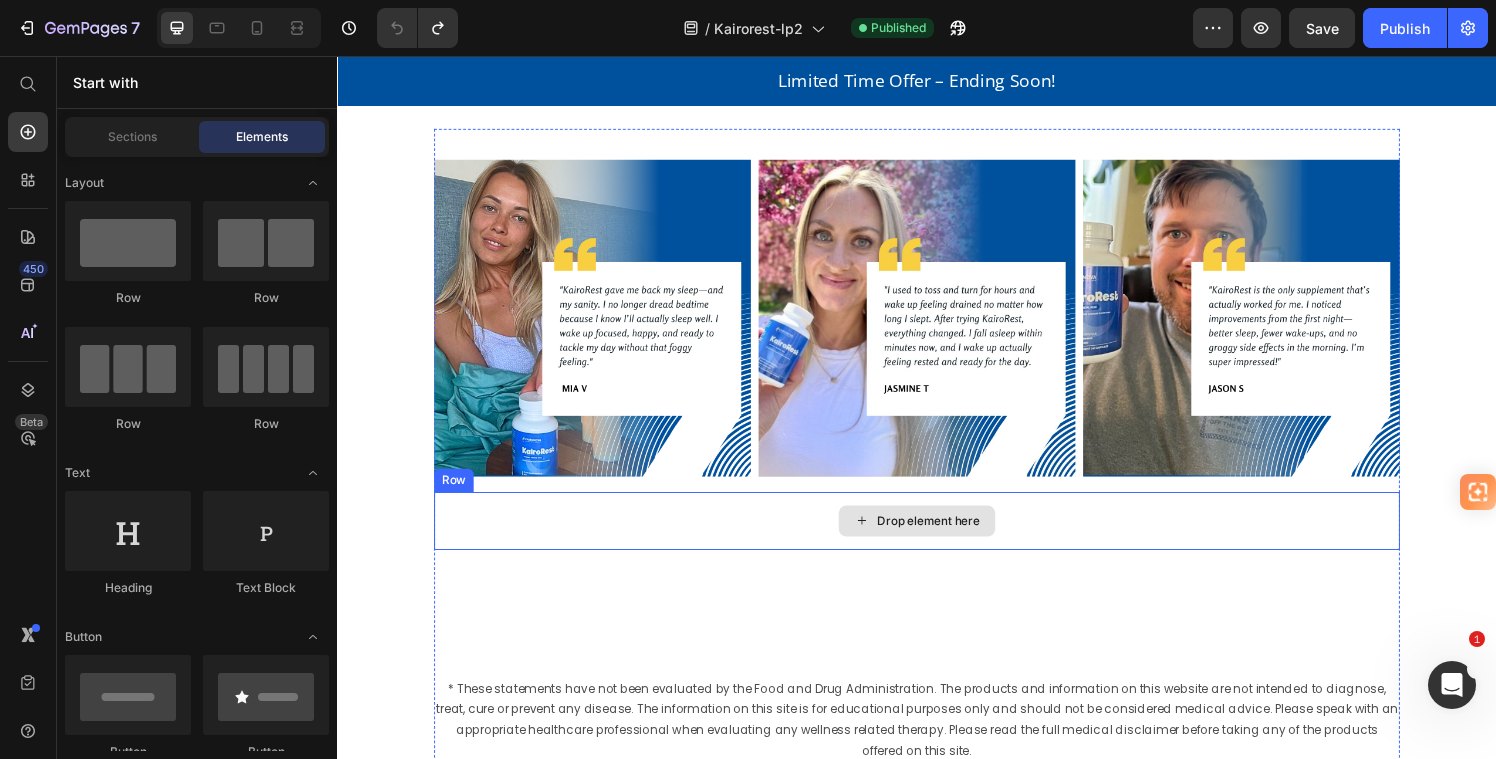 click on "Drop element here" at bounding box center [949, 537] 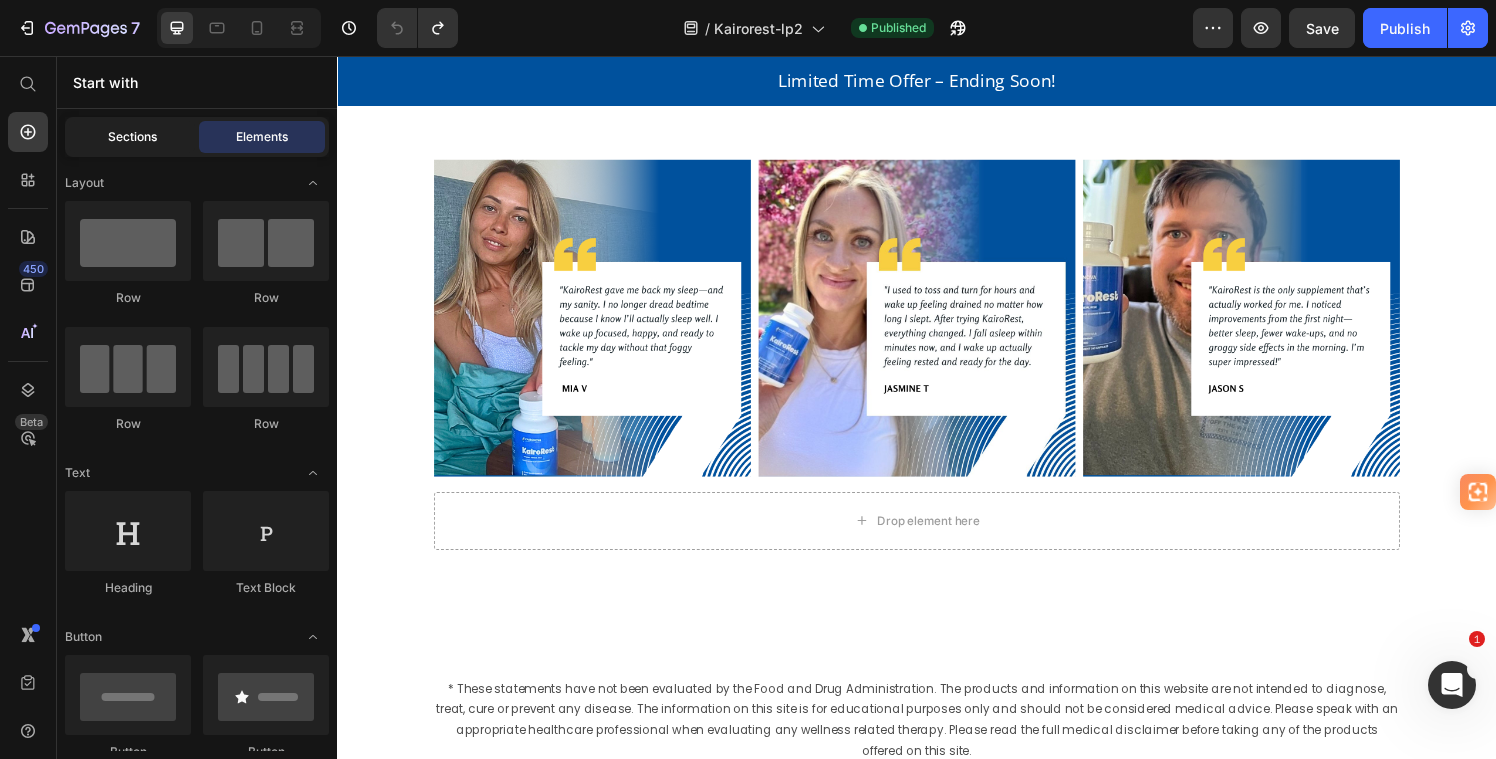 click on "Sections" at bounding box center [132, 137] 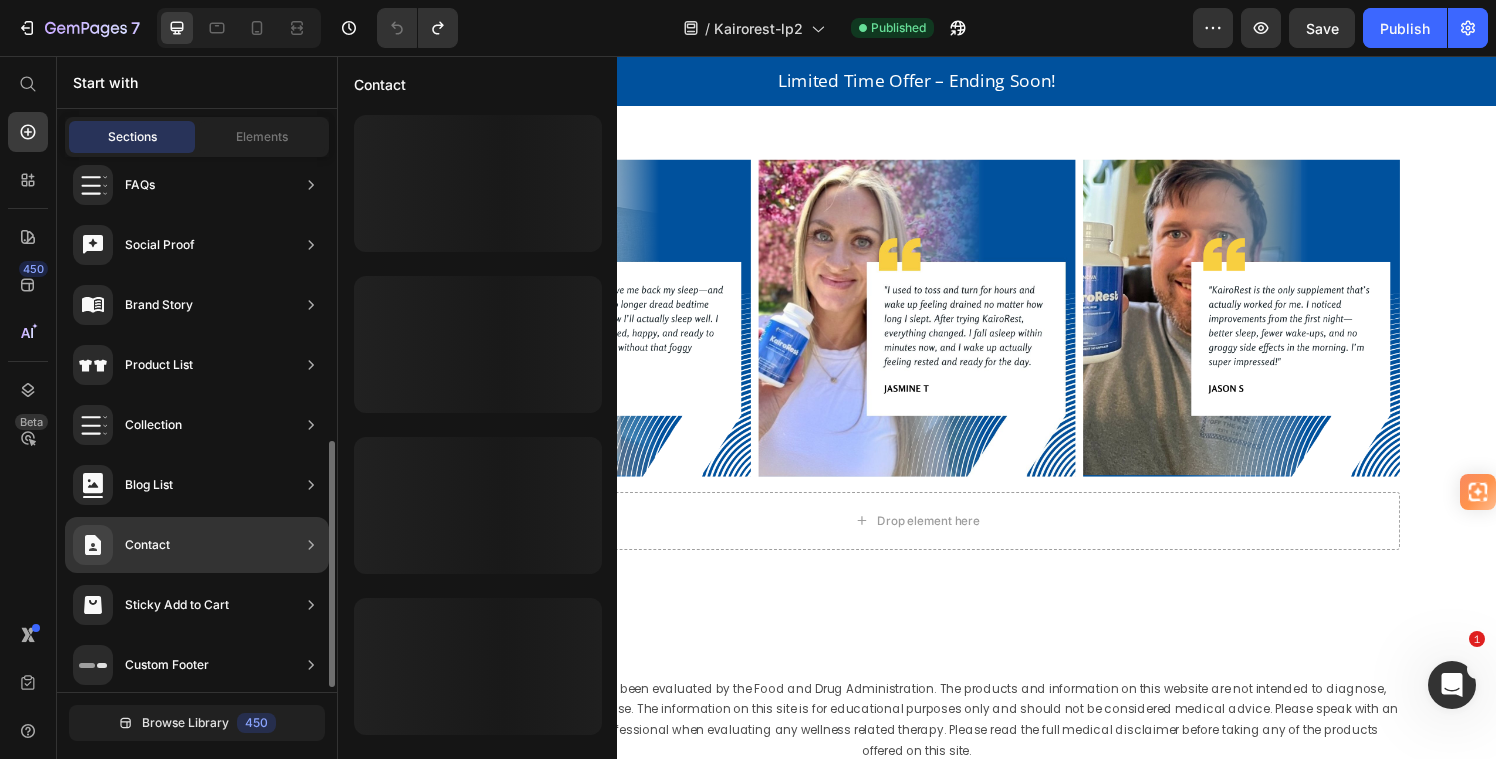 scroll, scrollTop: 625, scrollLeft: 0, axis: vertical 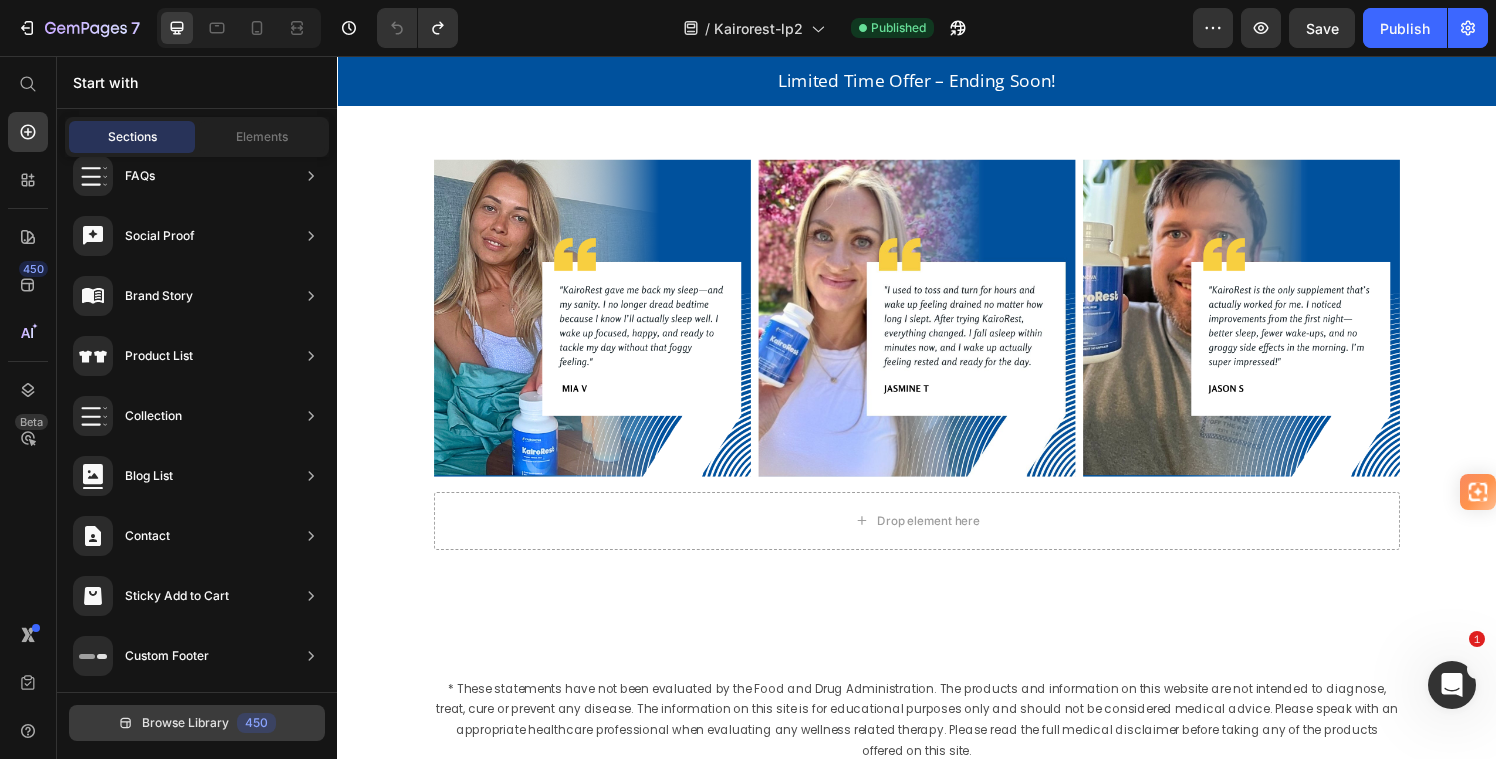 click on "Browse Library" at bounding box center (185, 723) 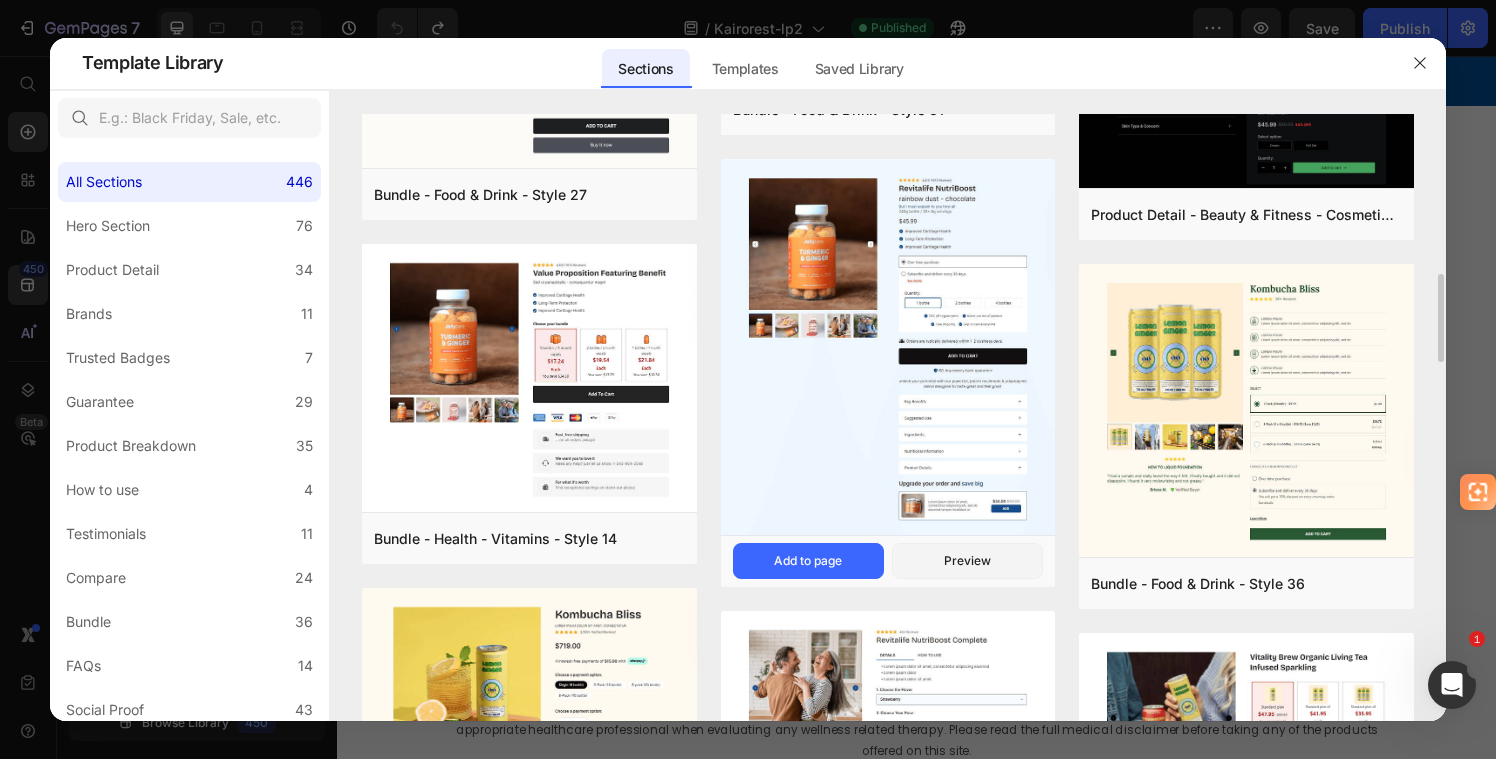 scroll, scrollTop: 1097, scrollLeft: 0, axis: vertical 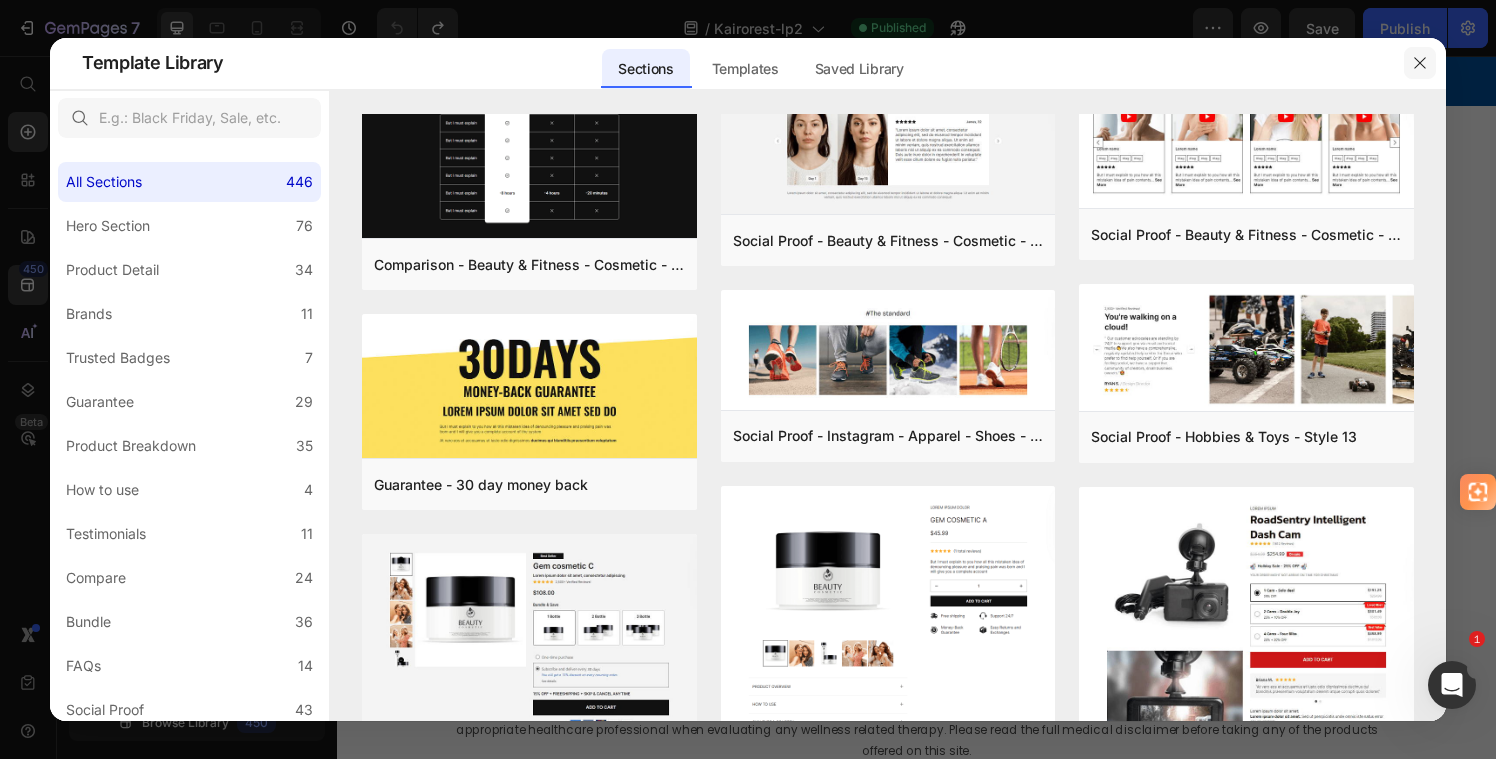 drag, startPoint x: 1419, startPoint y: 65, endPoint x: 1118, endPoint y: 13, distance: 305.45868 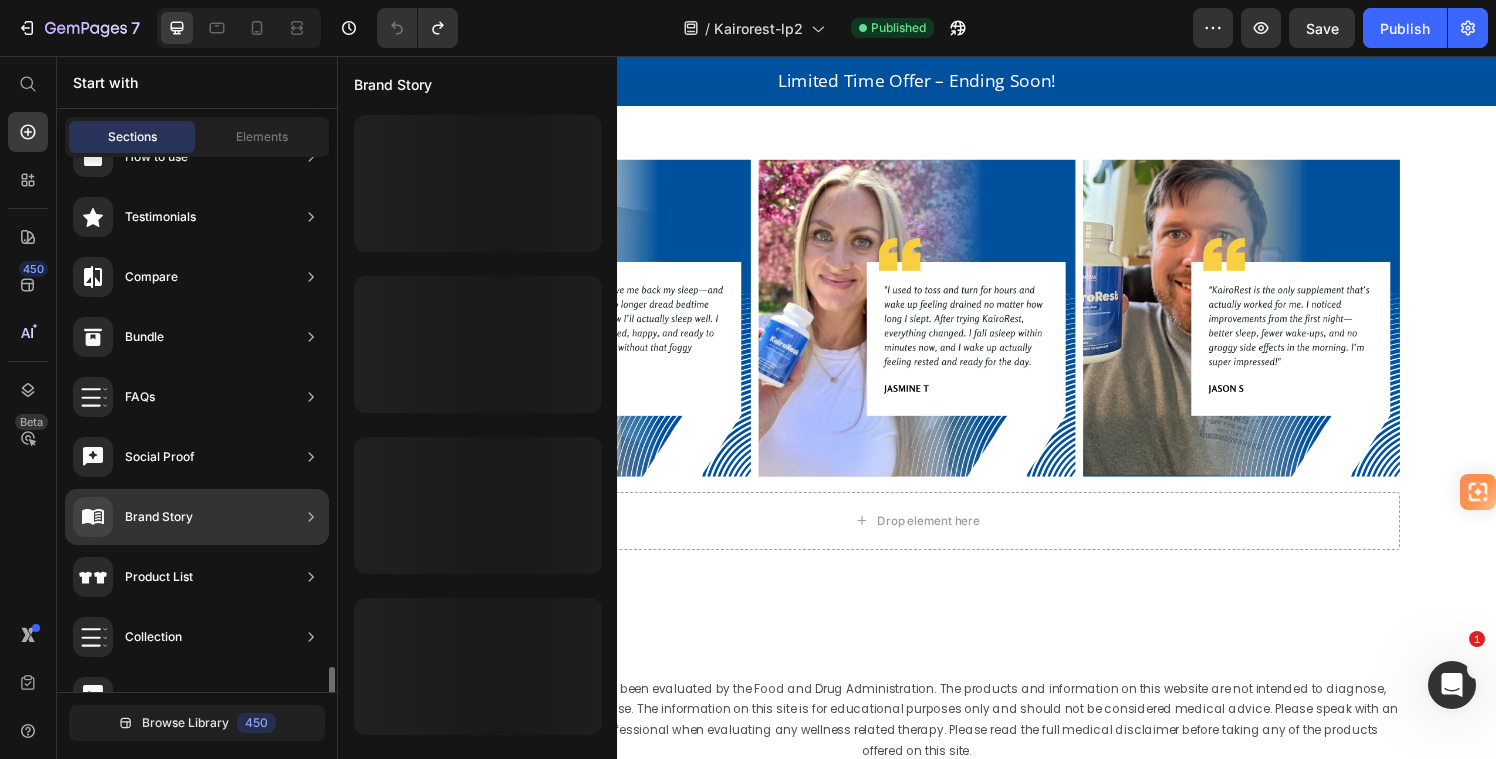 scroll, scrollTop: 625, scrollLeft: 0, axis: vertical 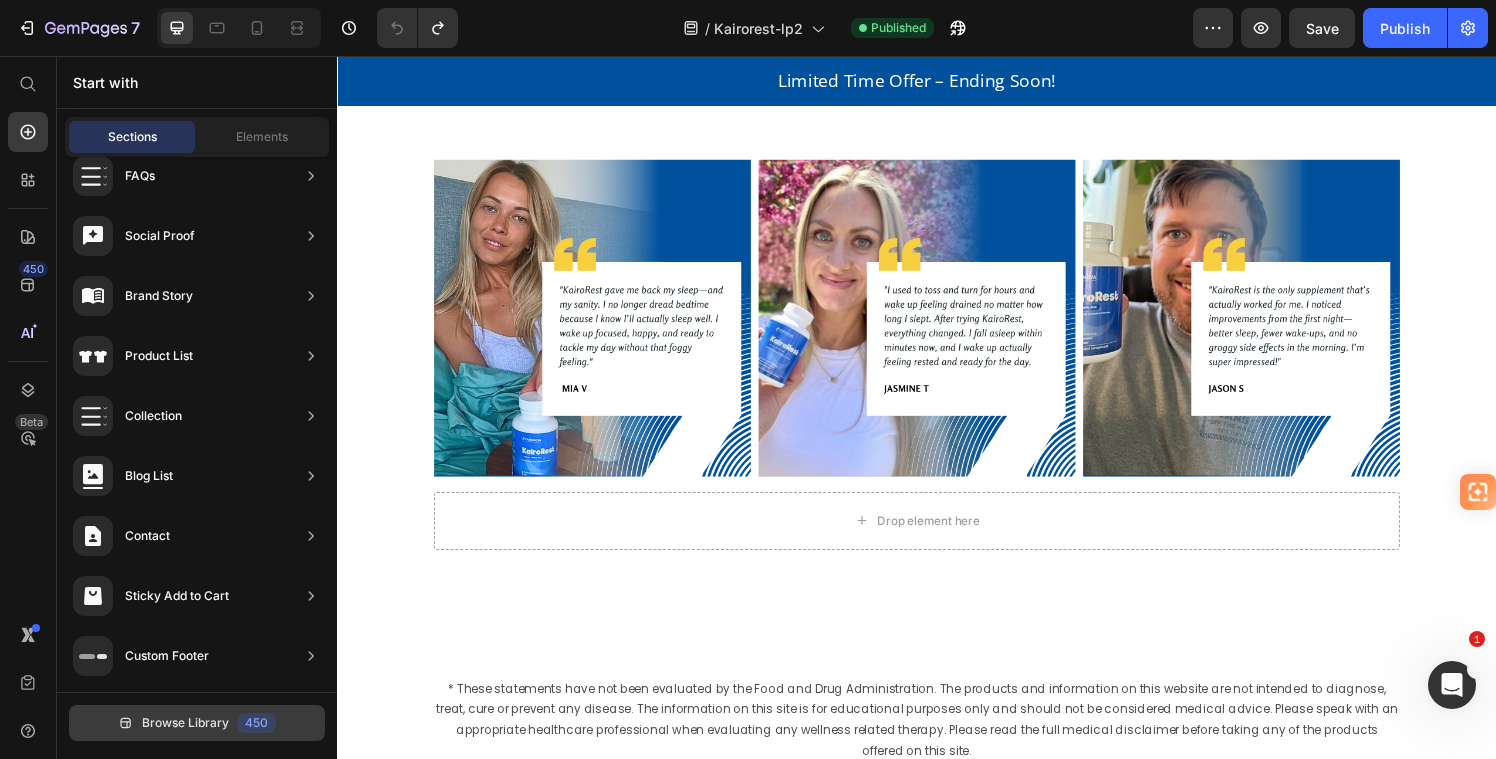 click on "Browse Library" at bounding box center [185, 723] 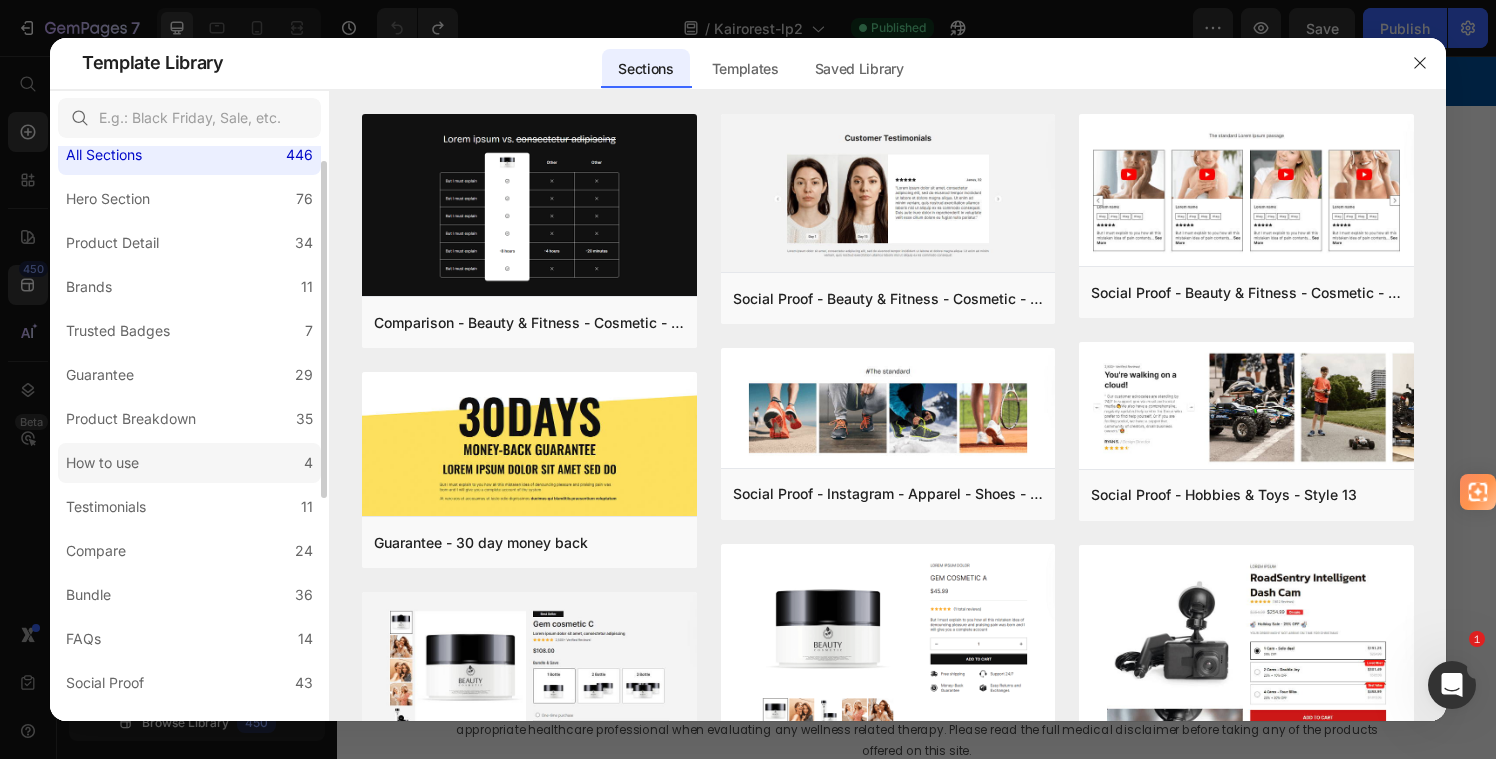scroll, scrollTop: 31, scrollLeft: 0, axis: vertical 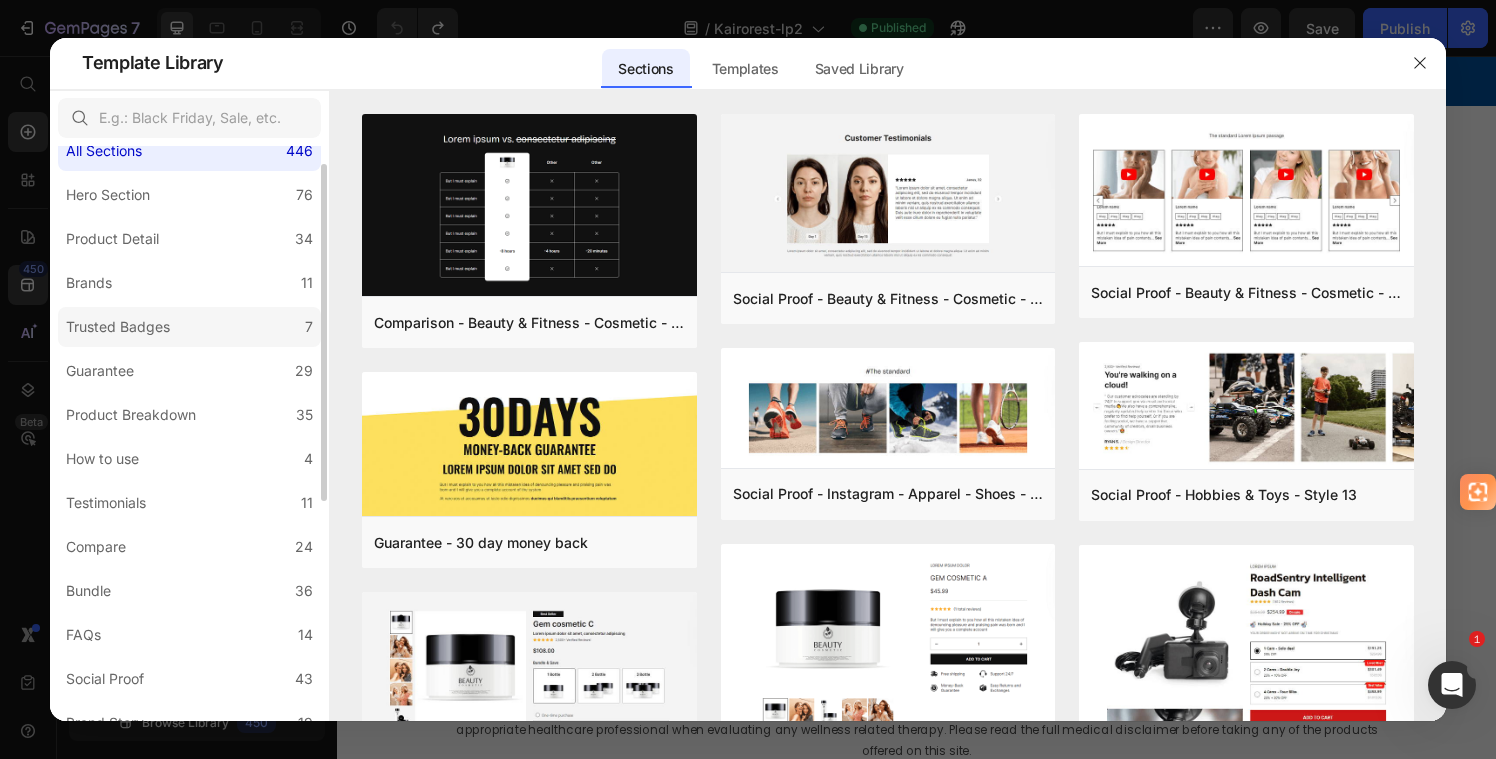 click on "Trusted Badges" at bounding box center [118, 327] 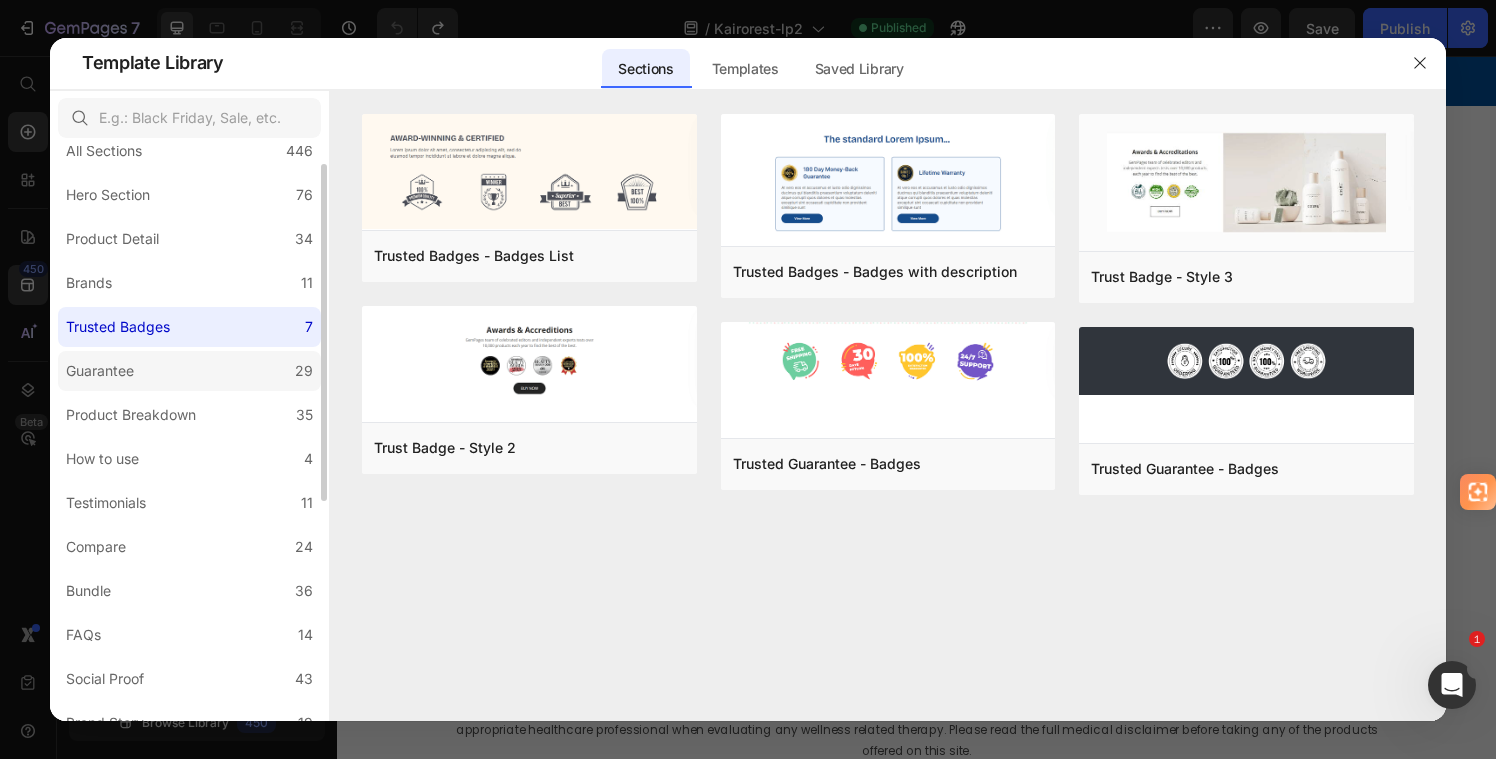 scroll, scrollTop: 35, scrollLeft: 0, axis: vertical 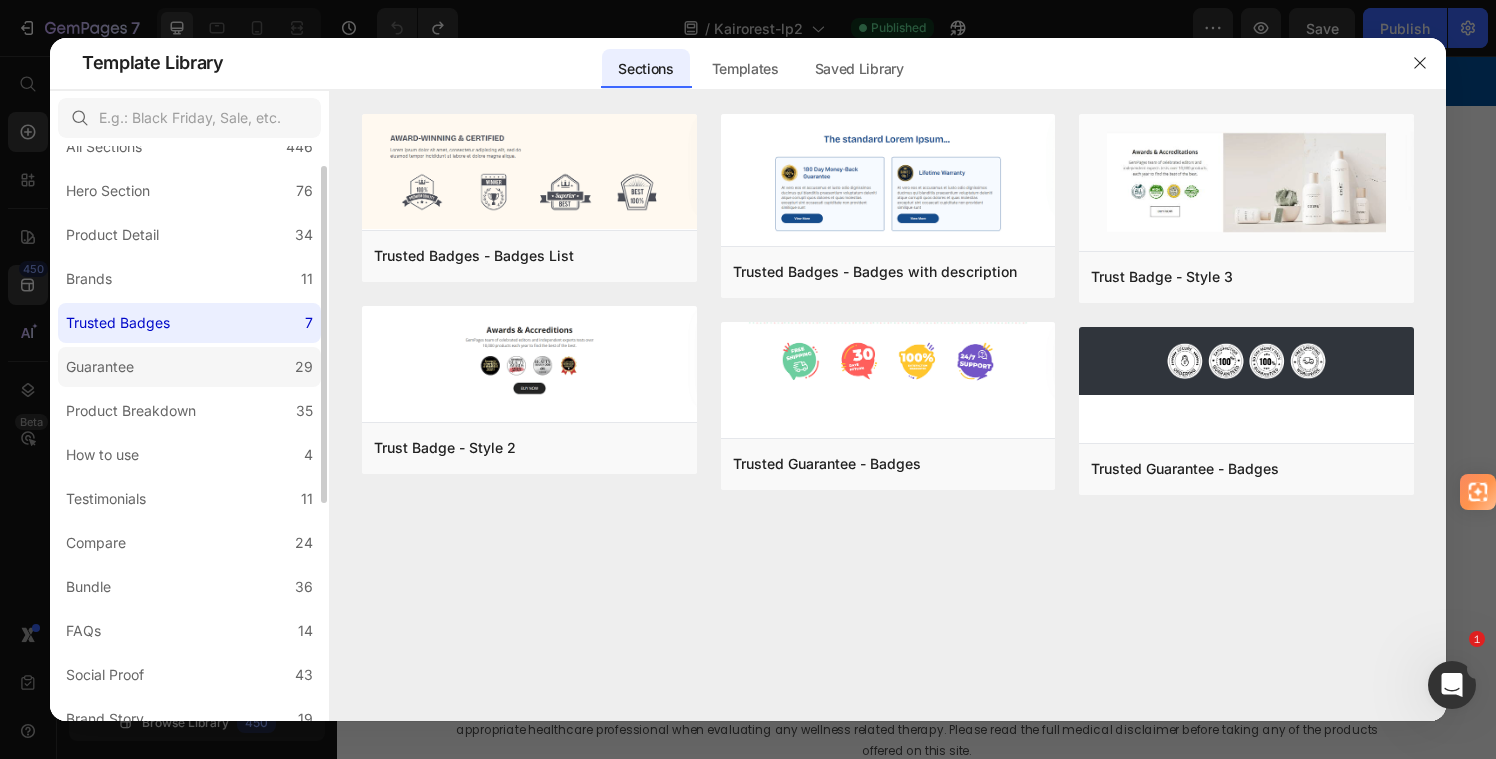 click on "Guarantee" at bounding box center (100, 367) 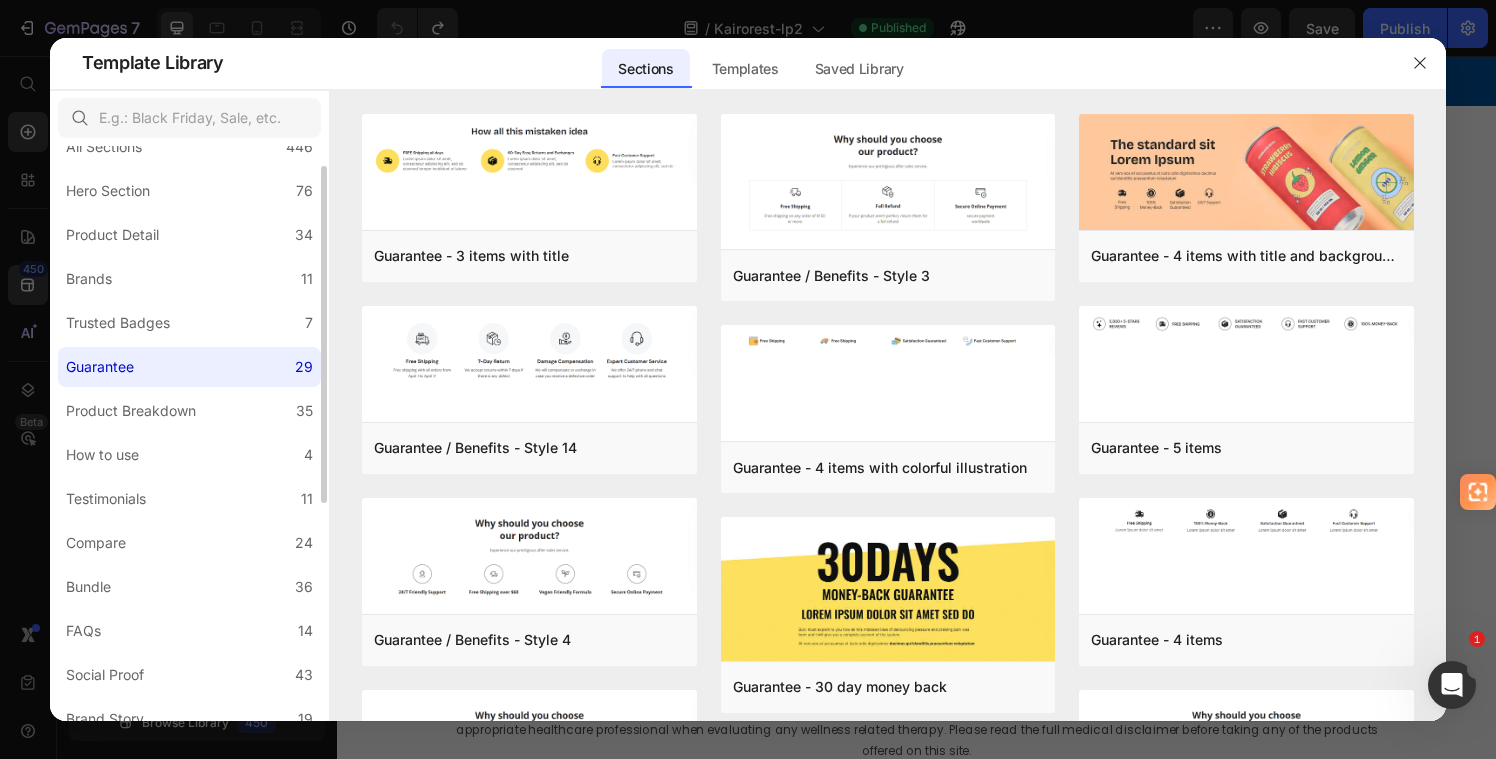 scroll, scrollTop: 39, scrollLeft: 0, axis: vertical 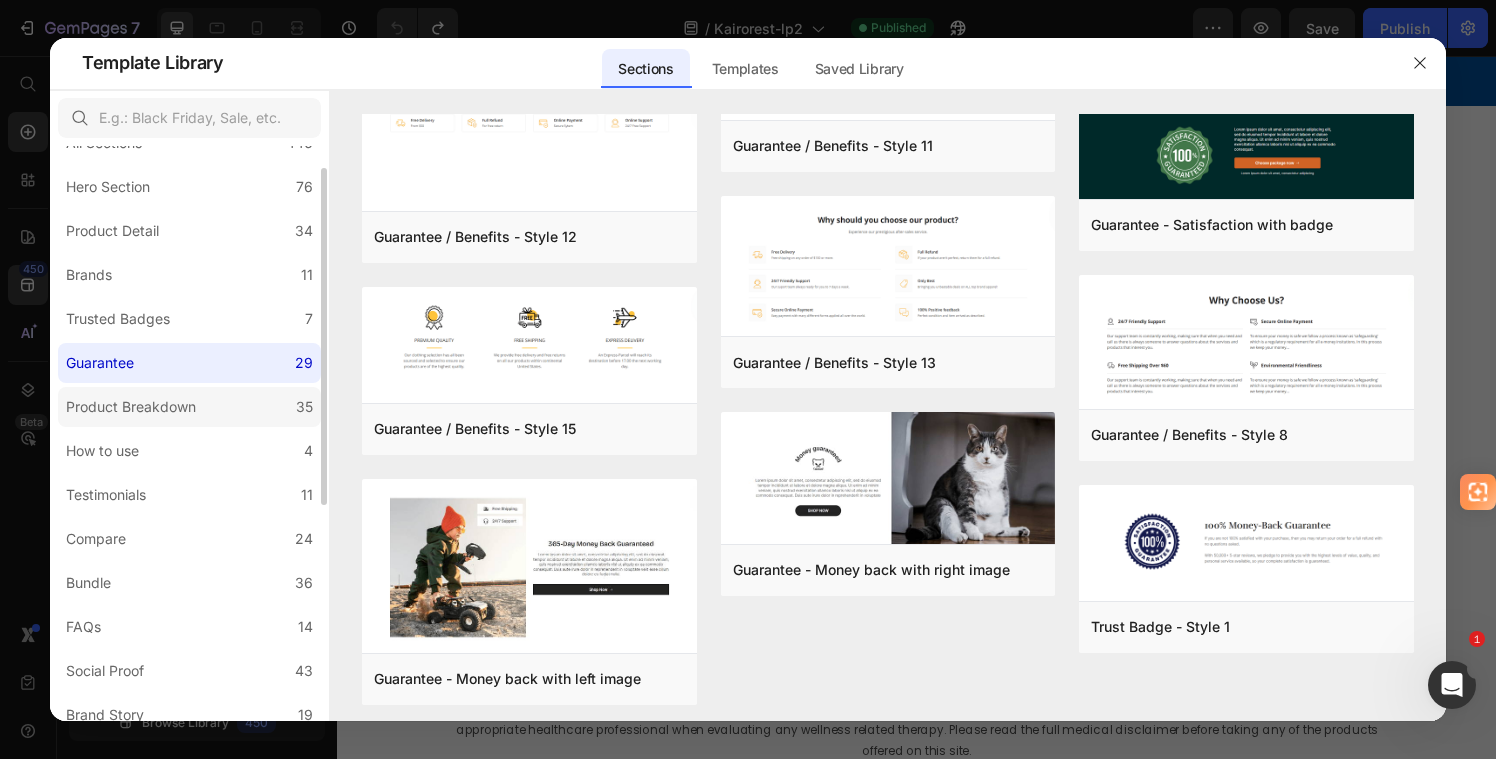 click on "Product Breakdown" at bounding box center [131, 407] 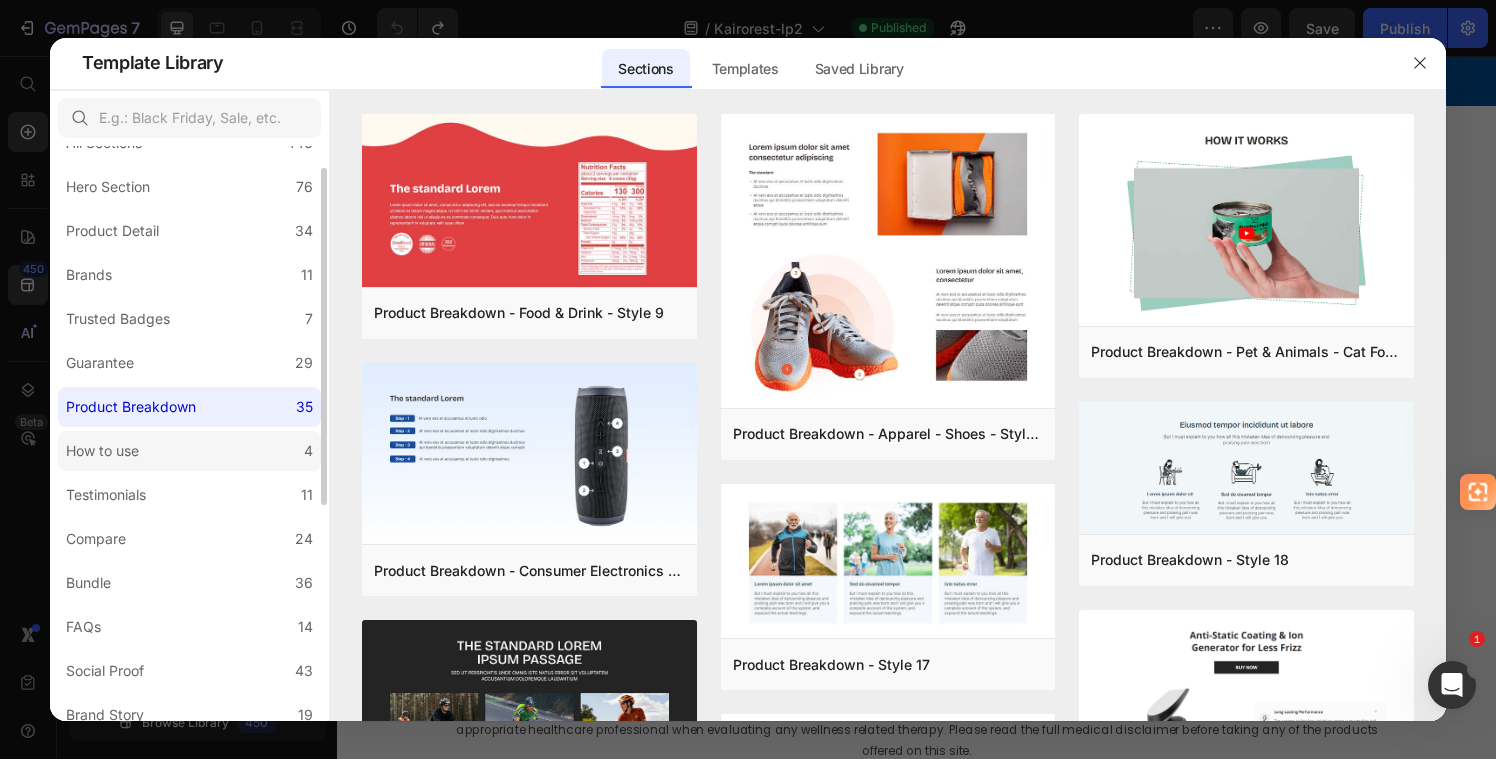 click on "How to use" at bounding box center [102, 451] 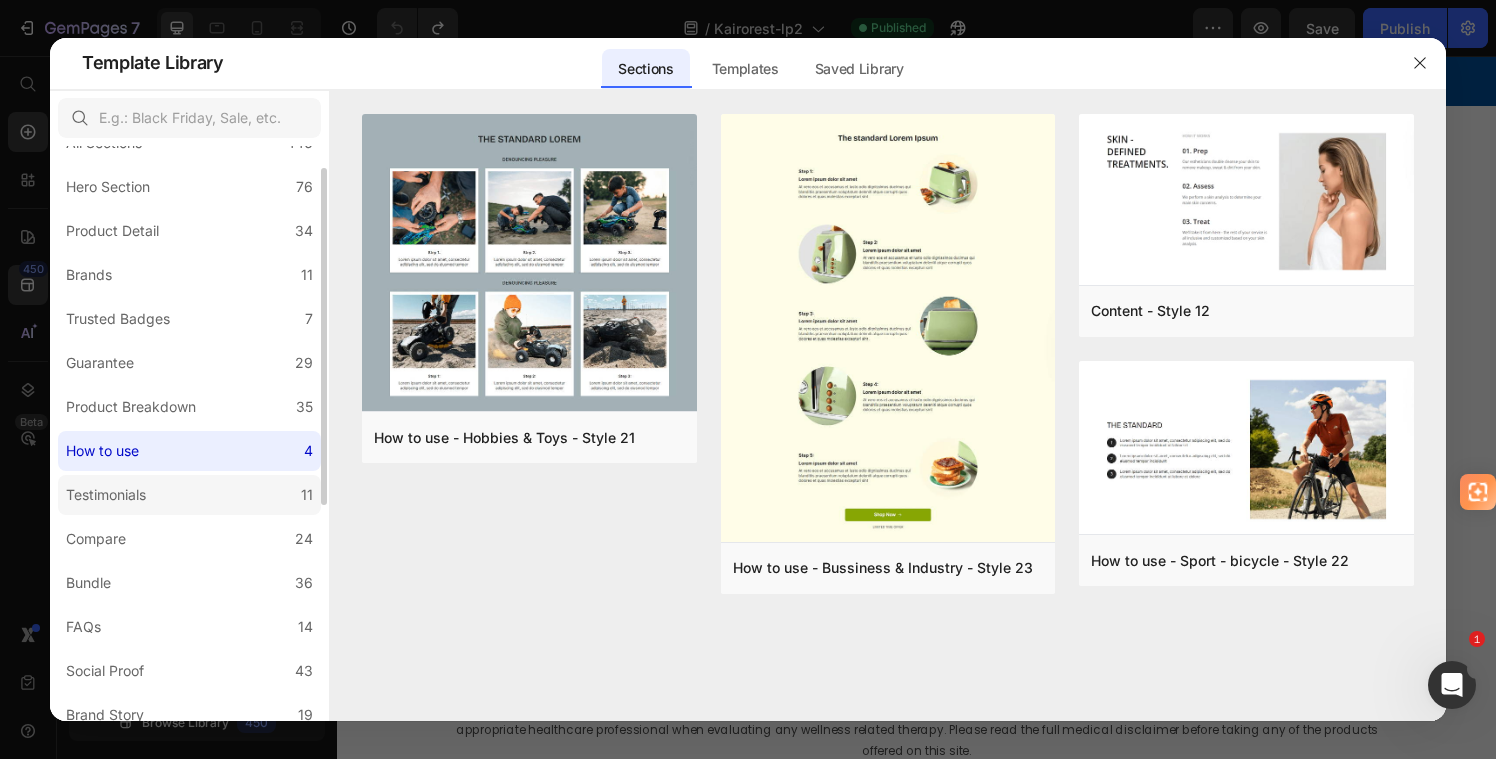 click on "Testimonials" at bounding box center [106, 495] 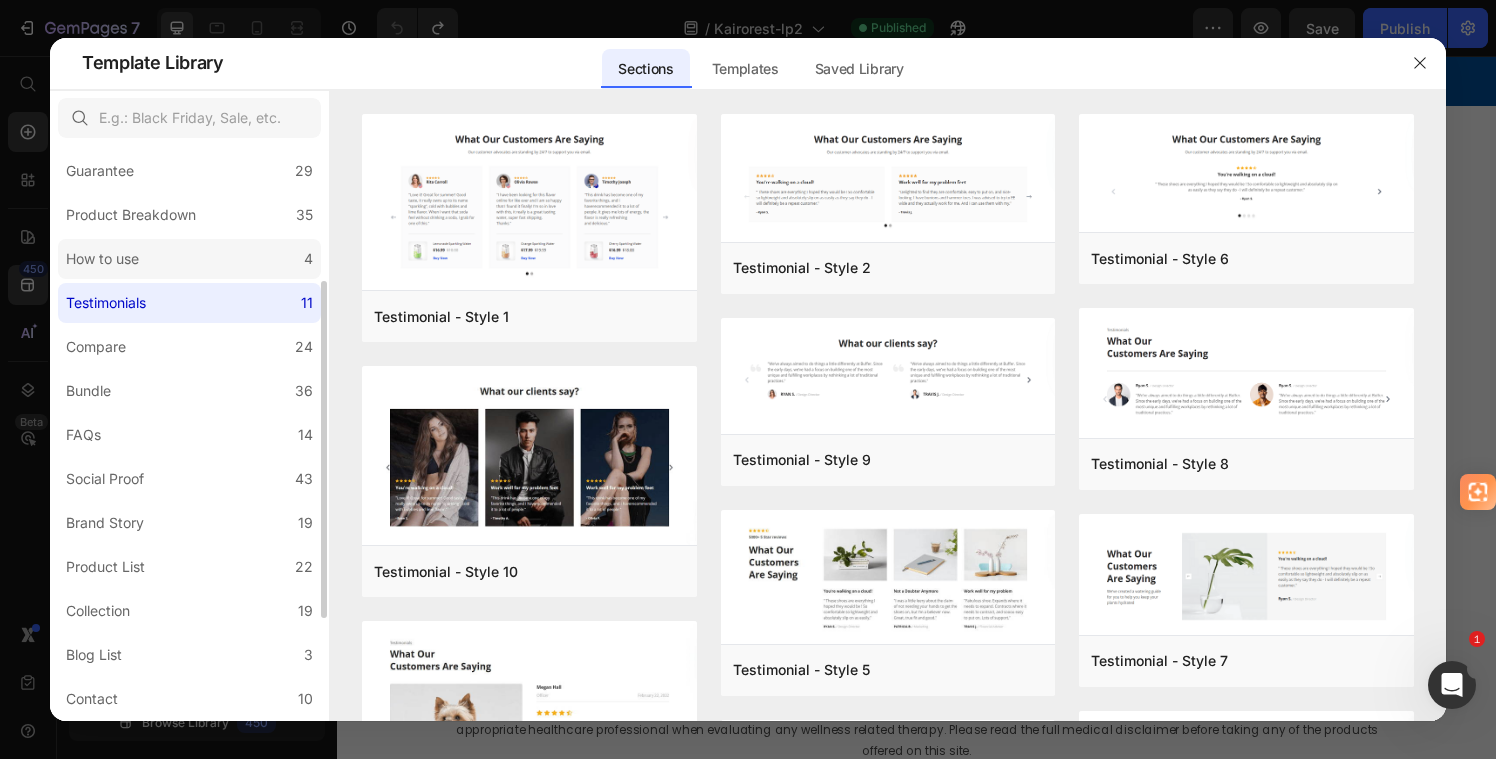 scroll, scrollTop: 0, scrollLeft: 0, axis: both 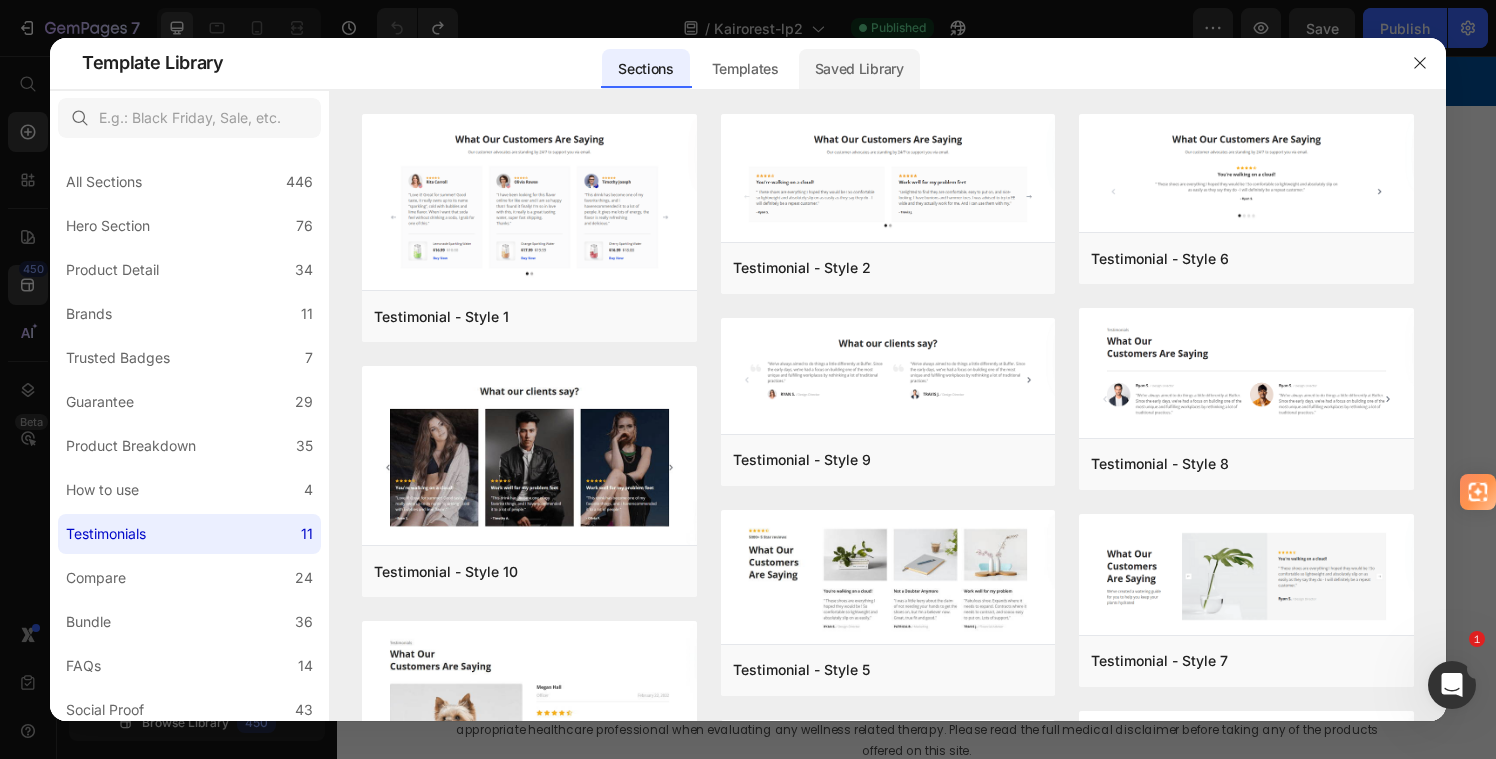click on "Saved Library" 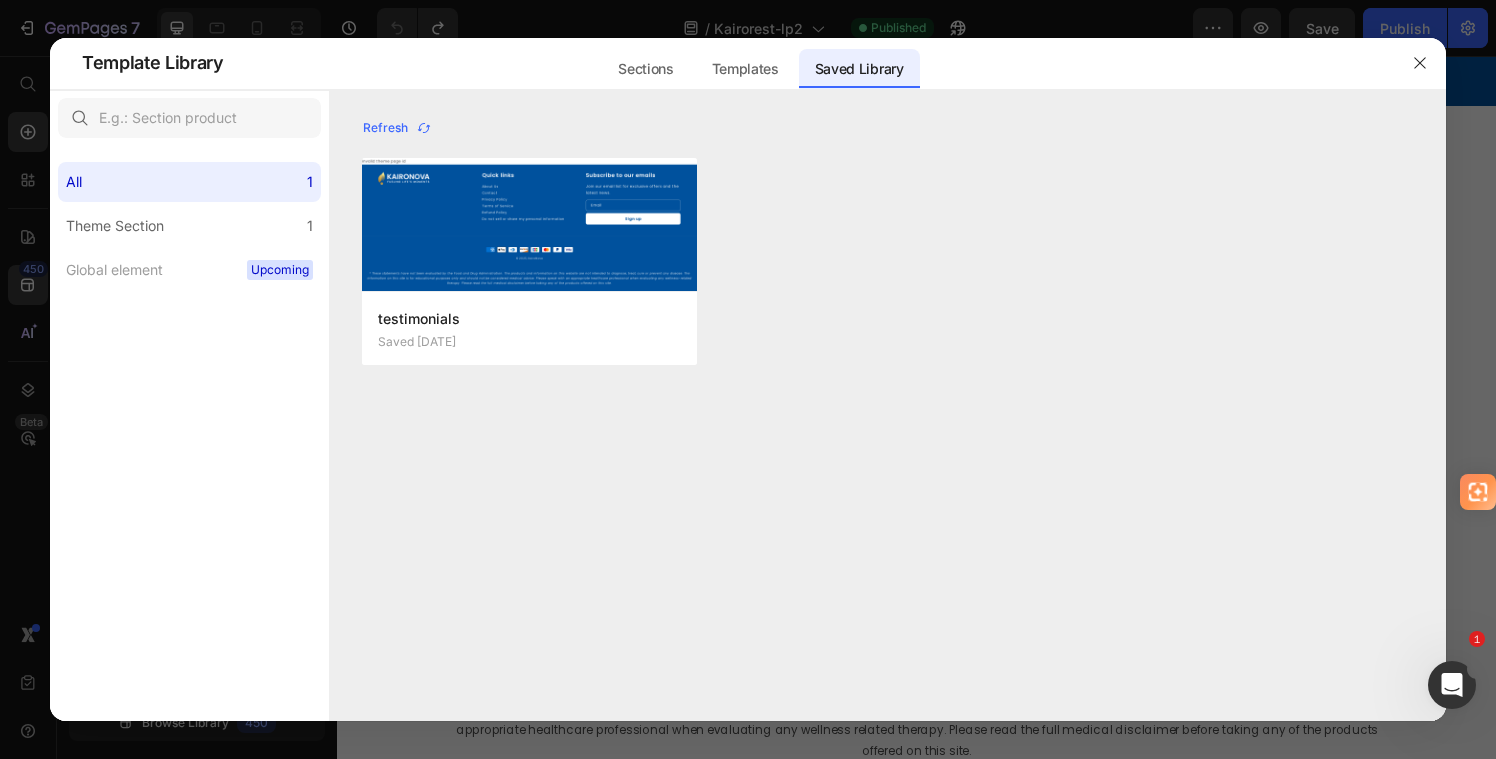 click 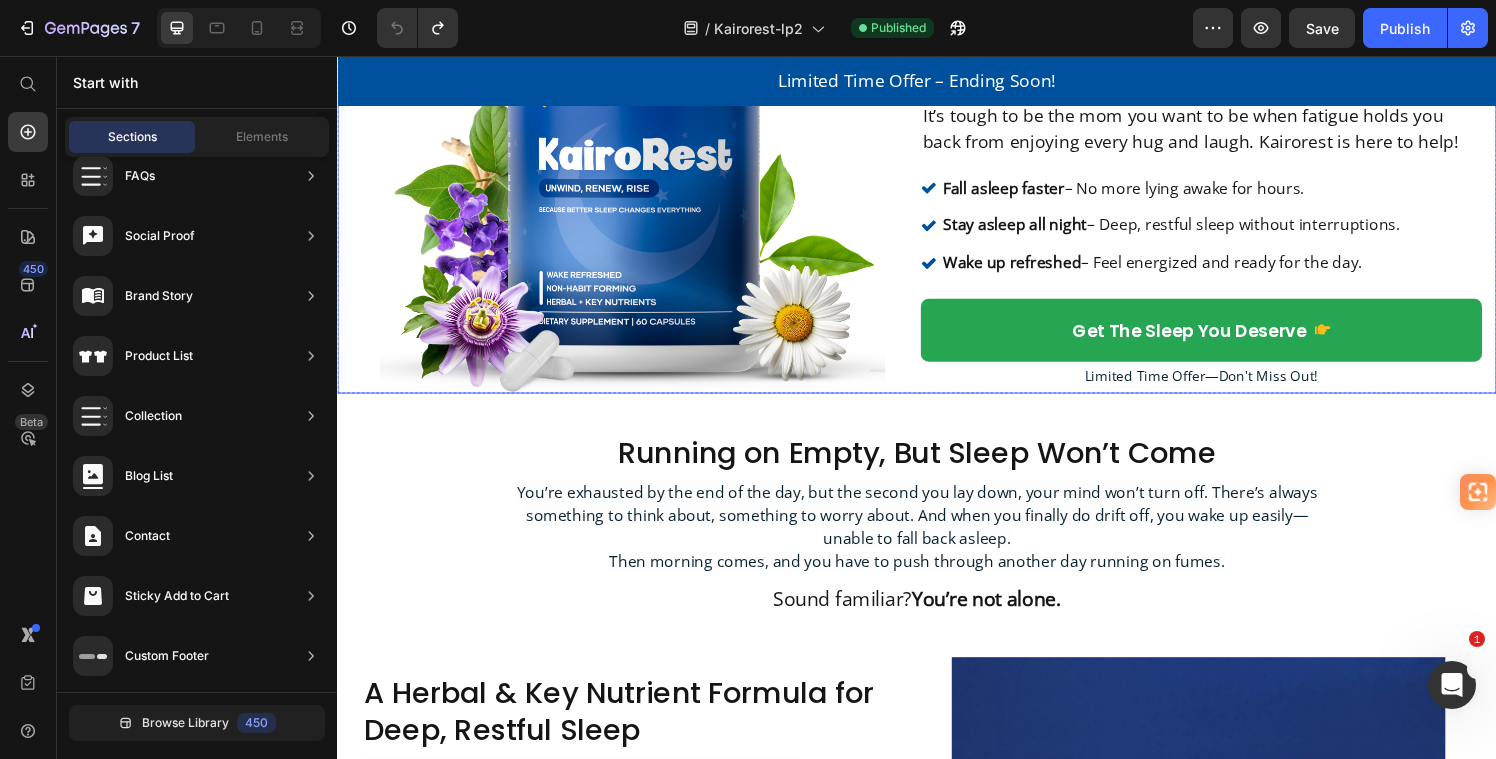 scroll, scrollTop: 238, scrollLeft: 0, axis: vertical 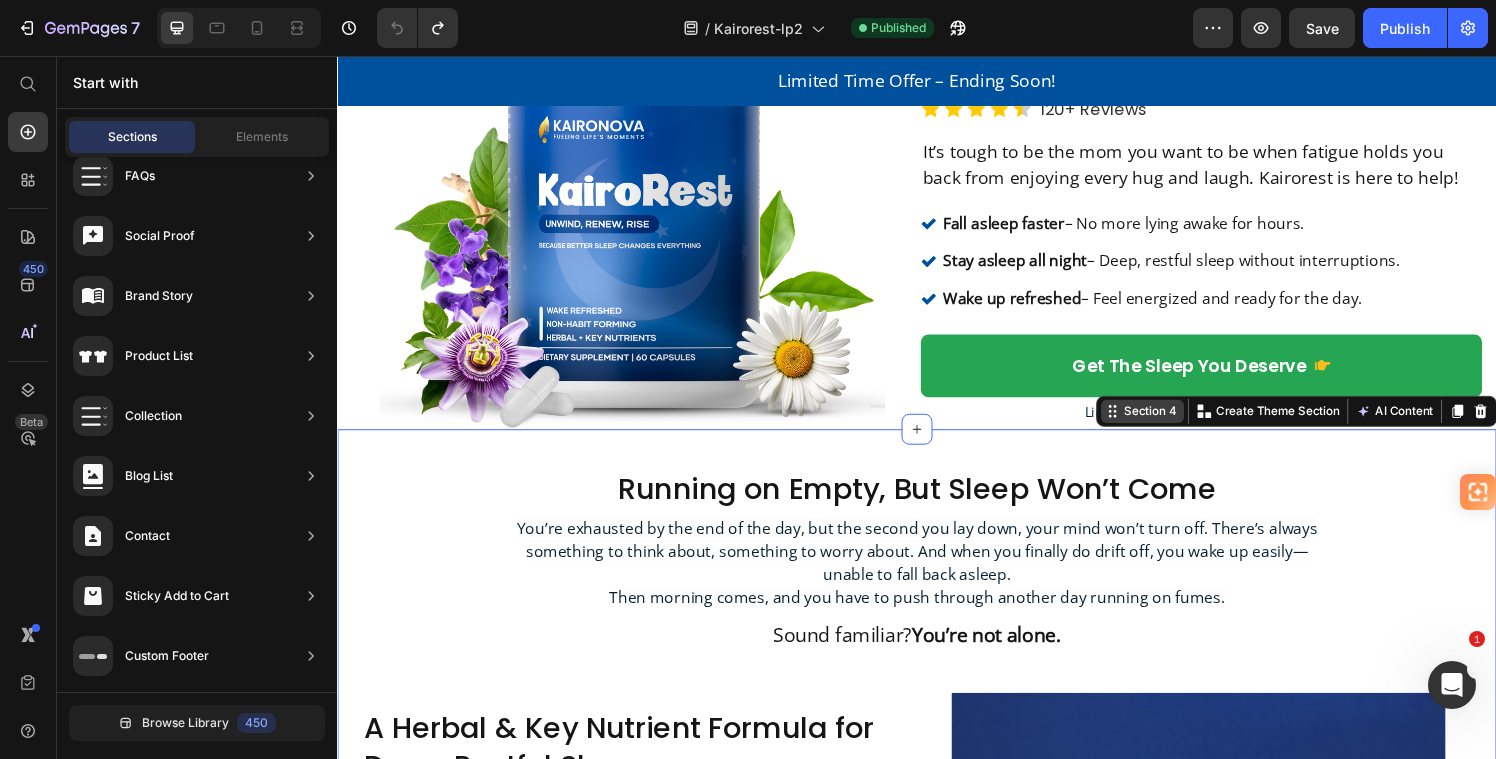 click on "Section 4   Create Theme Section AI Content Write with GemAI What would you like to describe here? Tone and Voice Persuasive Product Ear Plugs for Sleeping Noise Reduction Show more Generate" at bounding box center (1329, 423) 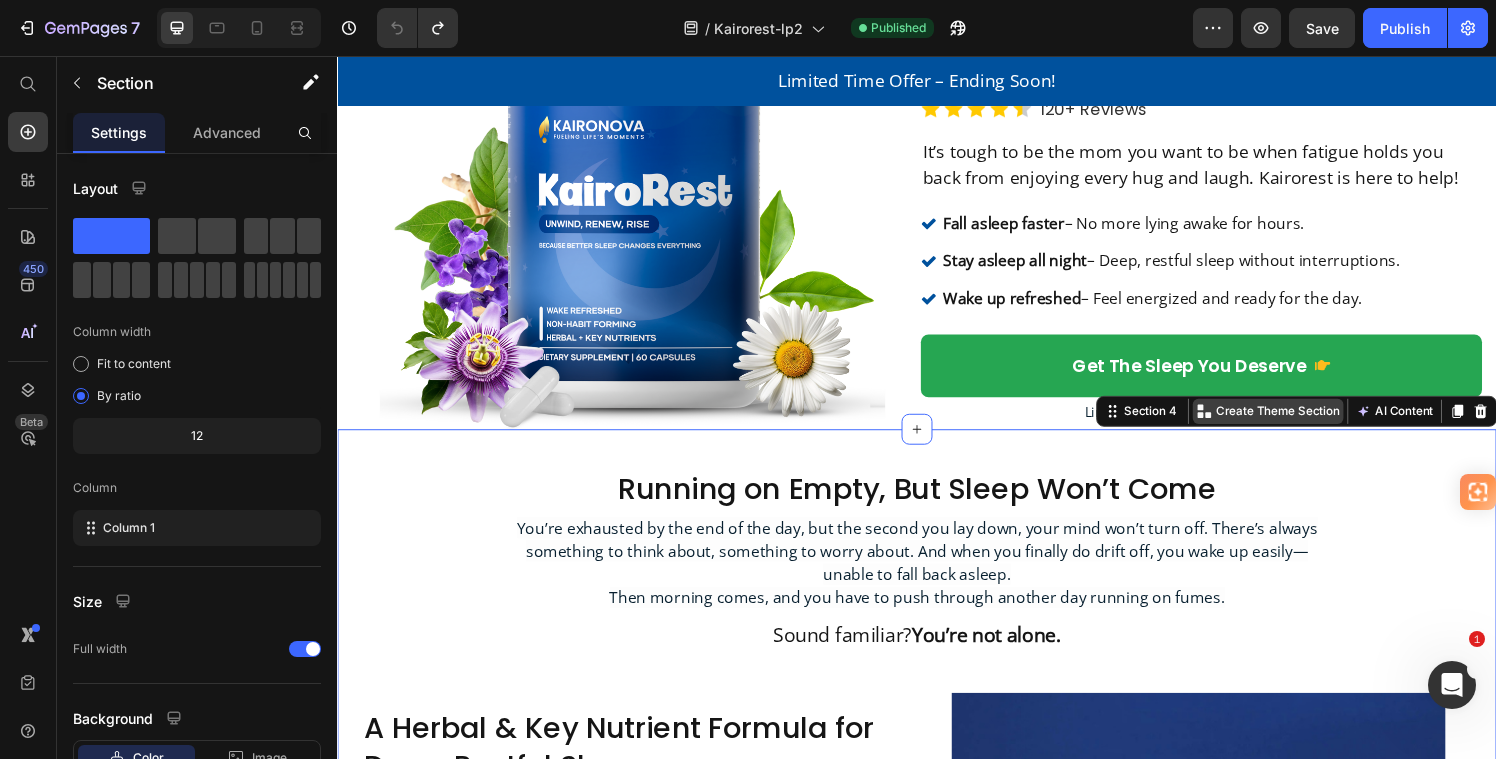 click on "Create Theme Section" at bounding box center (1310, 423) 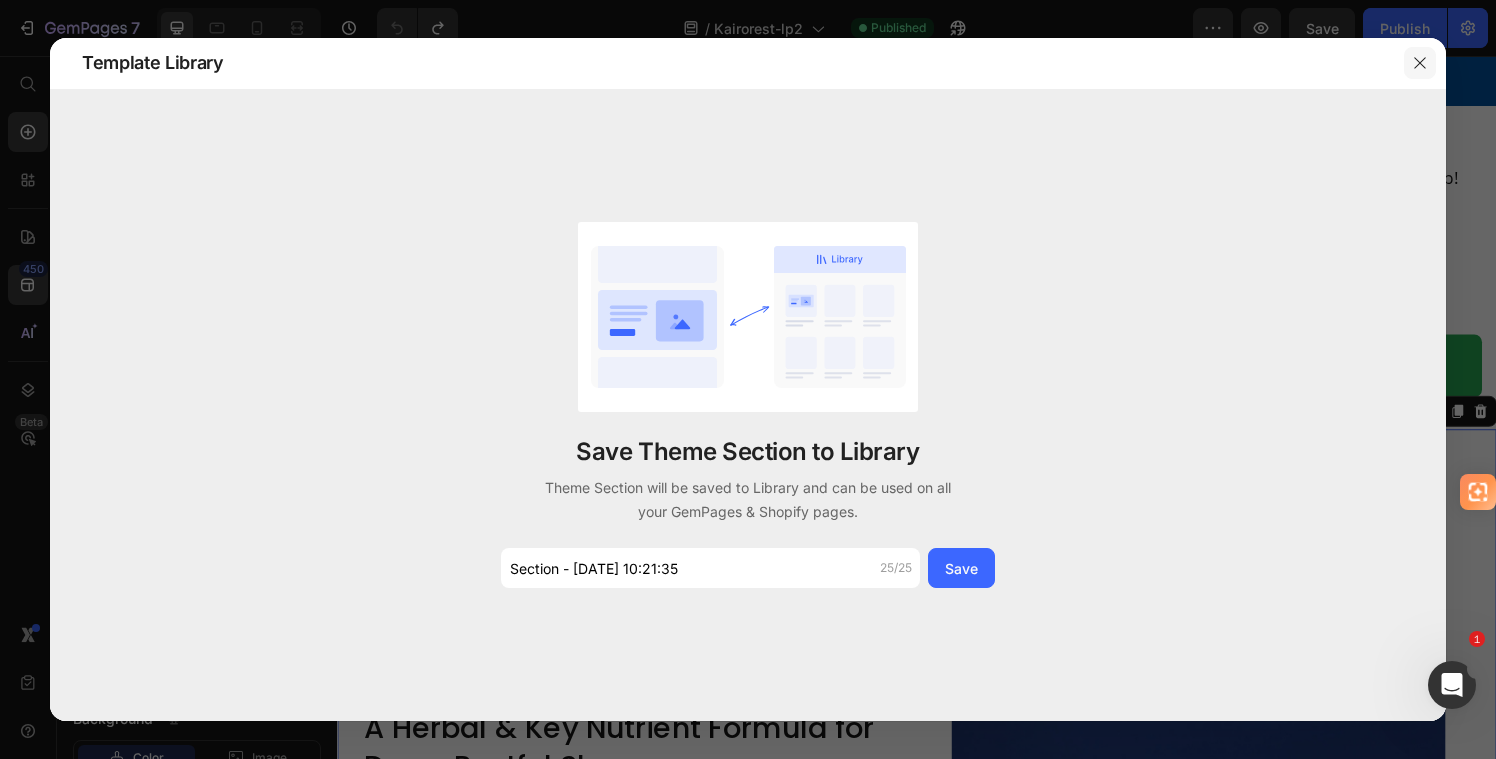 click 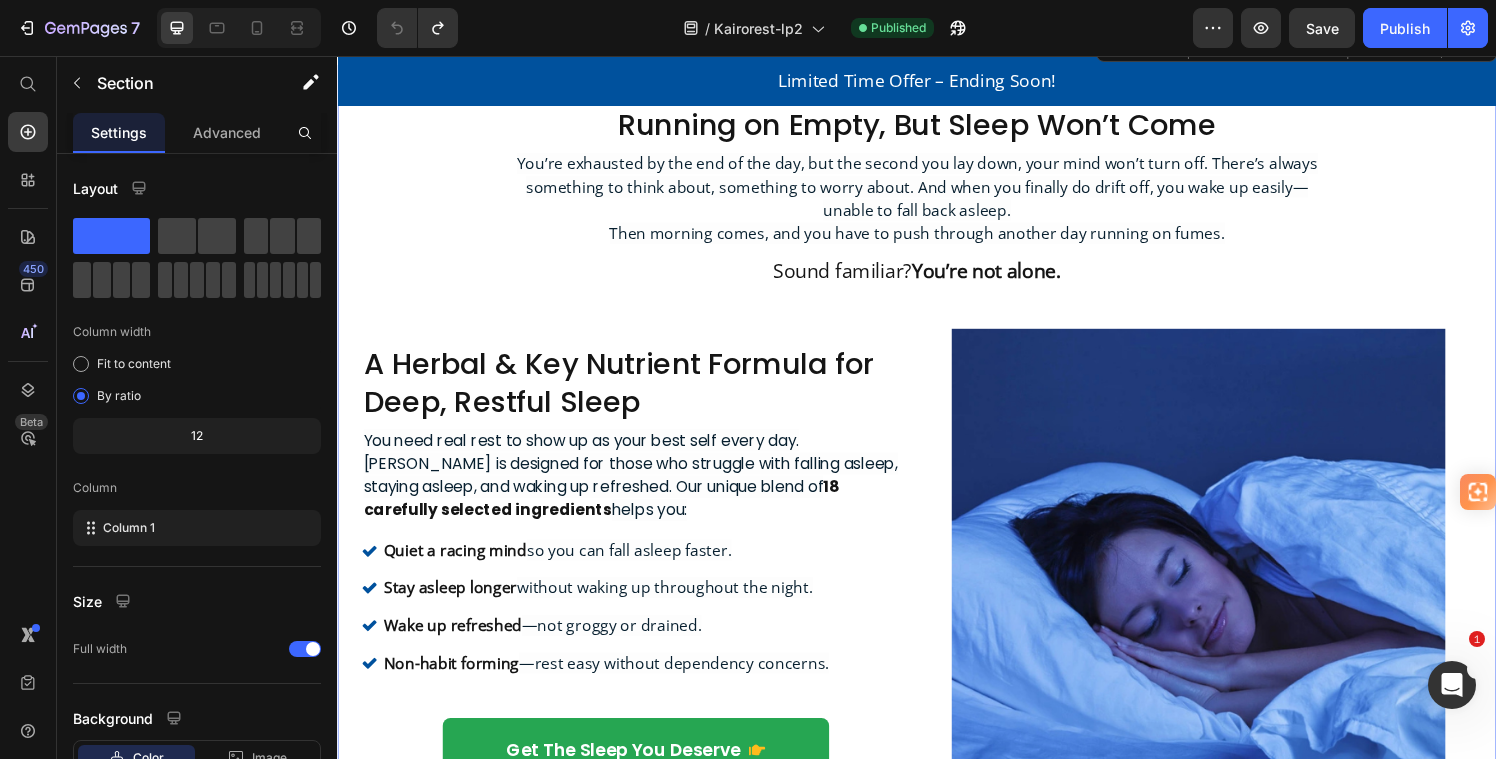 scroll, scrollTop: 562, scrollLeft: 0, axis: vertical 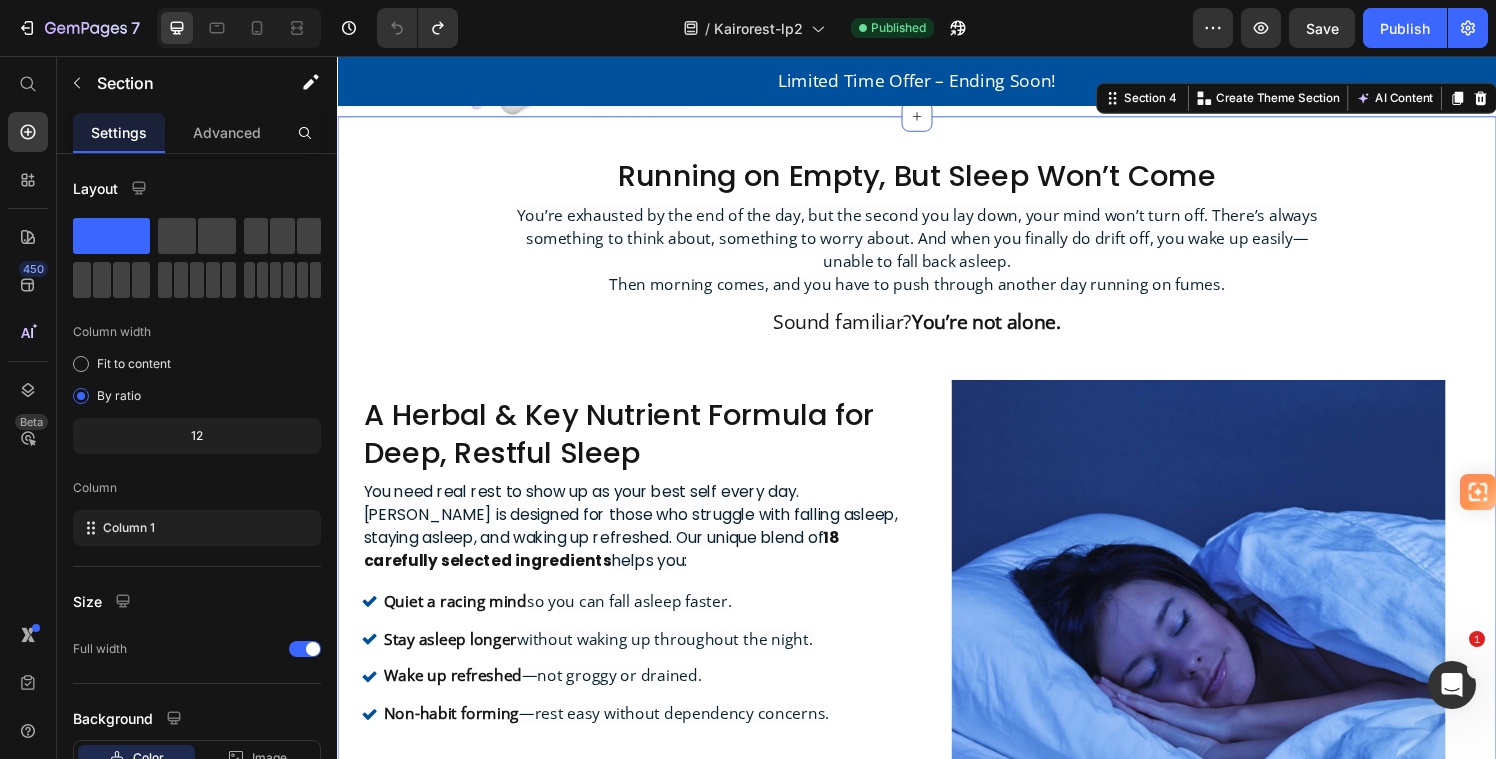 click on "Running on Empty, But Sleep Won’t Come Heading You’re exhausted by the end of the day, but the second you lay down, your mind won’t turn off. There’s always something to think about, something to worry about. And when you finally do drift off, you wake up easily—unable to fall back asleep. Then morning comes, and you have to push through another day running on fumes. Text Block Sound familiar?  You’re not alone. Text Block A Herbal & Key Nutrient Formula for Deep, Restful Sleep Heading You need real rest to show up as your best self every day. KairoRest is designed for those who struggle with falling asleep, staying asleep, and waking up refreshed. Our unique blend of  18 carefully selected ingredients  helps you: Text Block
Quiet a racing mind  so you can fall asleep faster.
Stay asleep longer  without waking up throughout the night.
Wake up refreshed —not groggy or drained.
Non-habit forming Item List
Button Text Block Row" at bounding box center (937, 510) 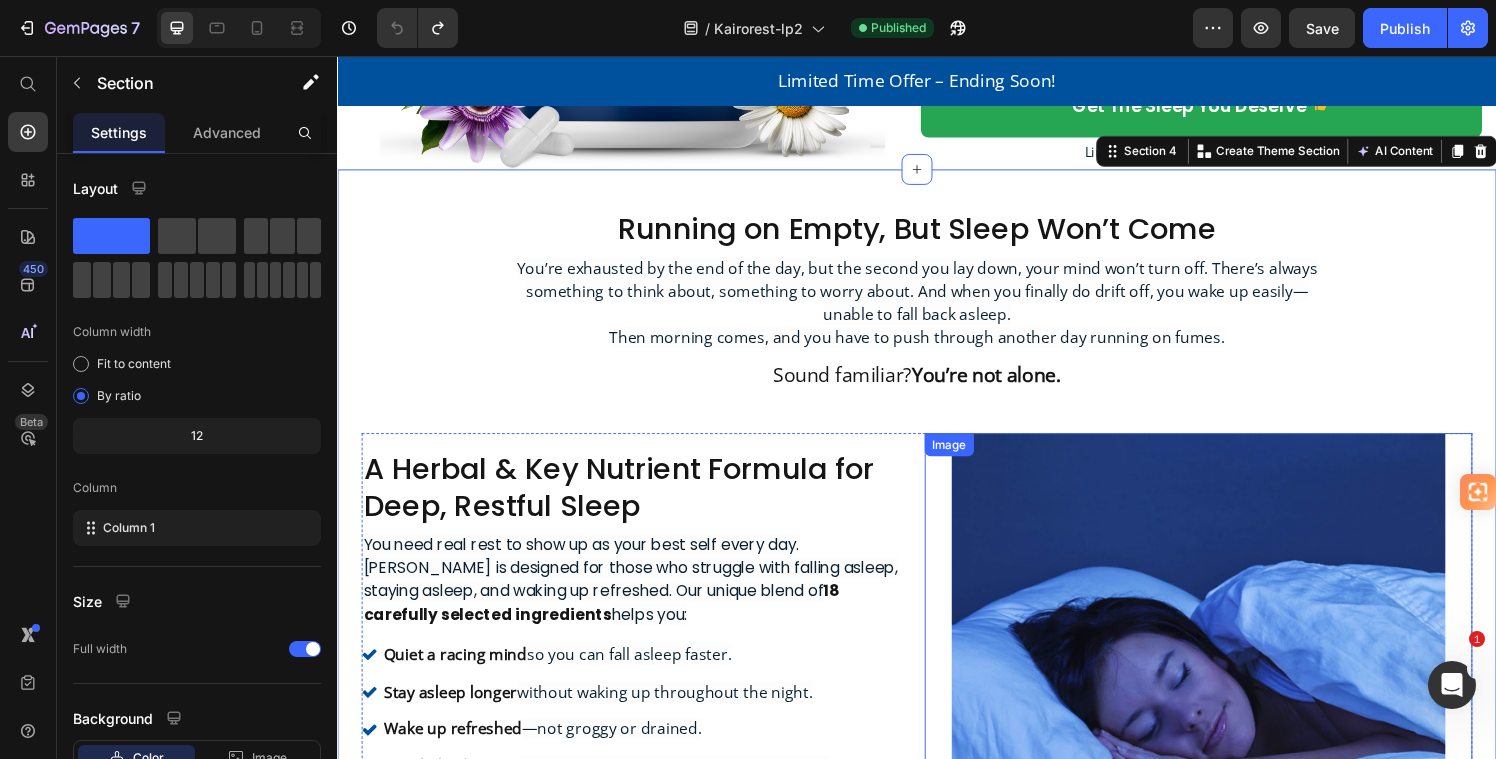 scroll, scrollTop: 481, scrollLeft: 0, axis: vertical 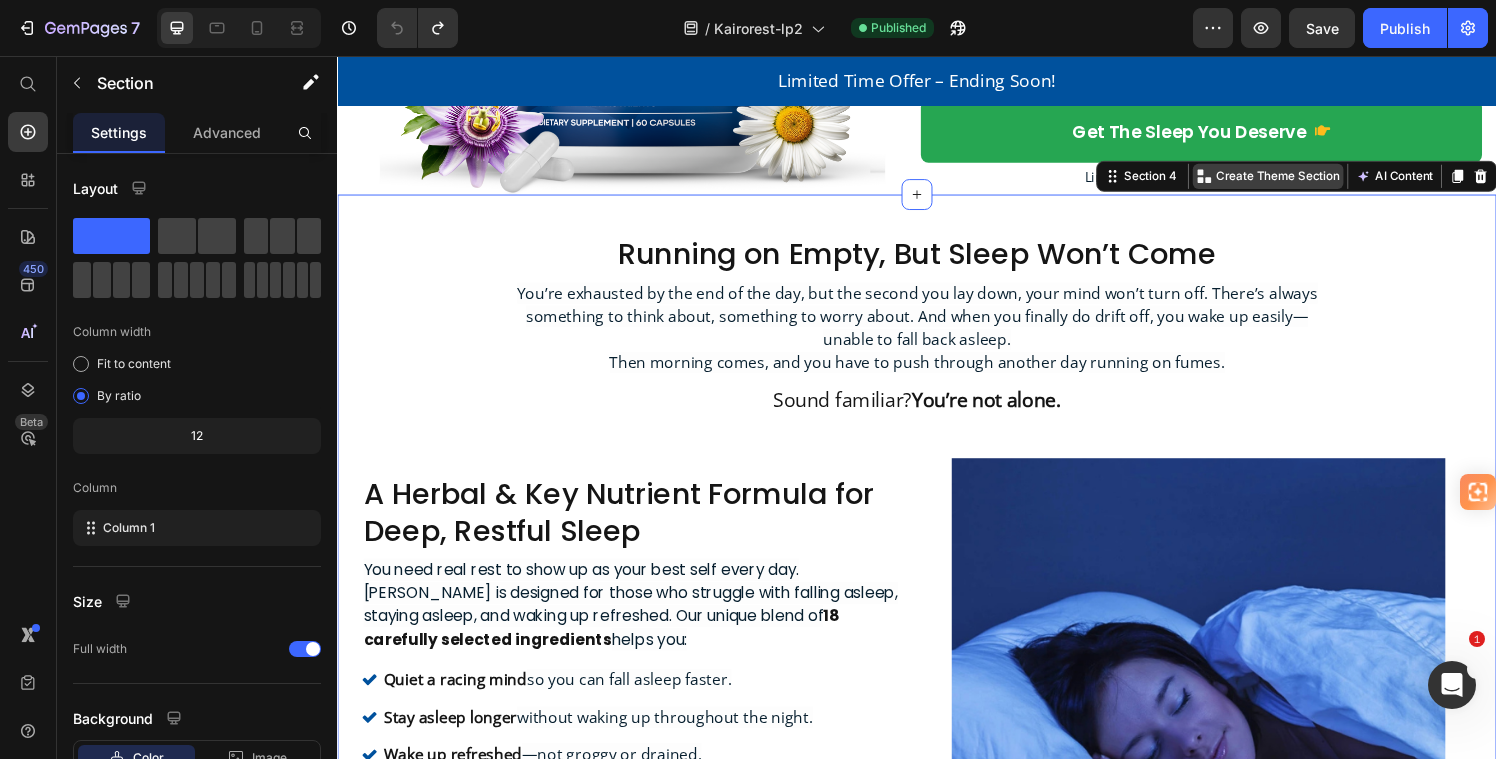 click on "Create Theme Section" at bounding box center (1310, 180) 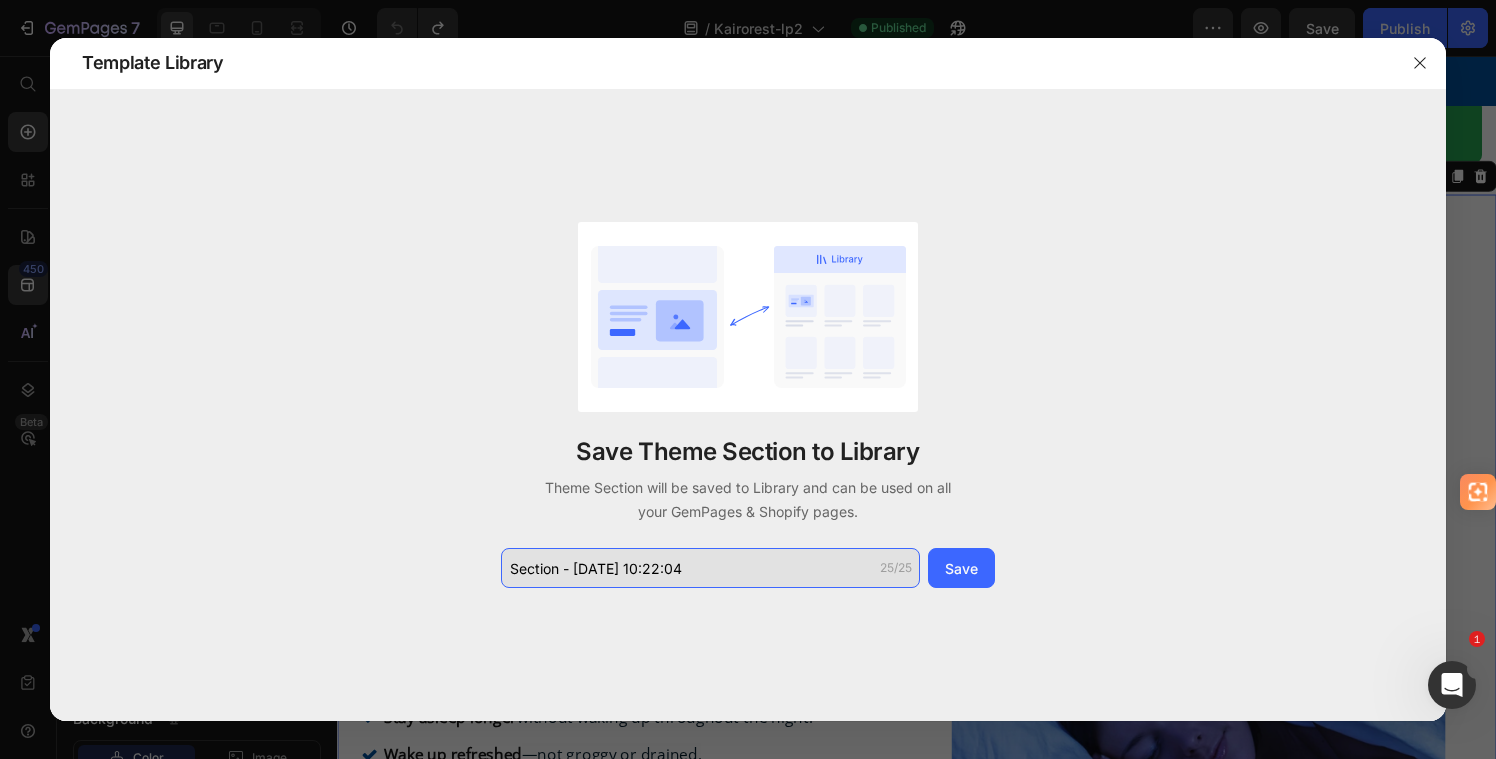 drag, startPoint x: 684, startPoint y: 569, endPoint x: 709, endPoint y: 574, distance: 25.495098 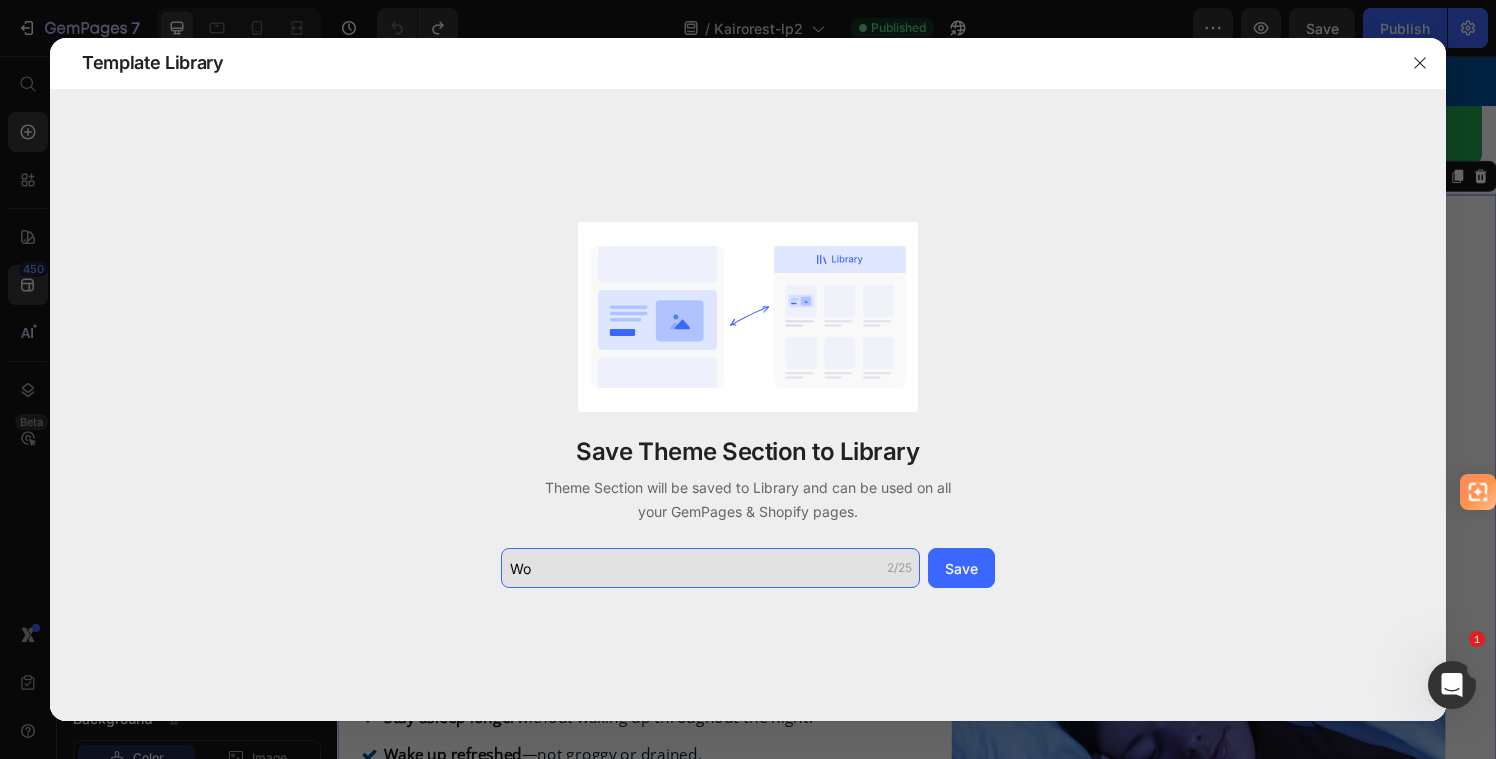 type on "W" 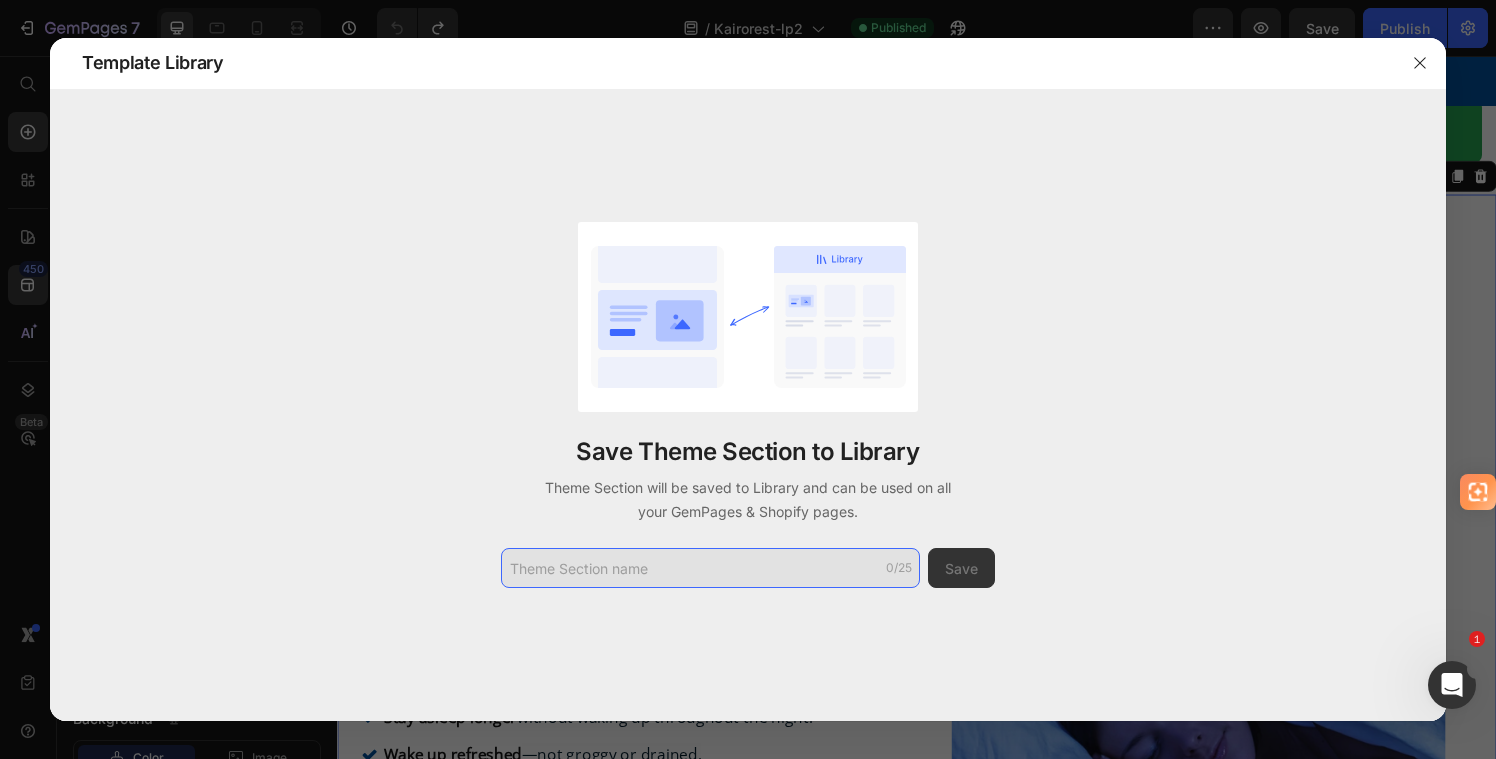 type on "R" 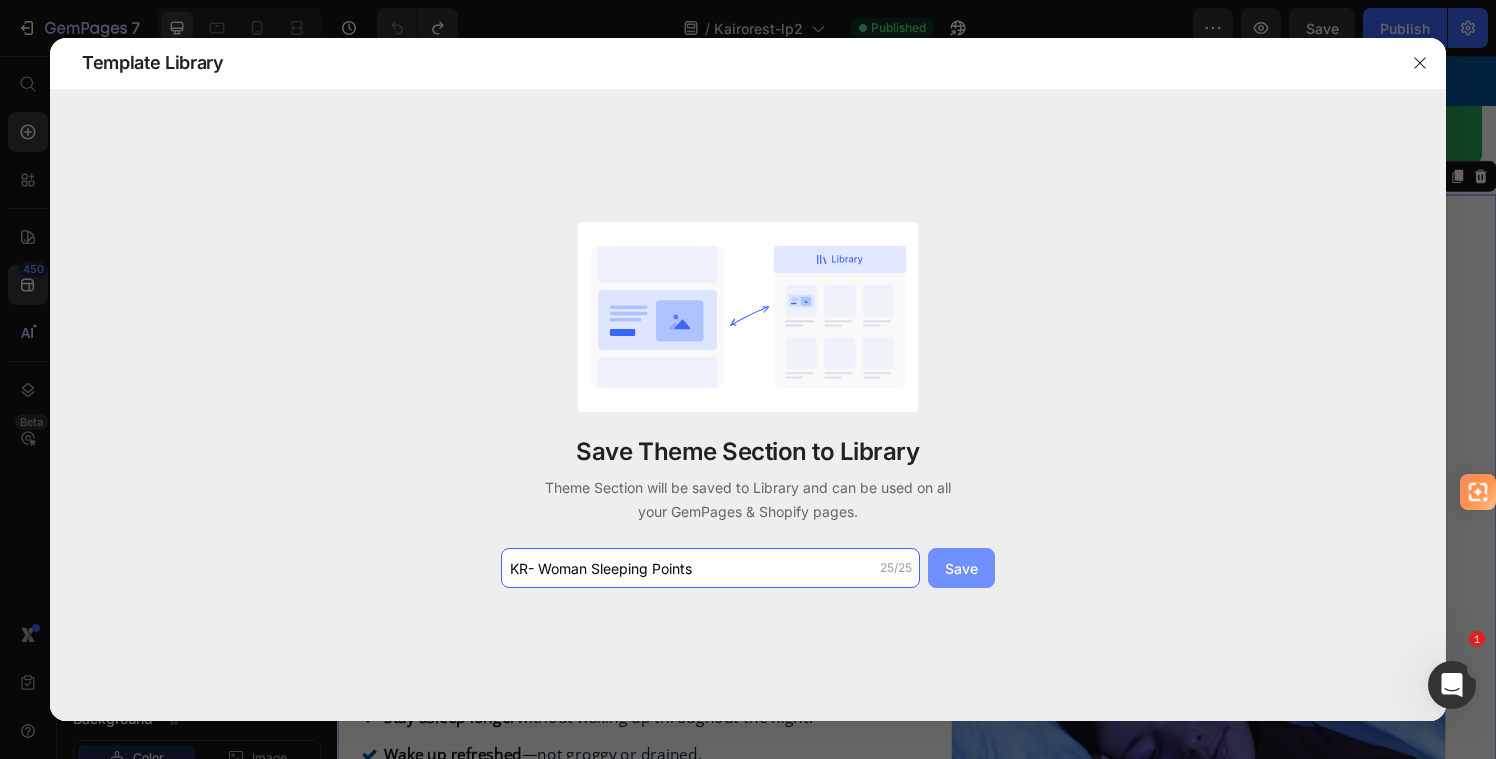 type on "KR- Woman Sleeping Points" 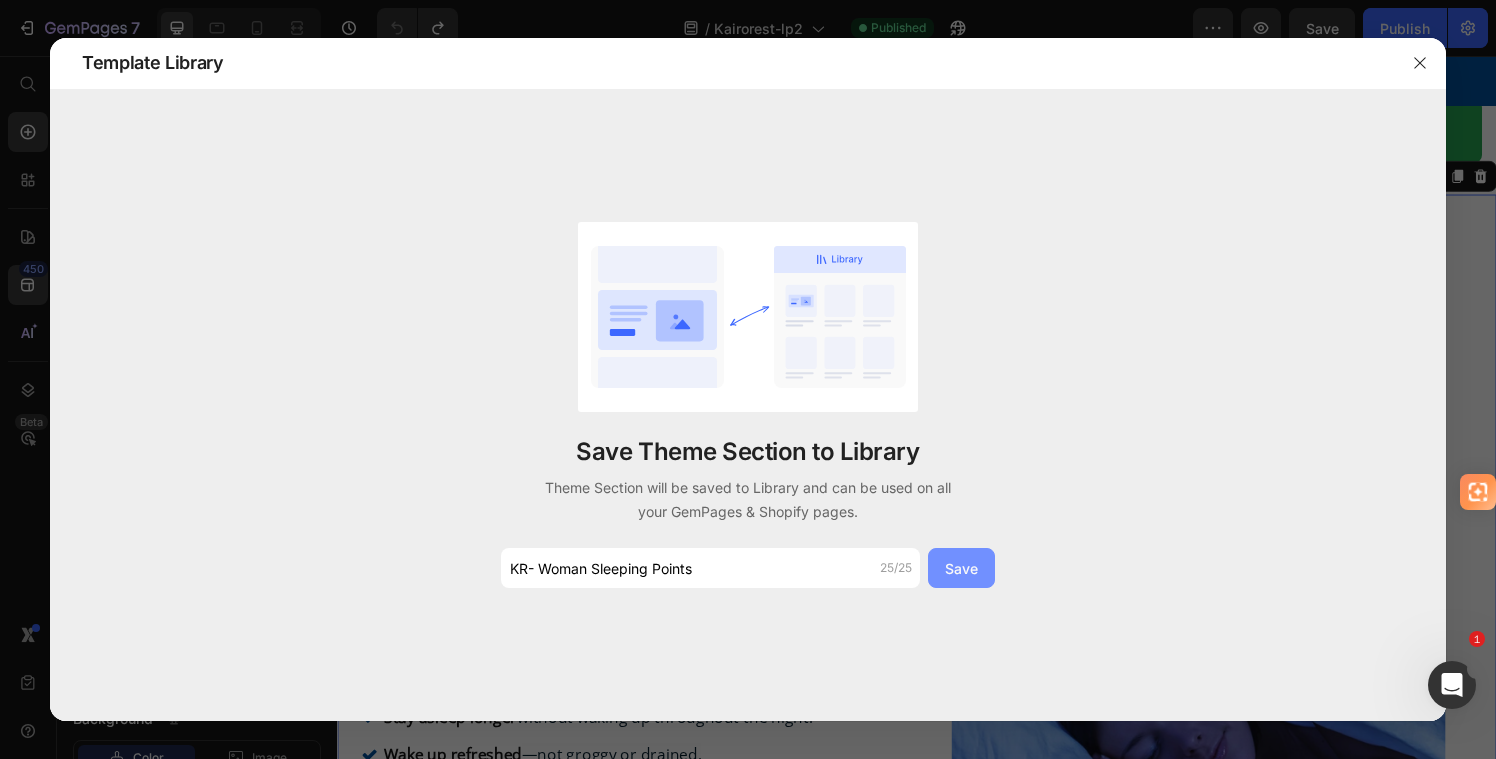 click on "Save" at bounding box center (961, 568) 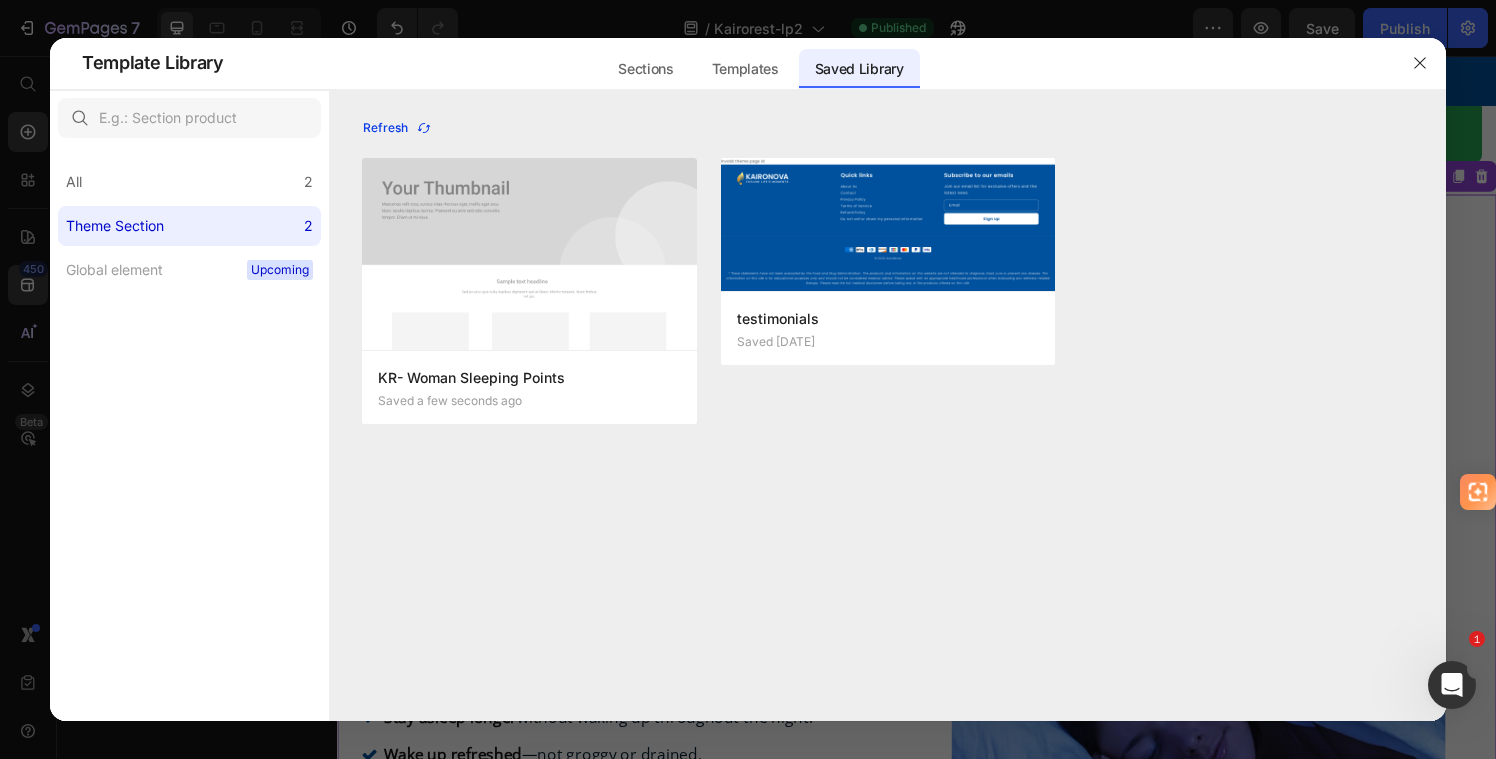click on "Refresh" at bounding box center [397, 128] 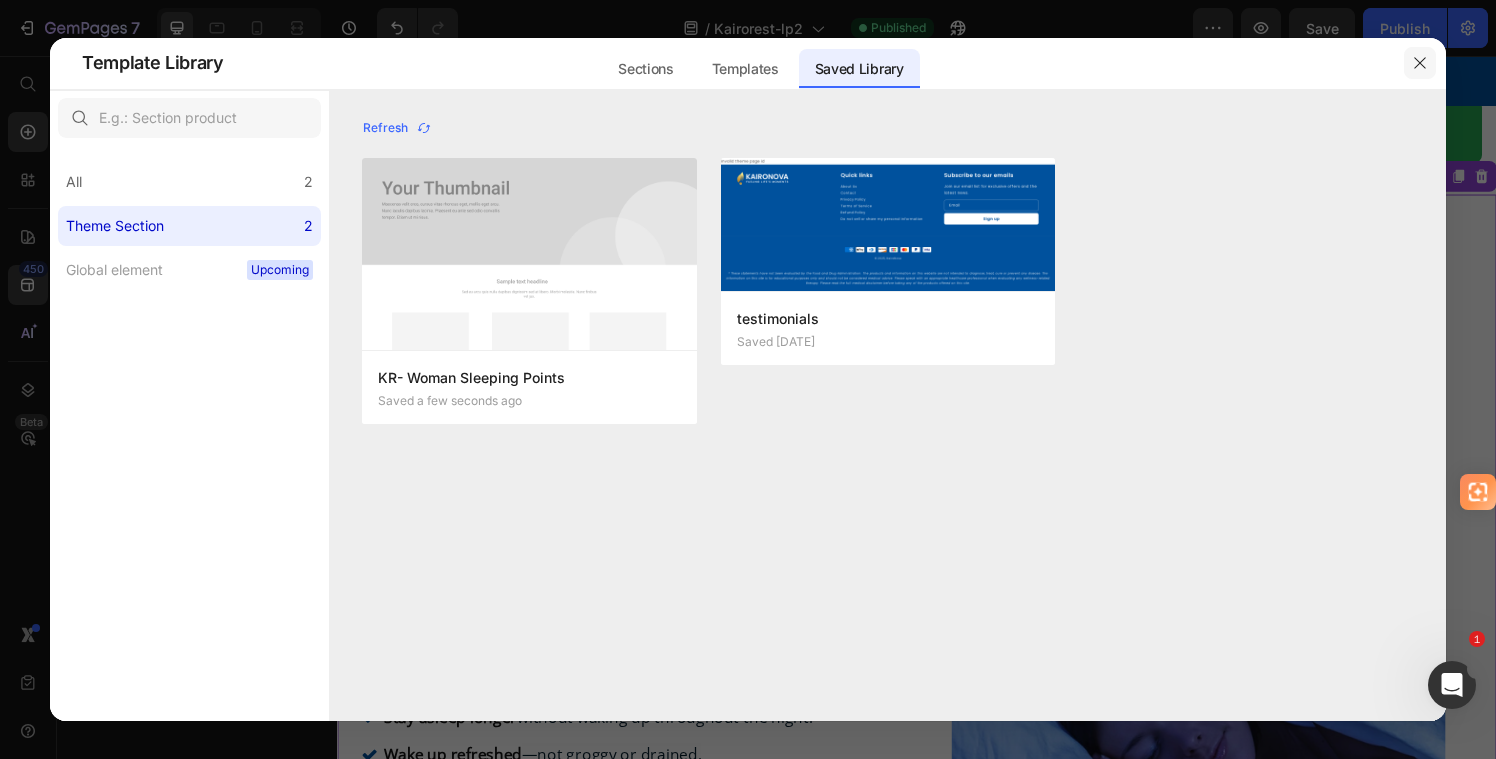 drag, startPoint x: 1422, startPoint y: 62, endPoint x: 1079, endPoint y: 60, distance: 343.00583 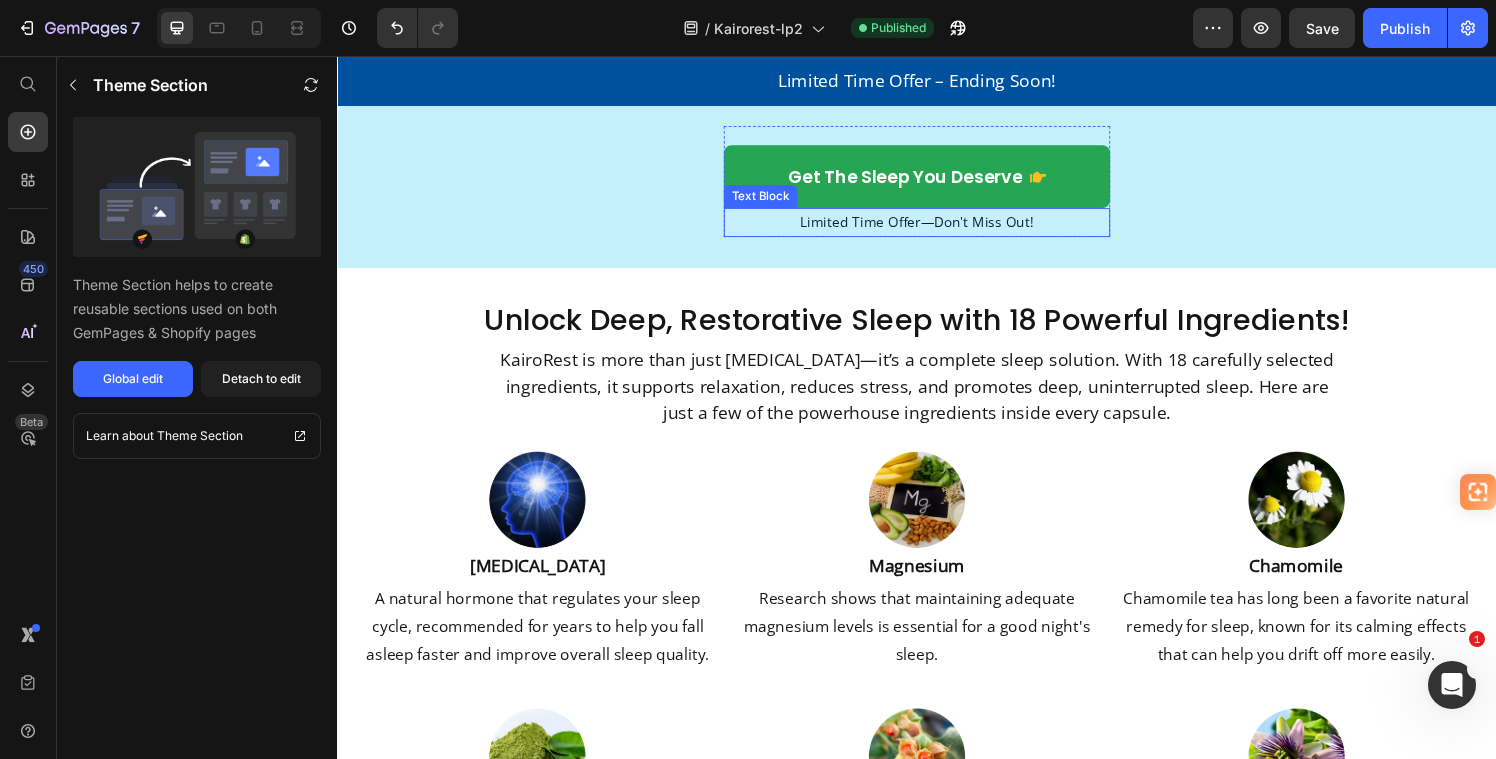 scroll, scrollTop: 1864, scrollLeft: 0, axis: vertical 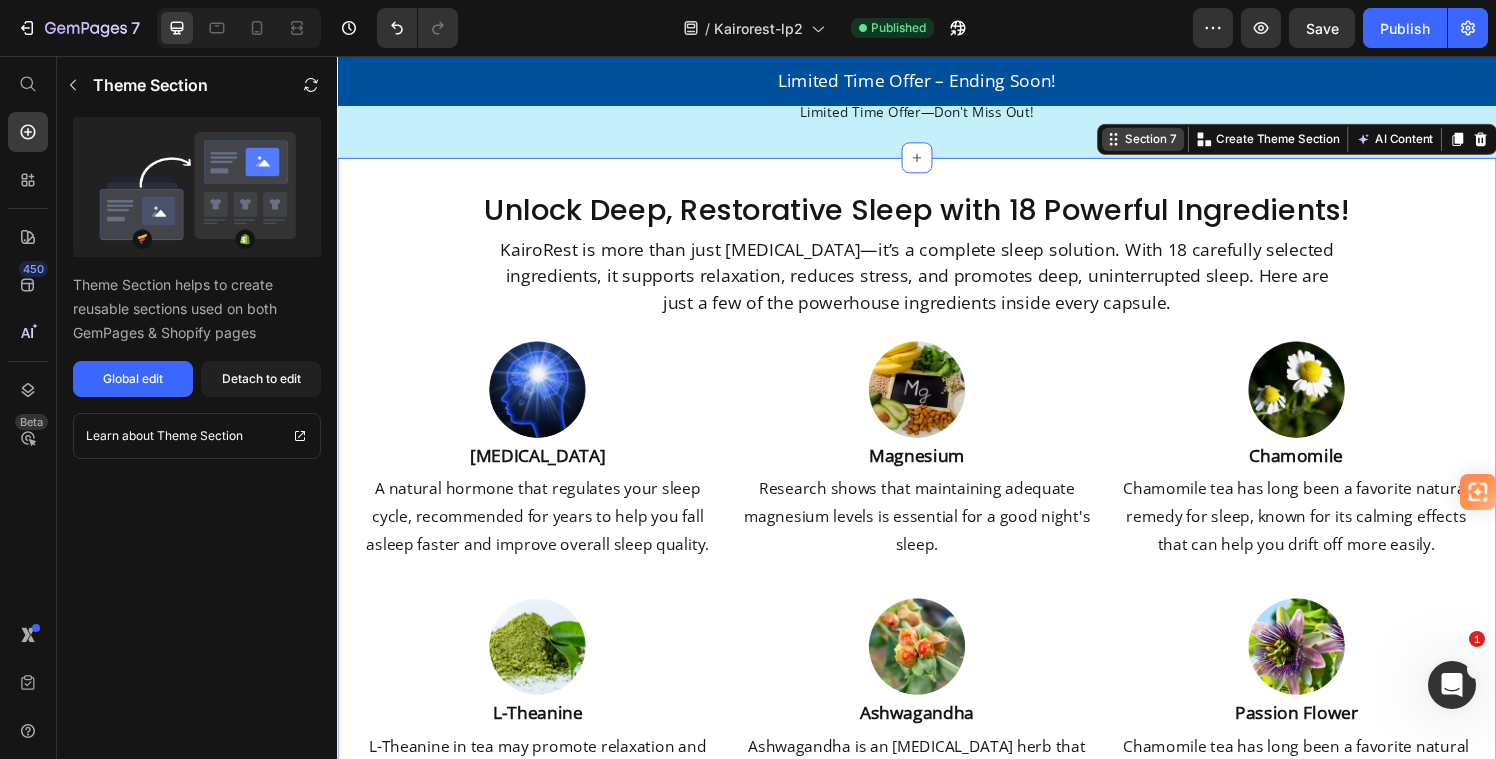 click on "Section 7   Create Theme Section AI Content Write with GemAI What would you like to describe here? Tone and Voice Persuasive Product Show more Generate" at bounding box center [1330, 142] 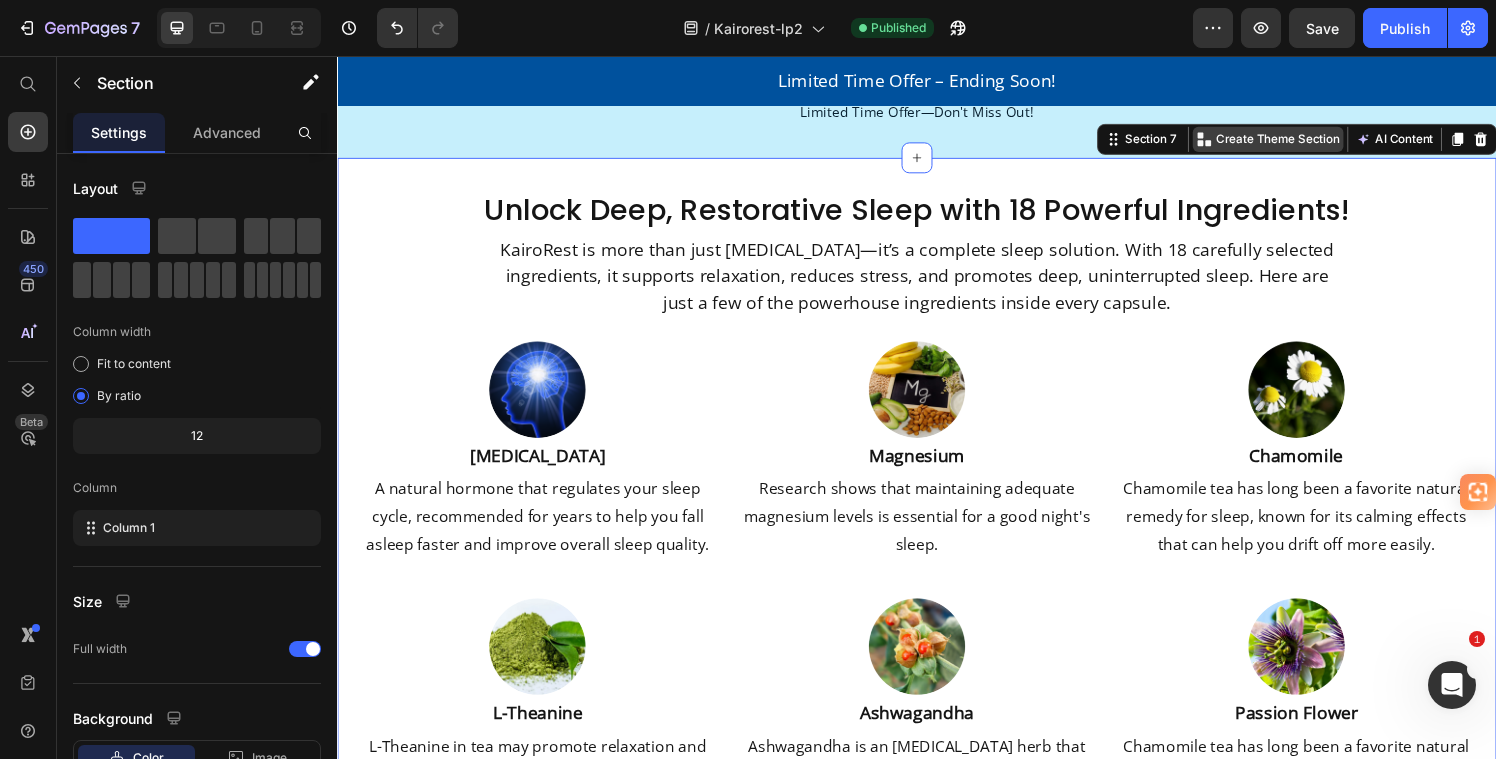 click on "Create Theme Section" at bounding box center [1310, 142] 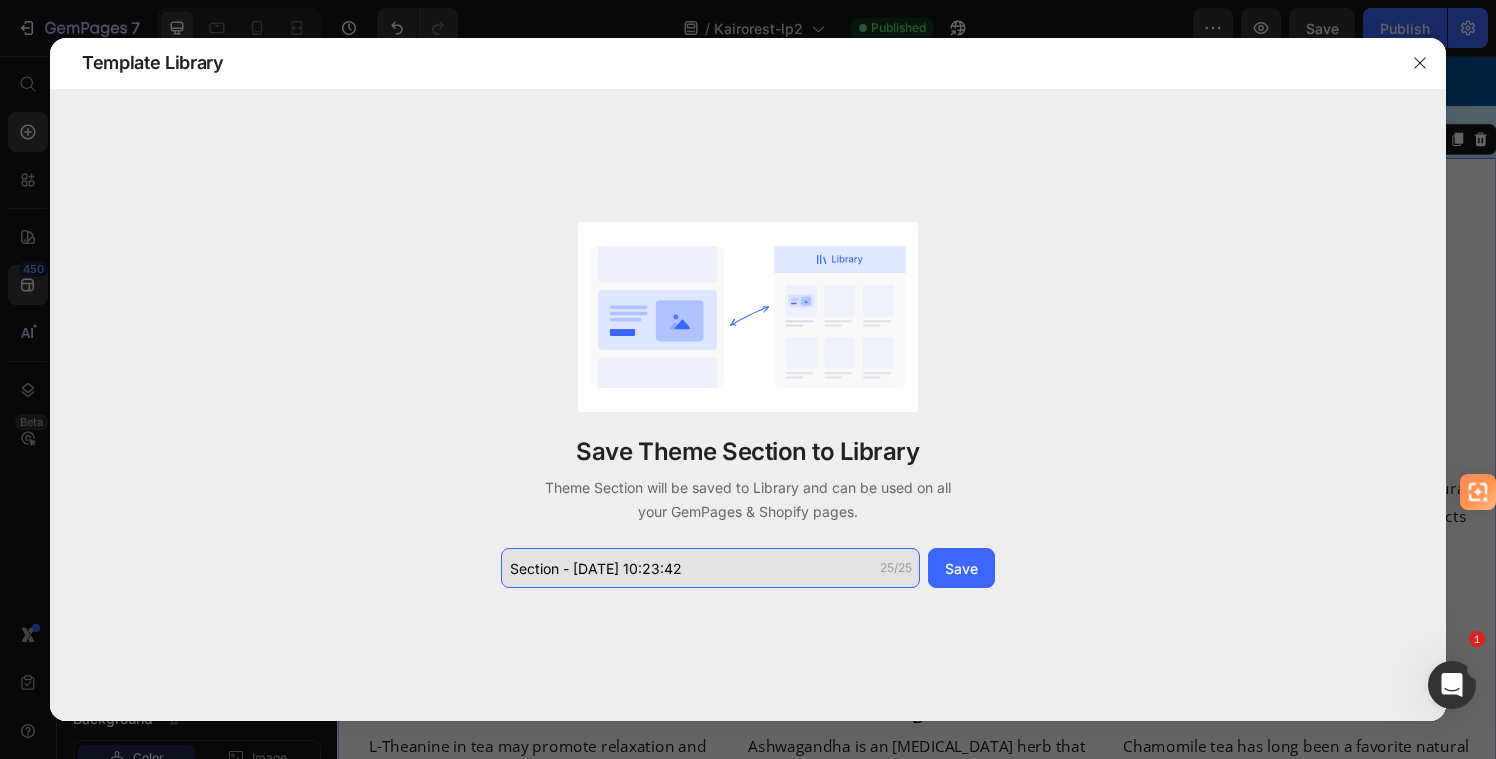 click on "Section - Jul 11 10:23:42" 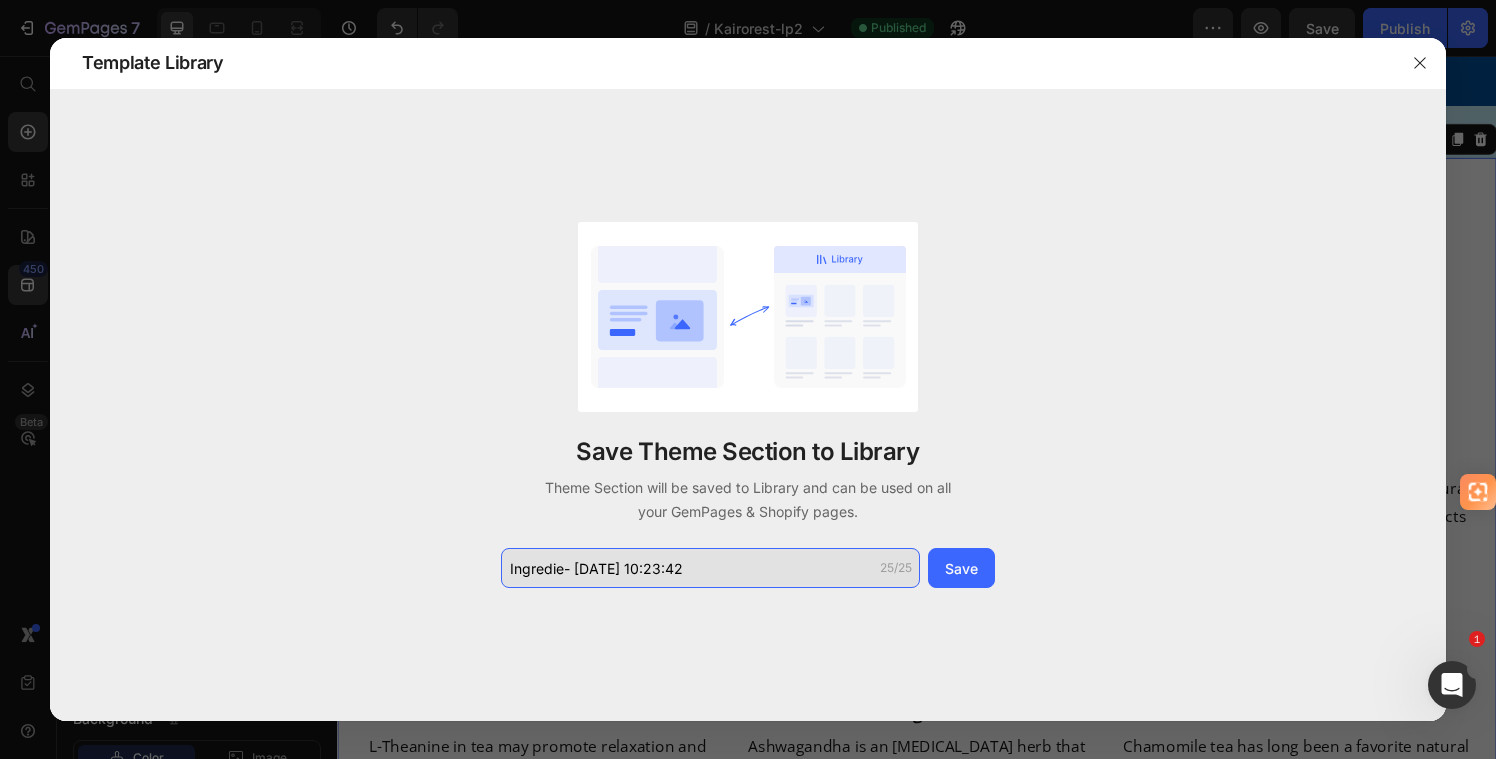 click on "Ingredie- Jul 11 10:23:42" 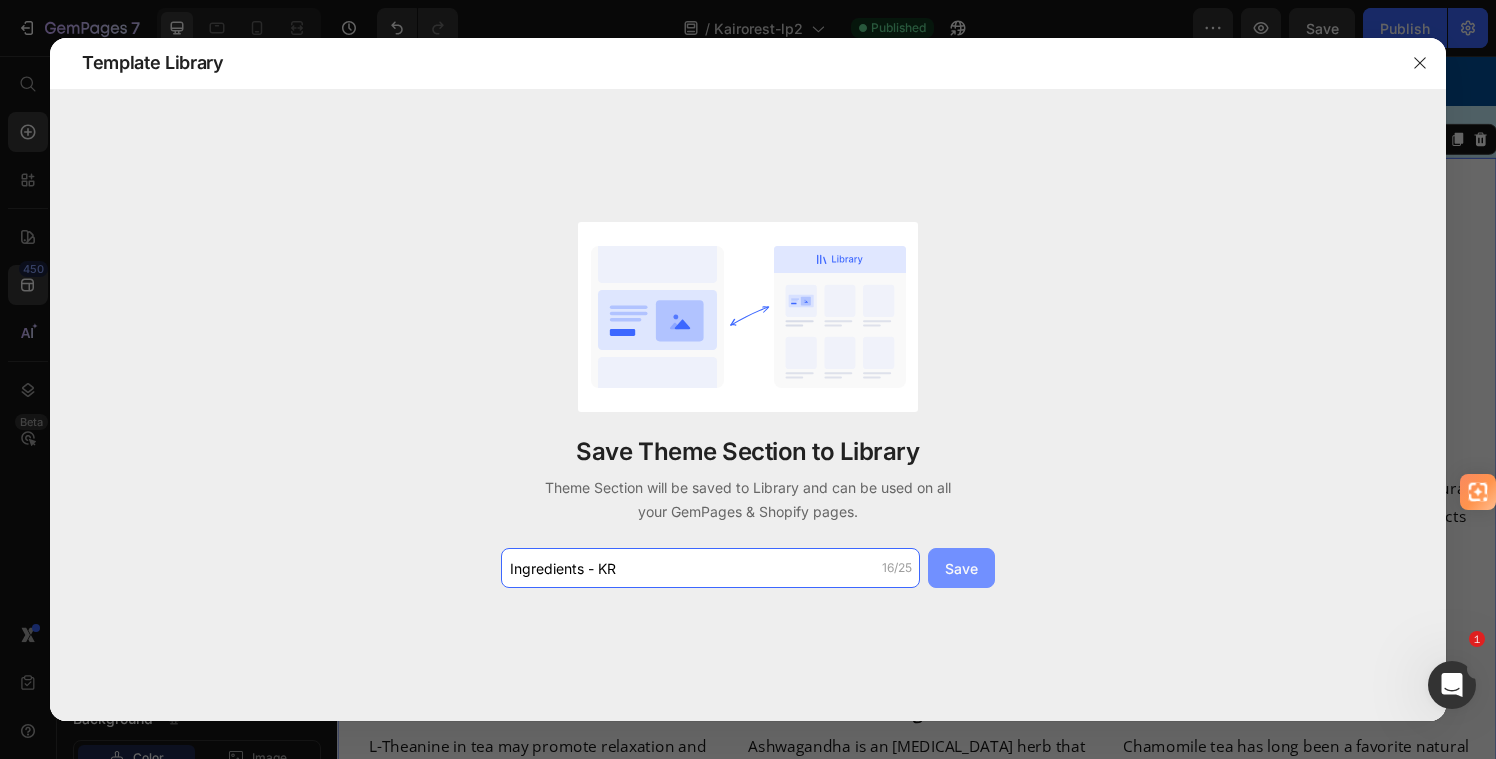 type on "Ingredients - KR" 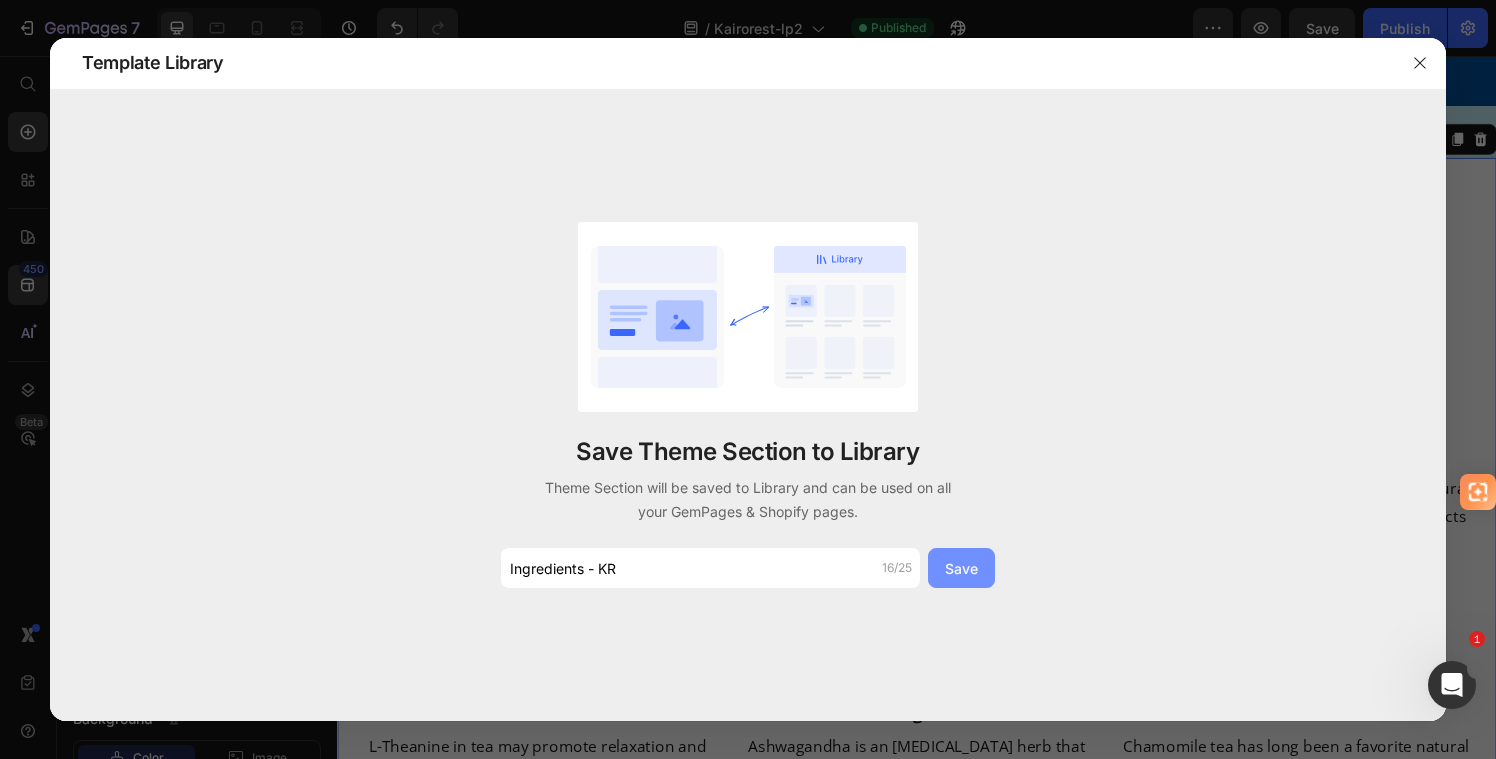 click on "Save" at bounding box center [961, 568] 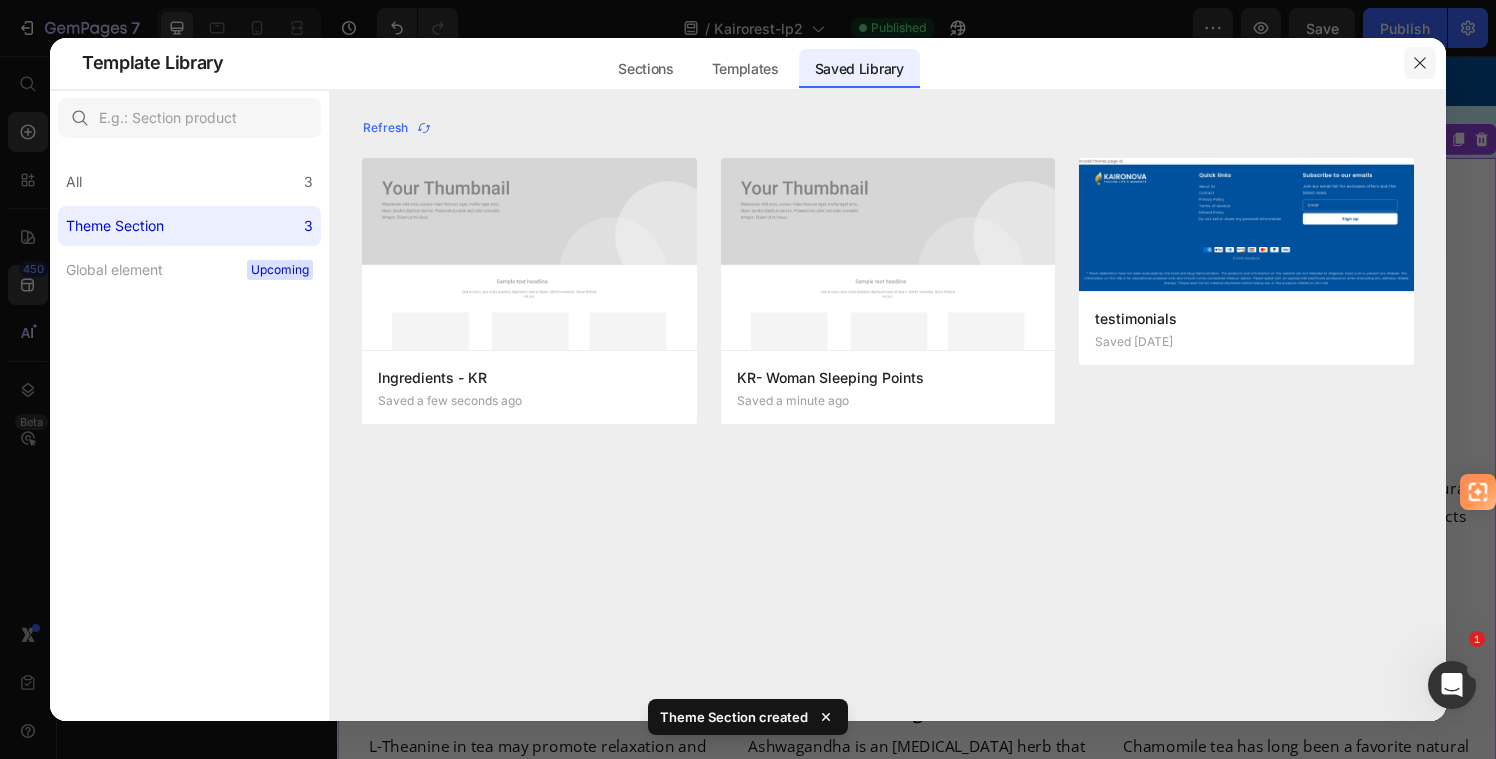 drag, startPoint x: 1427, startPoint y: 62, endPoint x: 1128, endPoint y: 7, distance: 304.01645 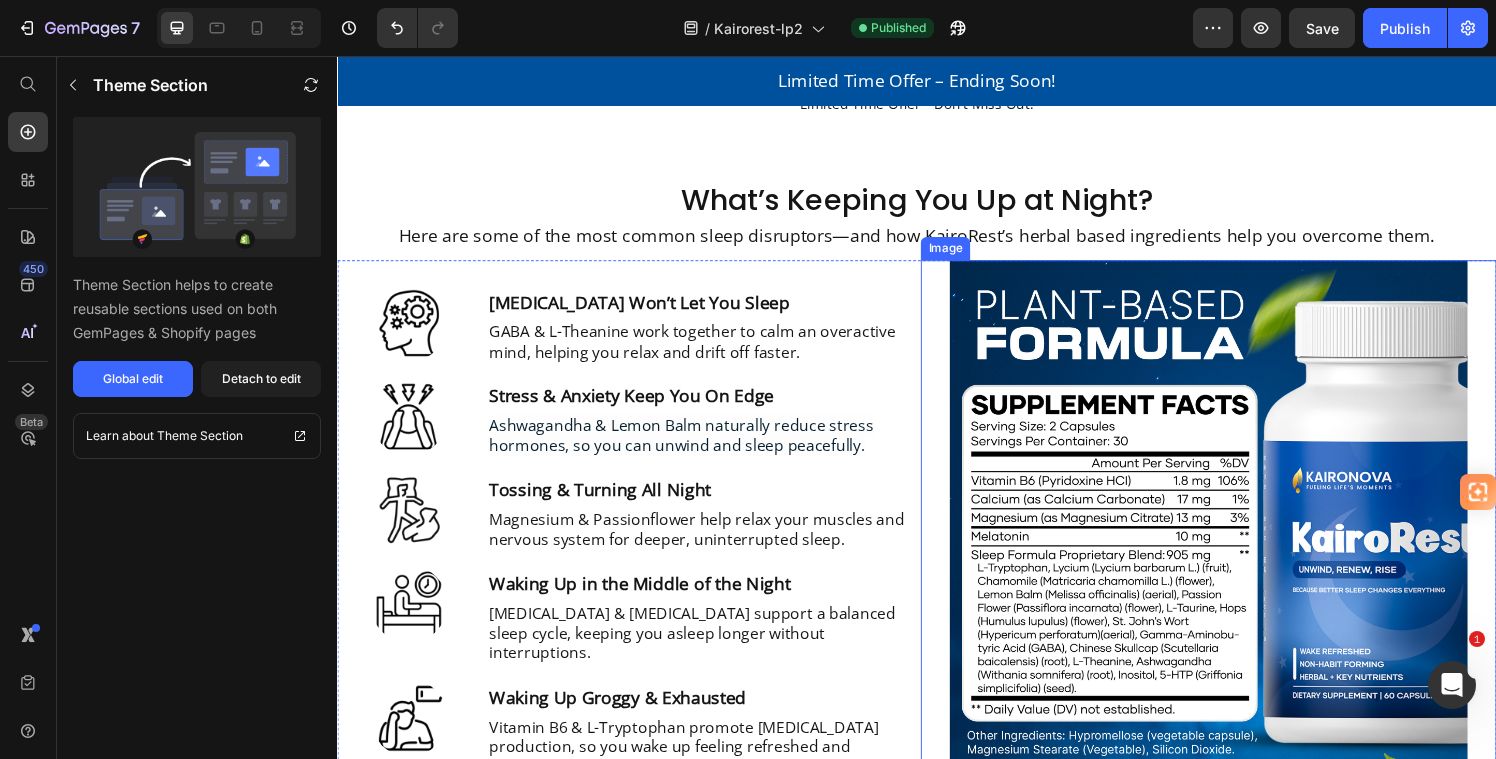 scroll, scrollTop: 2656, scrollLeft: 0, axis: vertical 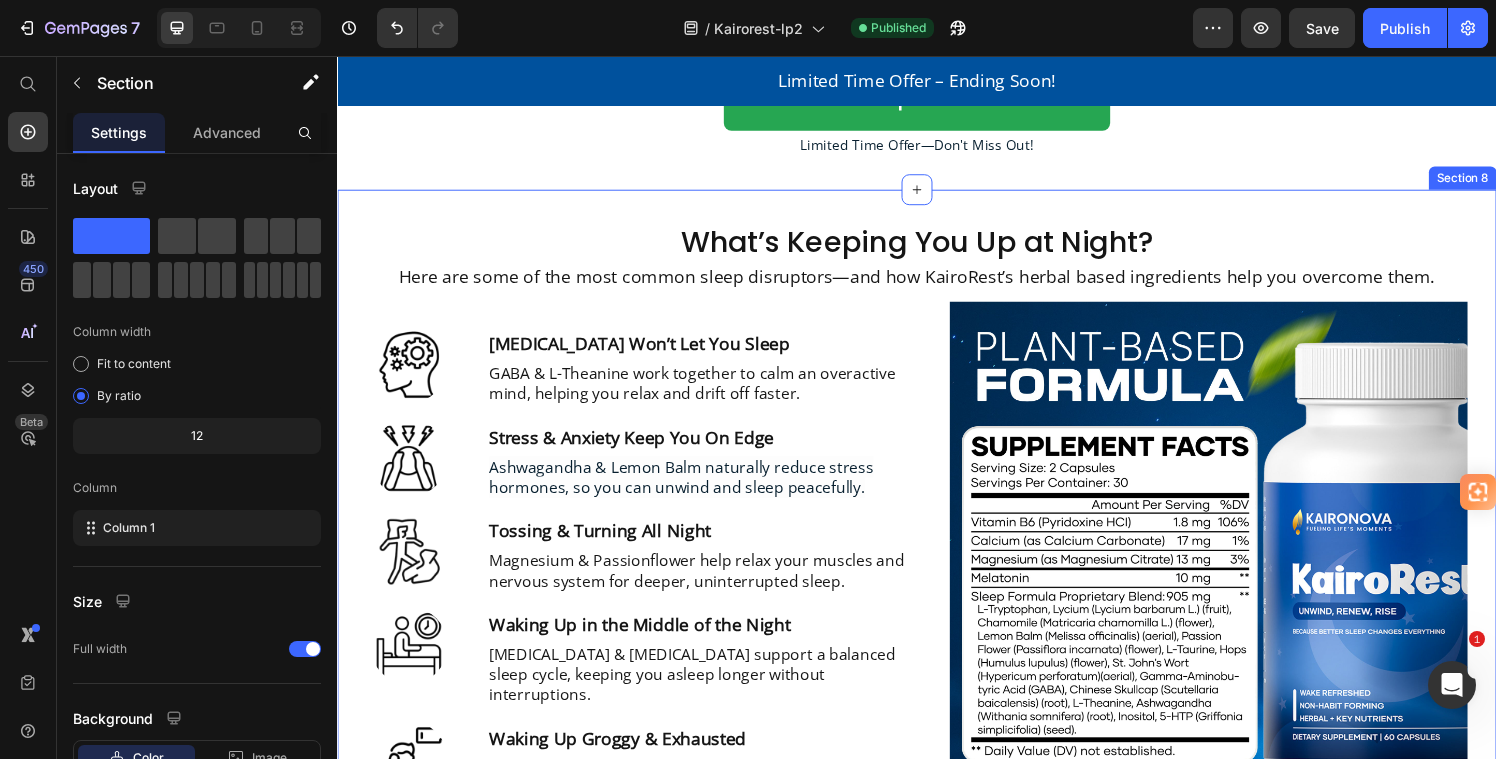 click on "Section 8" at bounding box center [1502, 182] 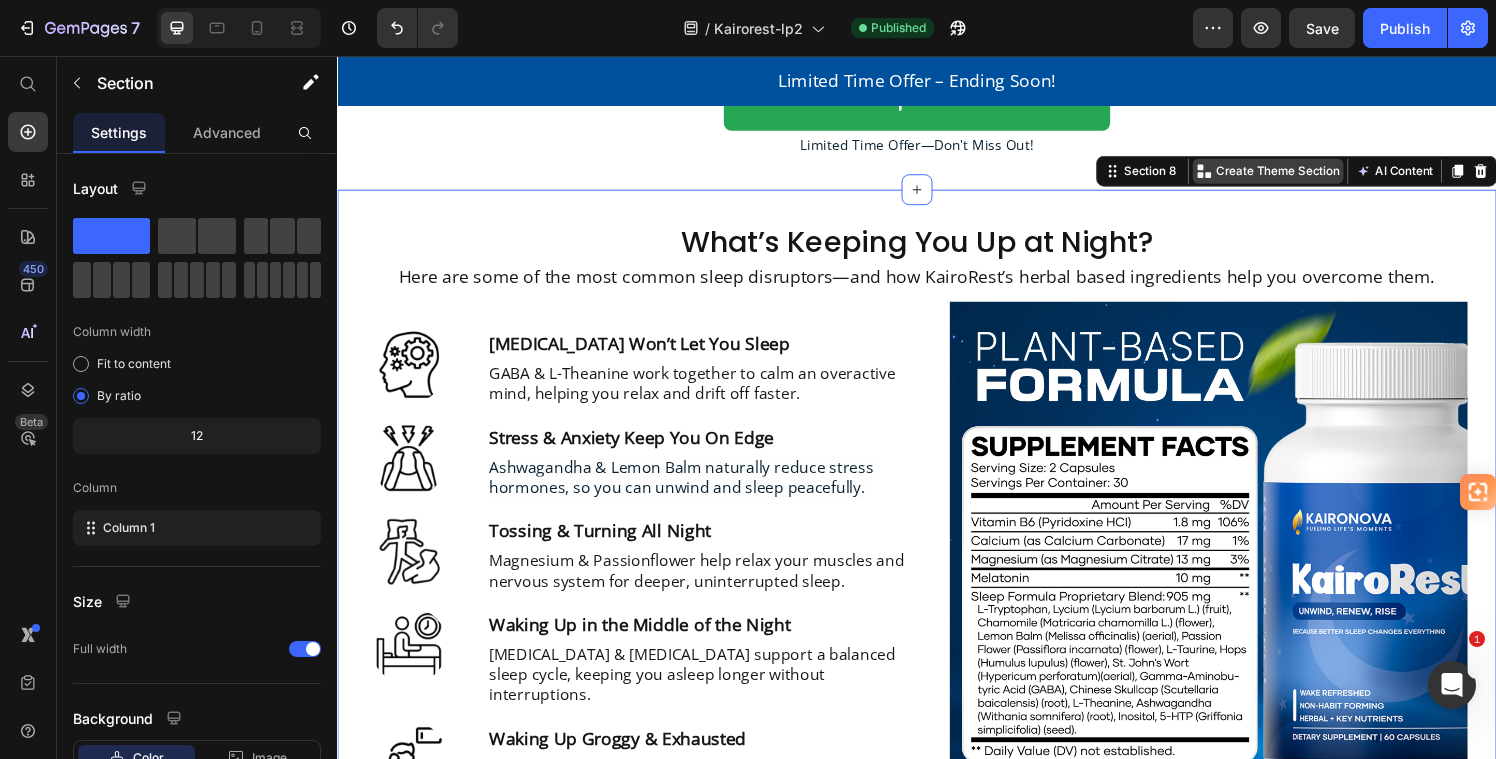 click on "Create Theme Section" at bounding box center [1310, 175] 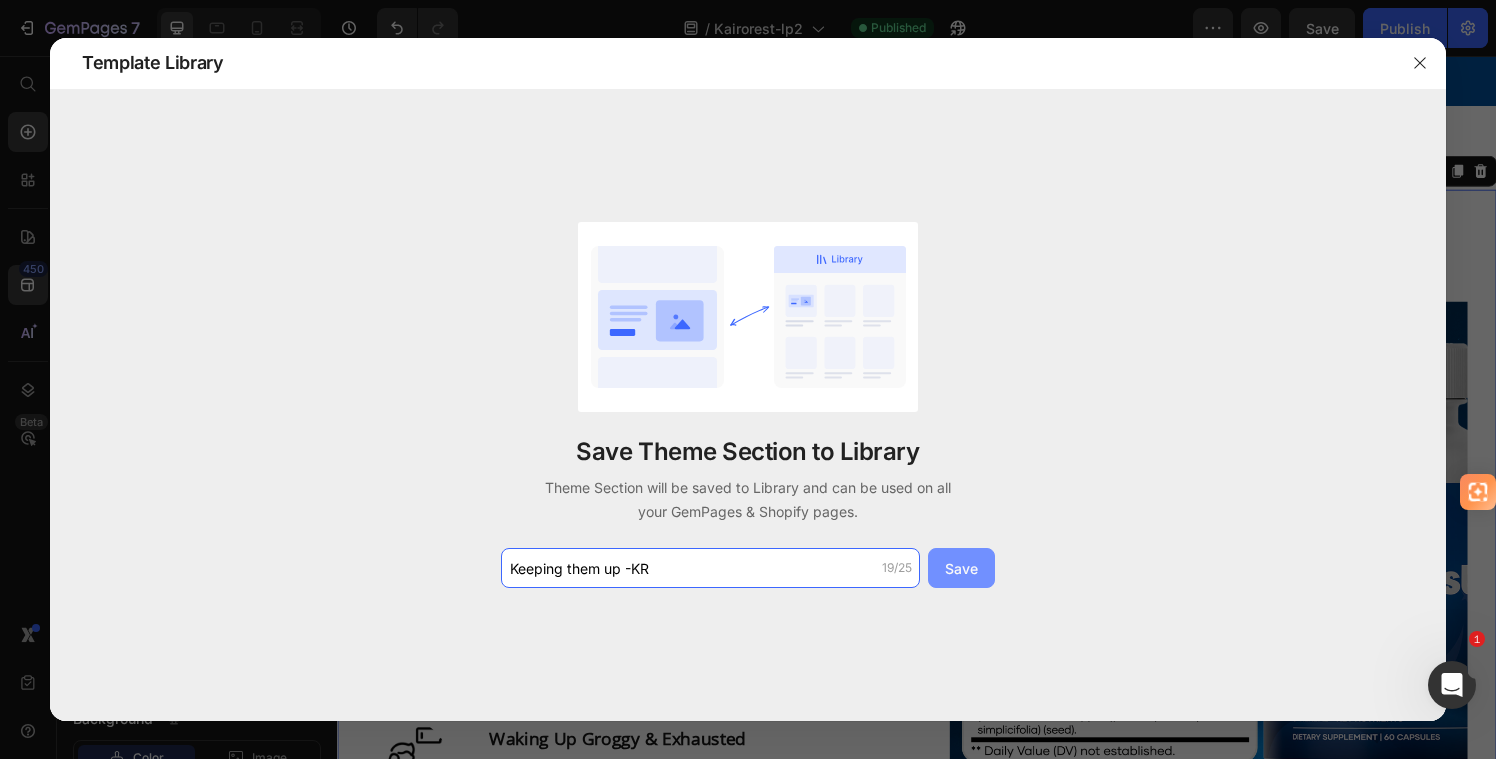 type on "Keeping them up -KR" 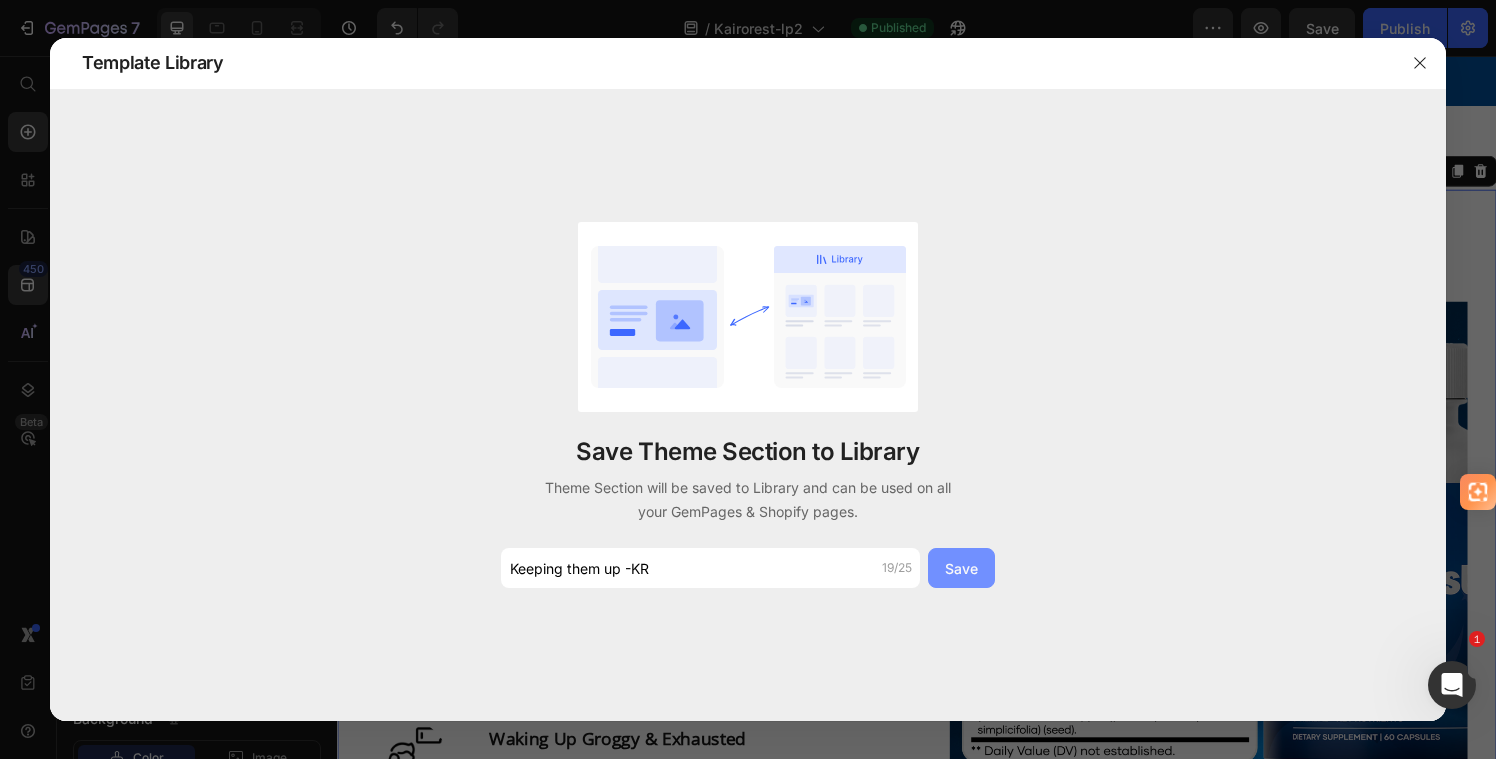click on "Save" at bounding box center (961, 568) 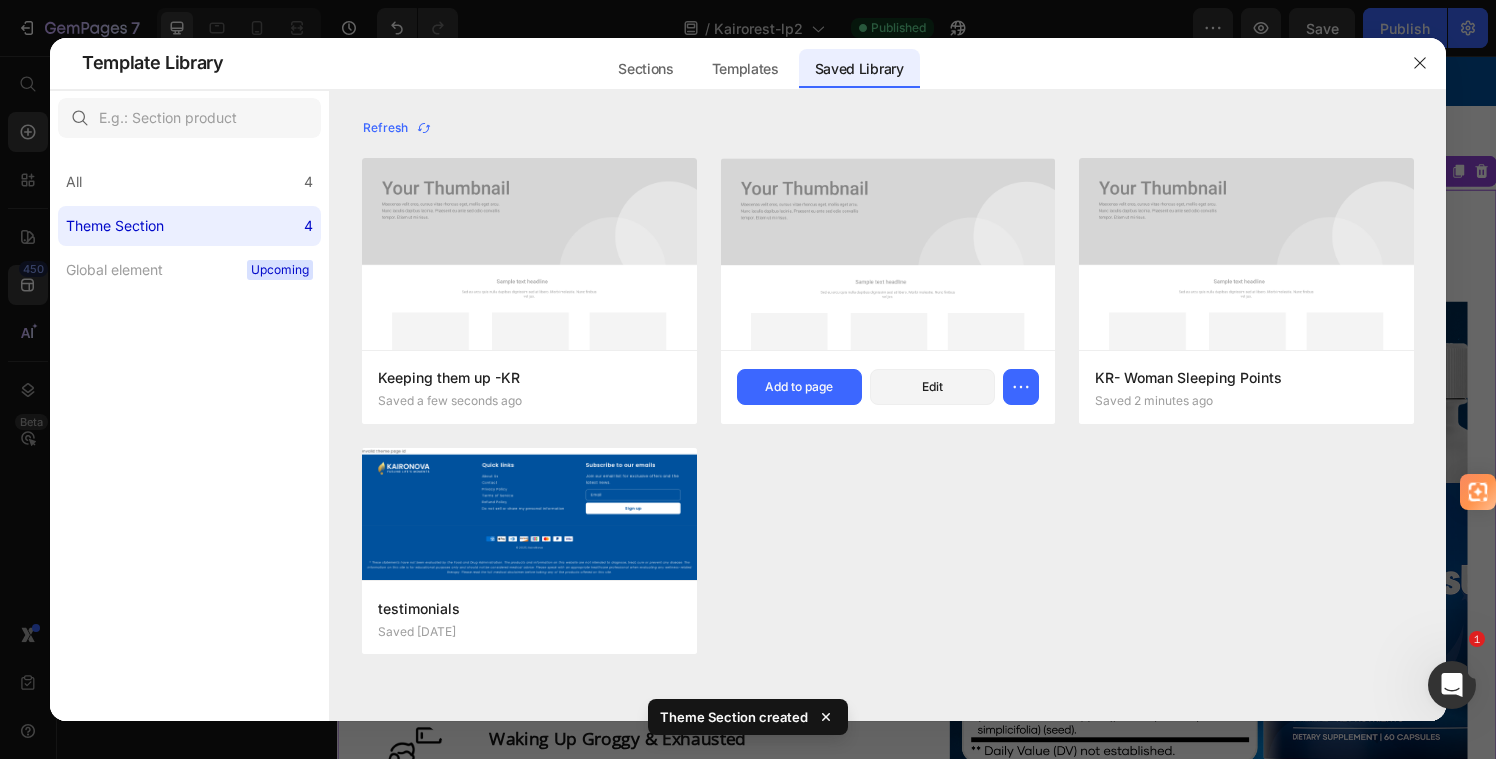 click at bounding box center (888, 254) 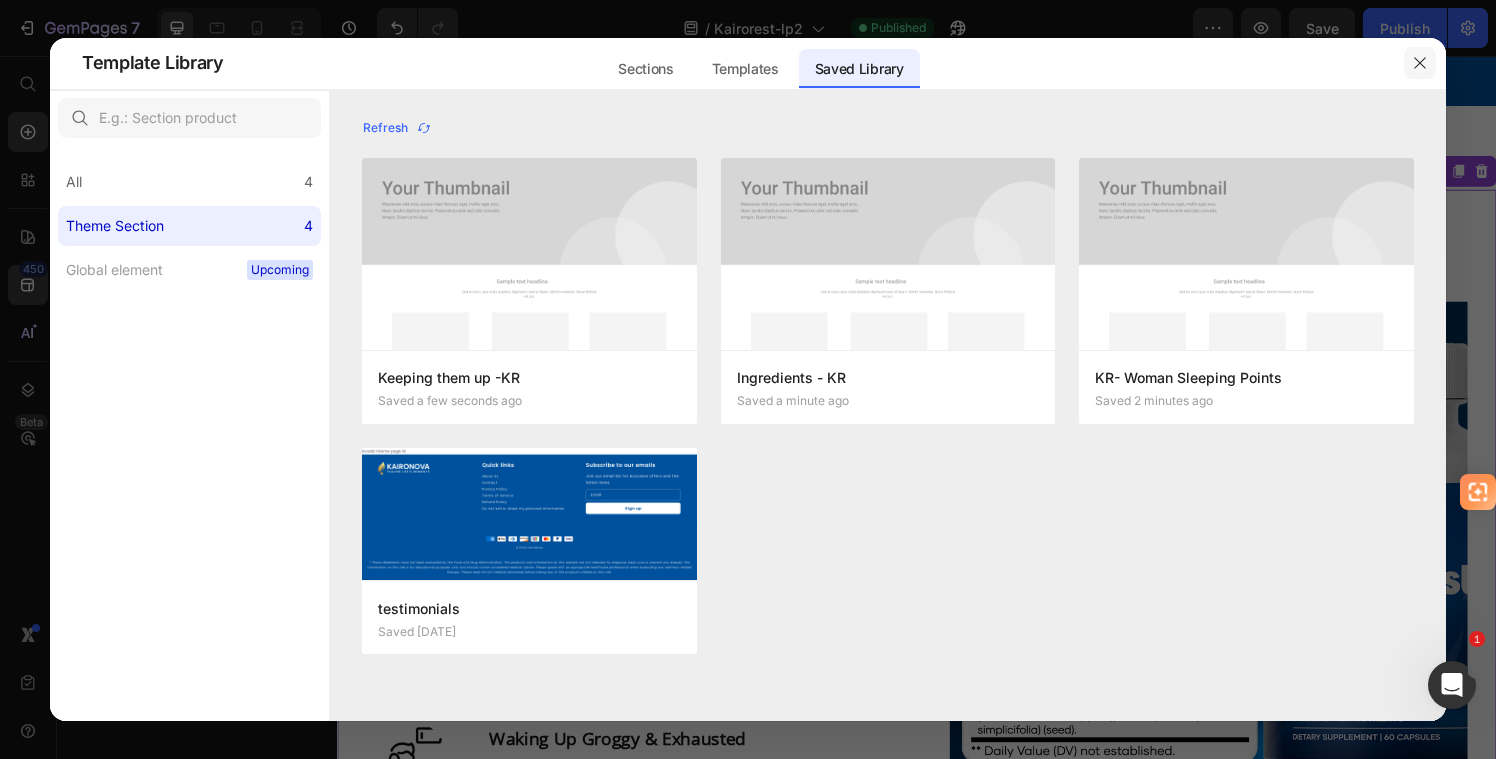 click 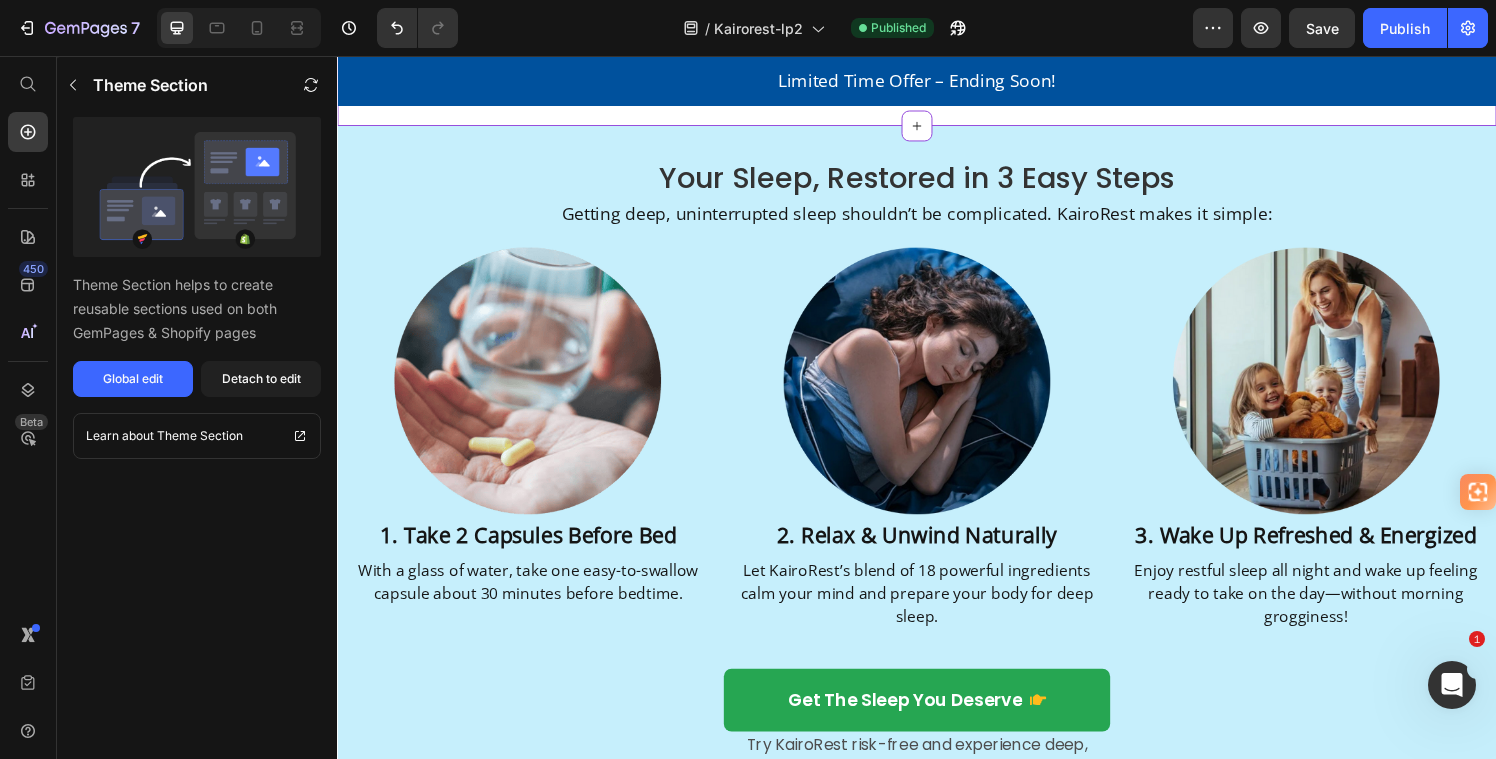 scroll, scrollTop: 3615, scrollLeft: 0, axis: vertical 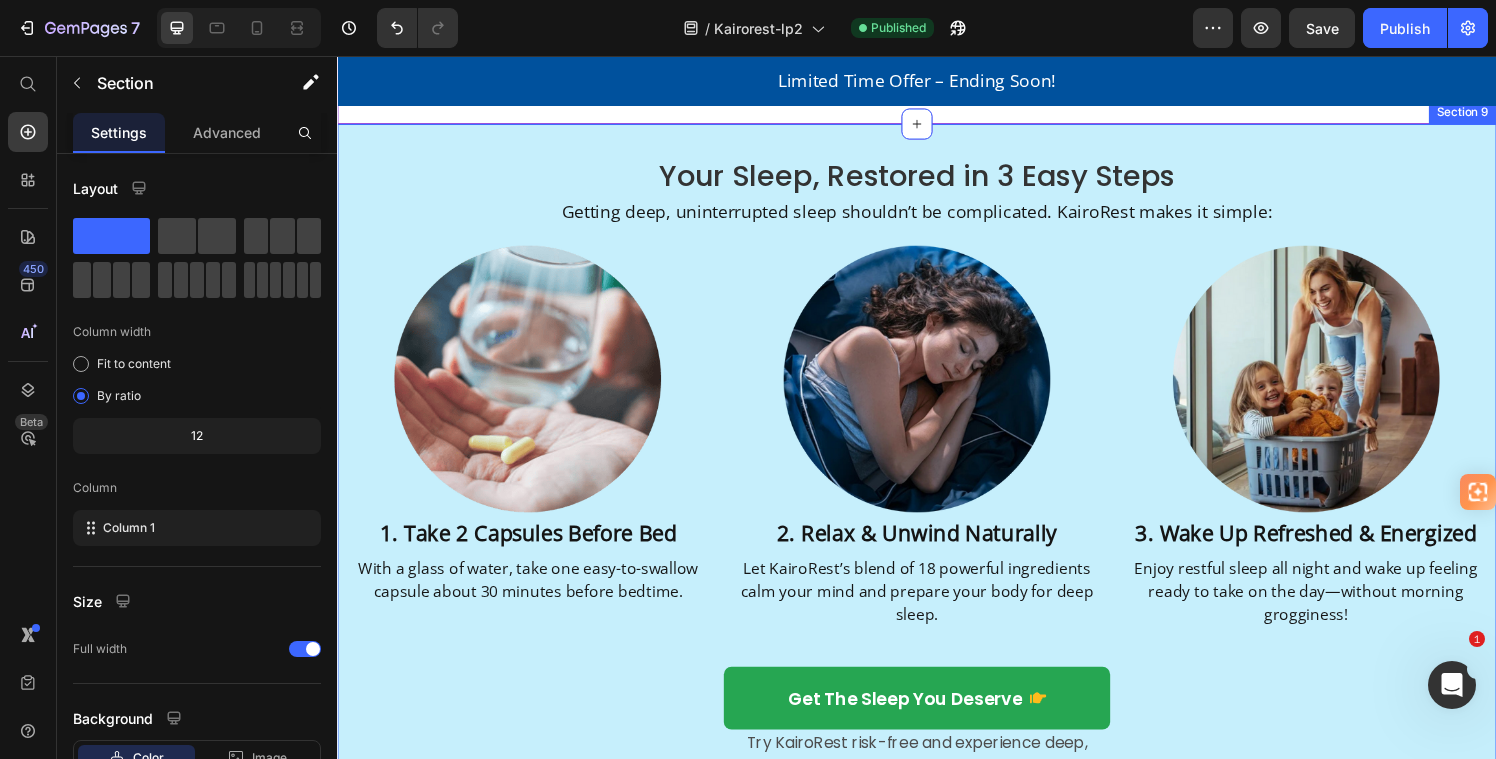 click on "Limited Time Offer – Ending Soon! Heading Row Section 1 Limited Time Offer – Ending Soon! Heading Row Section 2 Running on Empty, But Sleep Won’t Come Heading You’re exhausted by the end of the day, but the second you lay down, your mind won’t turn off. There’s always something to think about, something to worry about. And when you finally do drift off, you wake up easily—unable to fall back asleep. Then morning comes, and you have to push through another day running on fumes. Text Block Sound familiar?  You’re not alone. Text Block Image A Herbal & Key Nutrient  Formula for Deep,  Restful Sleep Heading You need real rest to show up as your best self every day. KairoRest is designed for those who struggle with falling asleep, staying asleep, and waking up refreshed. Our unique blend of  18 carefully selected ingredients  helps you: Text Block
Quiet a racing mind  so you can fall asleep faster.
Stay asleep longer  without waking up throughout the night." at bounding box center [937, -515] 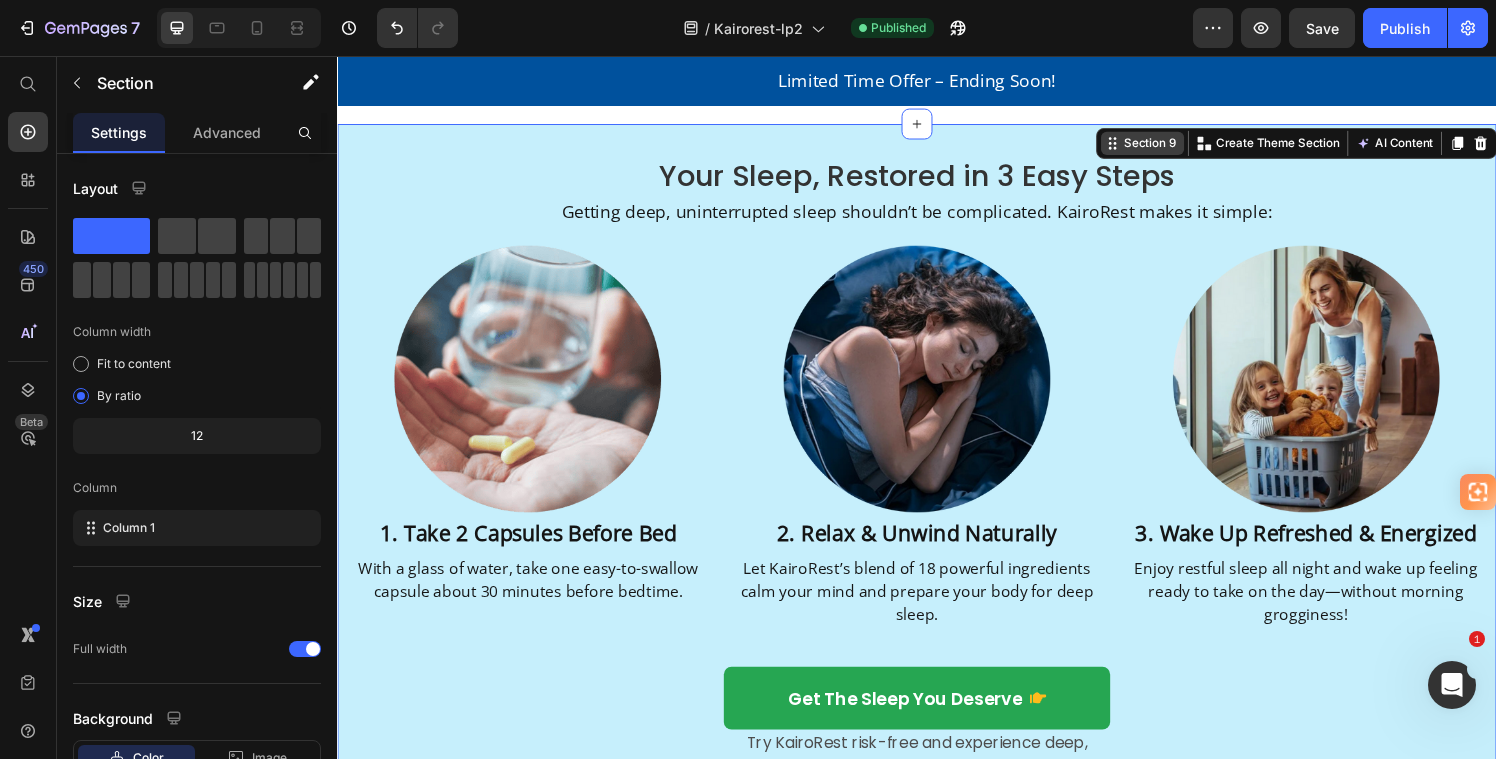 click on "Section 9" at bounding box center (1178, 146) 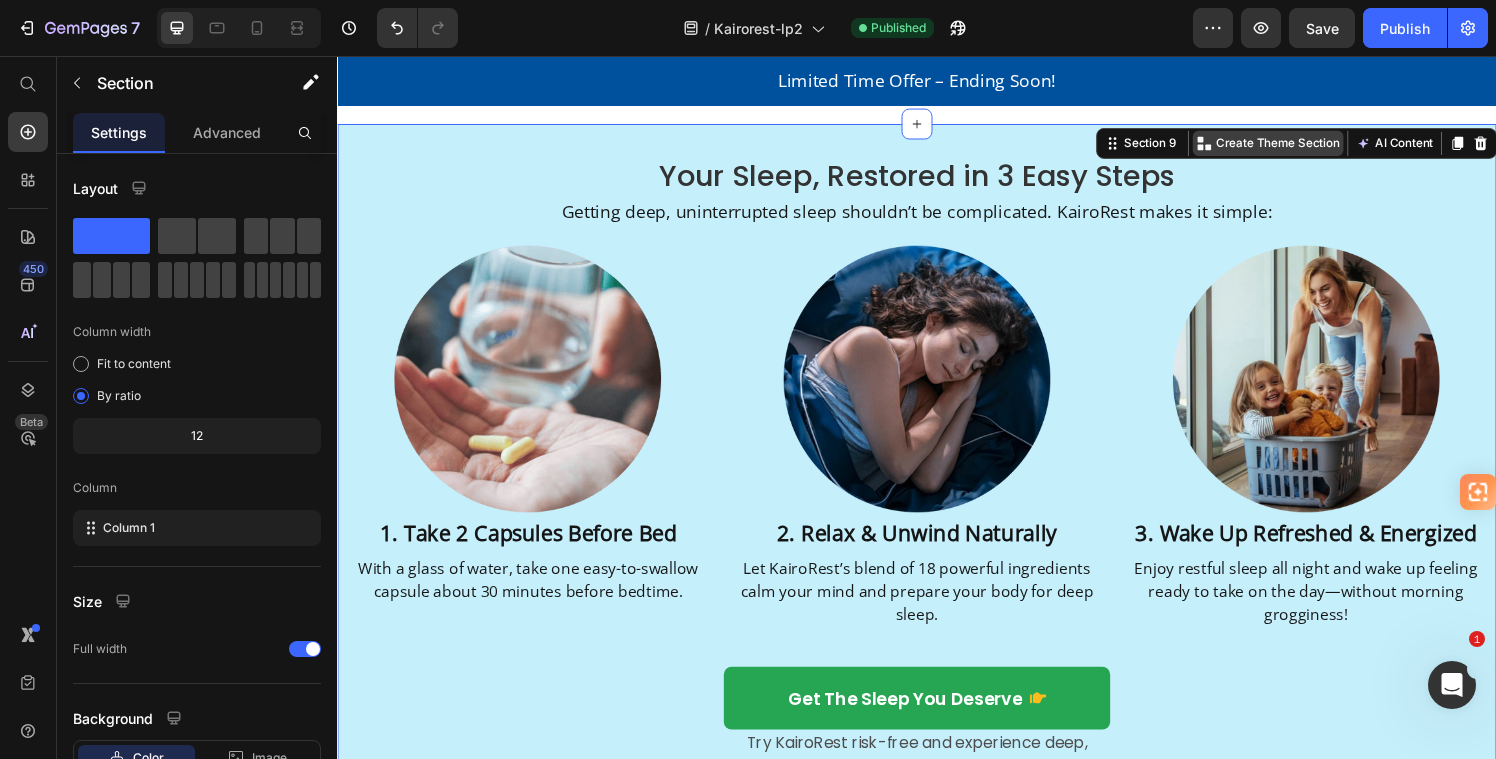 click on "Create Theme Section" at bounding box center [1310, 146] 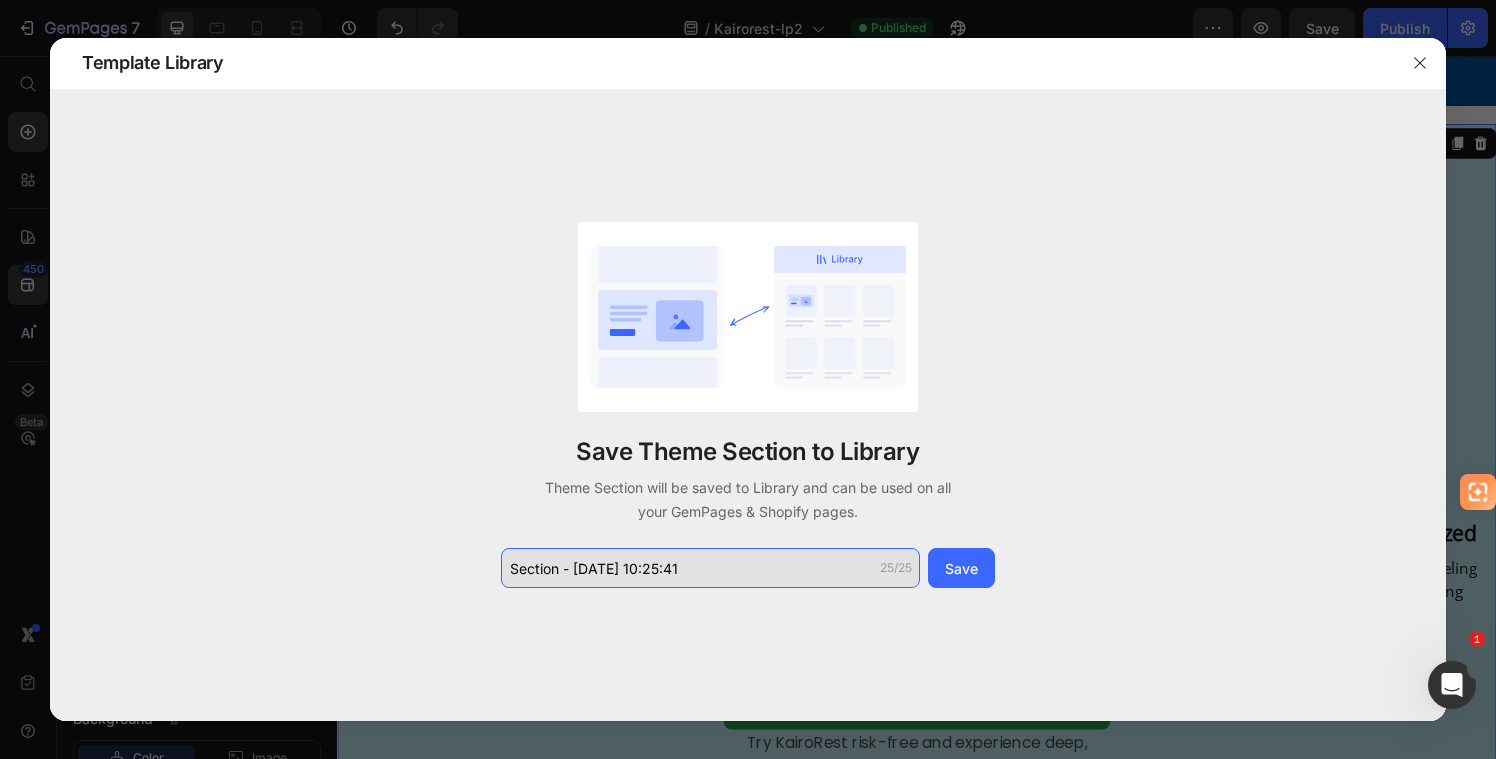 click on "Section - Jul 11 10:25:41" 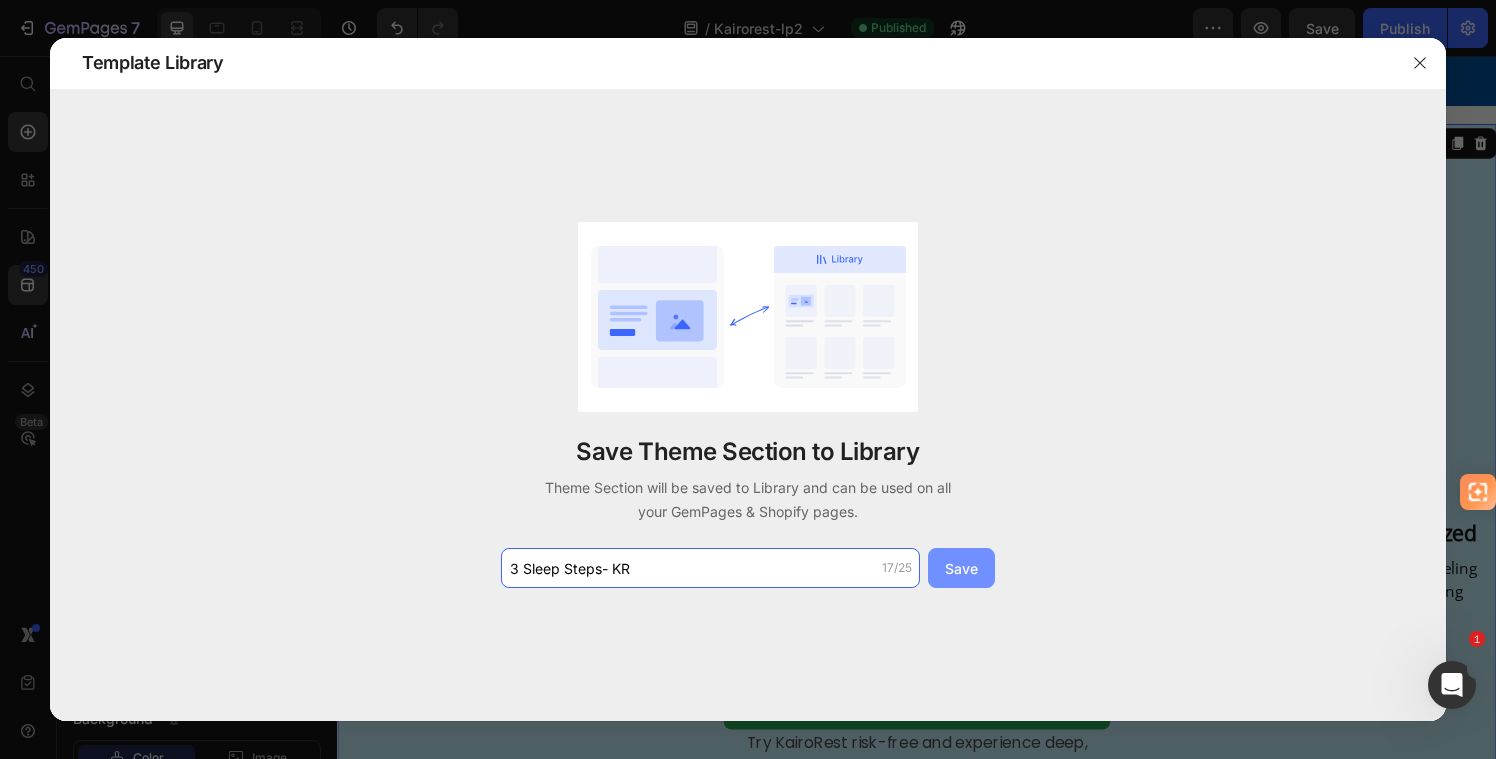 type on "3 Sleep Steps- KR" 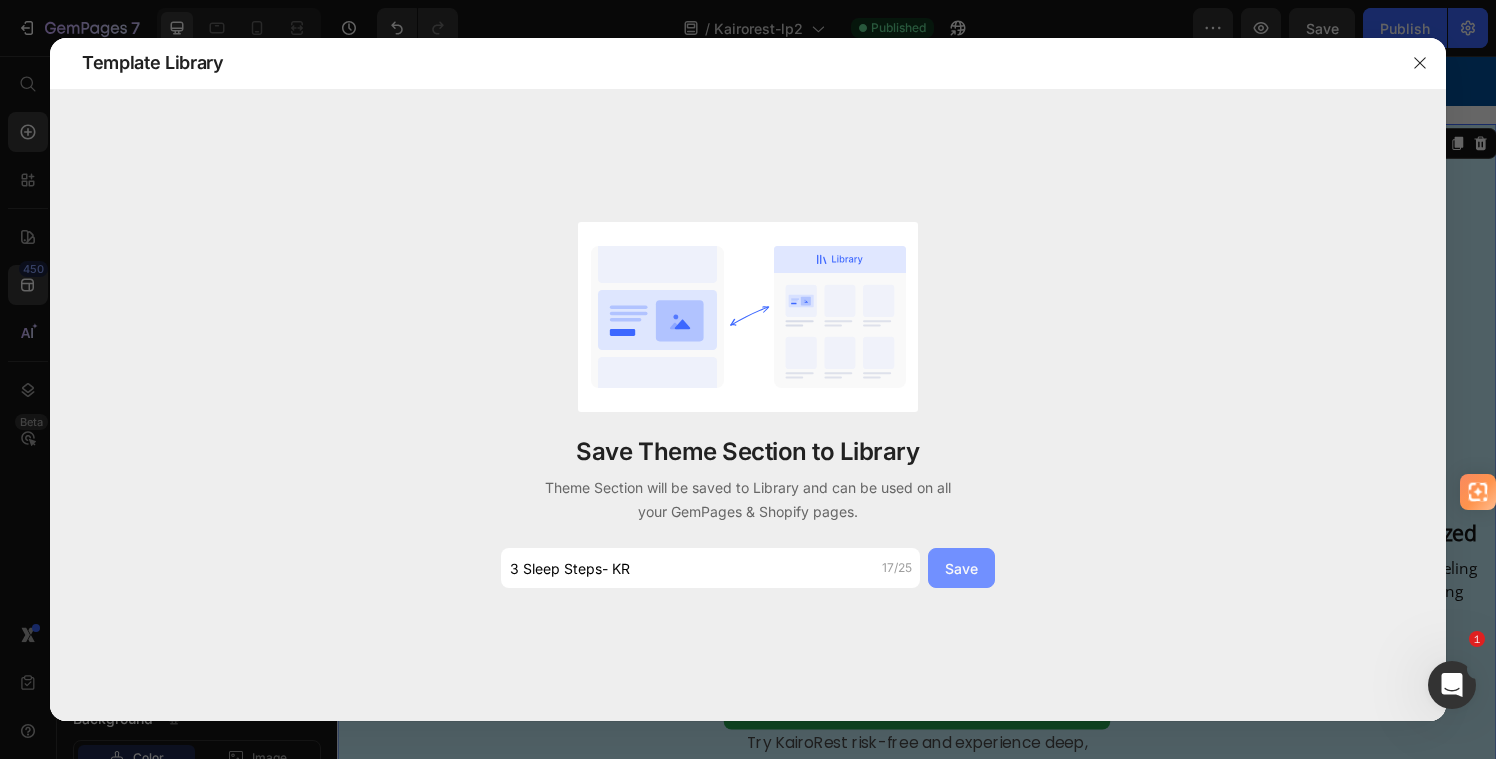 click on "Save" at bounding box center [961, 568] 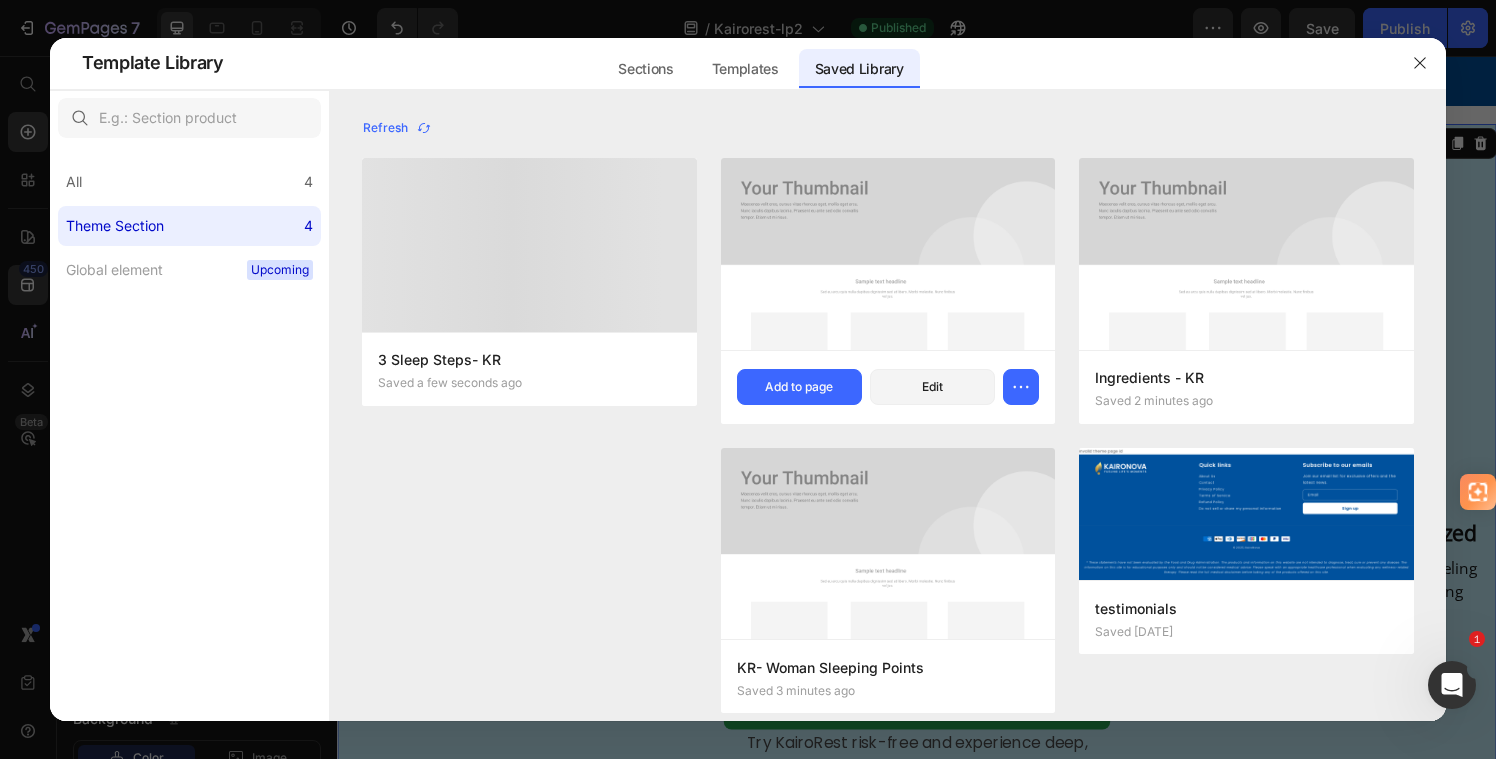 scroll, scrollTop: 16, scrollLeft: 0, axis: vertical 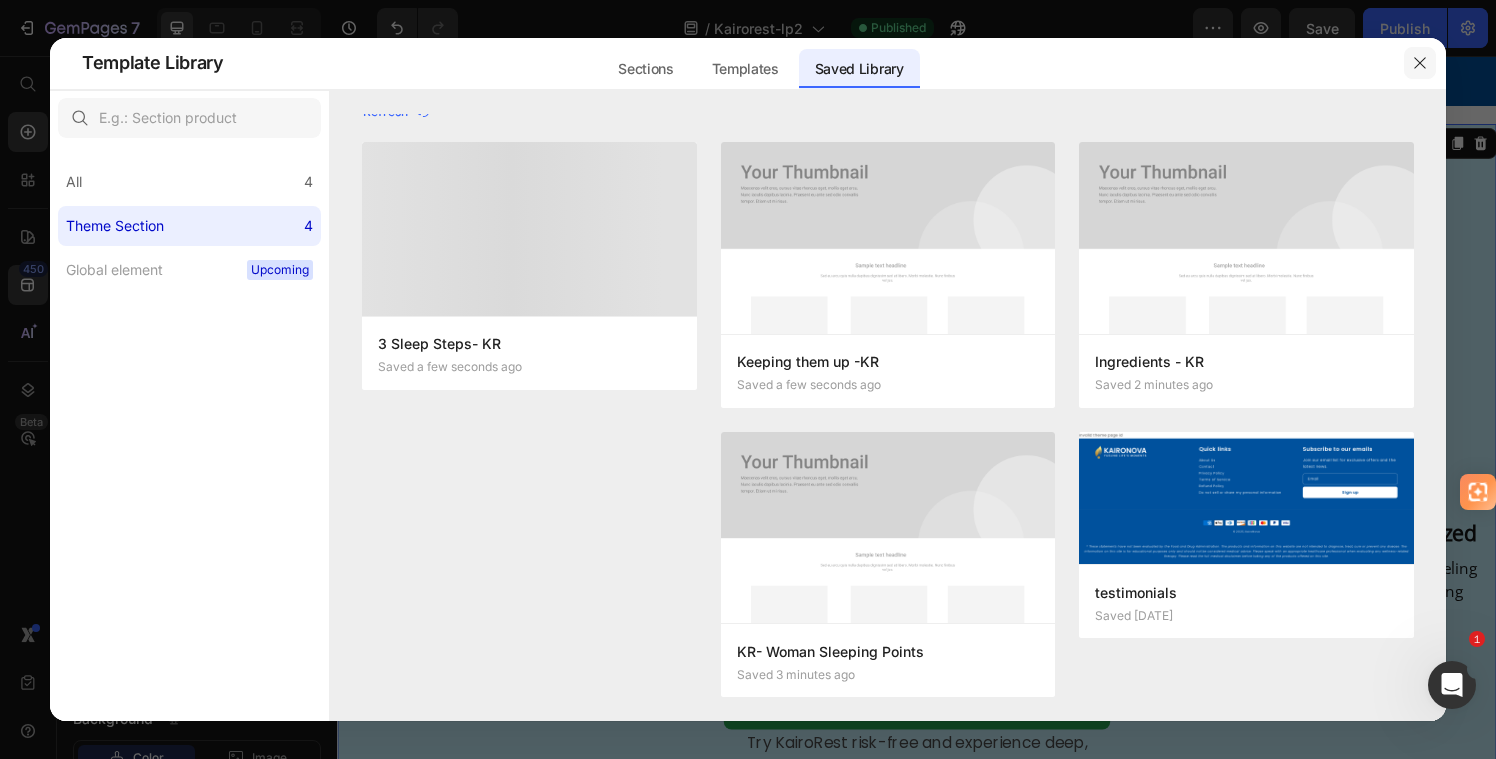 click 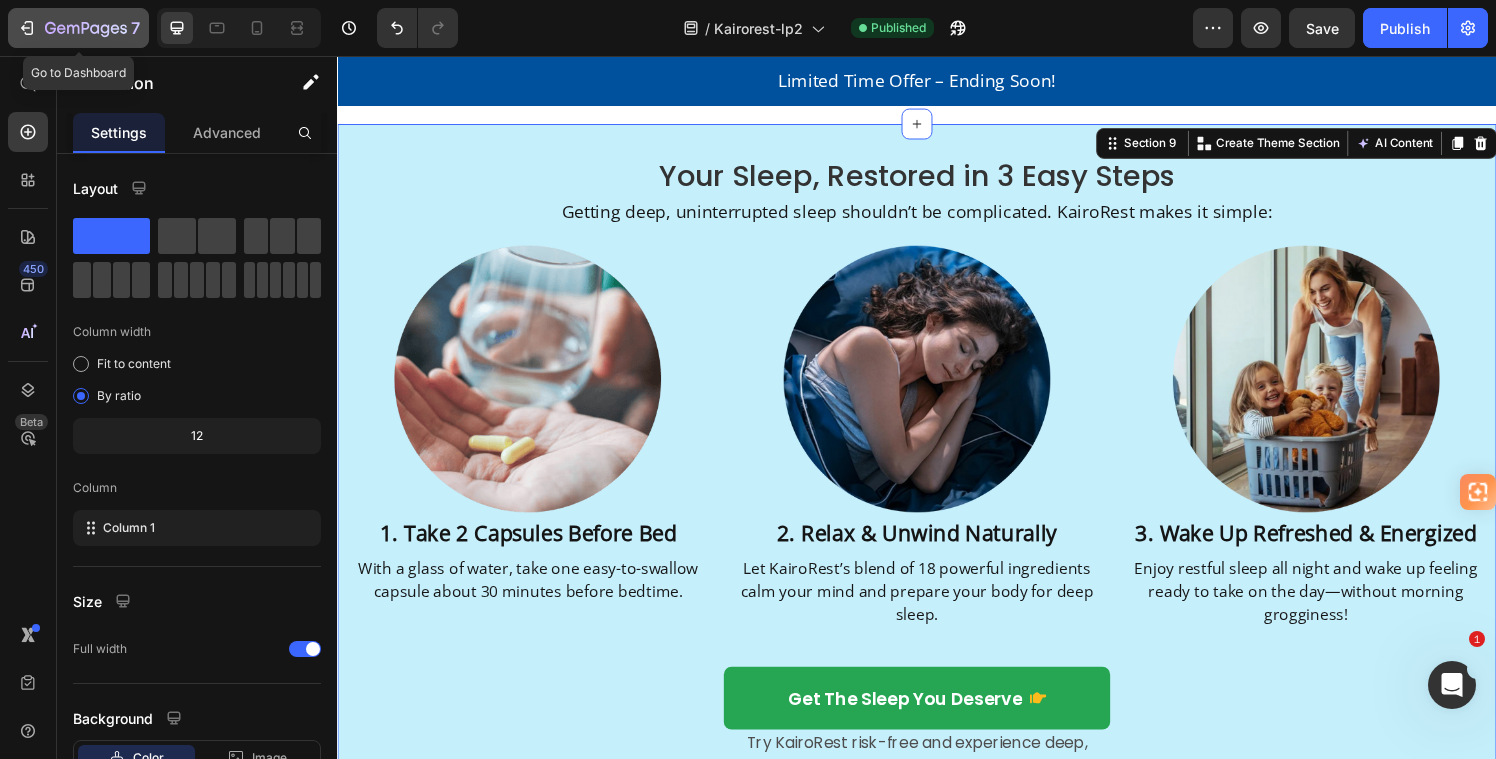 click 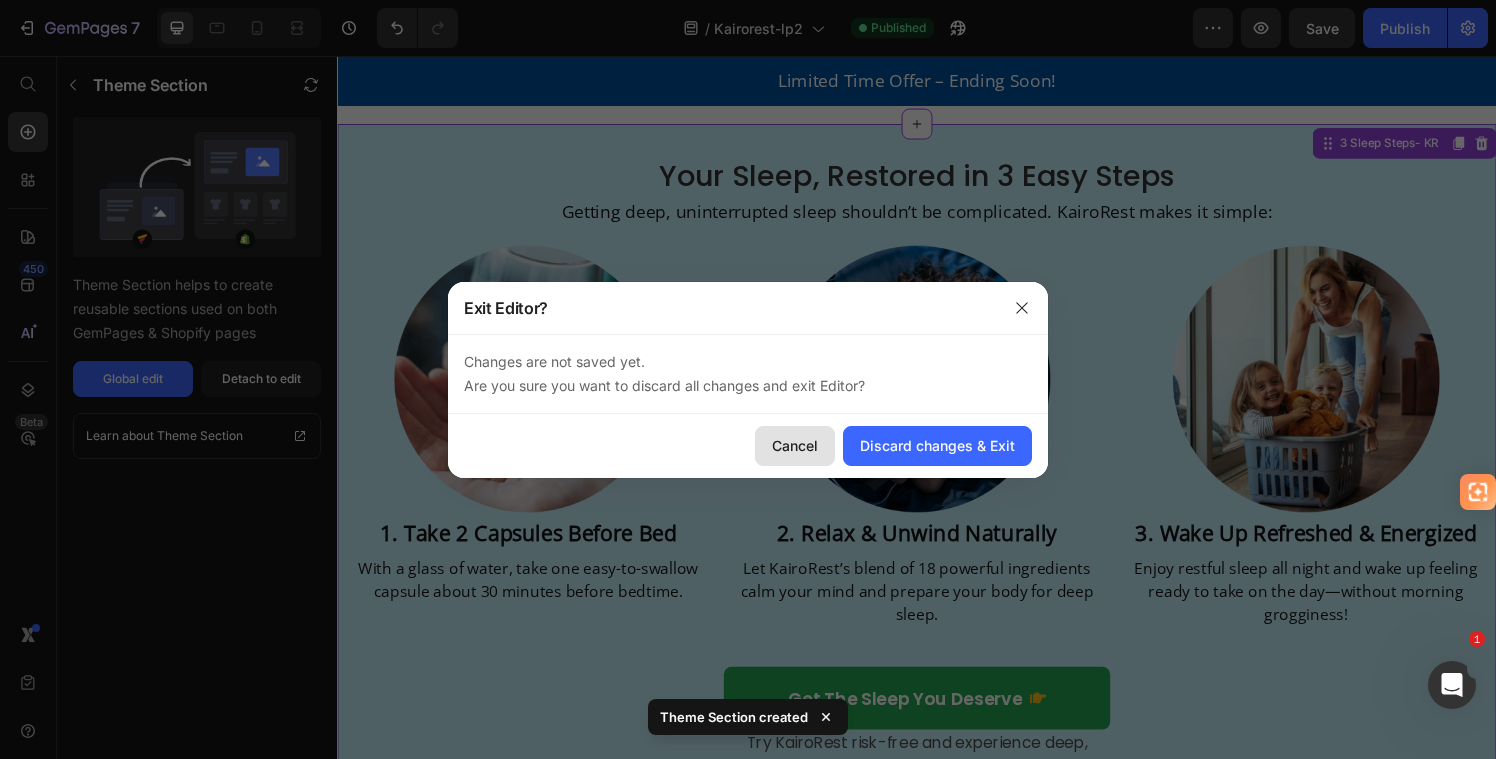 click on "Cancel" at bounding box center (795, 445) 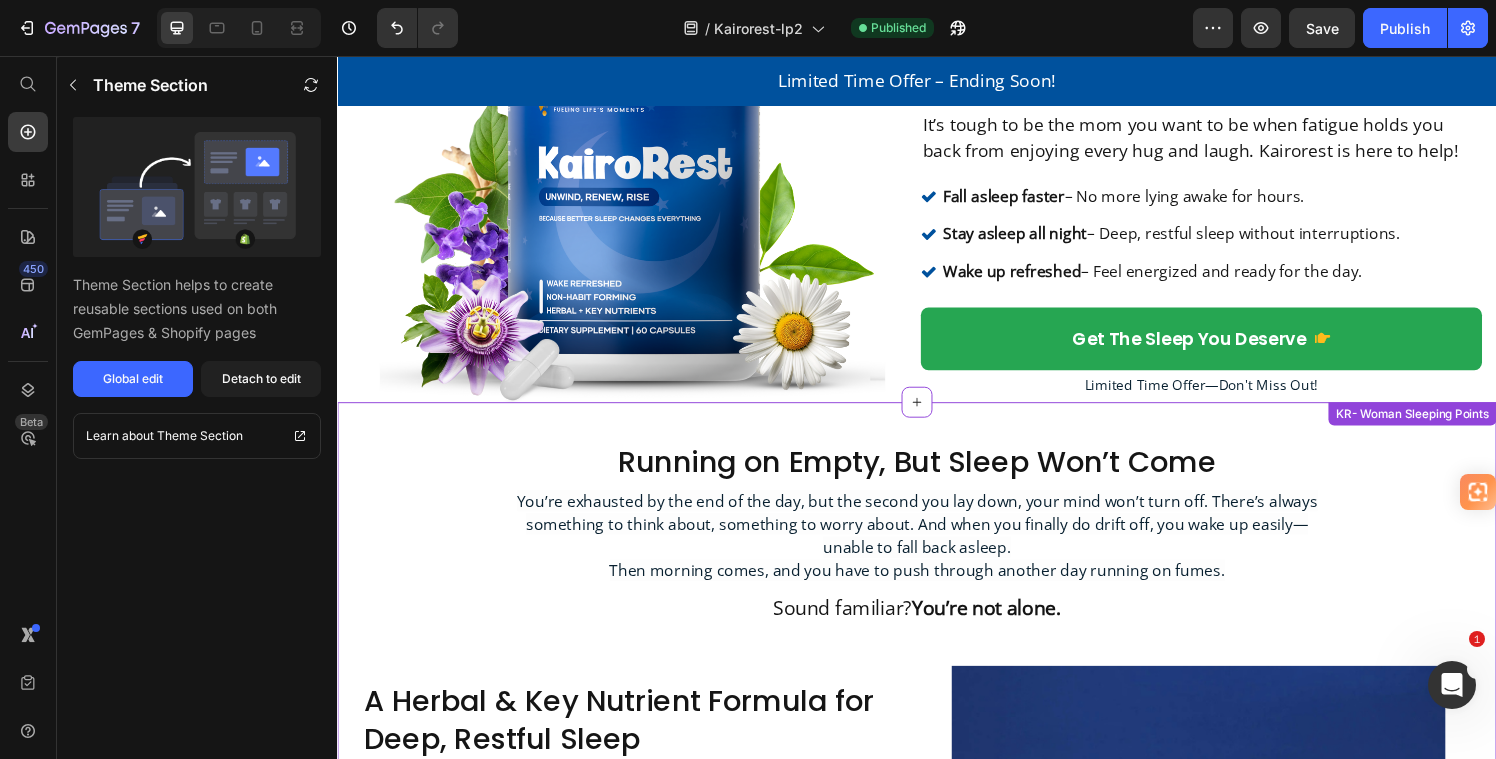 scroll, scrollTop: 0, scrollLeft: 0, axis: both 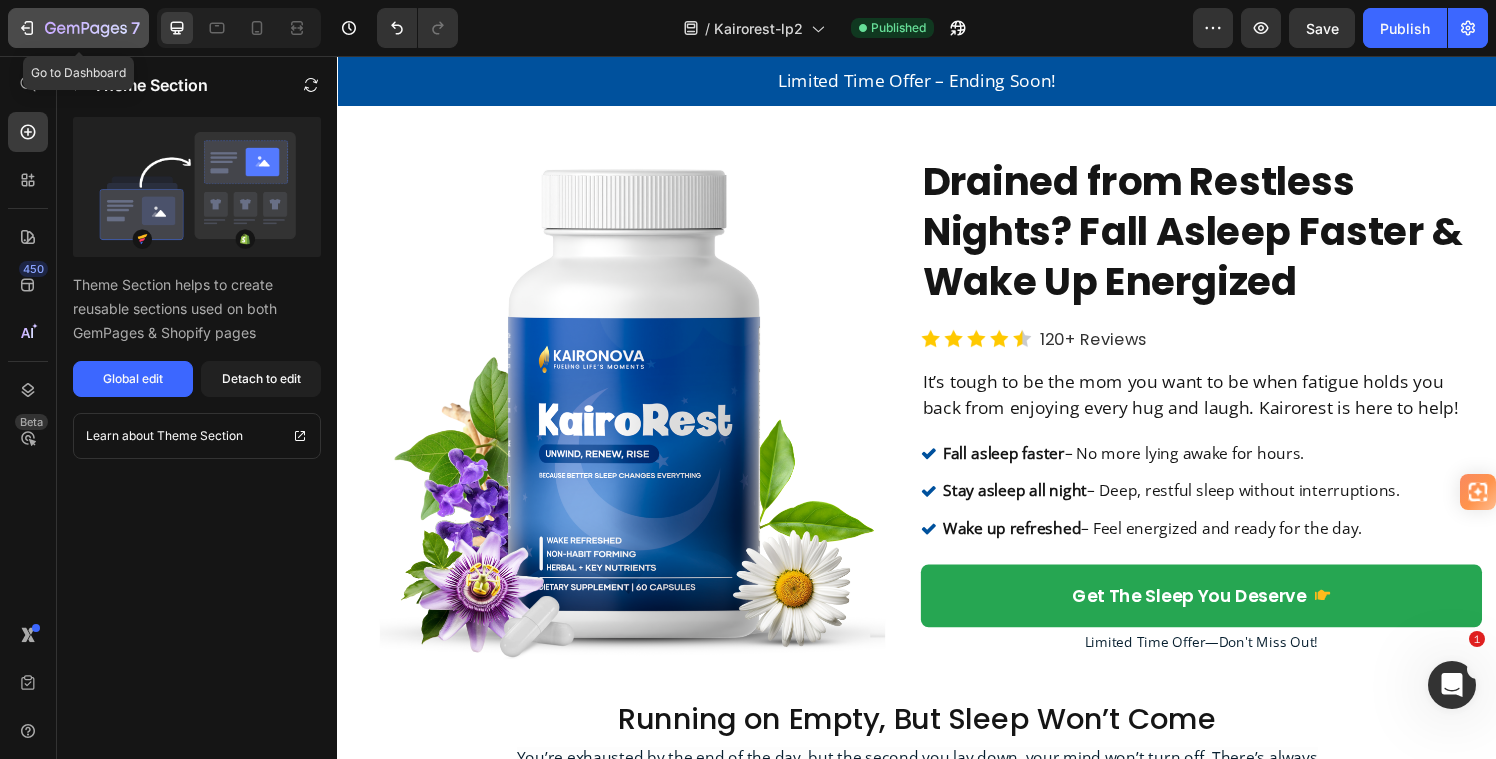 click 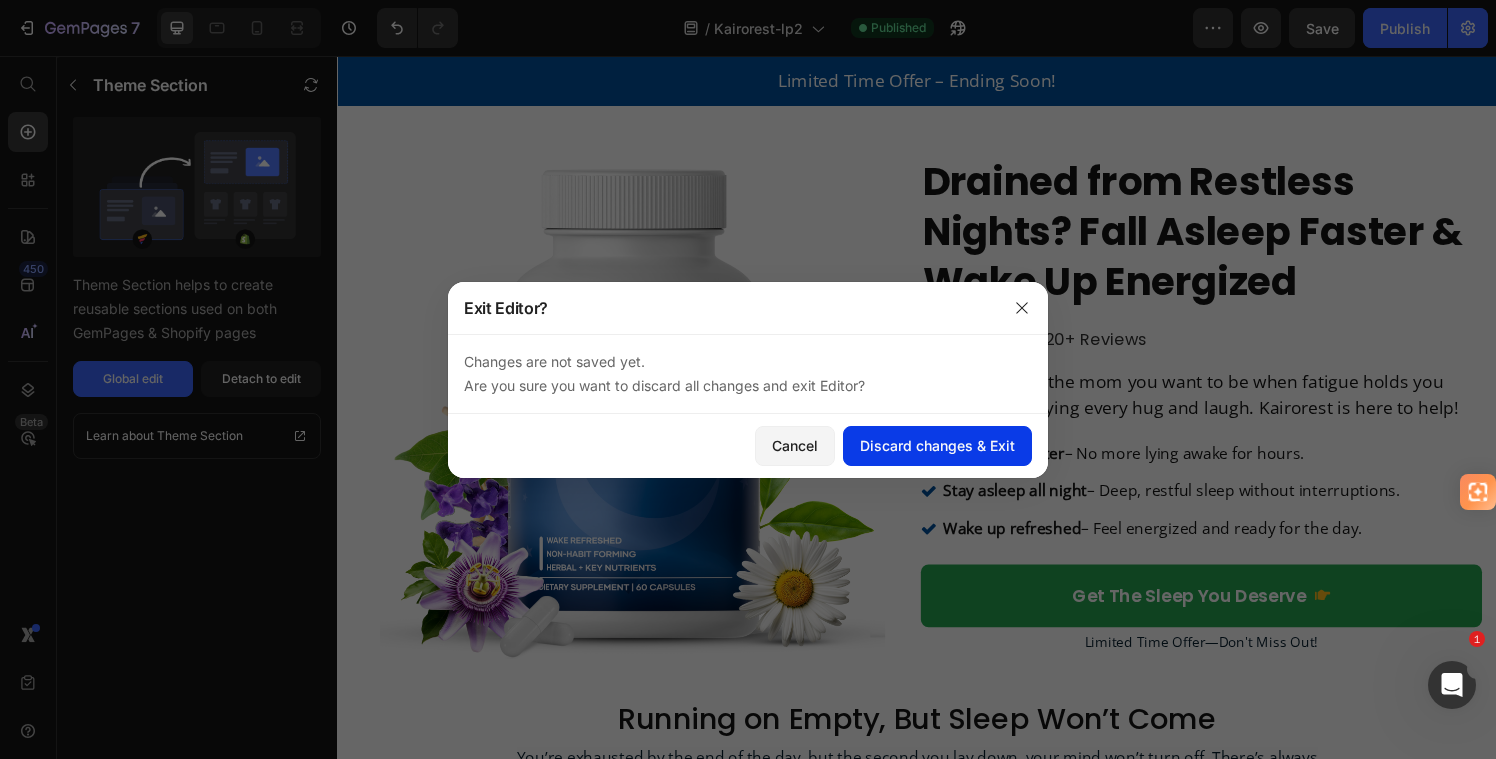 click on "Discard changes & Exit" at bounding box center [937, 445] 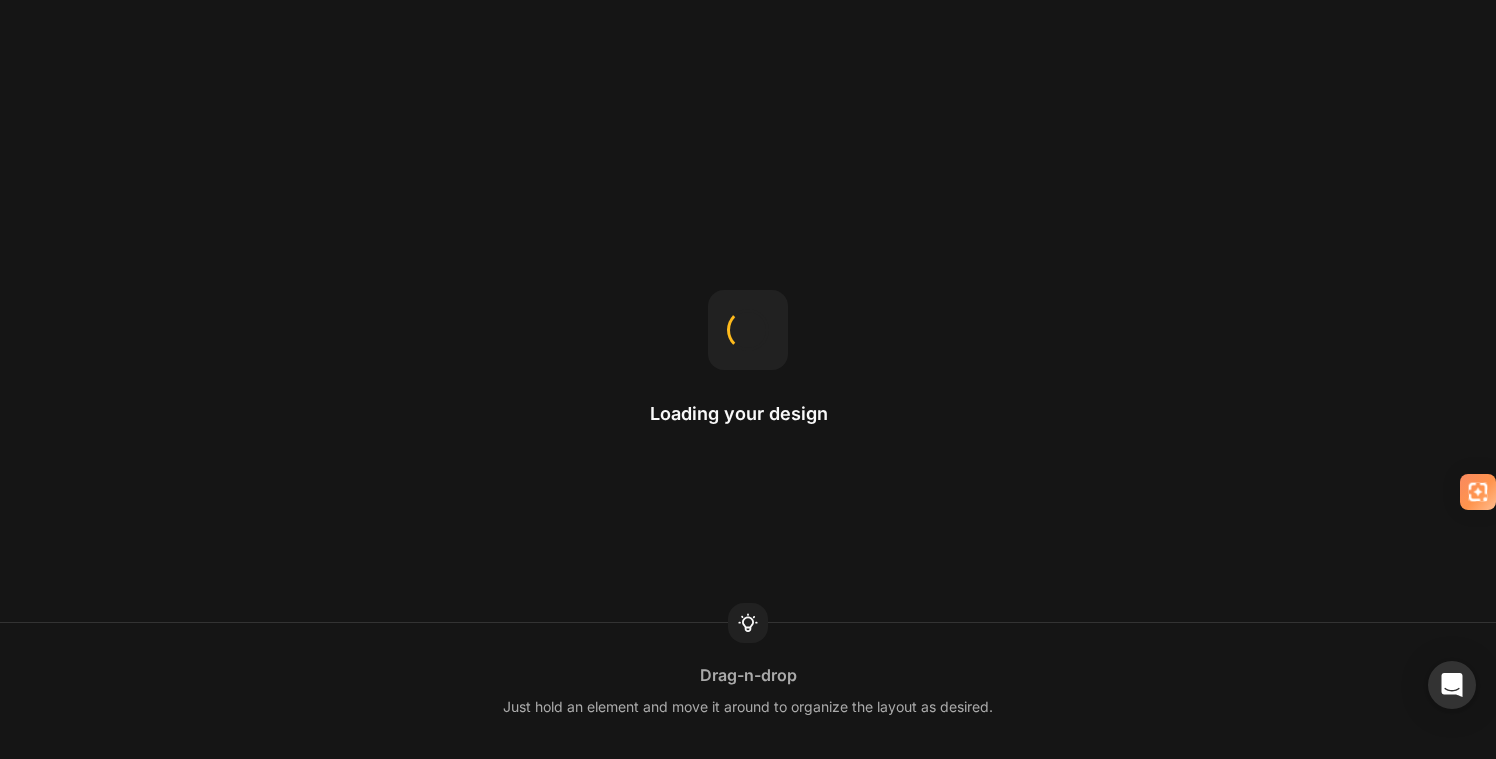 scroll, scrollTop: 0, scrollLeft: 0, axis: both 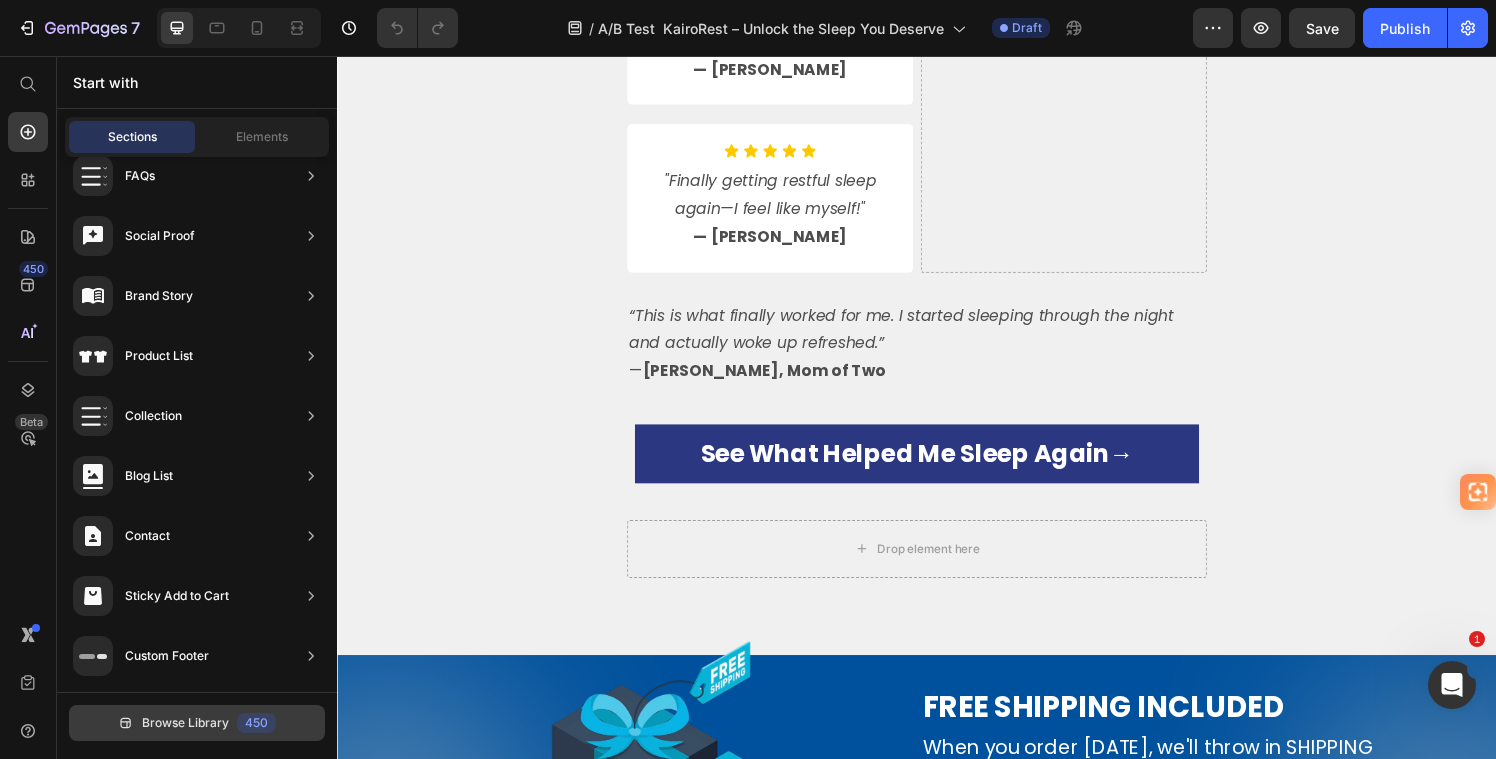 click on "Browse Library" at bounding box center (185, 723) 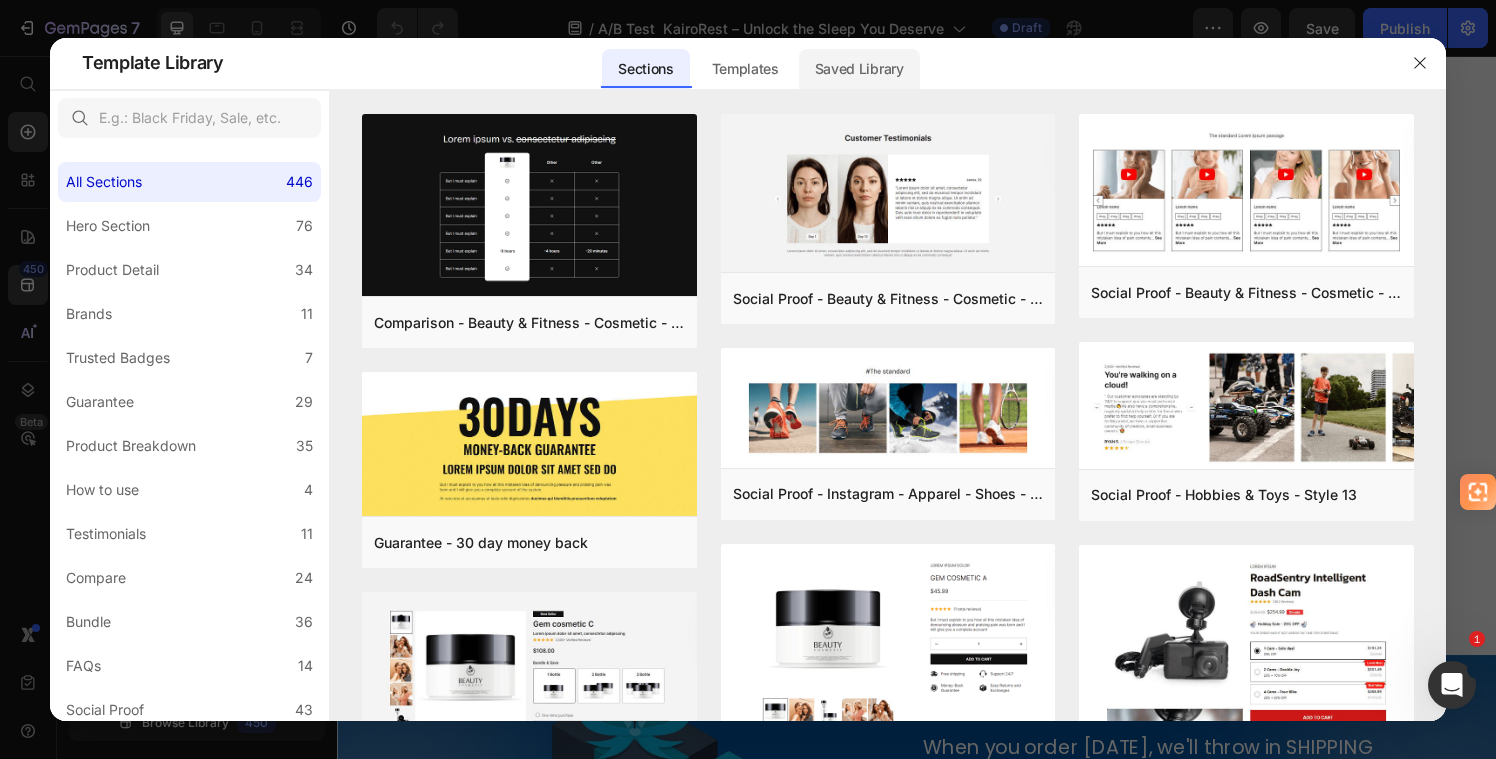 click on "Saved Library" 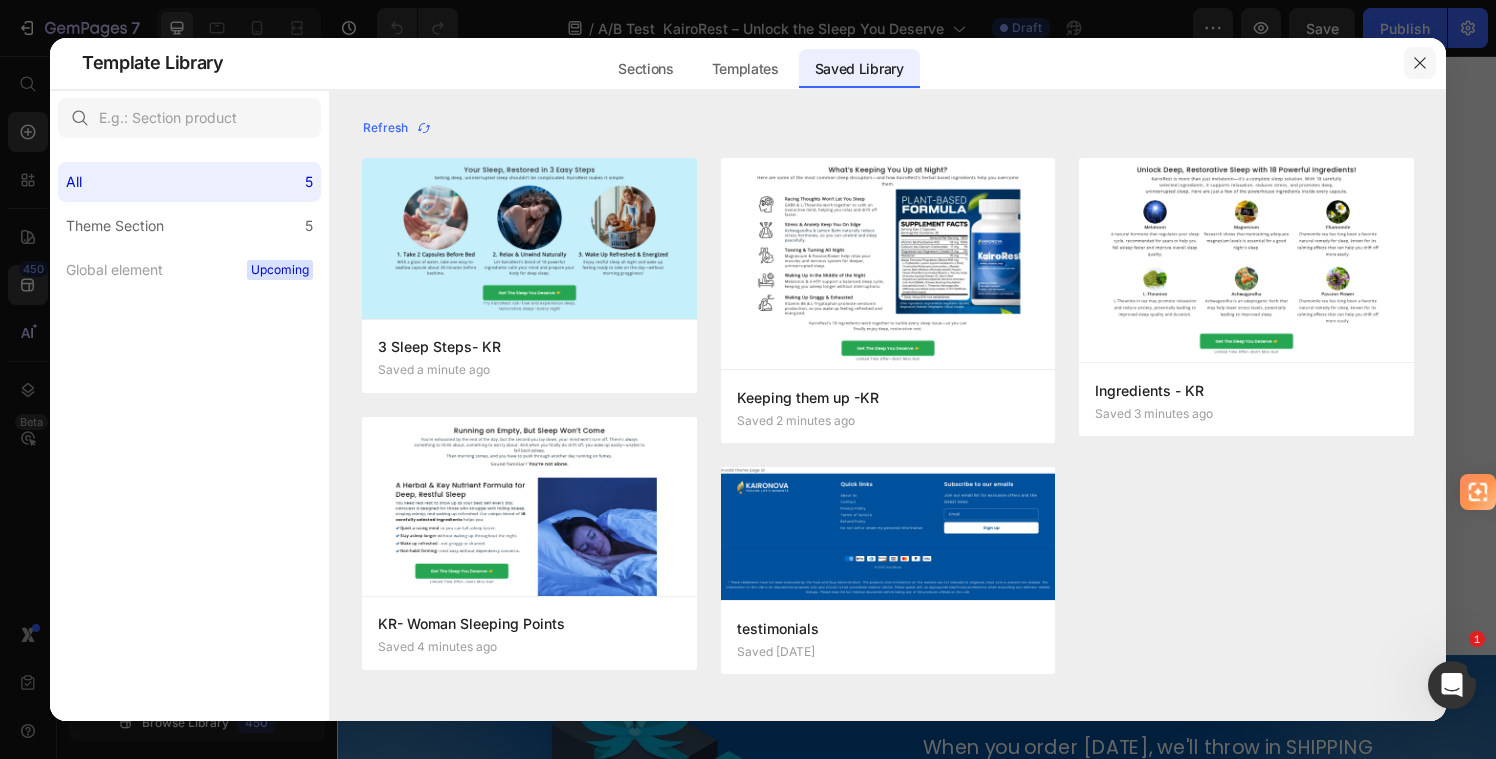 click 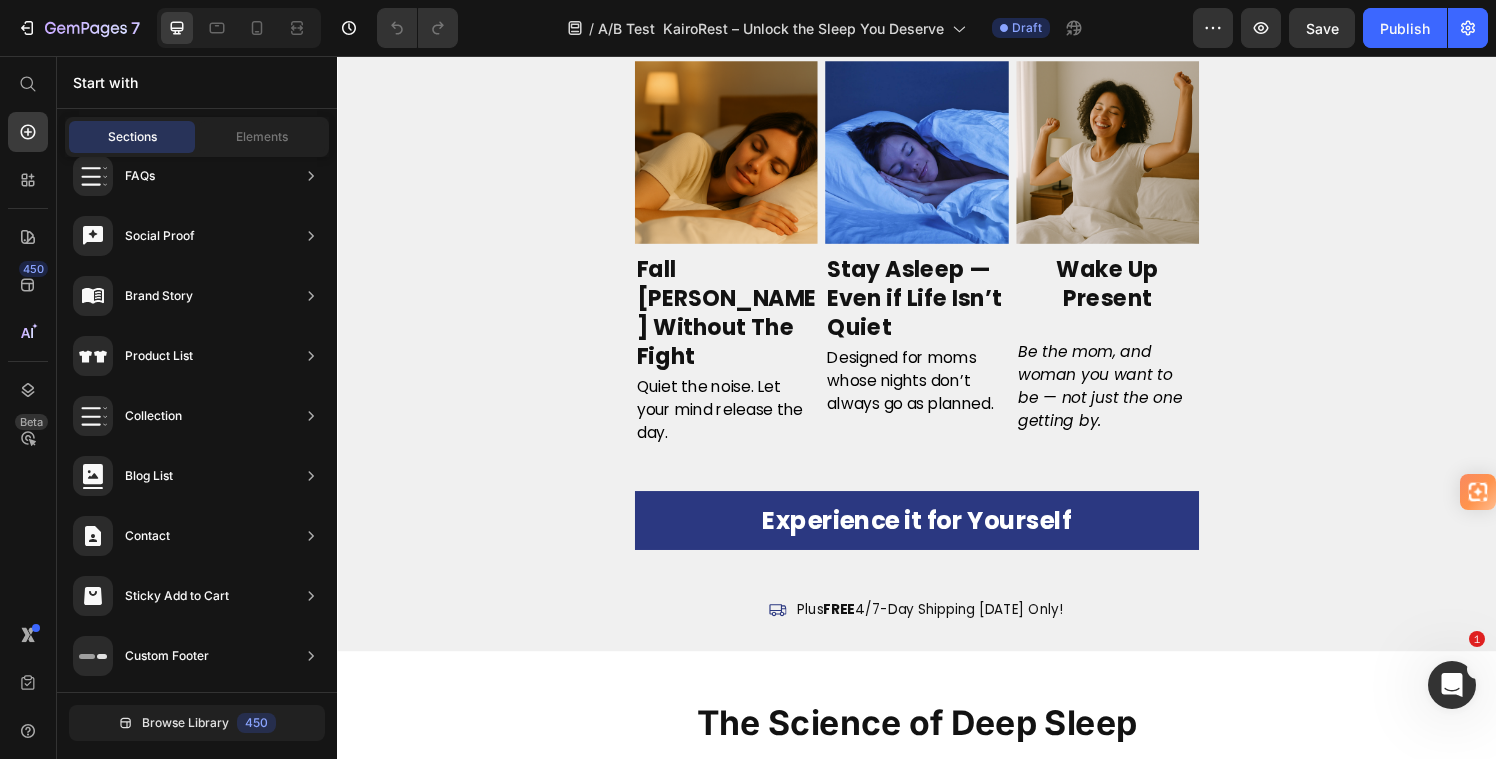scroll, scrollTop: 1354, scrollLeft: 0, axis: vertical 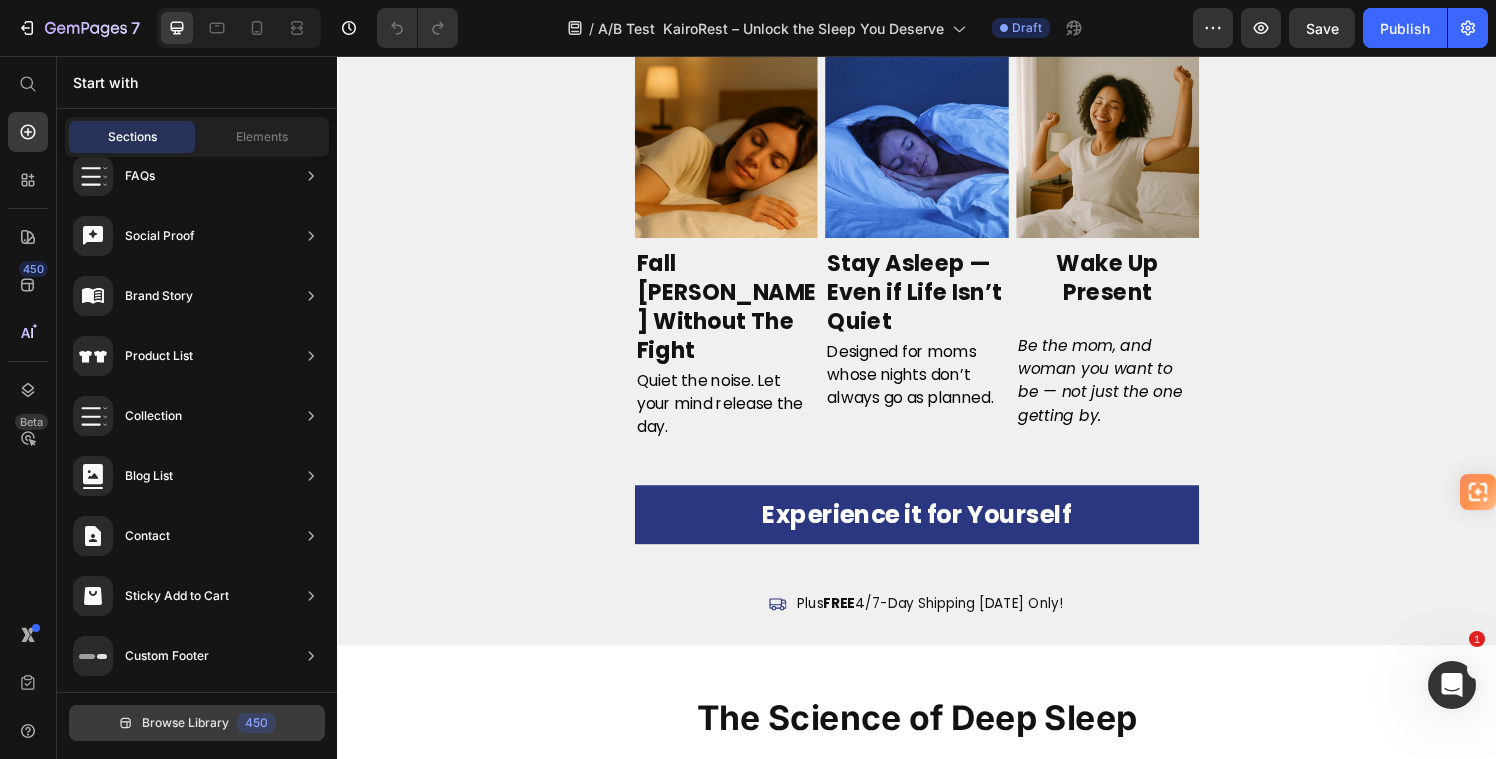 click on "Browse Library" at bounding box center [185, 723] 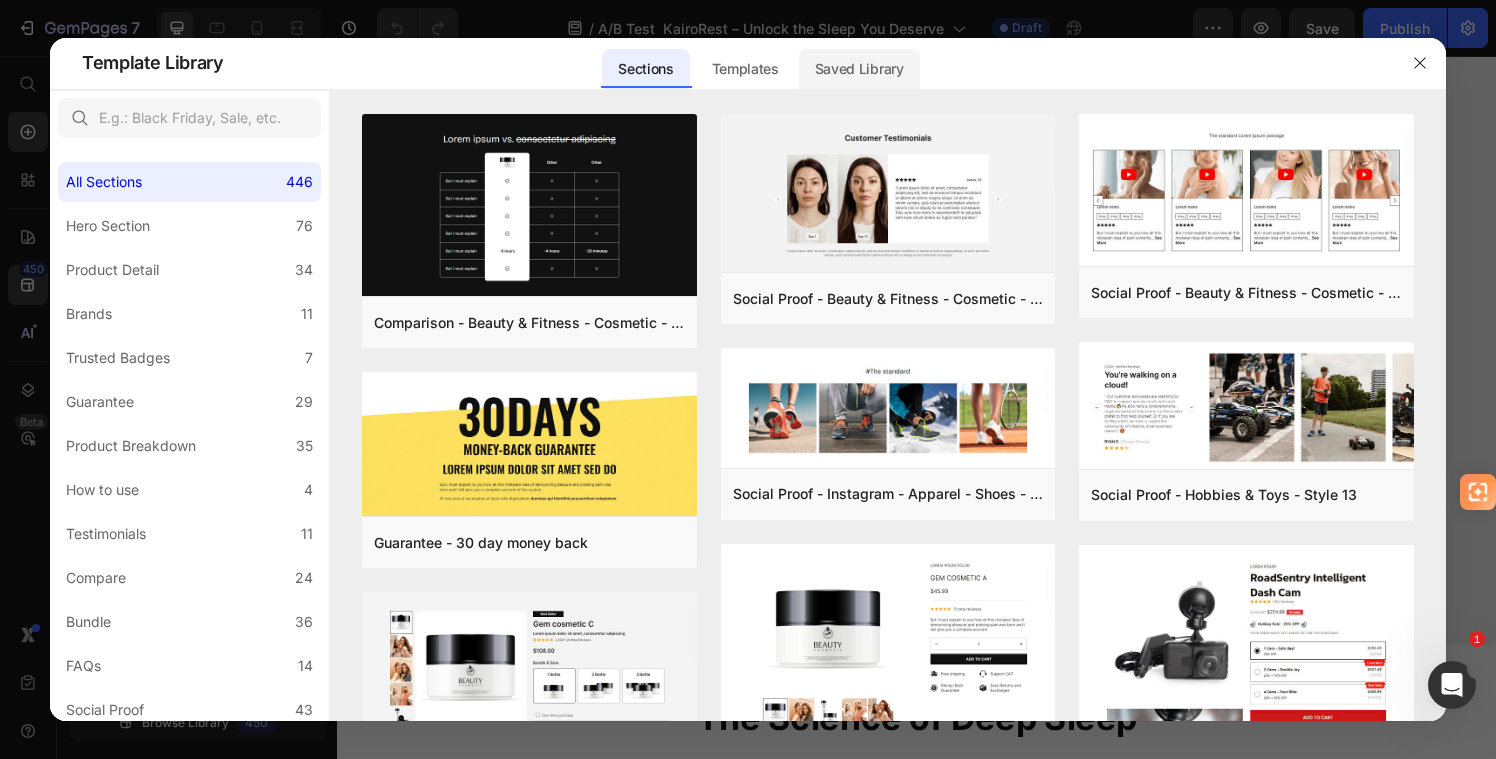 click on "Saved Library" 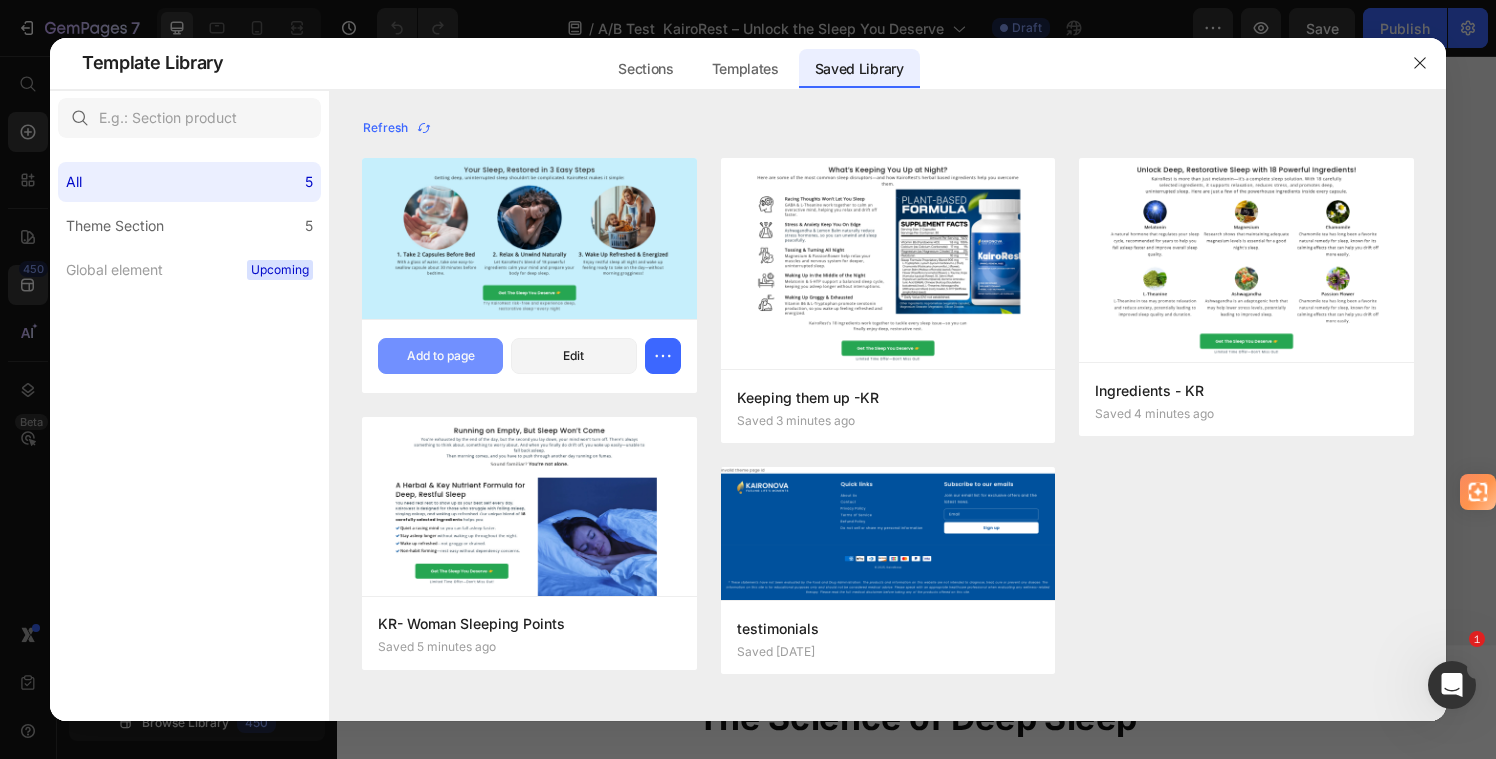 click on "Add to page" at bounding box center (441, 356) 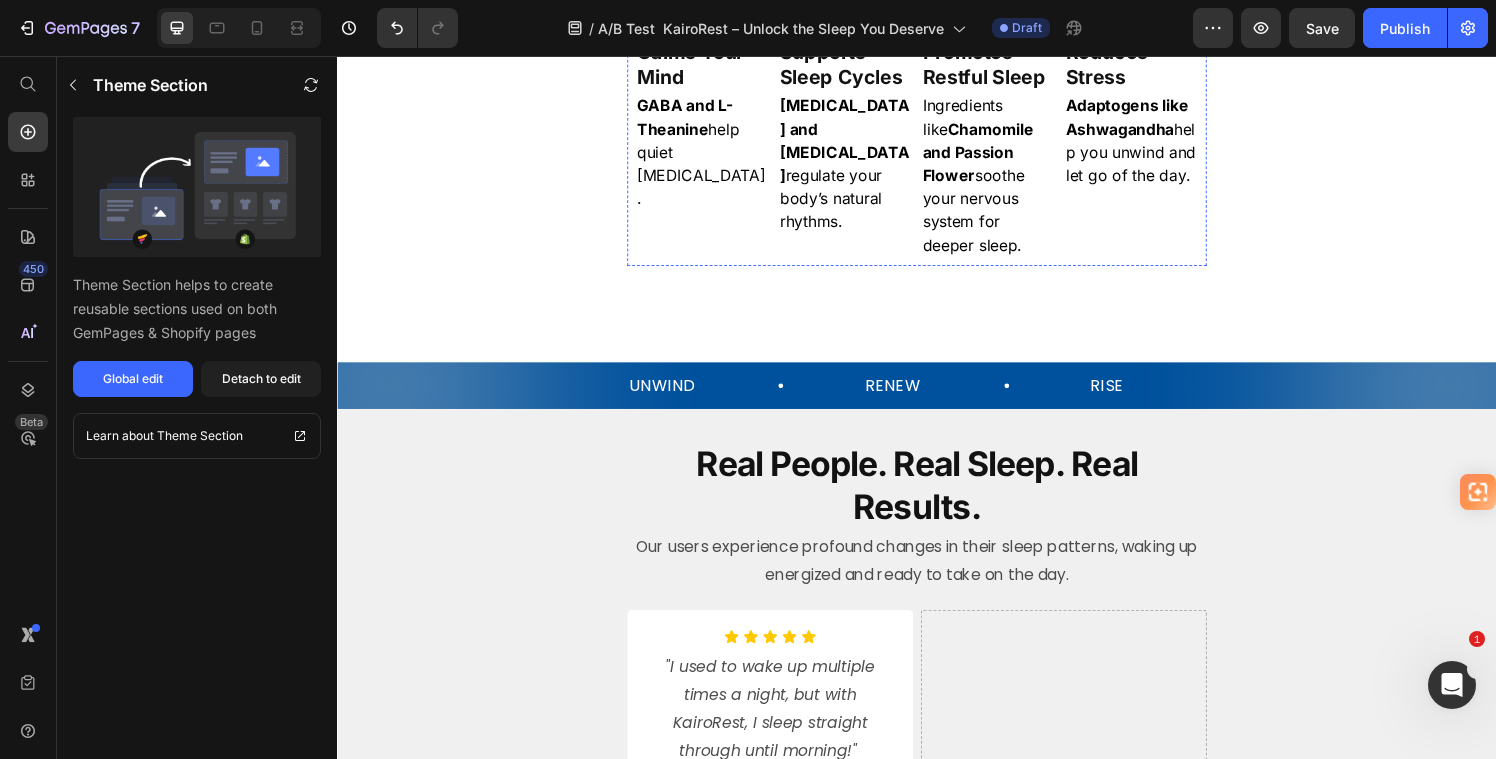 scroll, scrollTop: 2273, scrollLeft: 0, axis: vertical 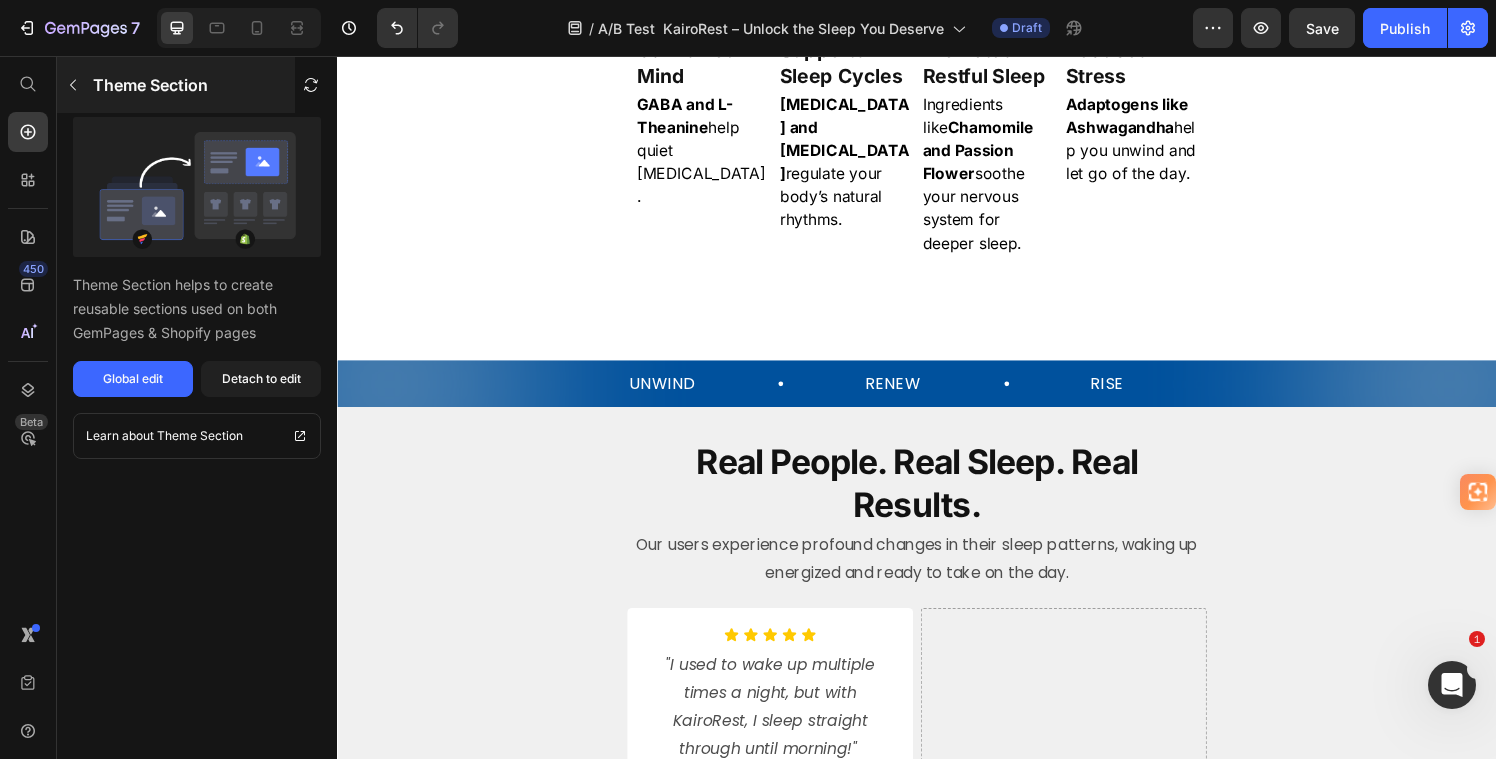 click 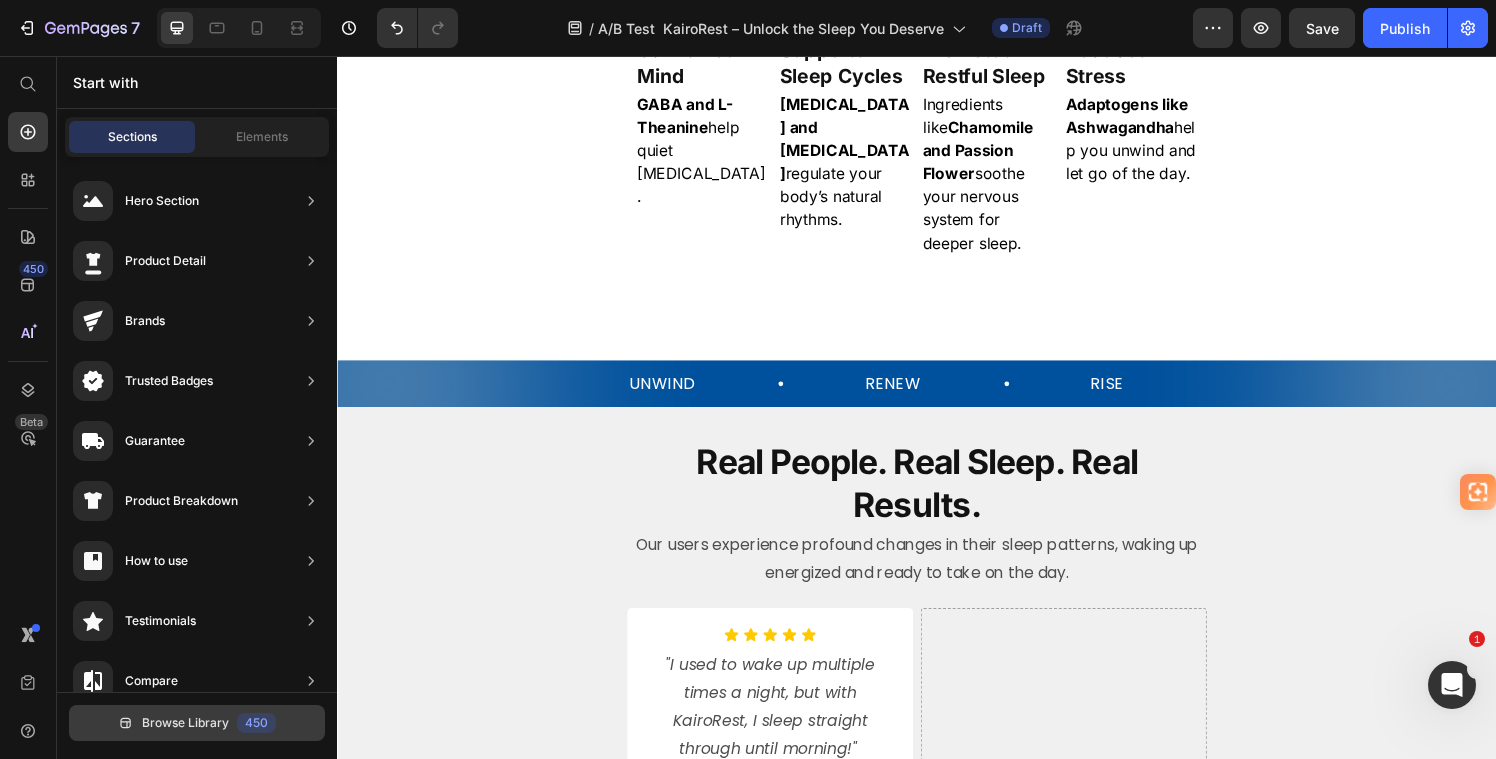 click on "Browse Library" at bounding box center [185, 723] 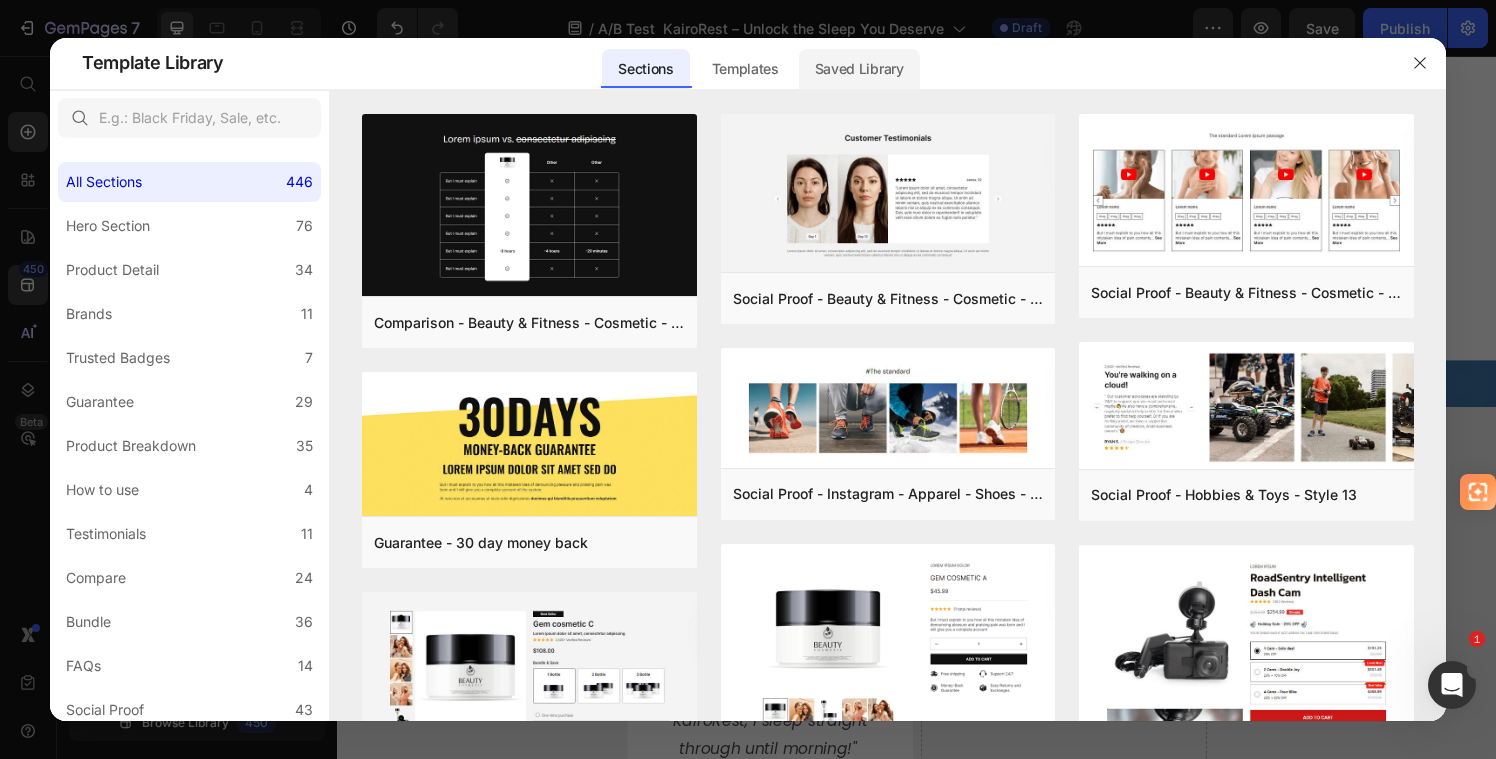 click on "Saved Library" 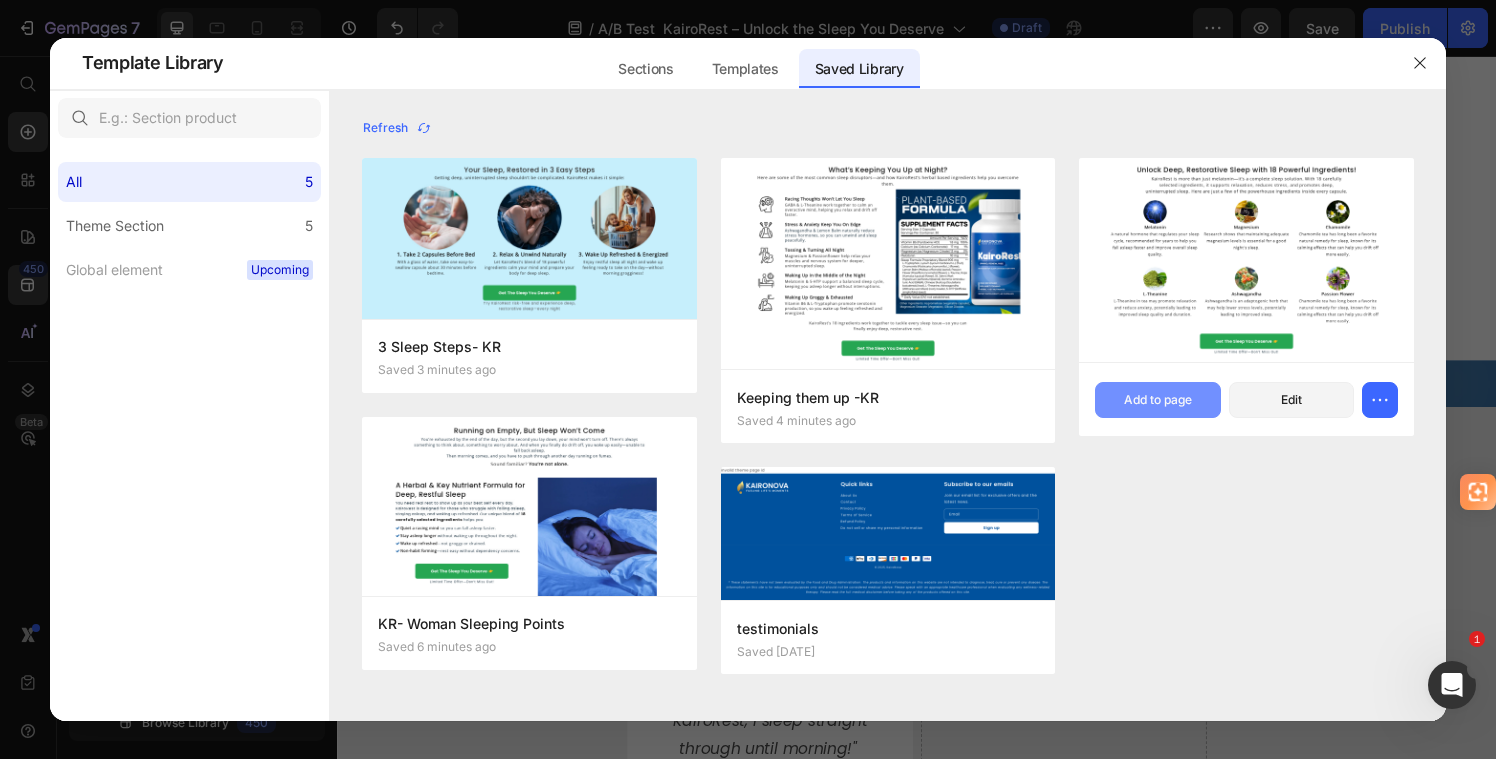 click on "Add to page" at bounding box center [1158, 400] 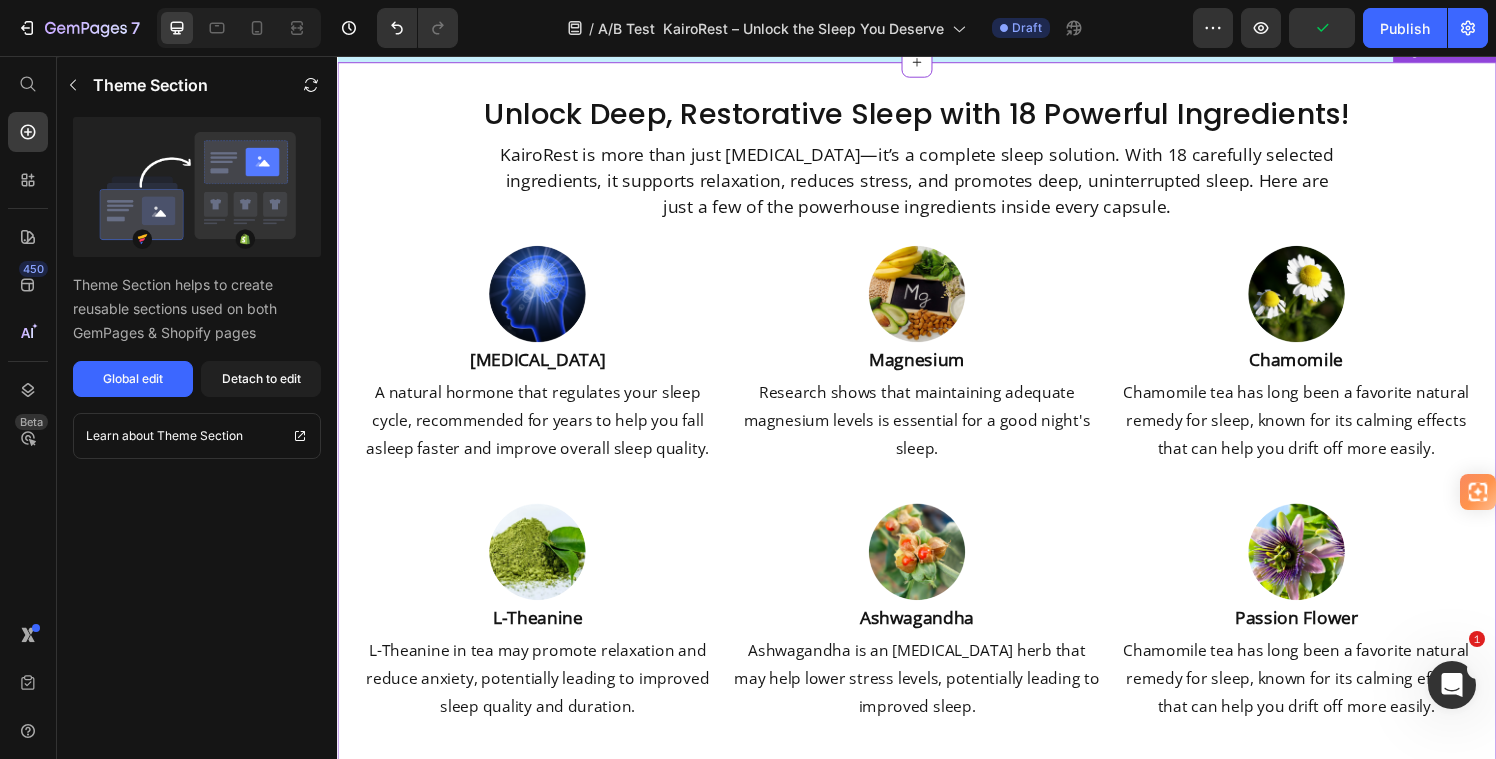 scroll, scrollTop: 8533, scrollLeft: 0, axis: vertical 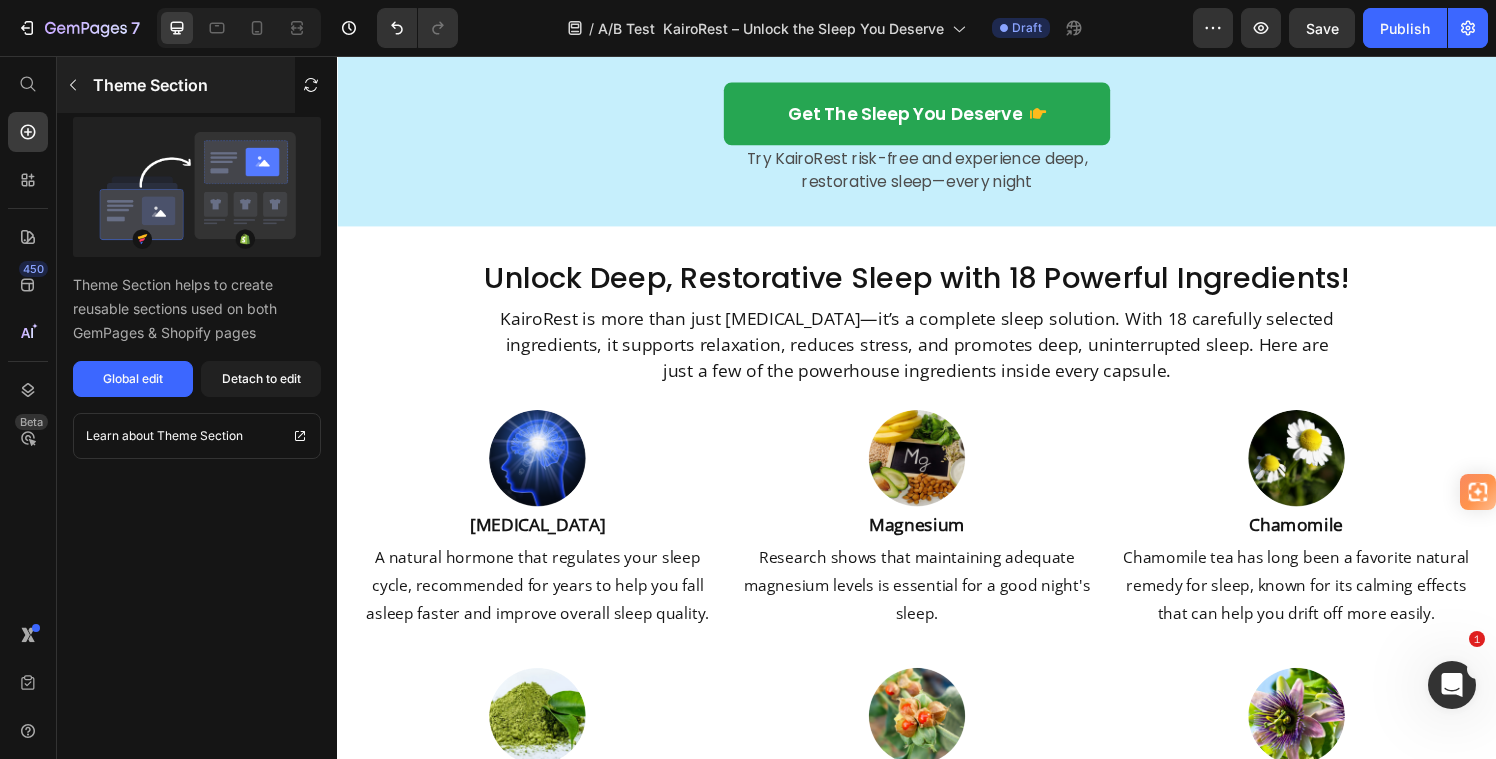 click 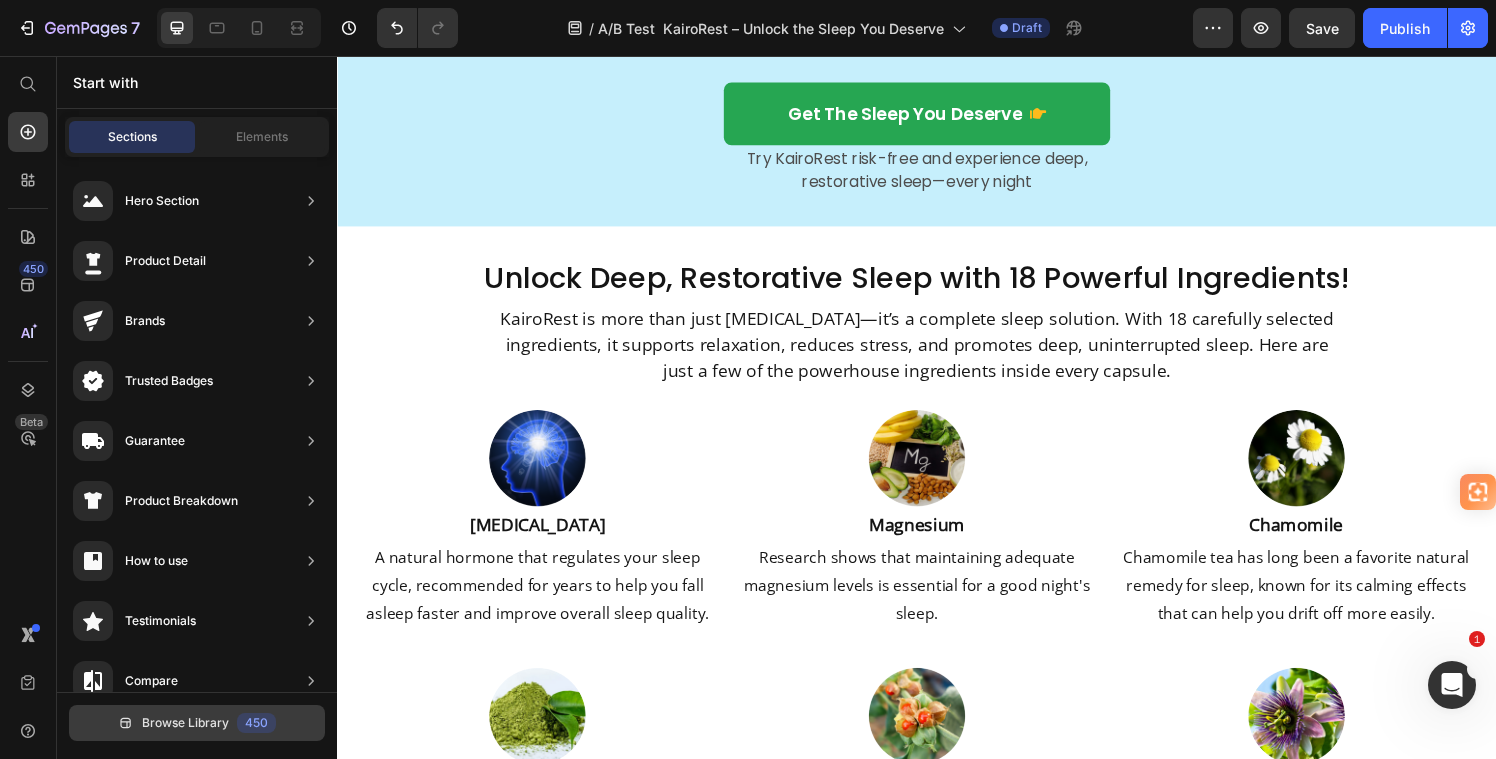 click on "Browse Library" at bounding box center [185, 723] 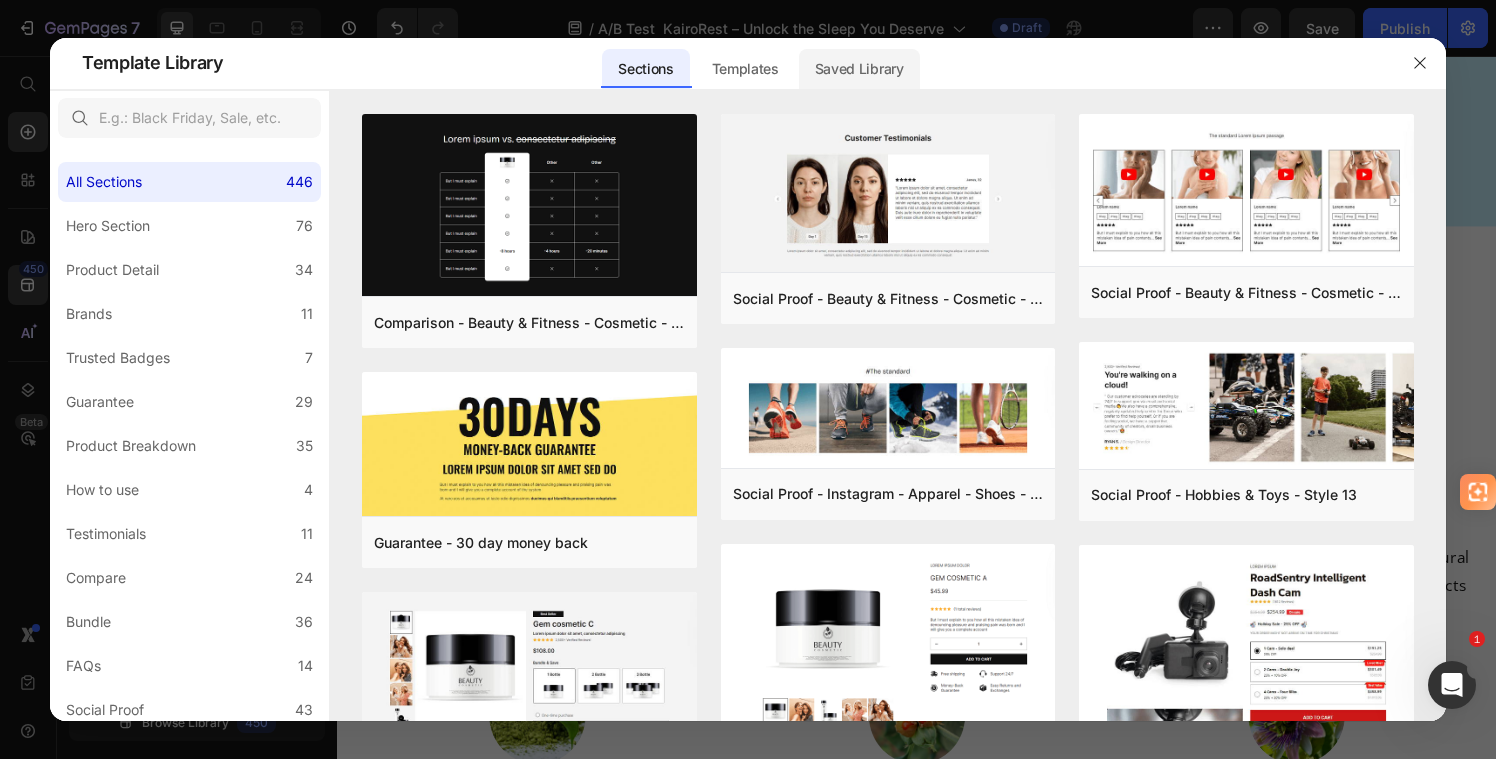 click on "Saved Library" 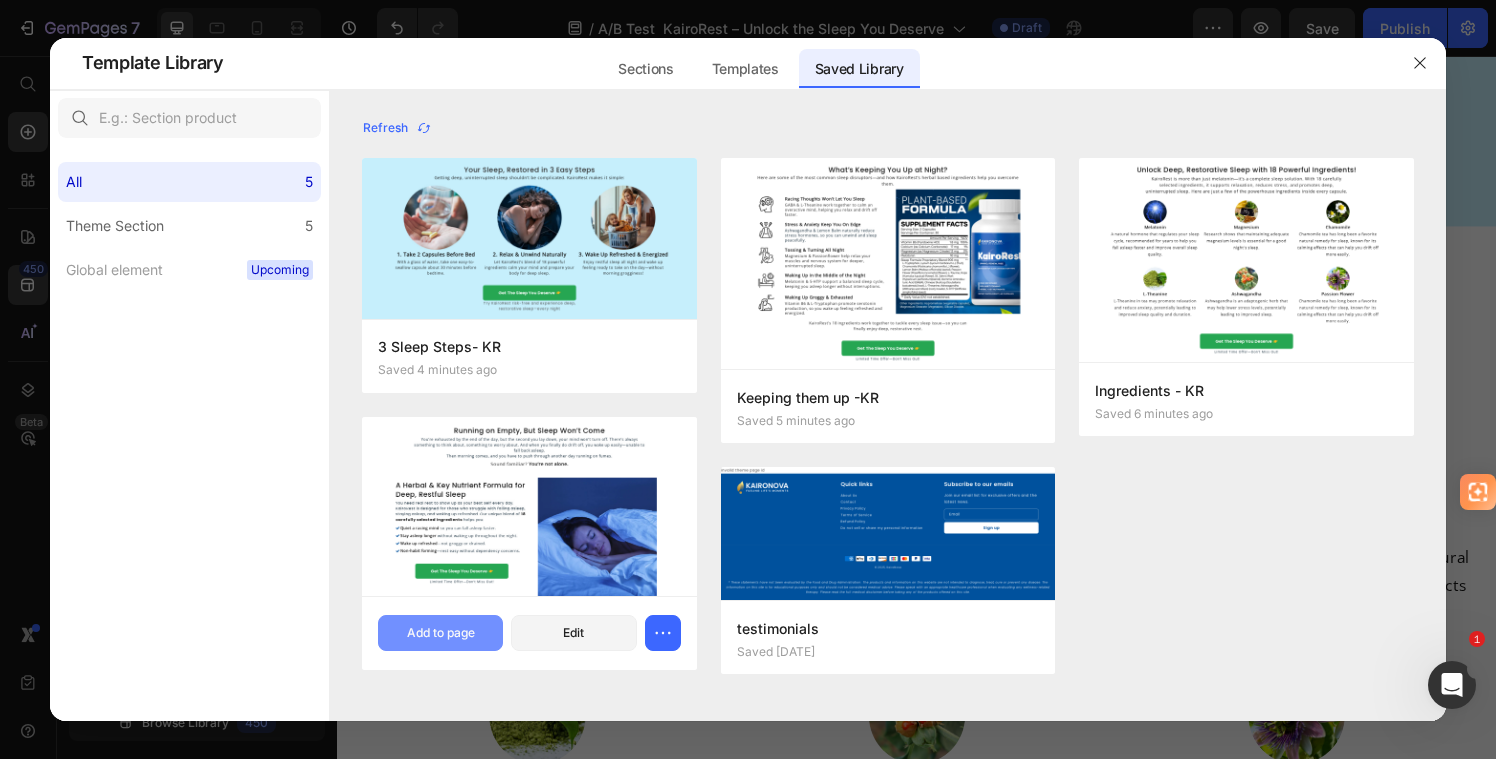 click on "Add to page" at bounding box center [441, 633] 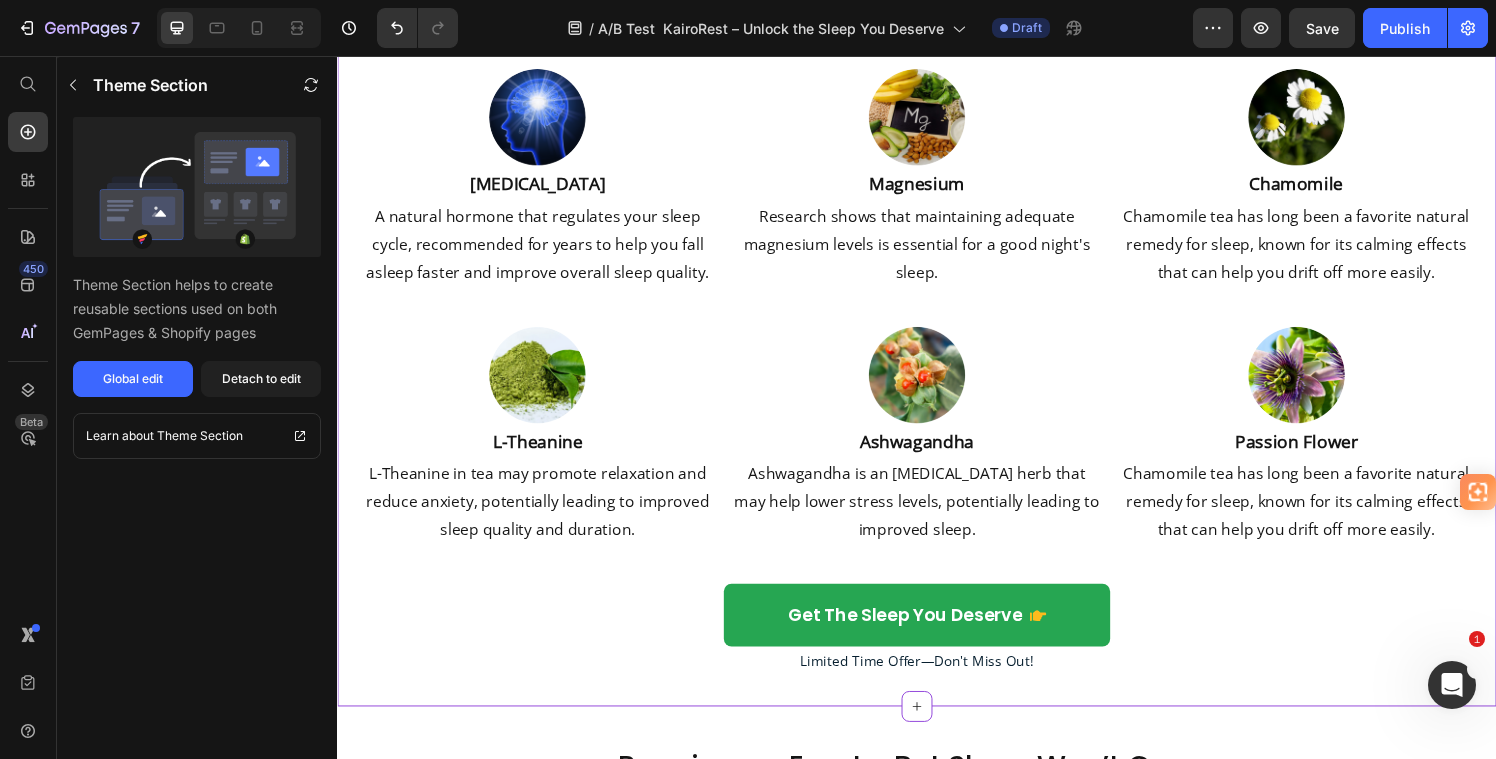 scroll, scrollTop: 8497, scrollLeft: 0, axis: vertical 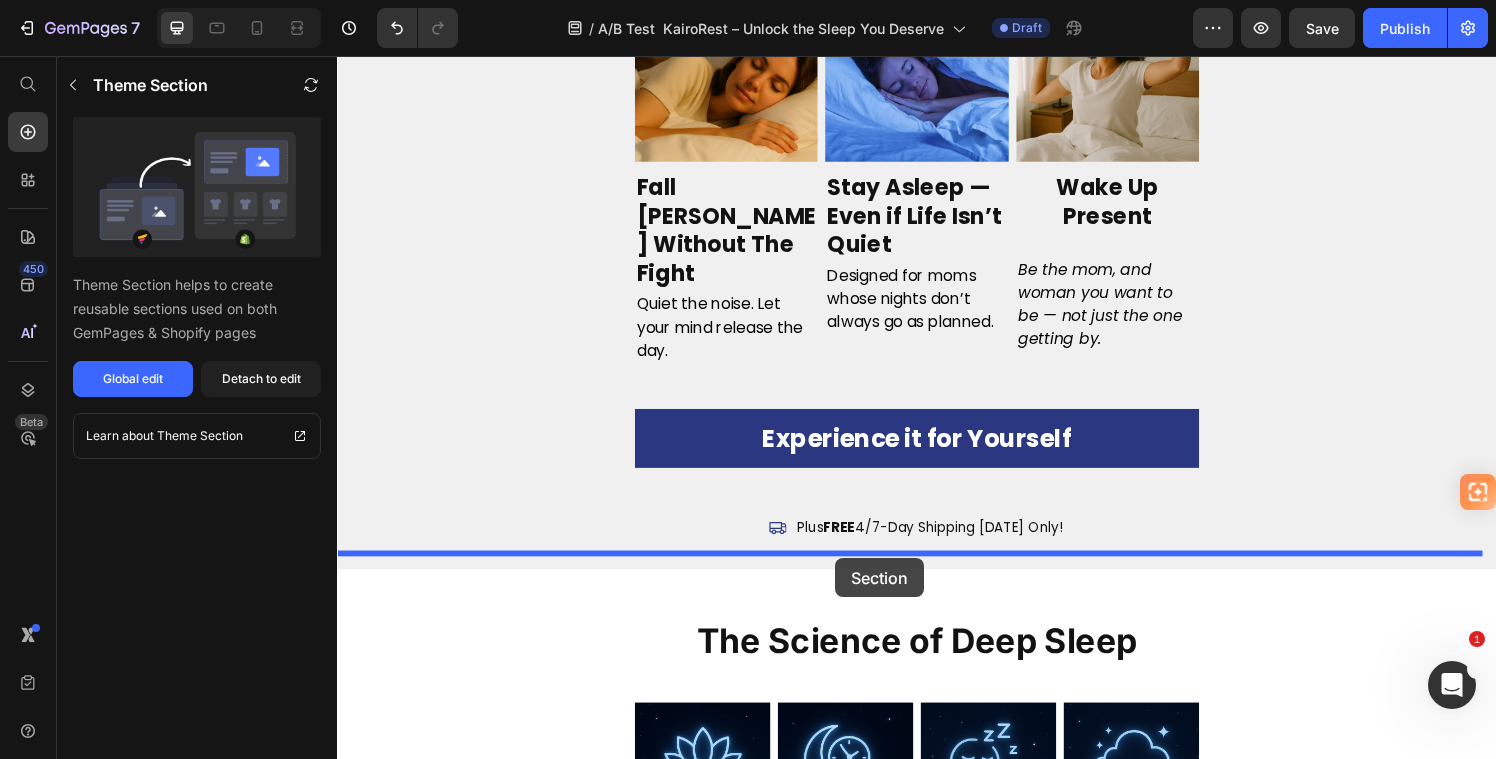 drag, startPoint x: 395, startPoint y: 640, endPoint x: 853, endPoint y: 576, distance: 462.45 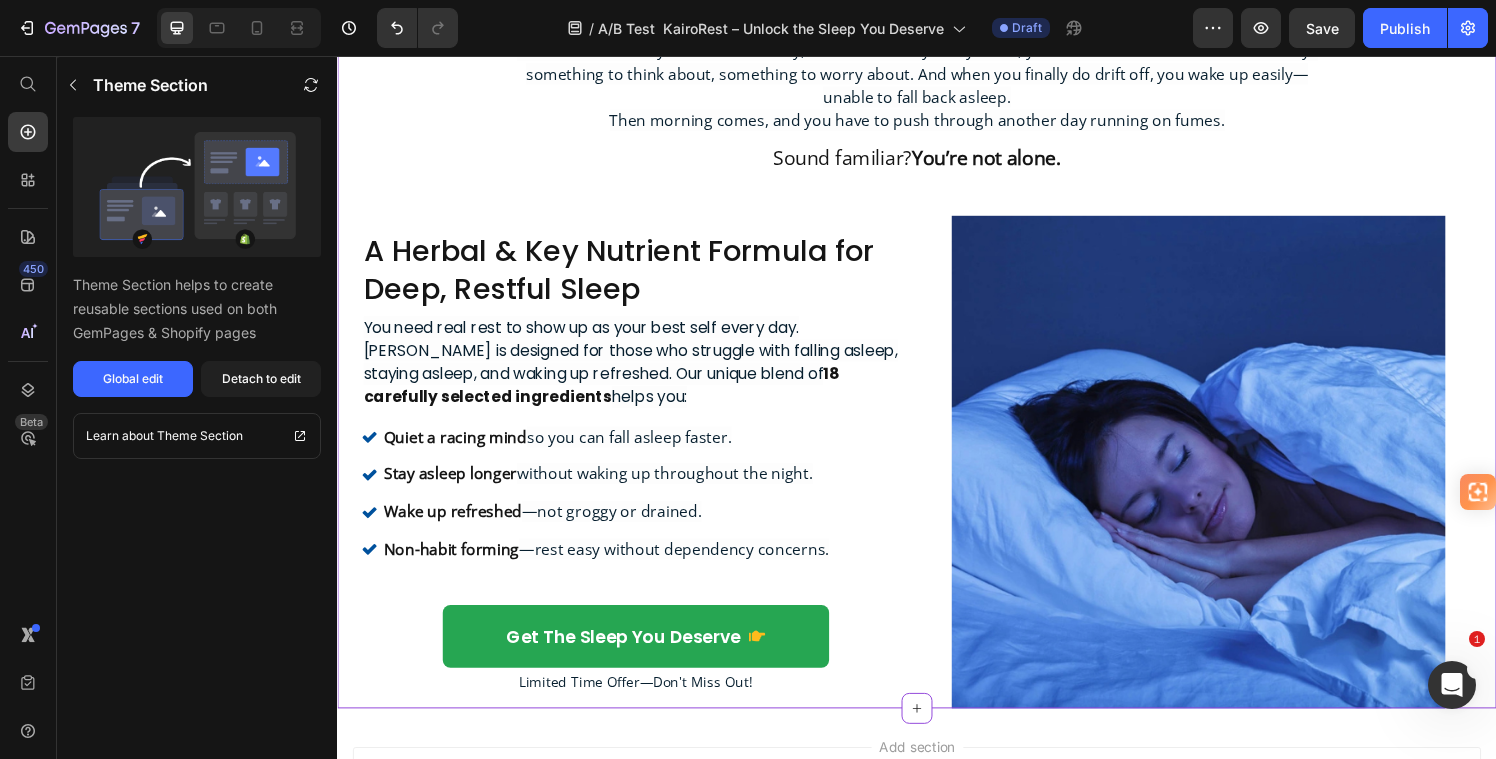 scroll, scrollTop: 9614, scrollLeft: 0, axis: vertical 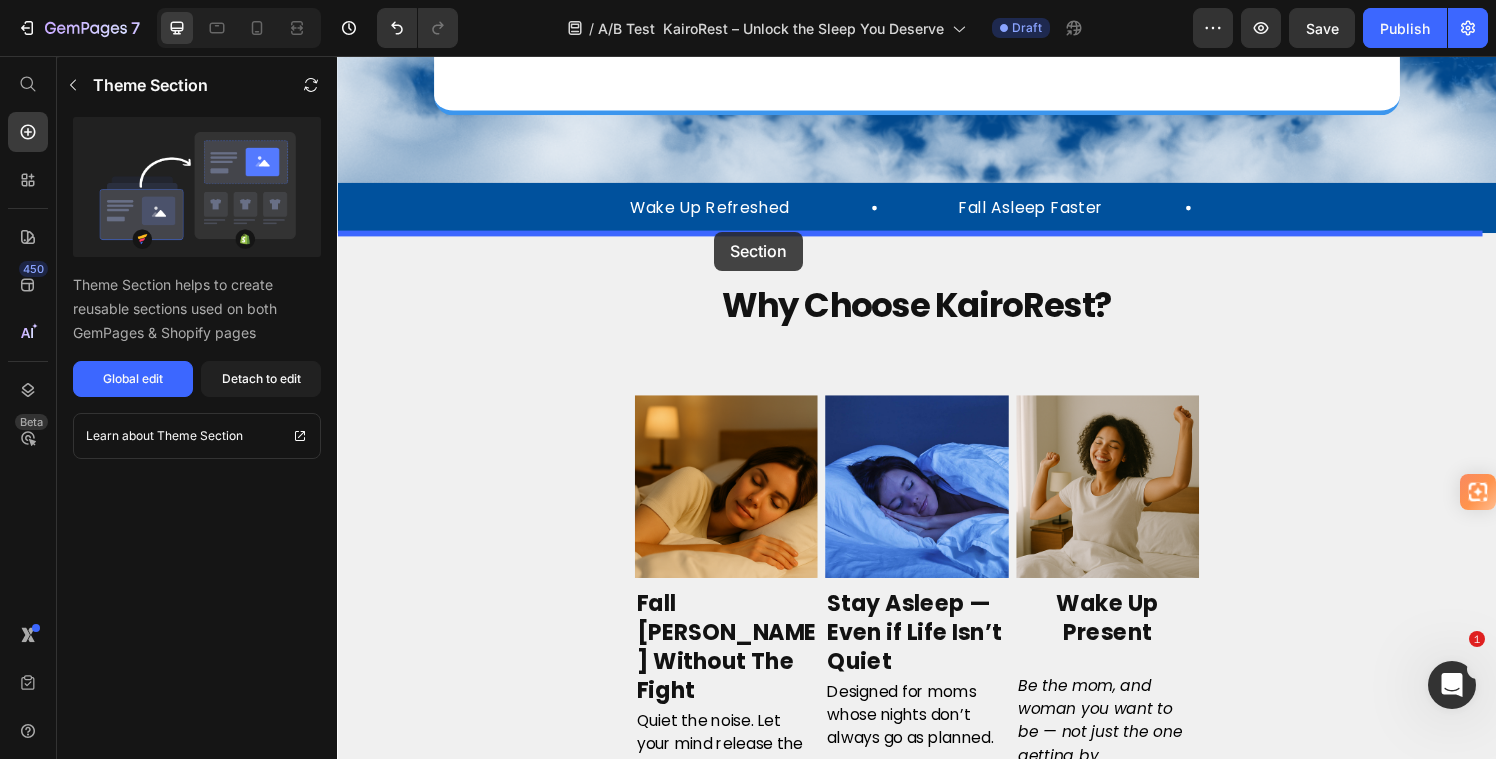 drag, startPoint x: 477, startPoint y: 459, endPoint x: 727, endPoint y: 238, distance: 333.67798 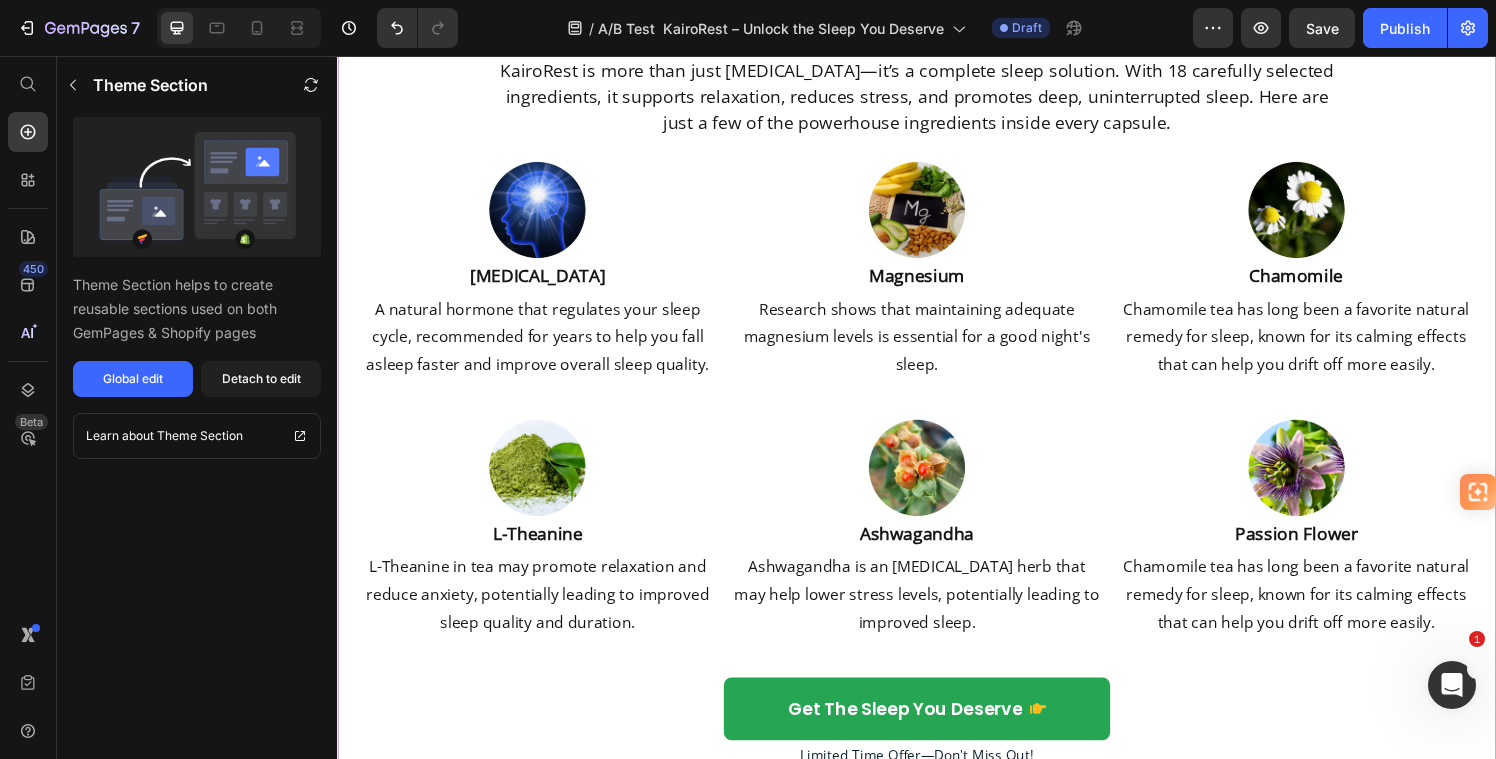 scroll, scrollTop: 2659, scrollLeft: 0, axis: vertical 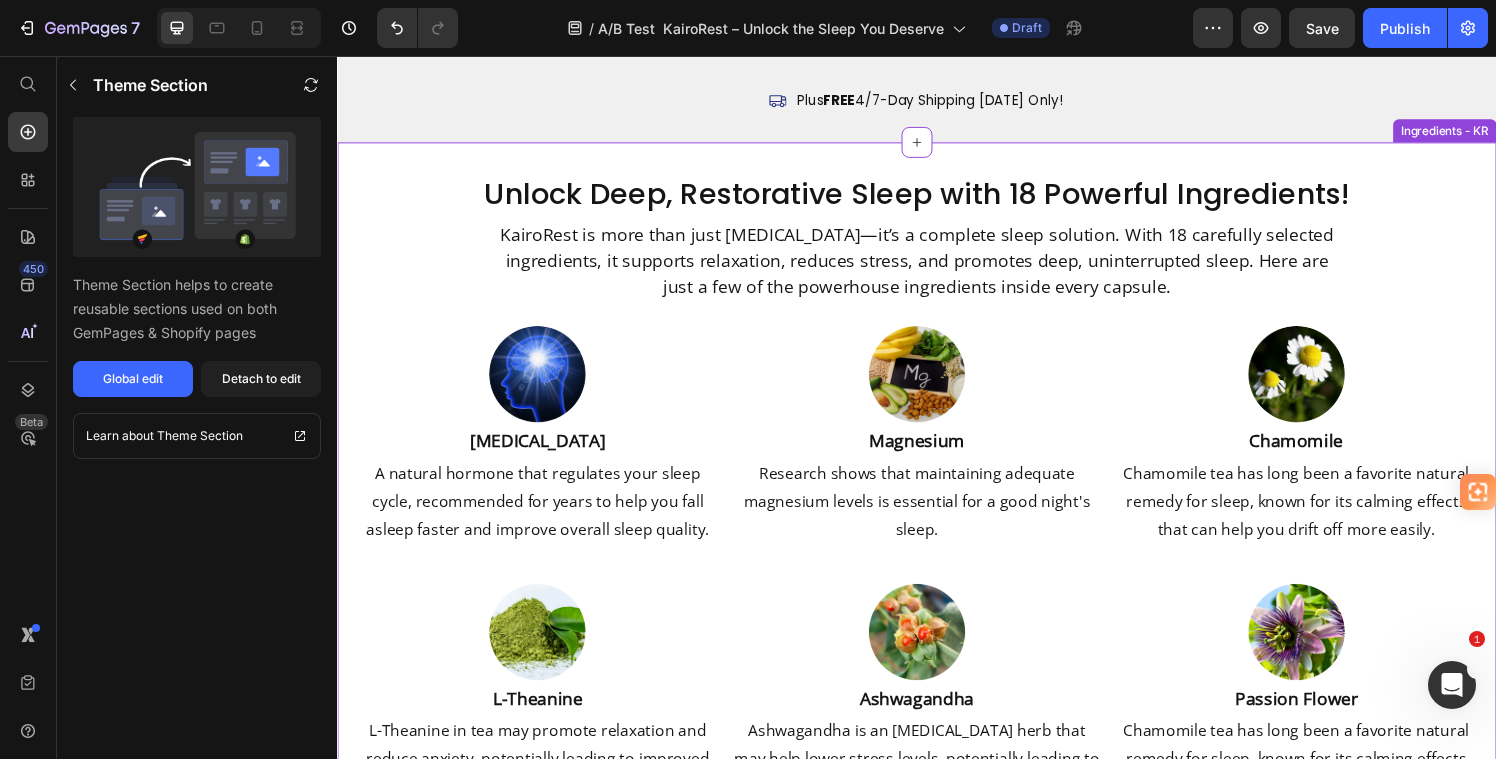 click on "KairoRest is more than just [MEDICAL_DATA]—it’s a complete sleep solution. With 18 carefully selected ingredients, it supports relaxation, reduces stress, and promotes deep, uninterrupted sleep. Here are just a few of the powerhouse ingredients inside every capsule." at bounding box center (937, 267) 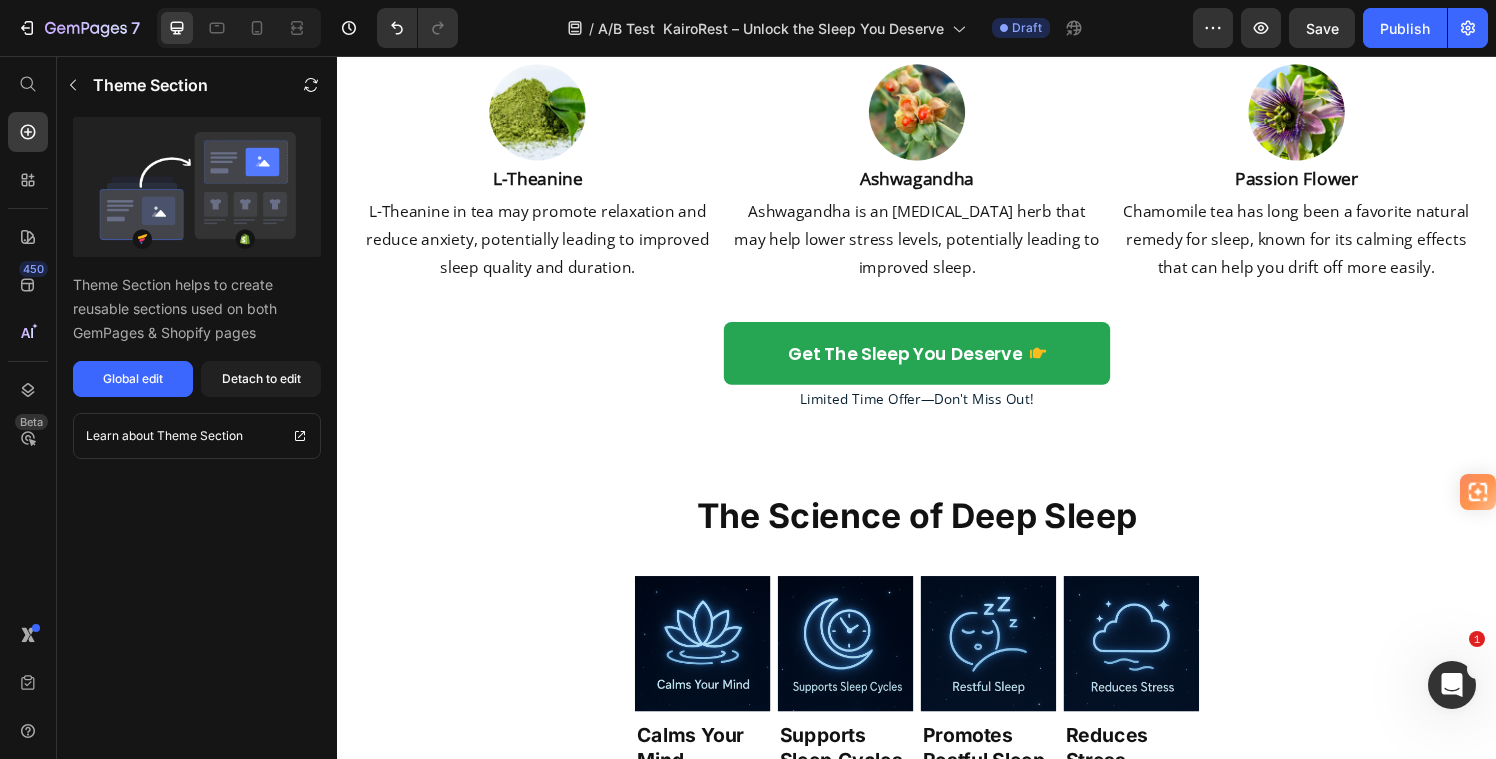 scroll, scrollTop: 2839, scrollLeft: 0, axis: vertical 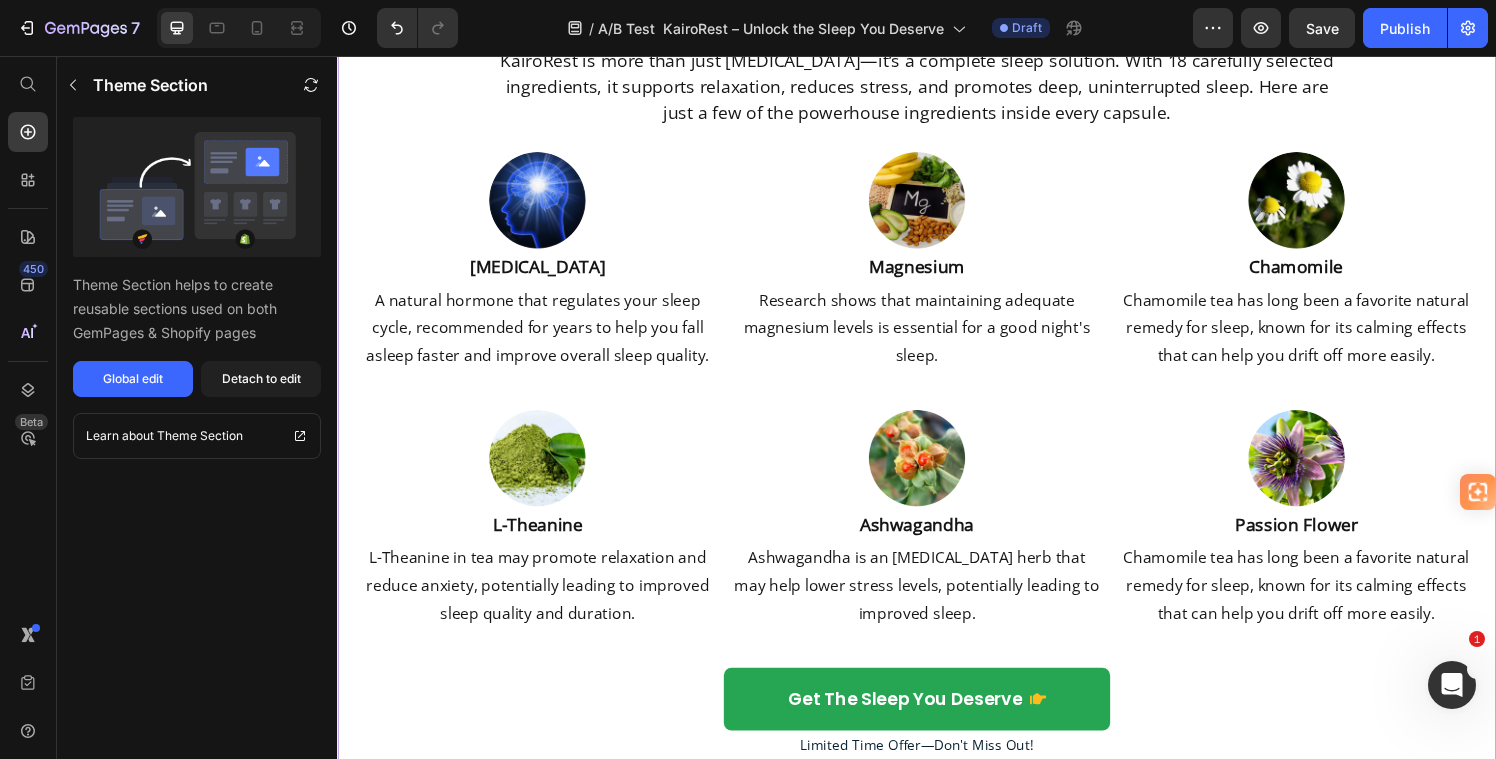 click on "A natural hormone that regulates your sleep cycle, recommended for years to help you fall asleep faster and improve overall sleep quality." at bounding box center [544, 337] 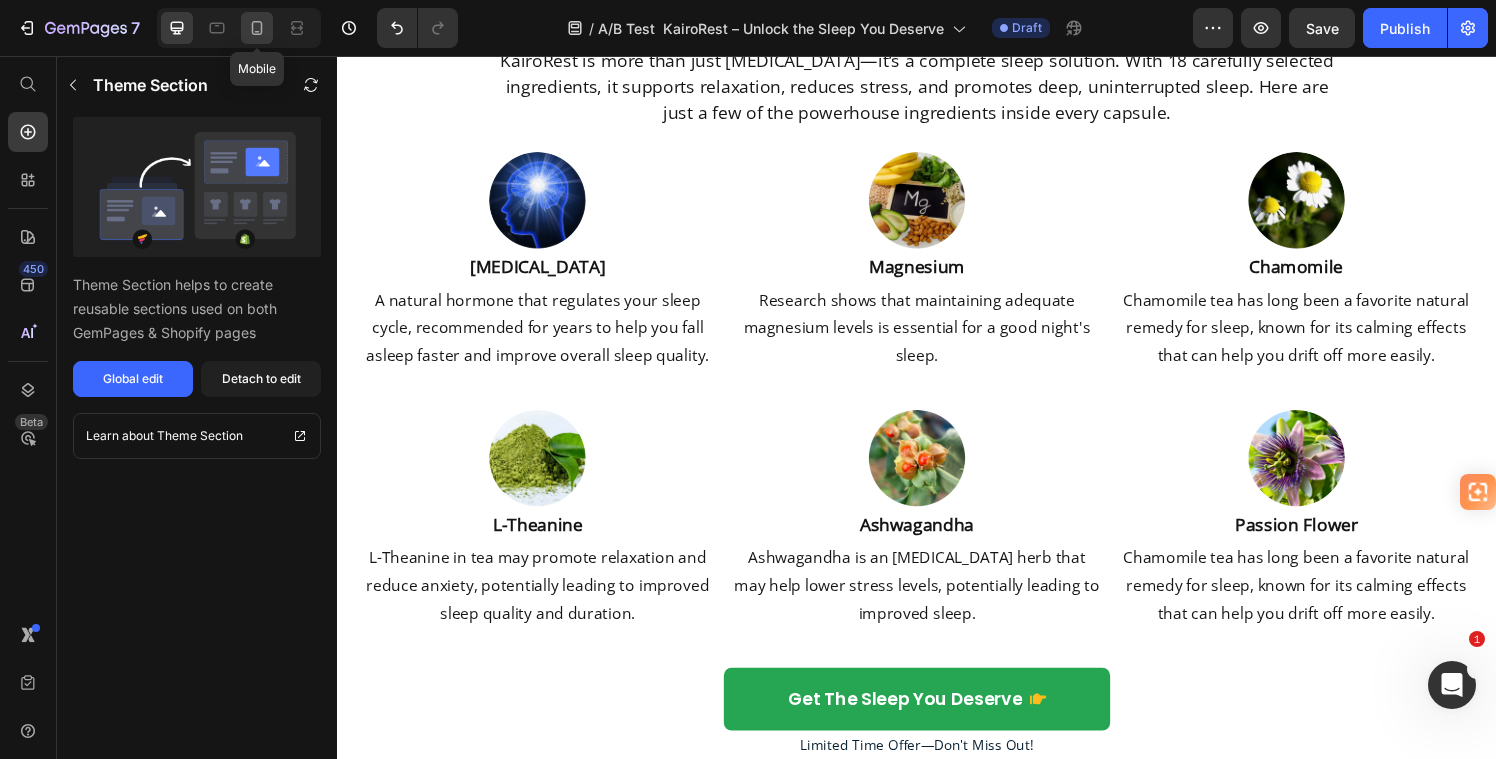 click 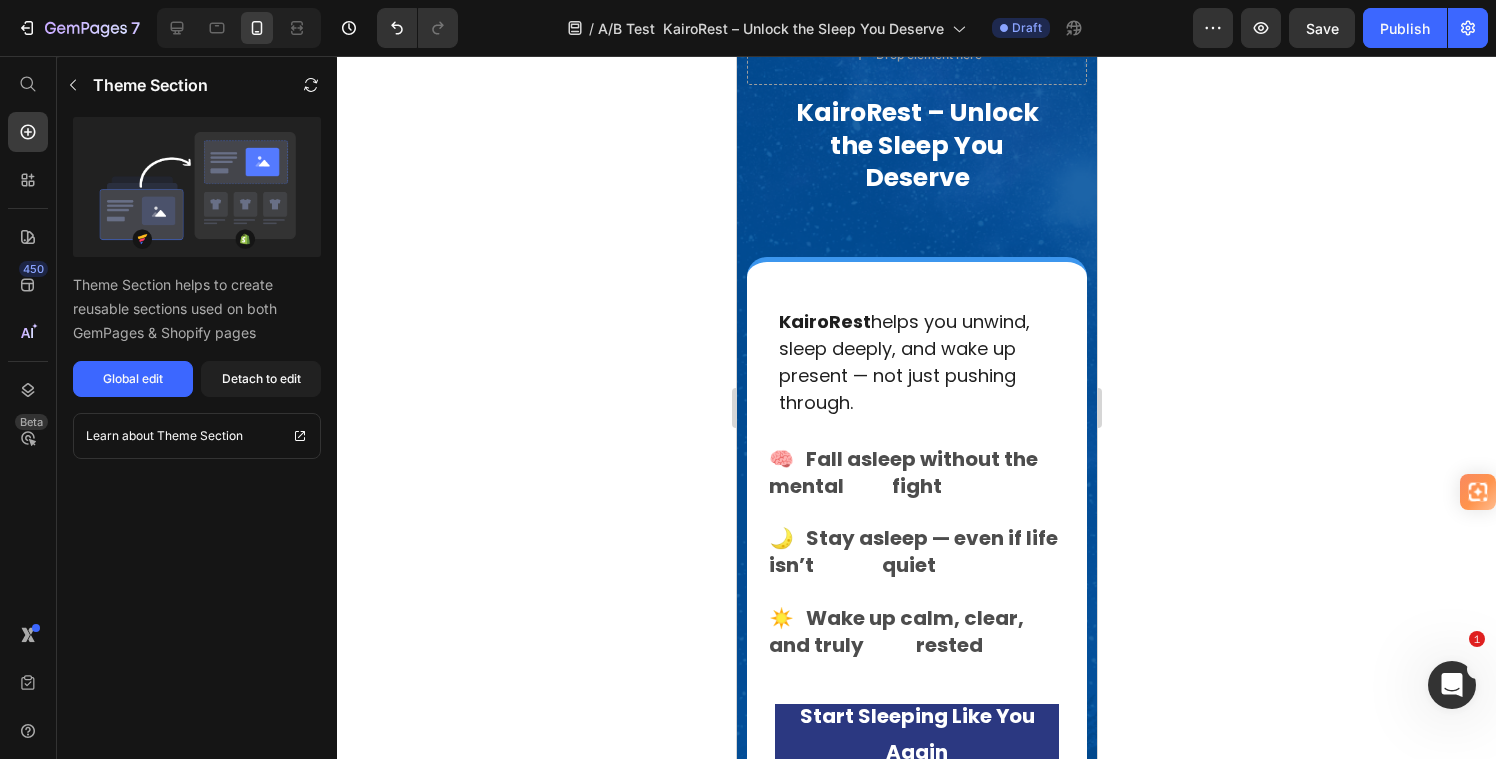 scroll, scrollTop: 0, scrollLeft: 0, axis: both 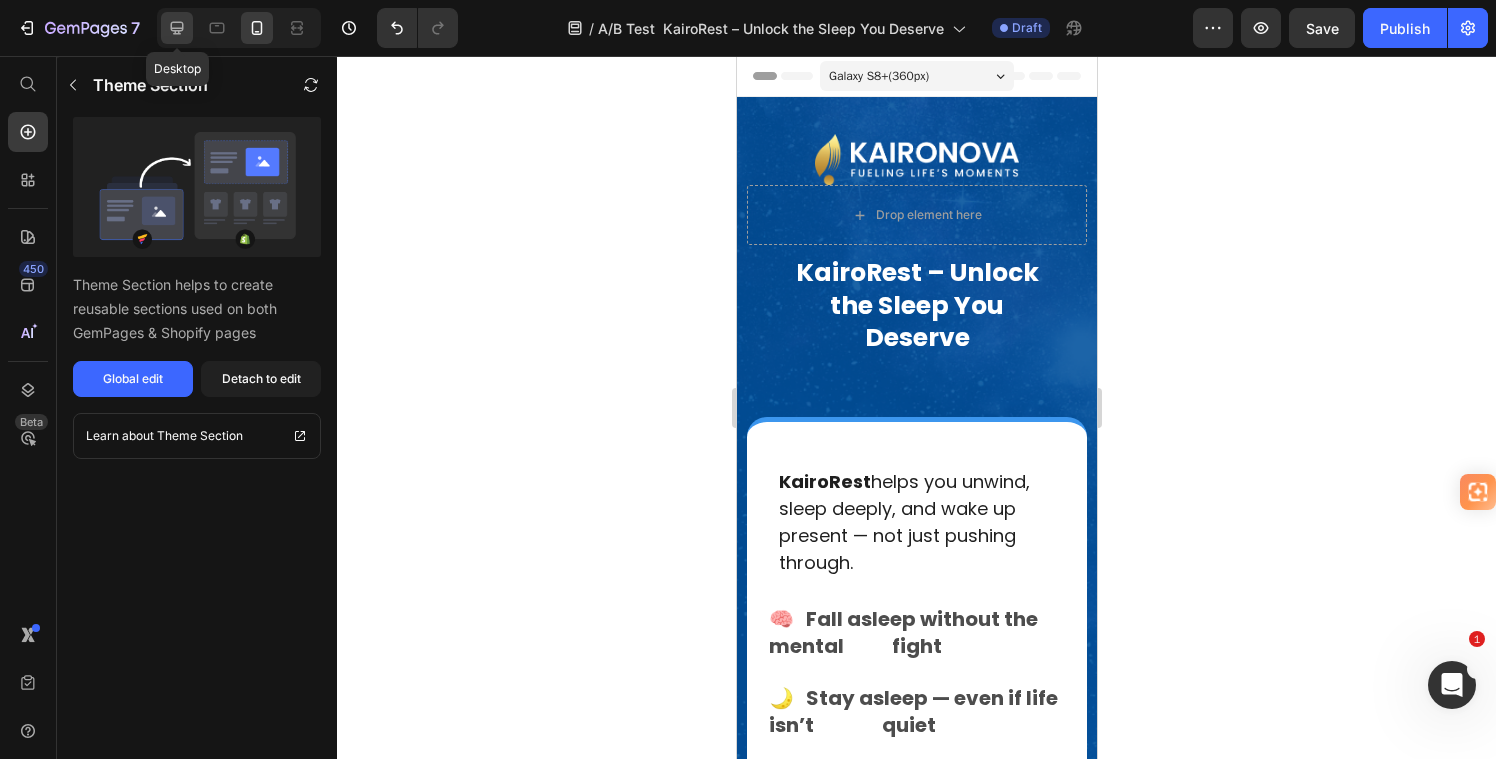 click 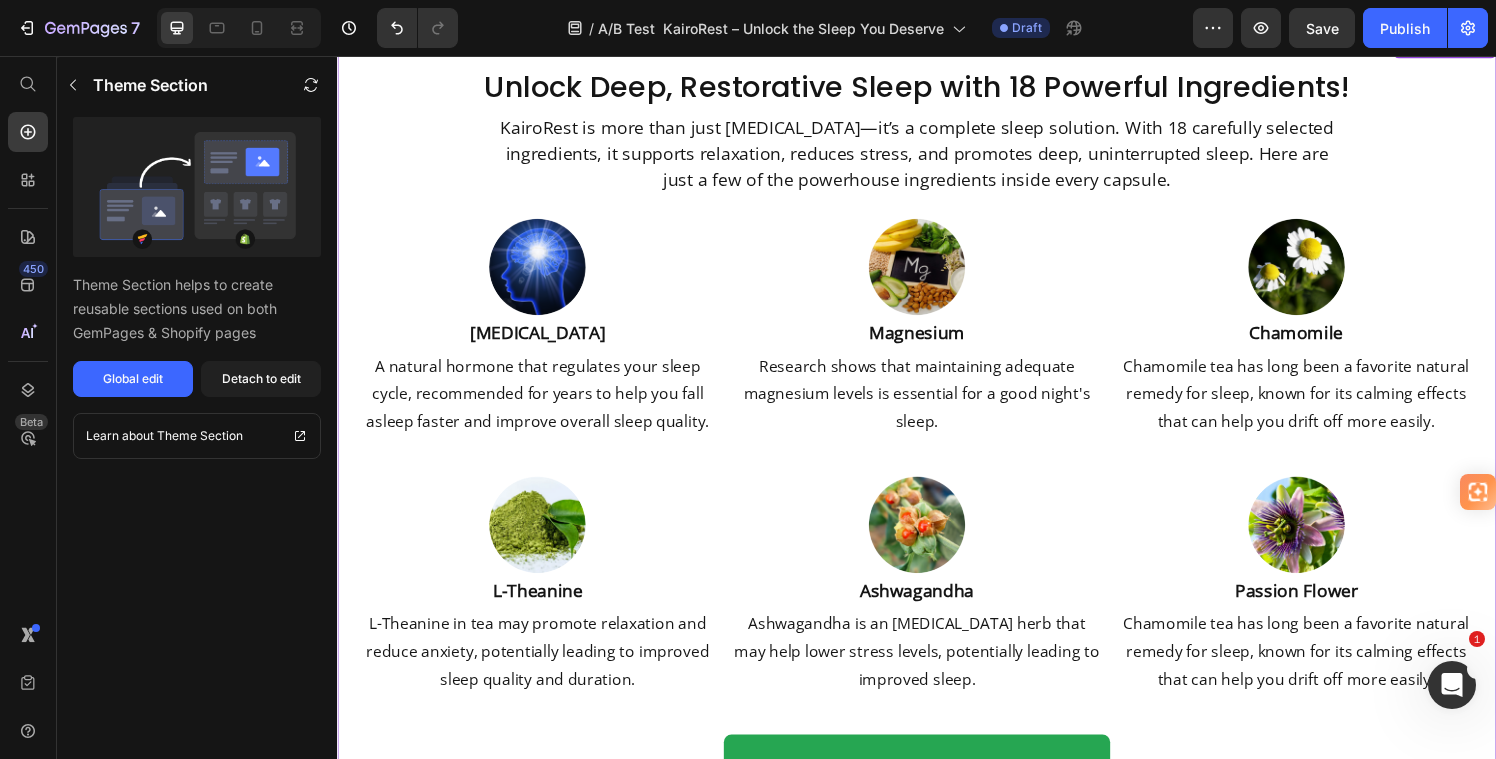 scroll, scrollTop: 2824, scrollLeft: 0, axis: vertical 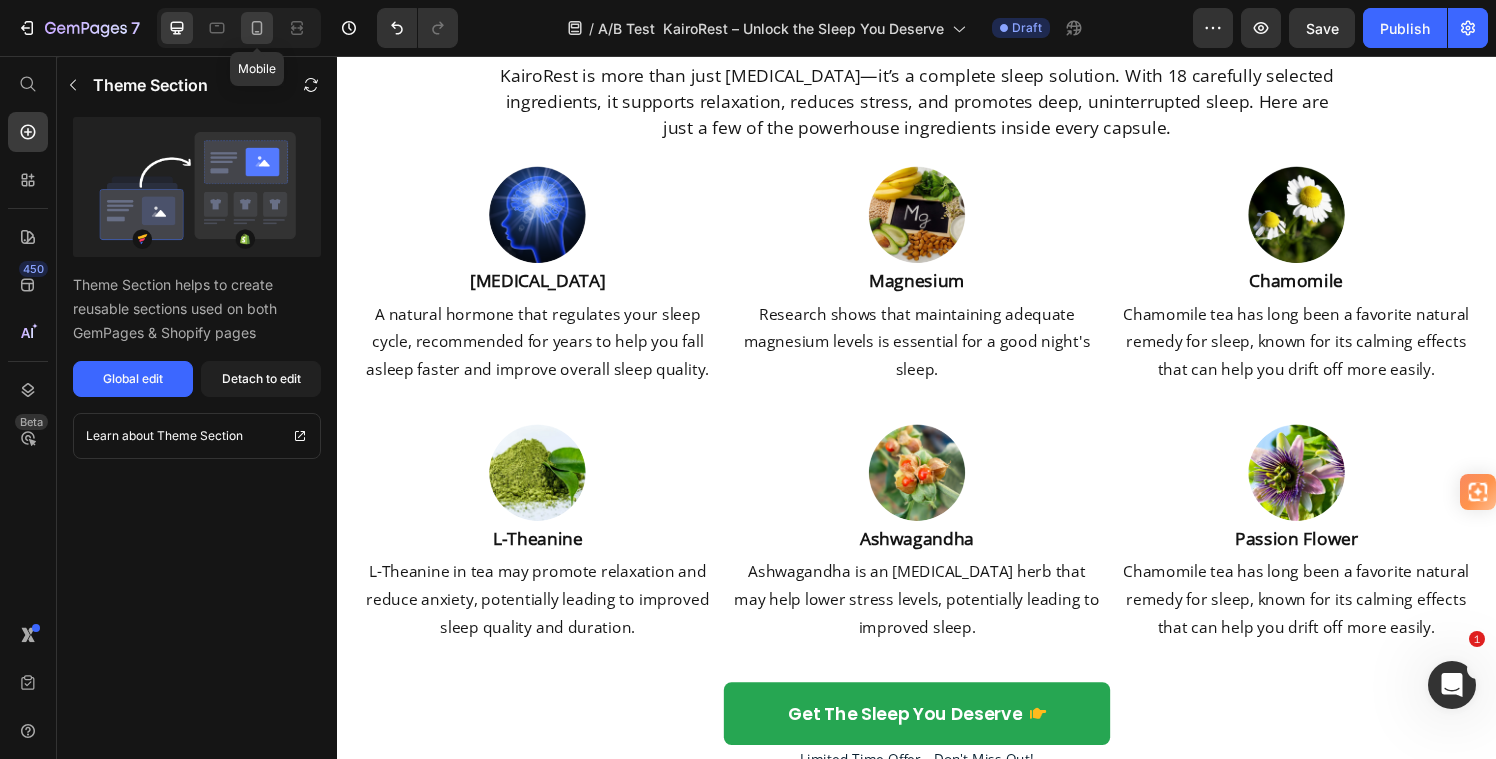 click 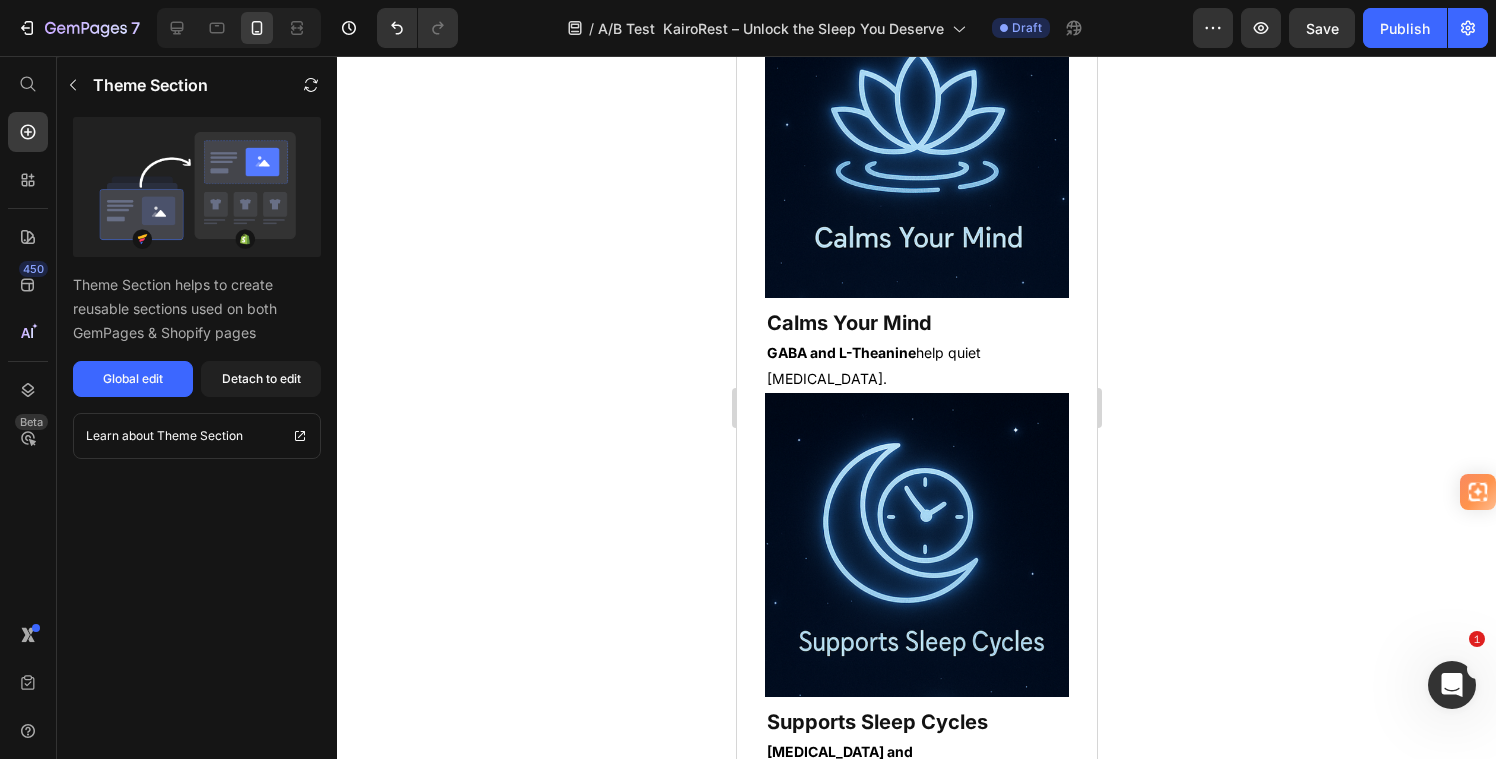 scroll, scrollTop: 5222, scrollLeft: 0, axis: vertical 